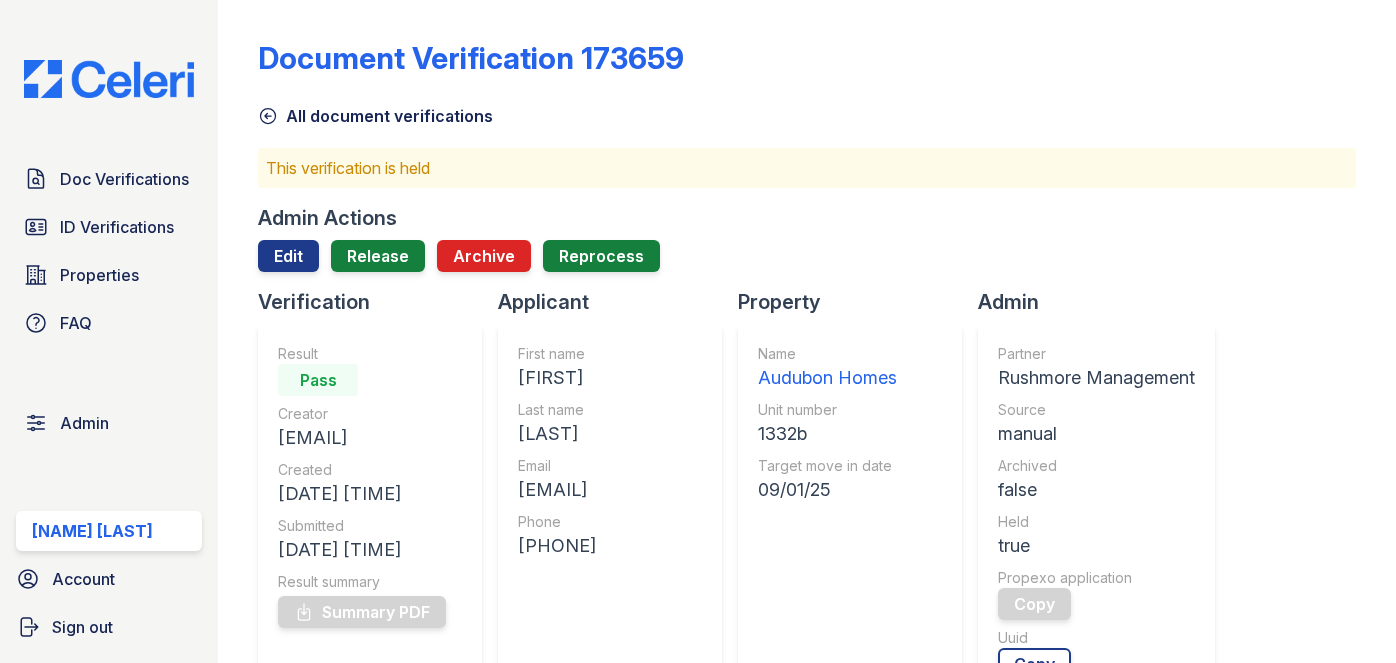 scroll, scrollTop: 0, scrollLeft: 0, axis: both 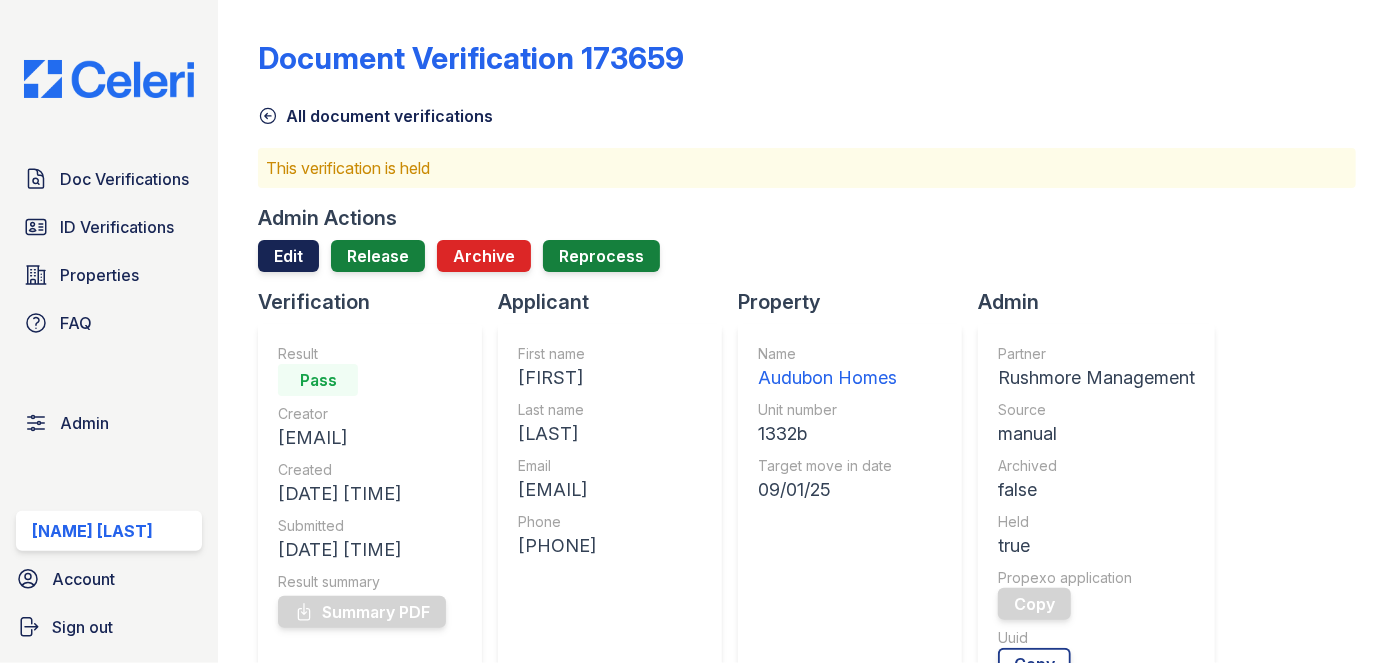 click on "Edit" at bounding box center (288, 256) 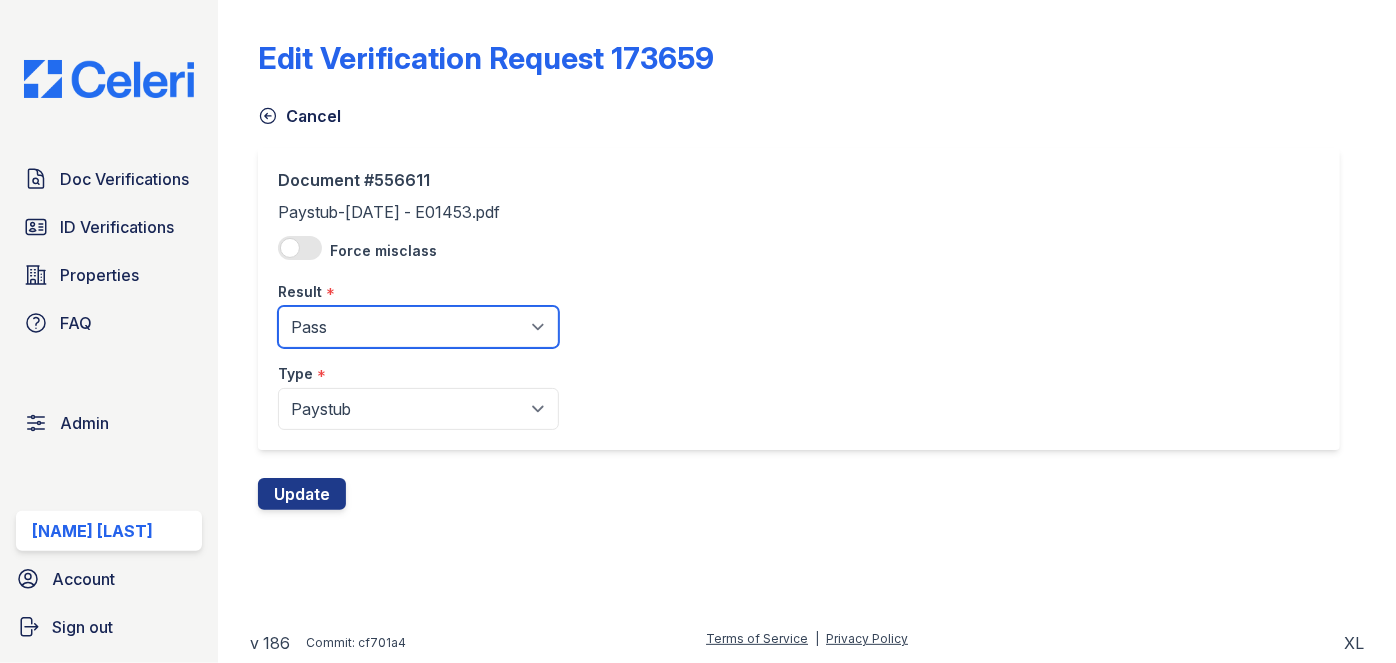 click on "Pending
Sent
Started
Processing
Pass
Fail
Caution
Error
N/A" at bounding box center (418, 327) 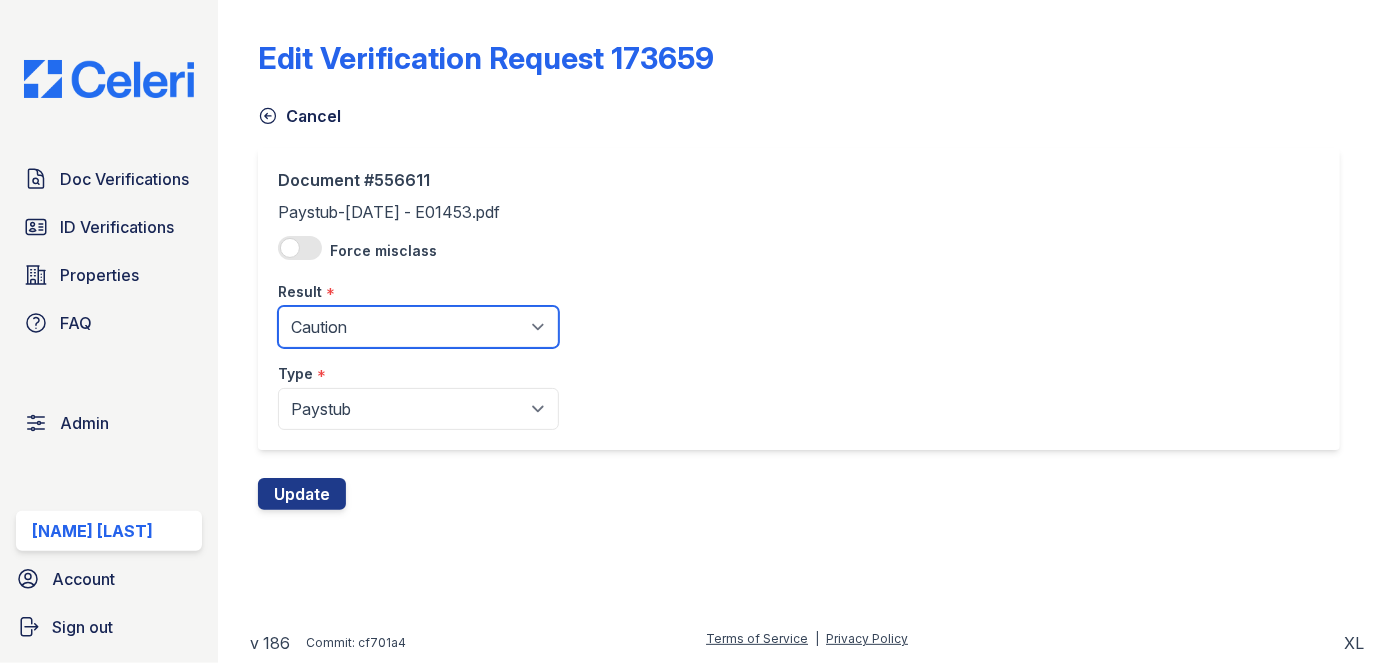 click on "Pending
Sent
Started
Processing
Pass
Fail
Caution
Error
N/A" at bounding box center [418, 327] 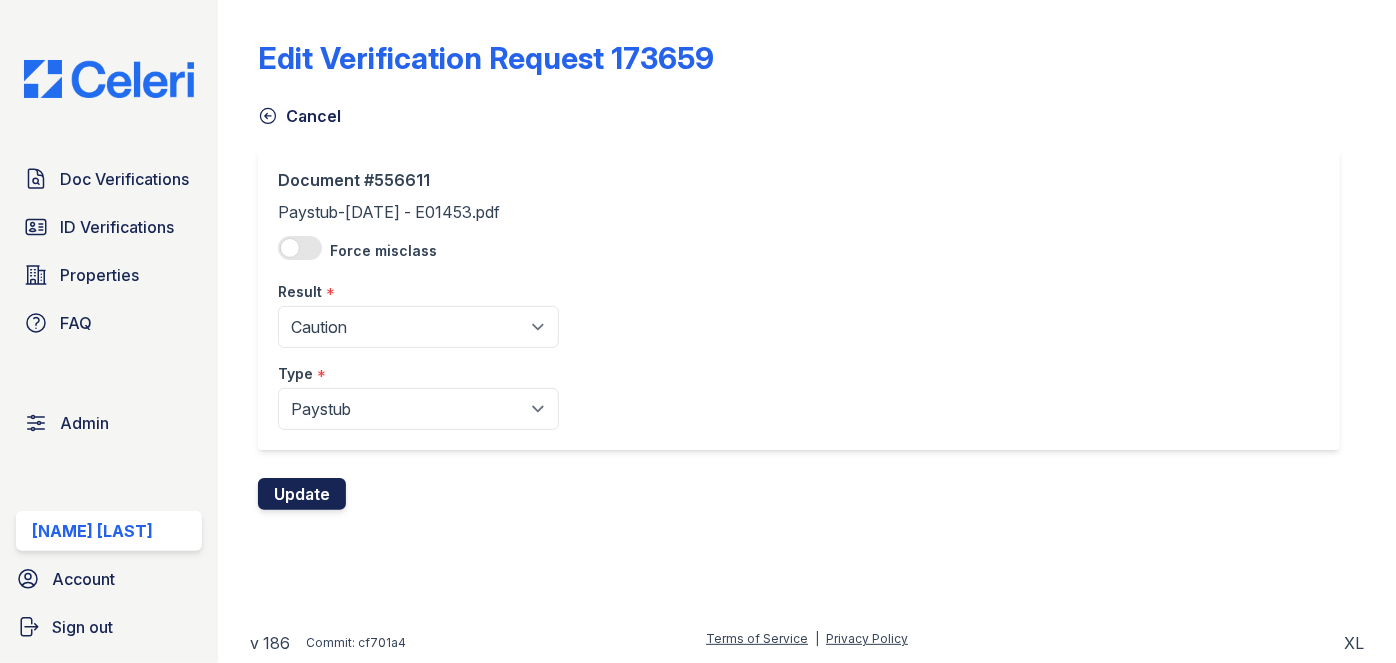 click on "Update" at bounding box center (302, 494) 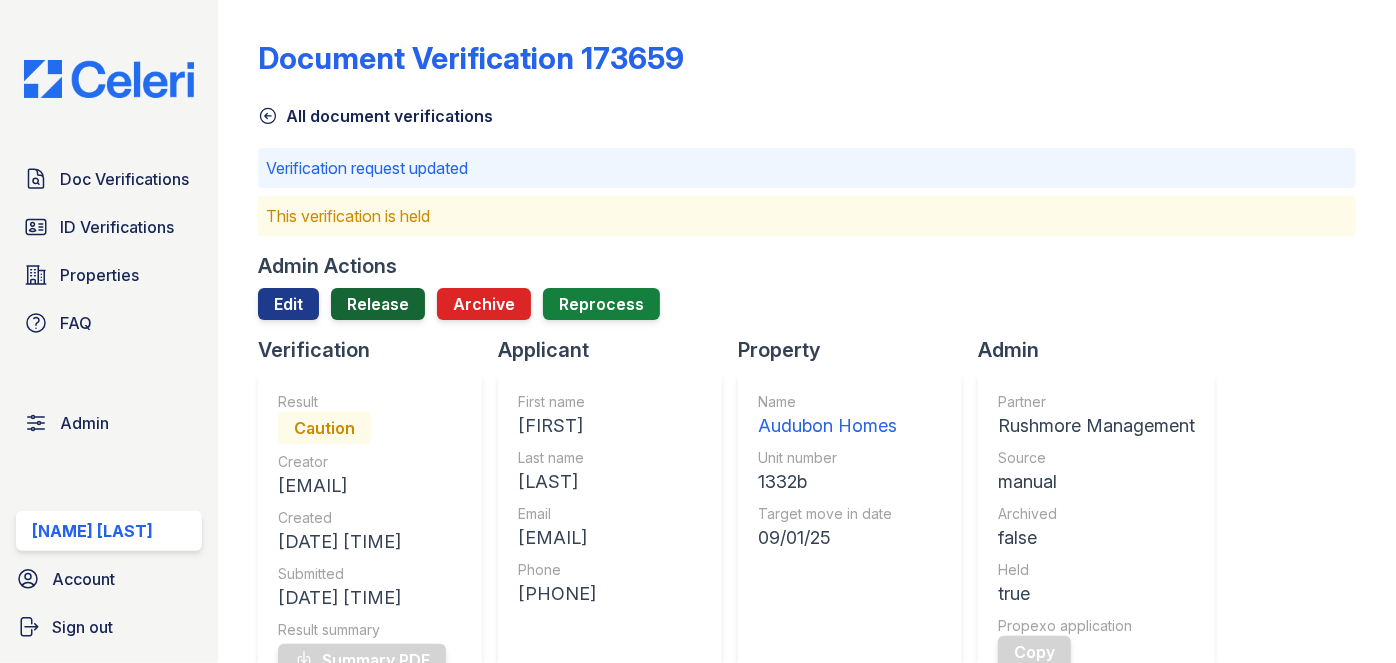 click on "Release" at bounding box center (378, 304) 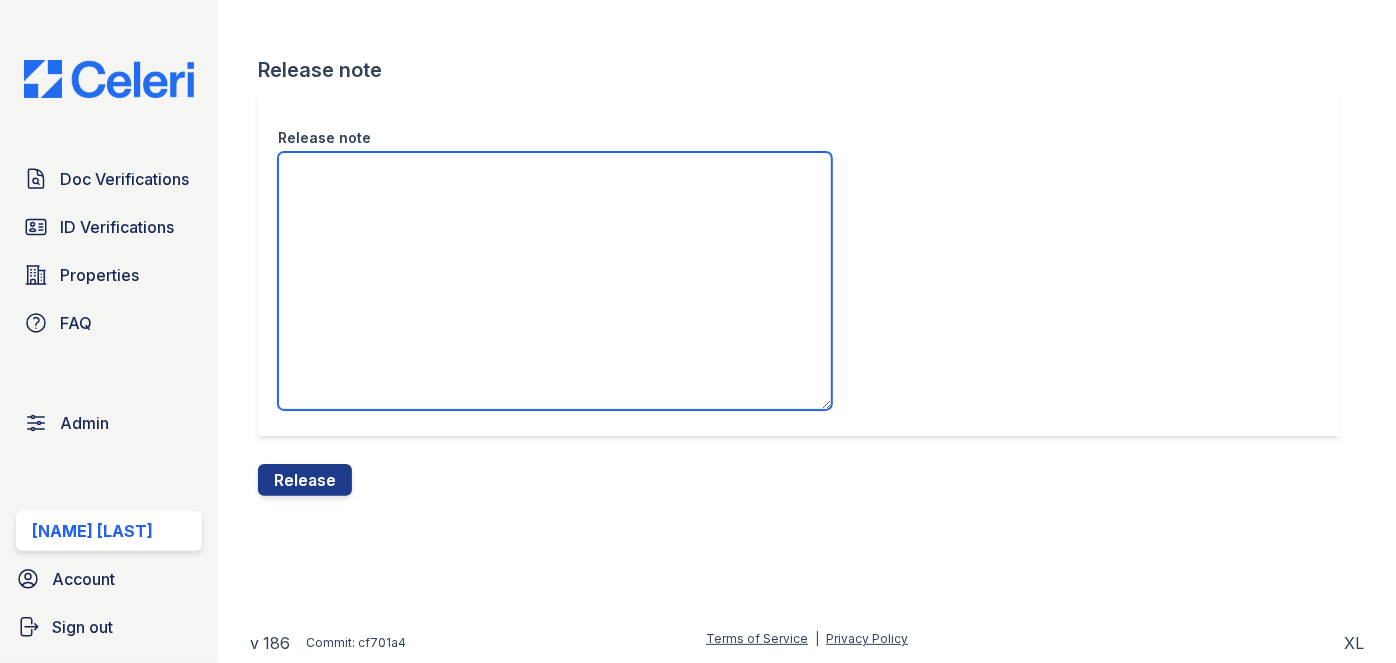 click on "Release note" at bounding box center [555, 281] 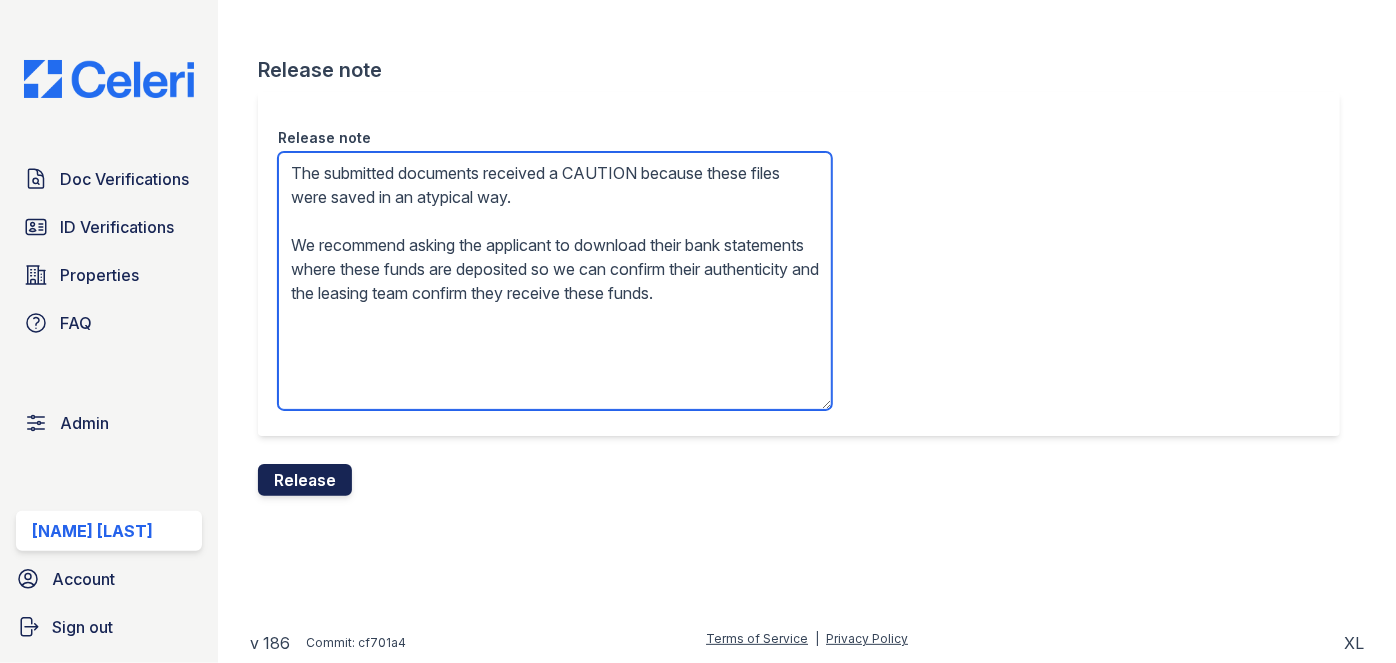 type on "The submitted documents received a CAUTION because these files were saved in an atypical way.
We recommend asking the applicant to download their bank statements where these funds are deposited so we can confirm their authenticity and the leasing team confirm they receive these funds." 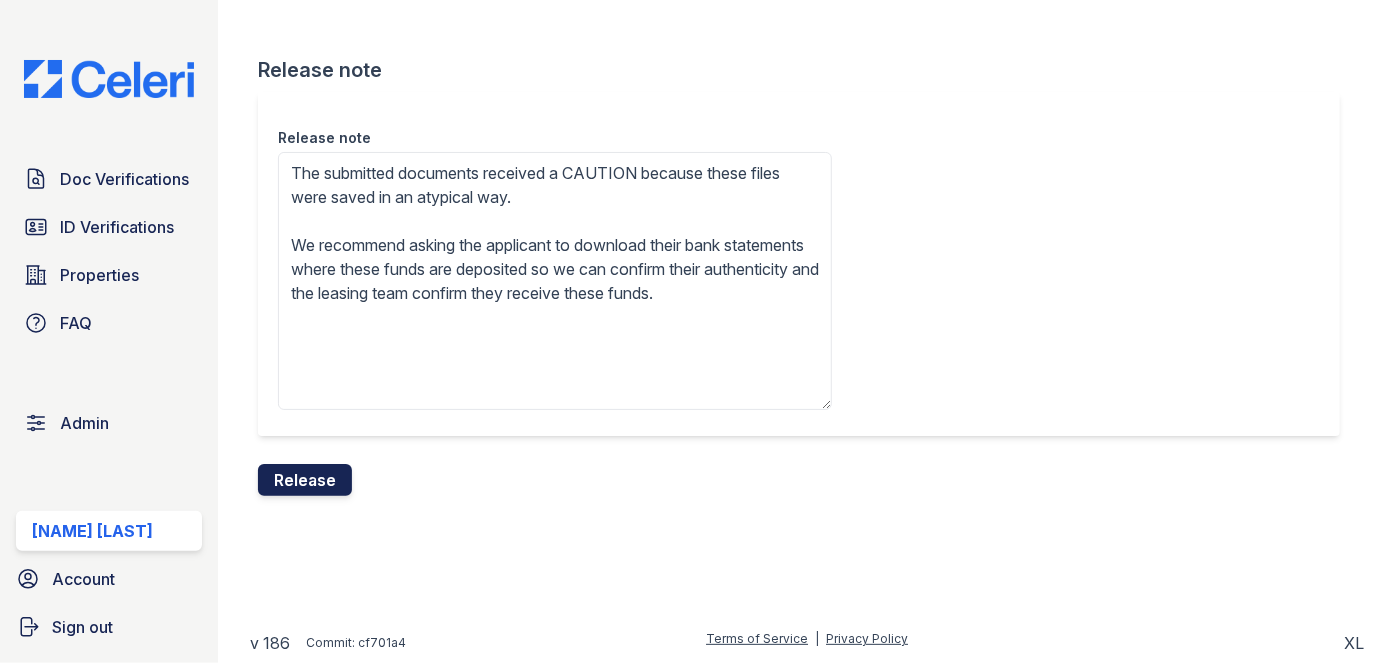 click on "Release" at bounding box center [305, 480] 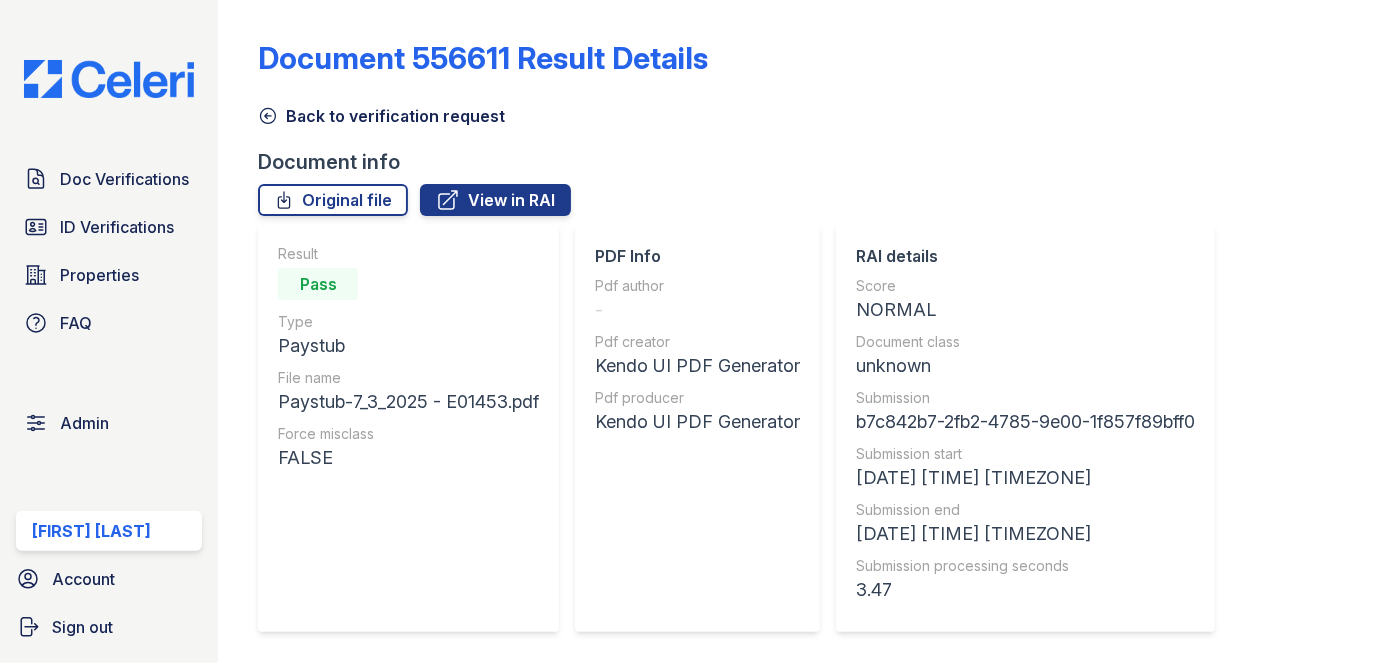 scroll, scrollTop: 0, scrollLeft: 0, axis: both 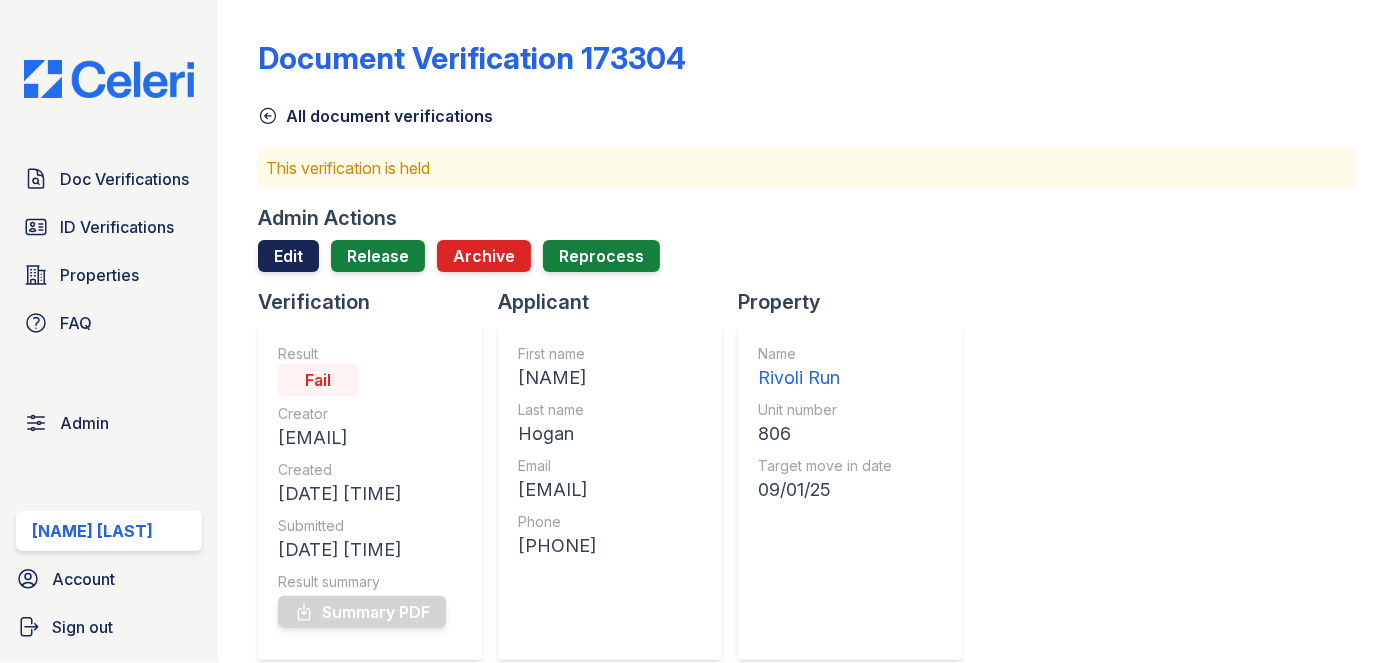 click on "Edit" at bounding box center (288, 256) 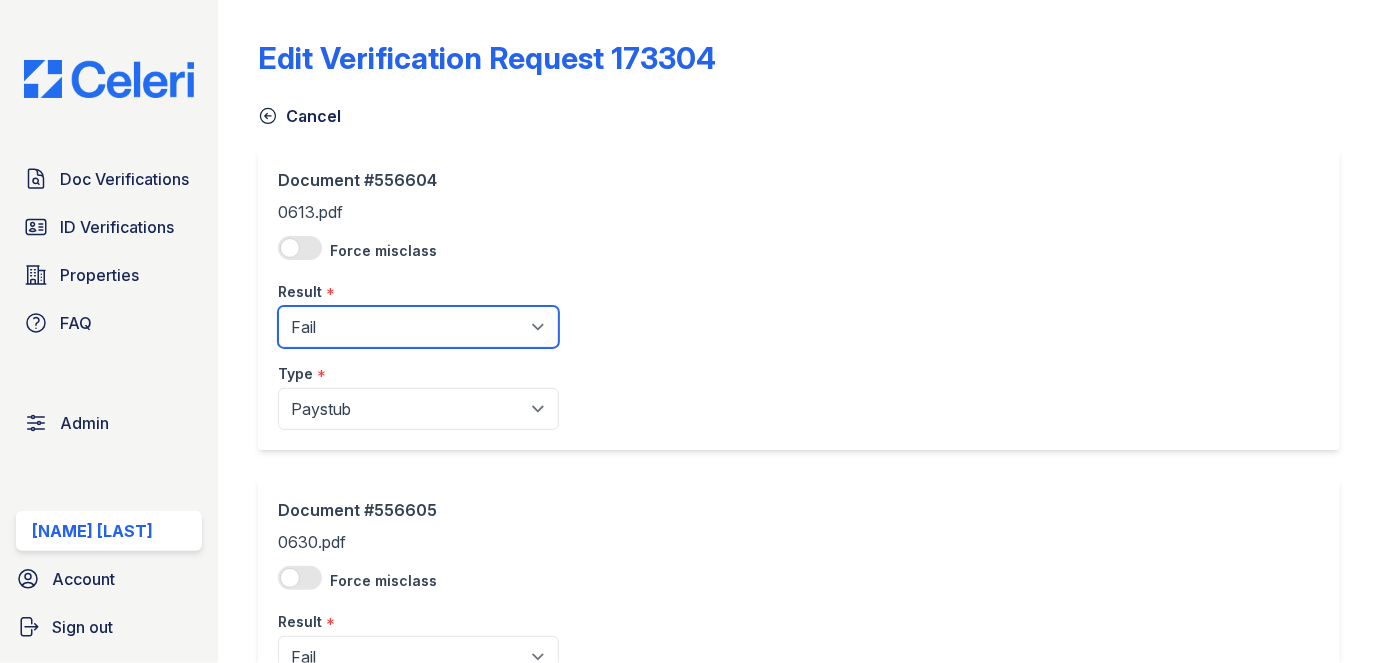 click on "Pending
Sent
Started
Processing
Pass
Fail
Caution
Error
N/A" at bounding box center (418, 327) 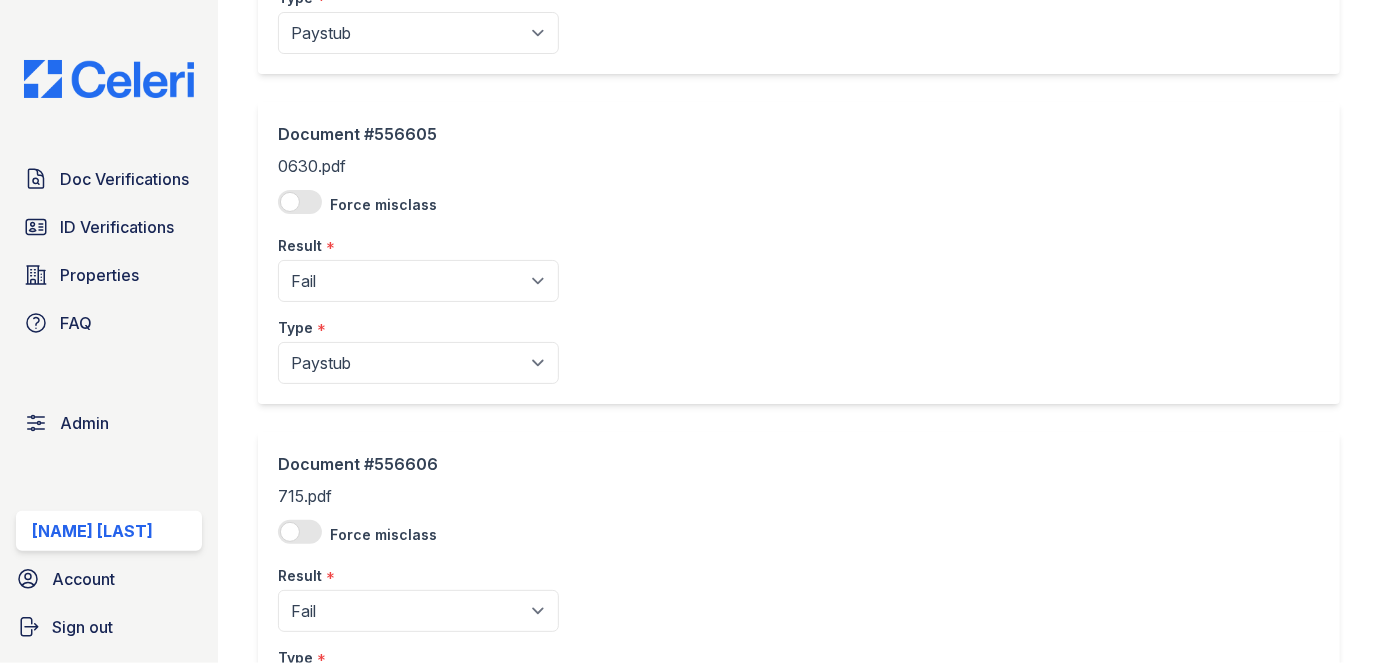 scroll, scrollTop: 477, scrollLeft: 0, axis: vertical 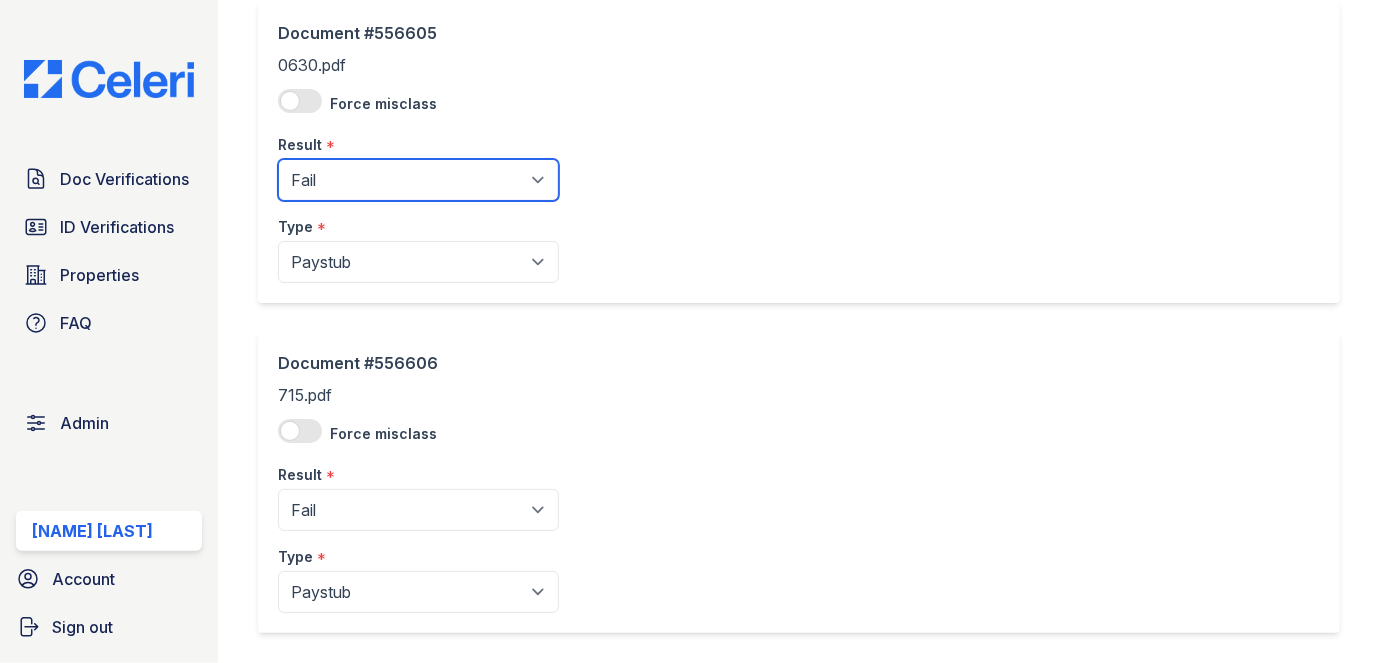 click on "Pending
Sent
Started
Processing
Pass
Fail
Caution
Error
N/A" at bounding box center [418, 180] 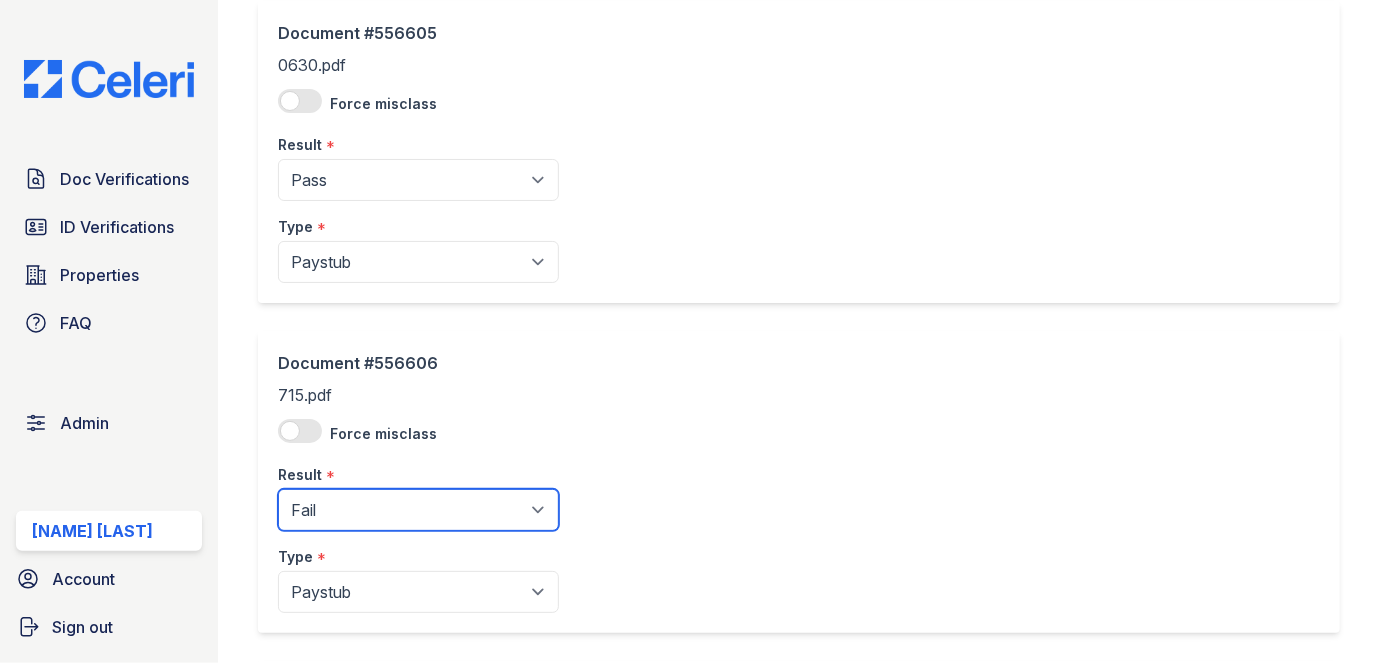 click on "Pending
Sent
Started
Processing
Pass
Fail
Caution
Error
N/A" at bounding box center (418, 510) 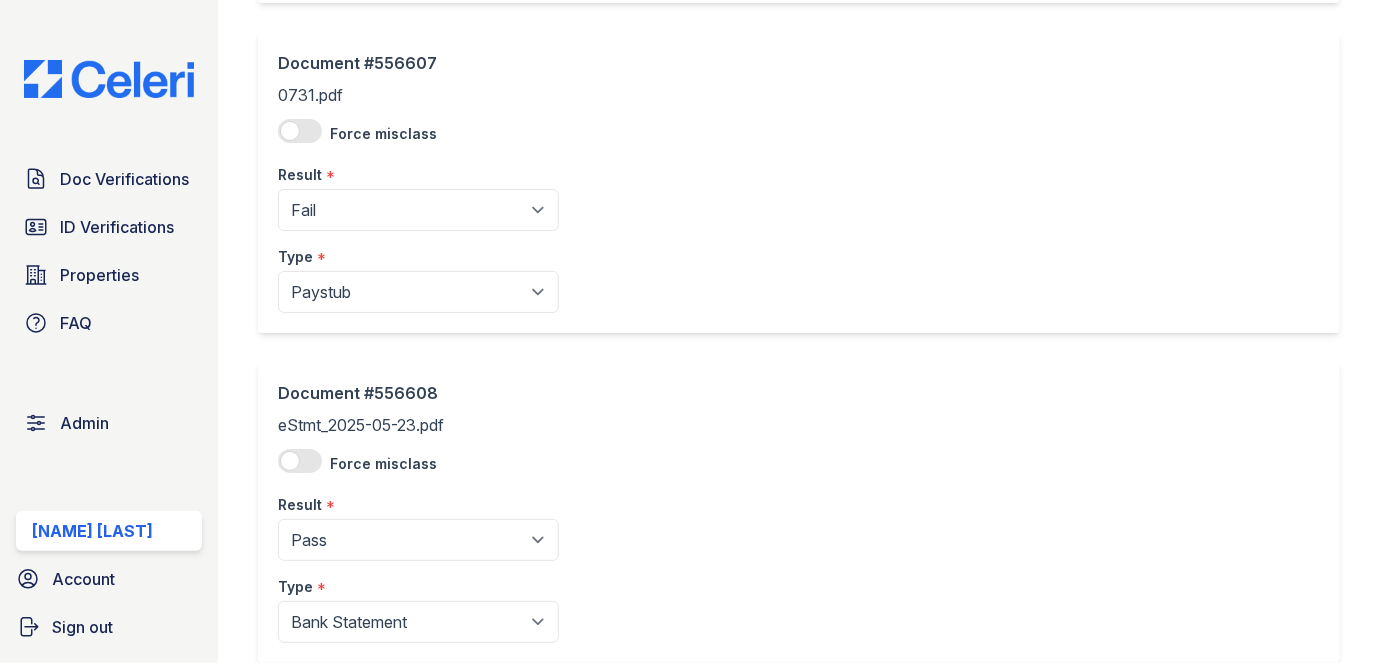 scroll, scrollTop: 1119, scrollLeft: 0, axis: vertical 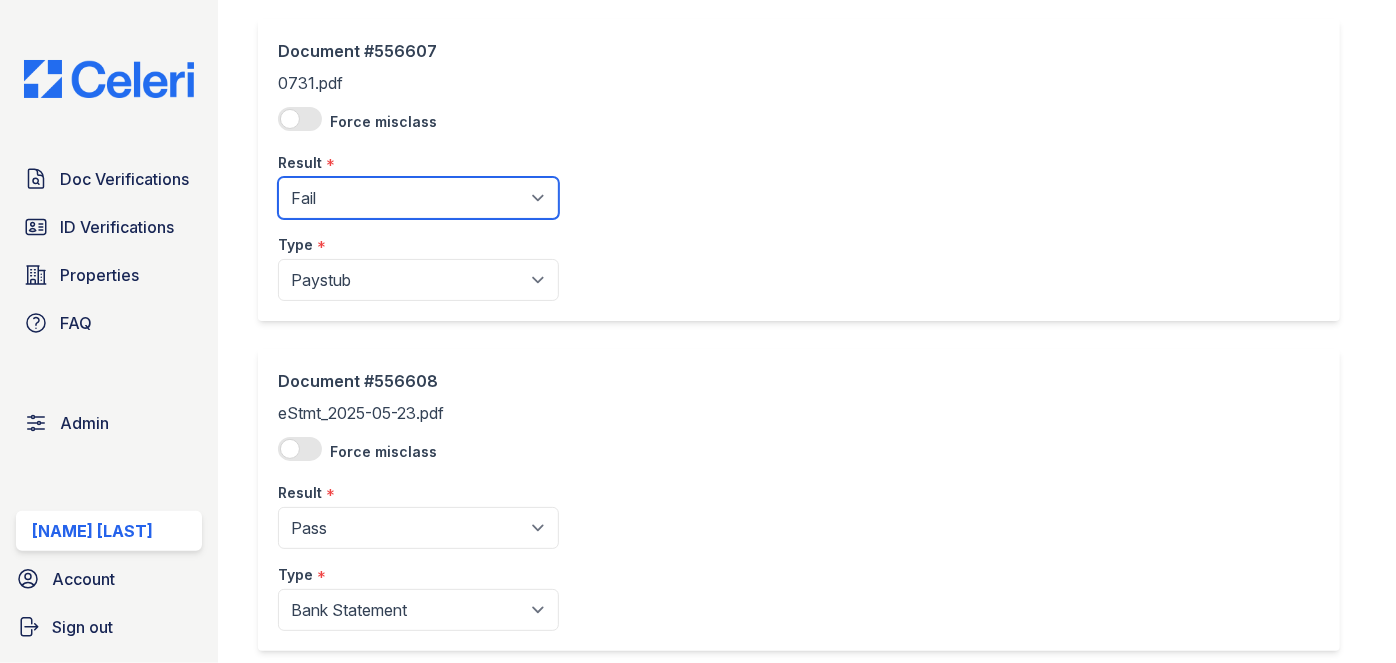 click on "Pending
Sent
Started
Processing
Pass
Fail
Caution
Error
N/A" at bounding box center [418, 198] 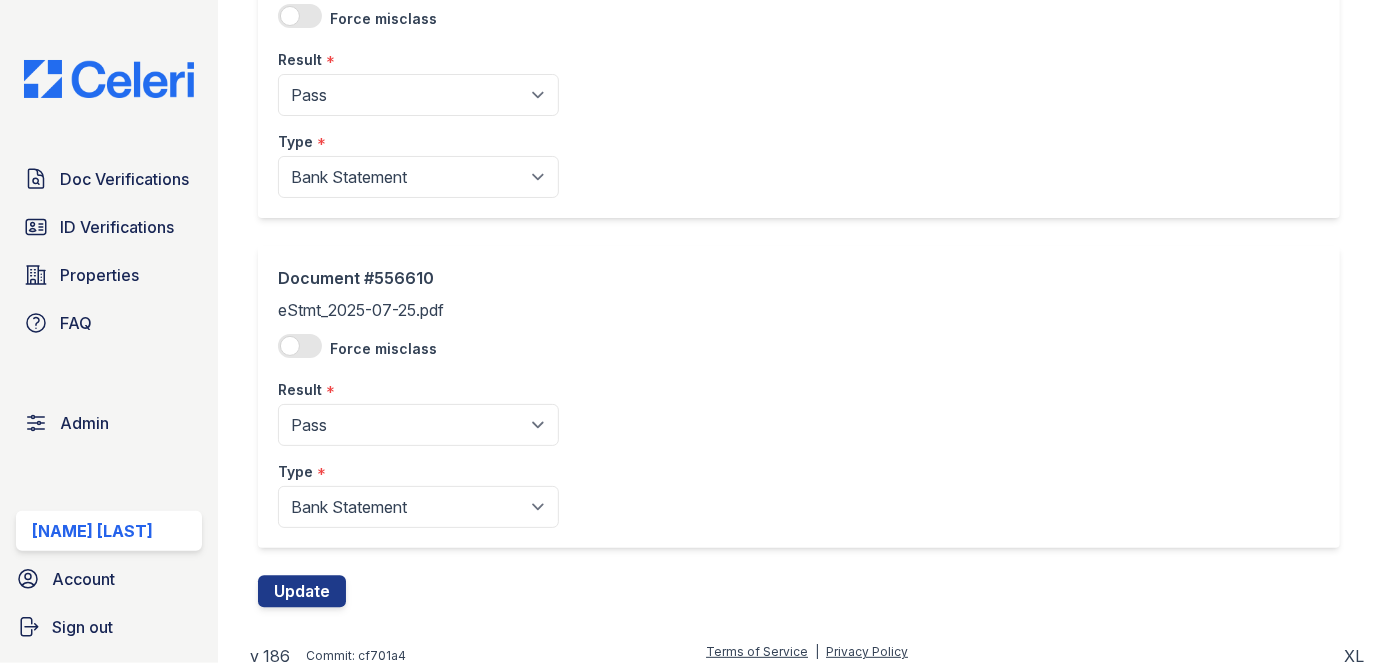 scroll, scrollTop: 1890, scrollLeft: 0, axis: vertical 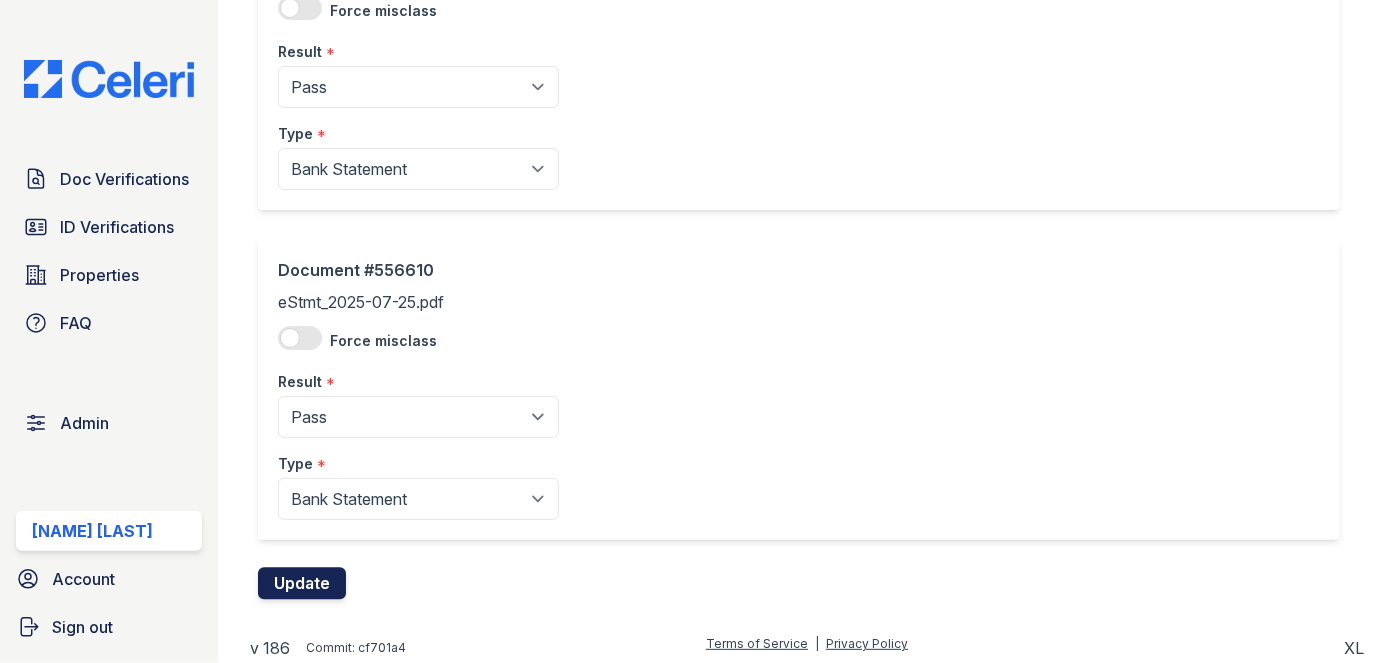 click on "Update" at bounding box center [302, 584] 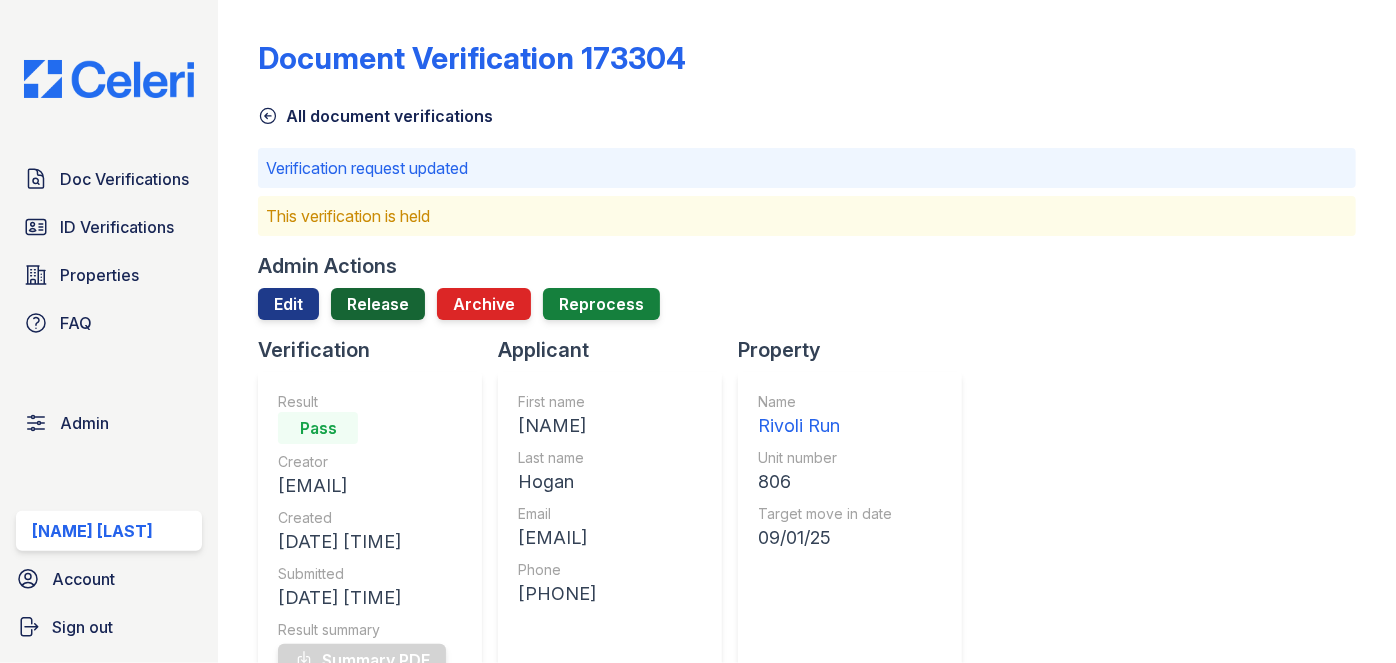 click on "Release" at bounding box center [378, 304] 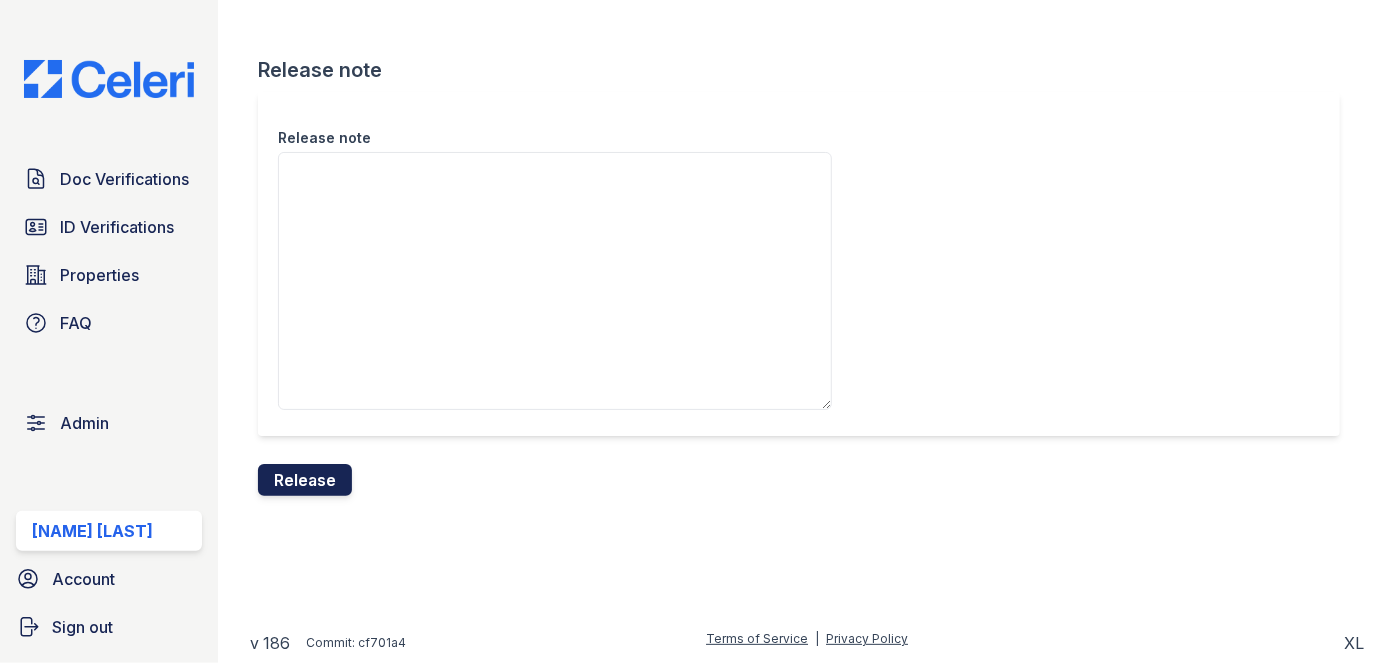 click on "Release" at bounding box center [305, 480] 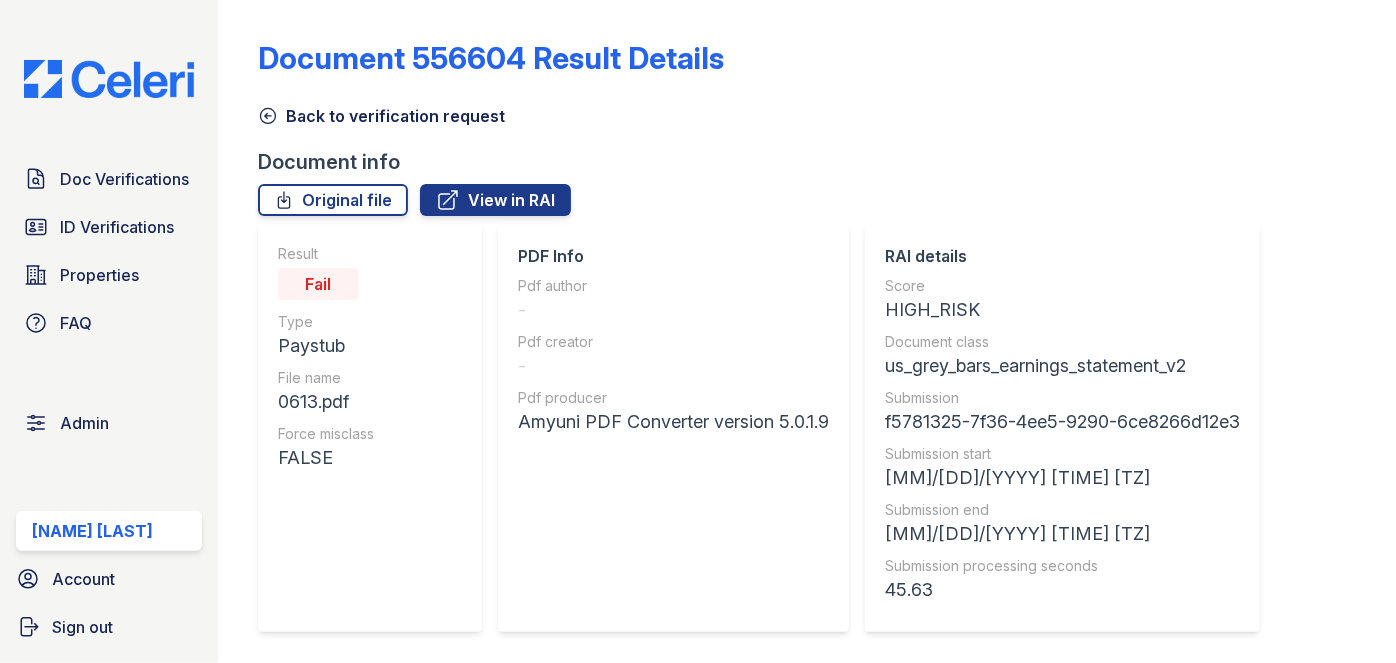 scroll, scrollTop: 0, scrollLeft: 0, axis: both 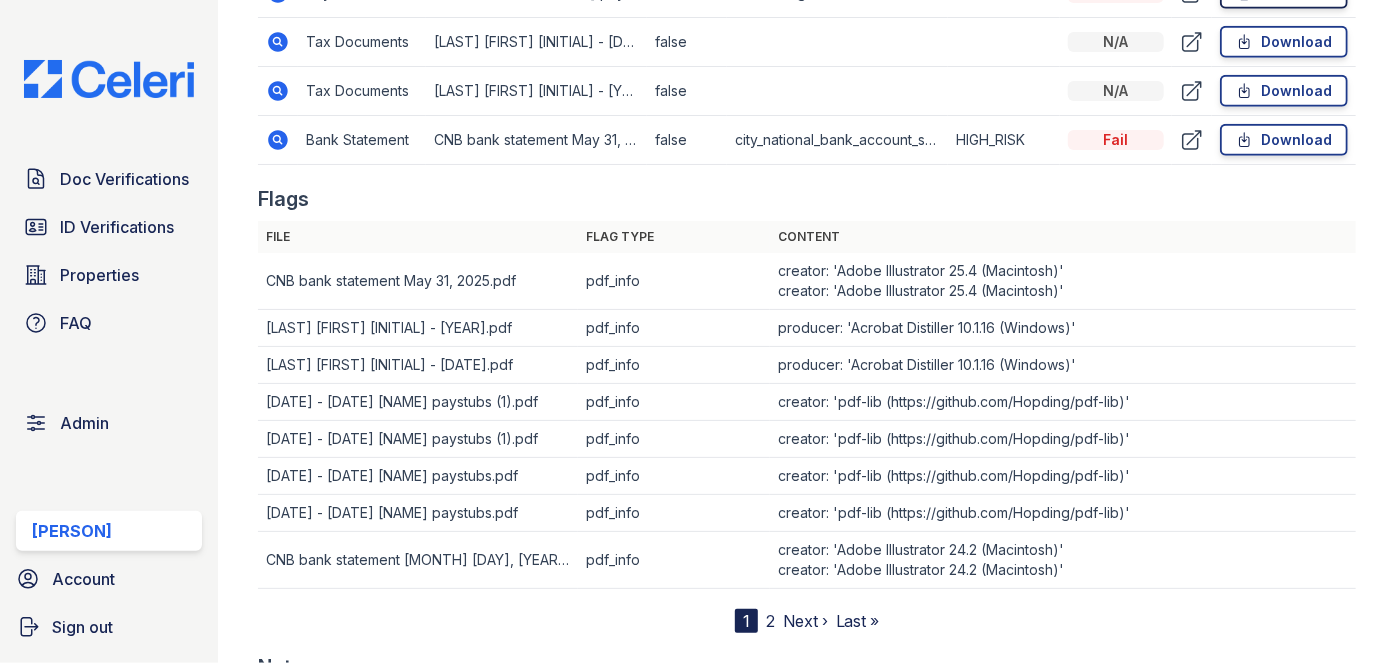 click on "Download" at bounding box center [1284, -7] 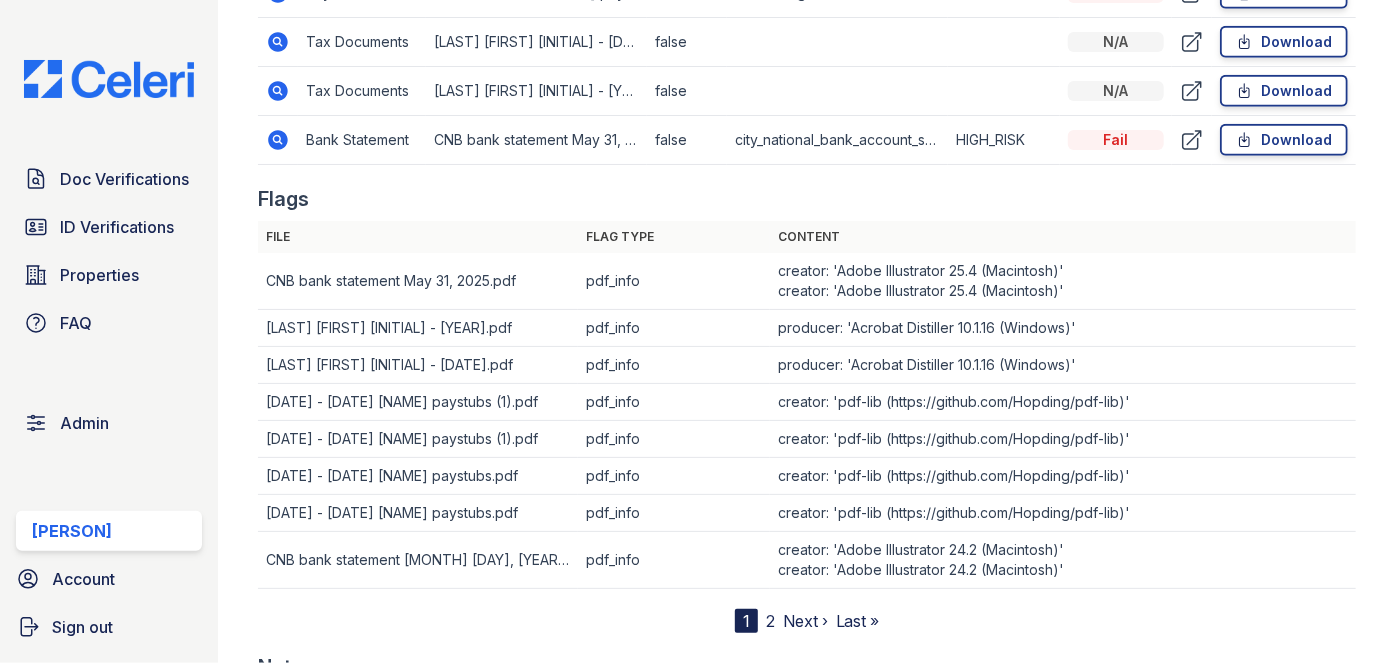 click on "Download" at bounding box center [1284, -105] 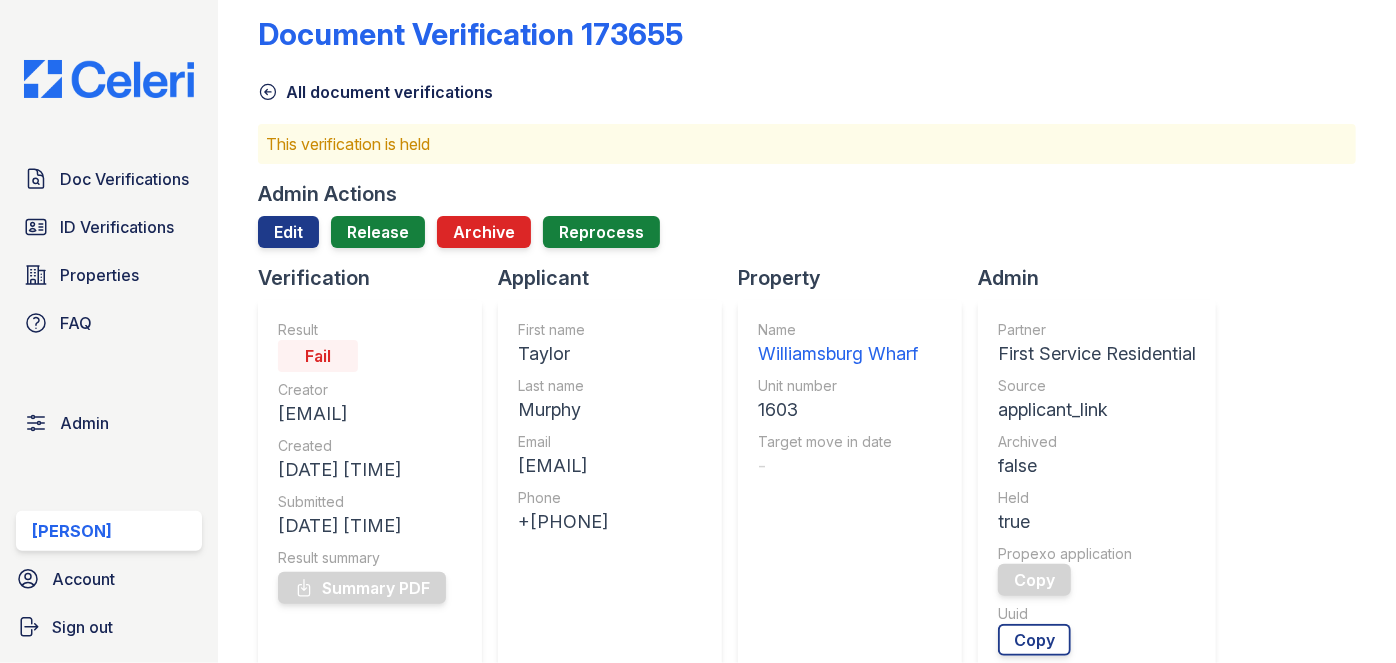 scroll, scrollTop: 0, scrollLeft: 0, axis: both 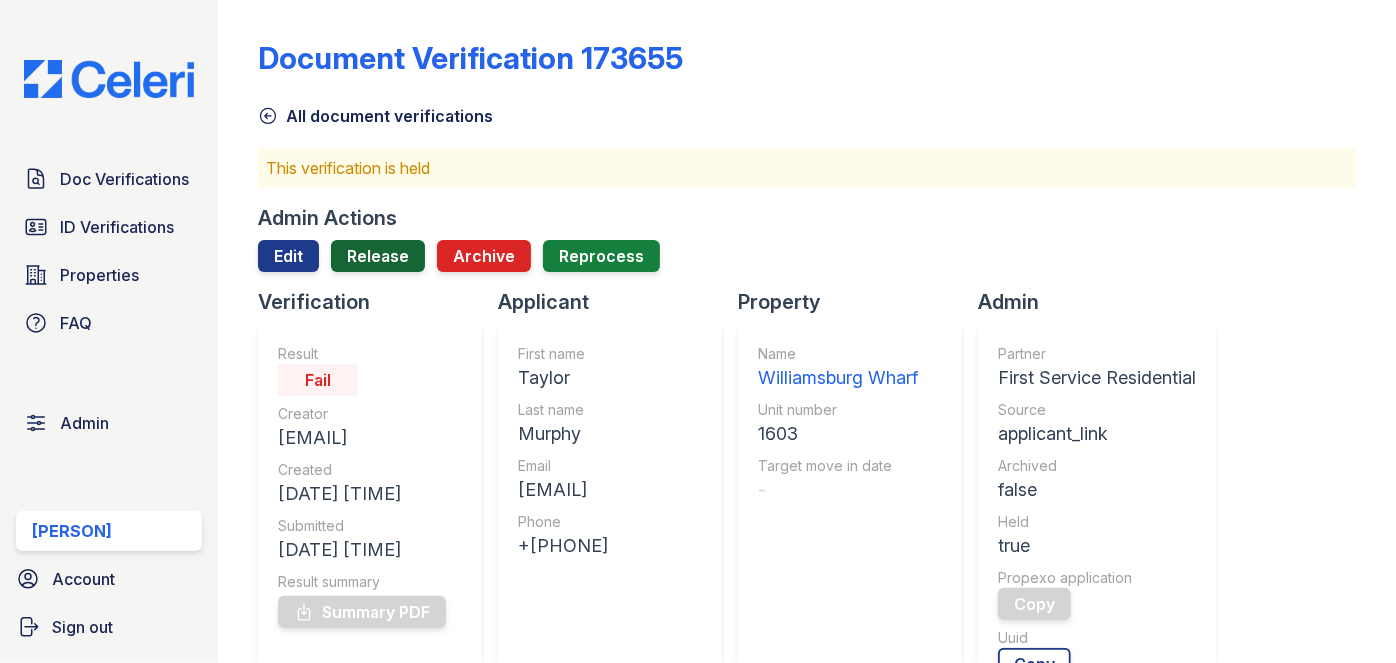 click on "Release" at bounding box center (378, 256) 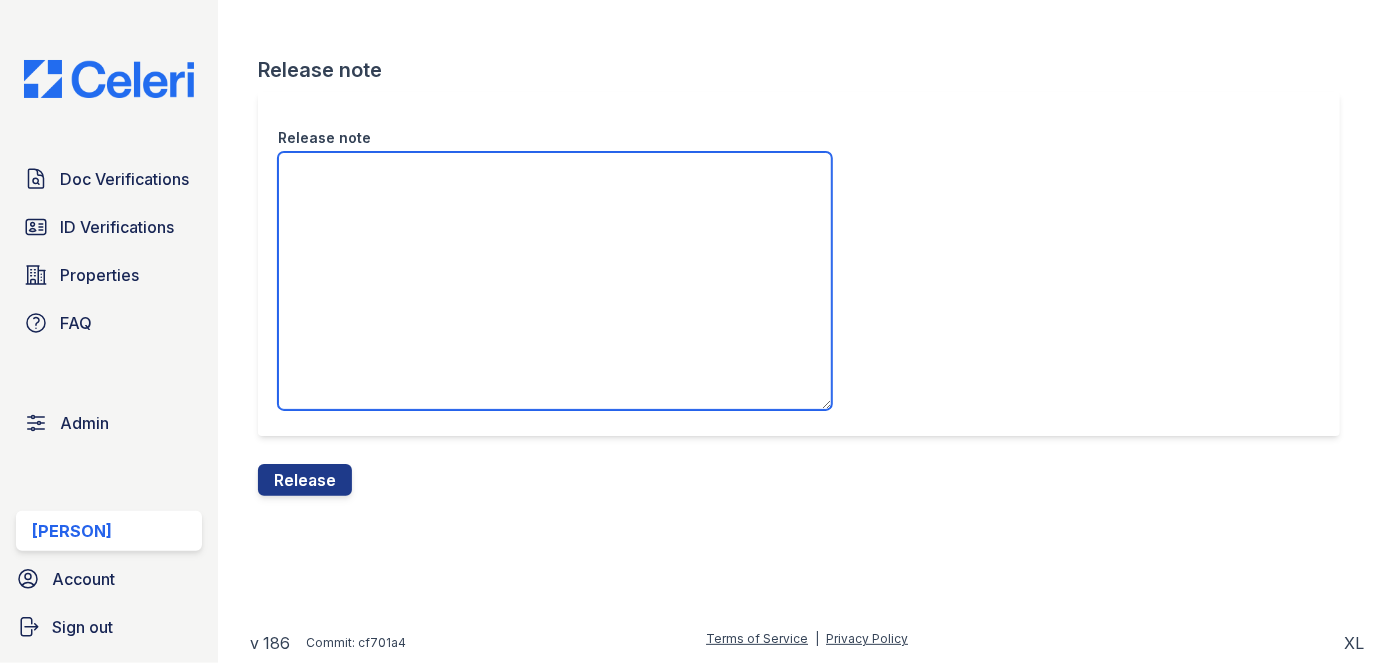 click on "Release note" at bounding box center [555, 281] 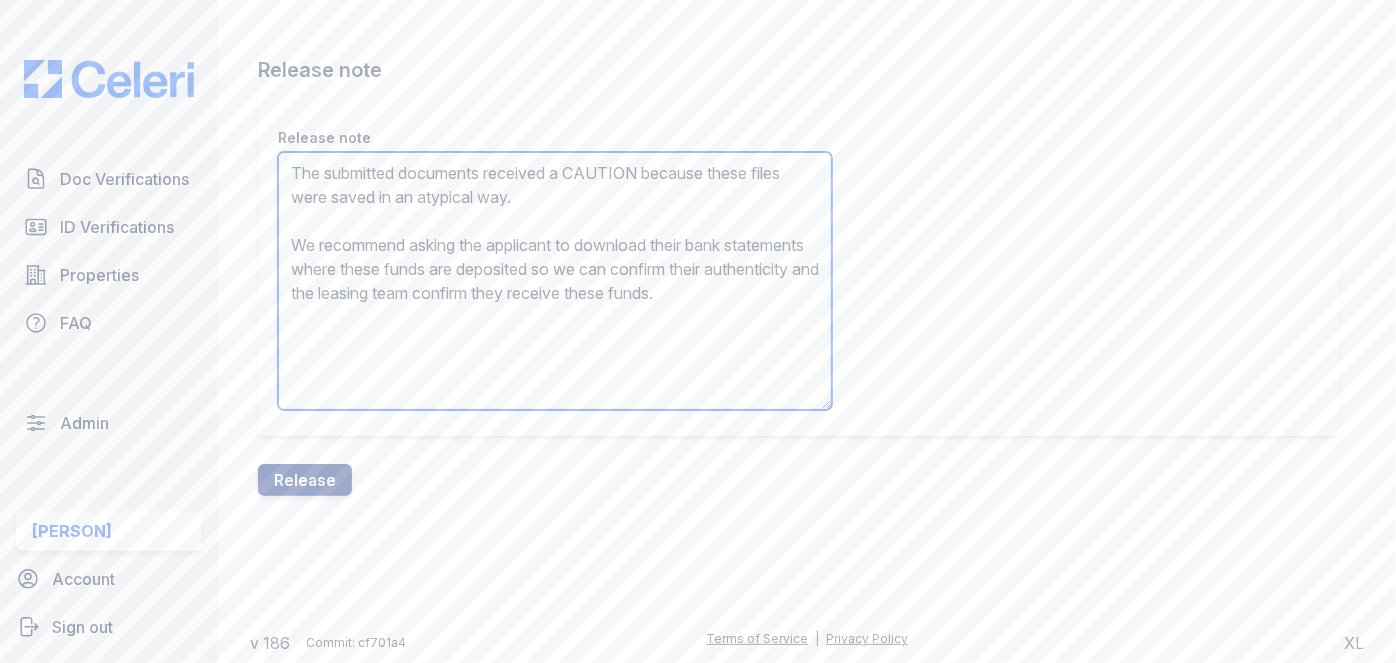 click on "The submitted documents received a CAUTION because these files were saved in an atypical way.
We recommend asking the applicant to download their bank statements where these funds are deposited so we can confirm their authenticity and the leasing team confirm they receive these funds." at bounding box center (555, 281) 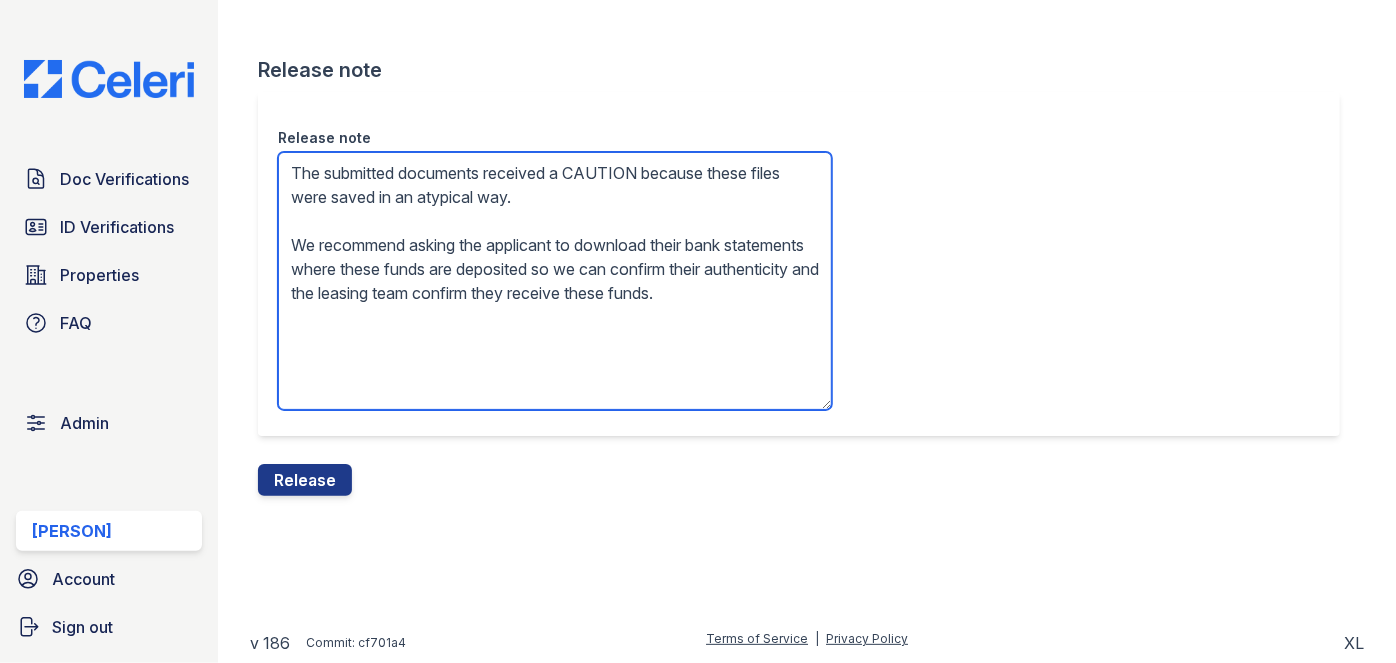 click on "The submitted documents received a CAUTION because these files were saved in an atypical way.
We recommend asking the applicant to download their bank statements where these funds are deposited so we can confirm their authenticity and the leasing team confirm they receive these funds." at bounding box center (555, 281) 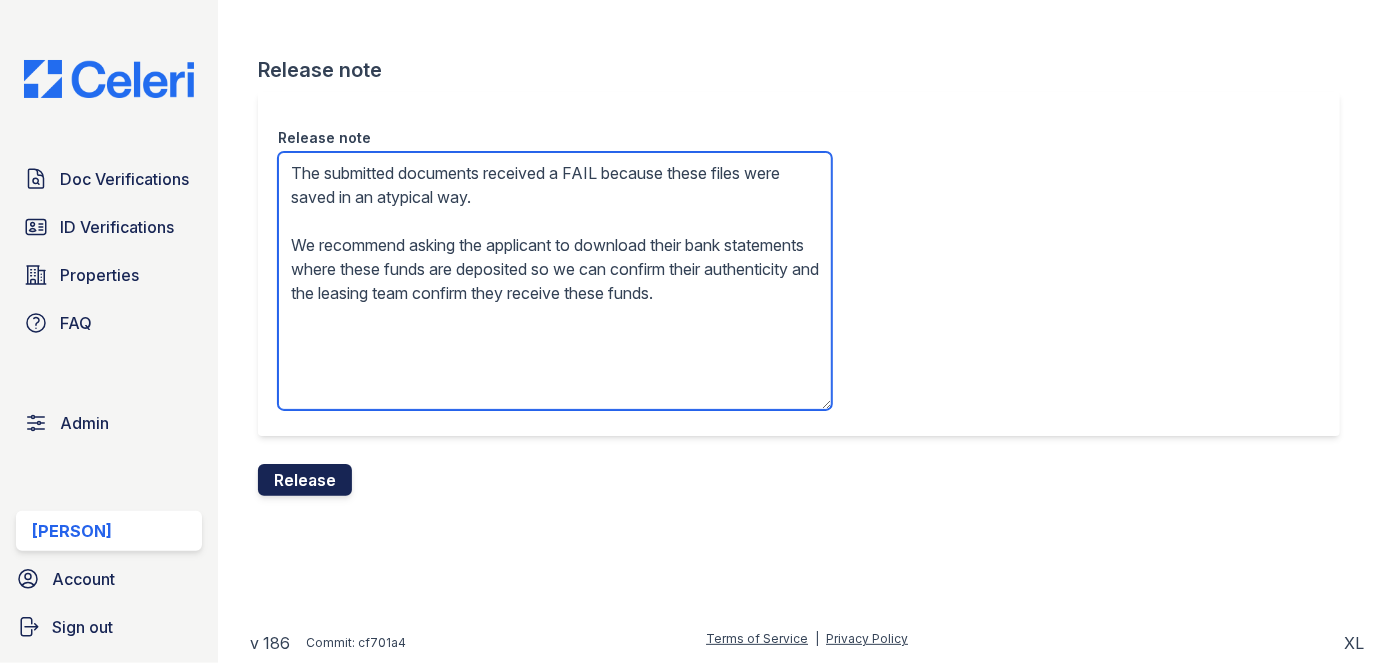 type on "The submitted documents received a FAIL because these files were saved in an atypical way.
We recommend asking the applicant to download their bank statements where these funds are deposited so we can confirm their authenticity and the leasing team confirm they receive these funds." 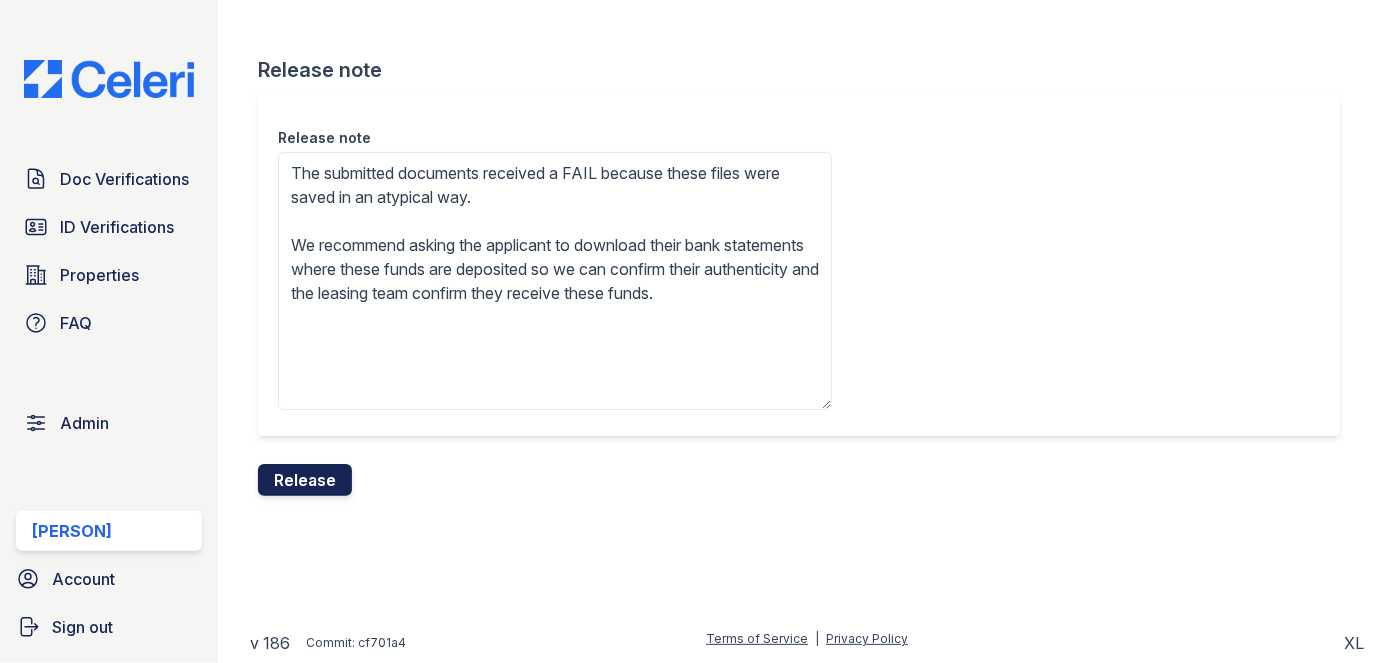 click on "Release" at bounding box center (305, 480) 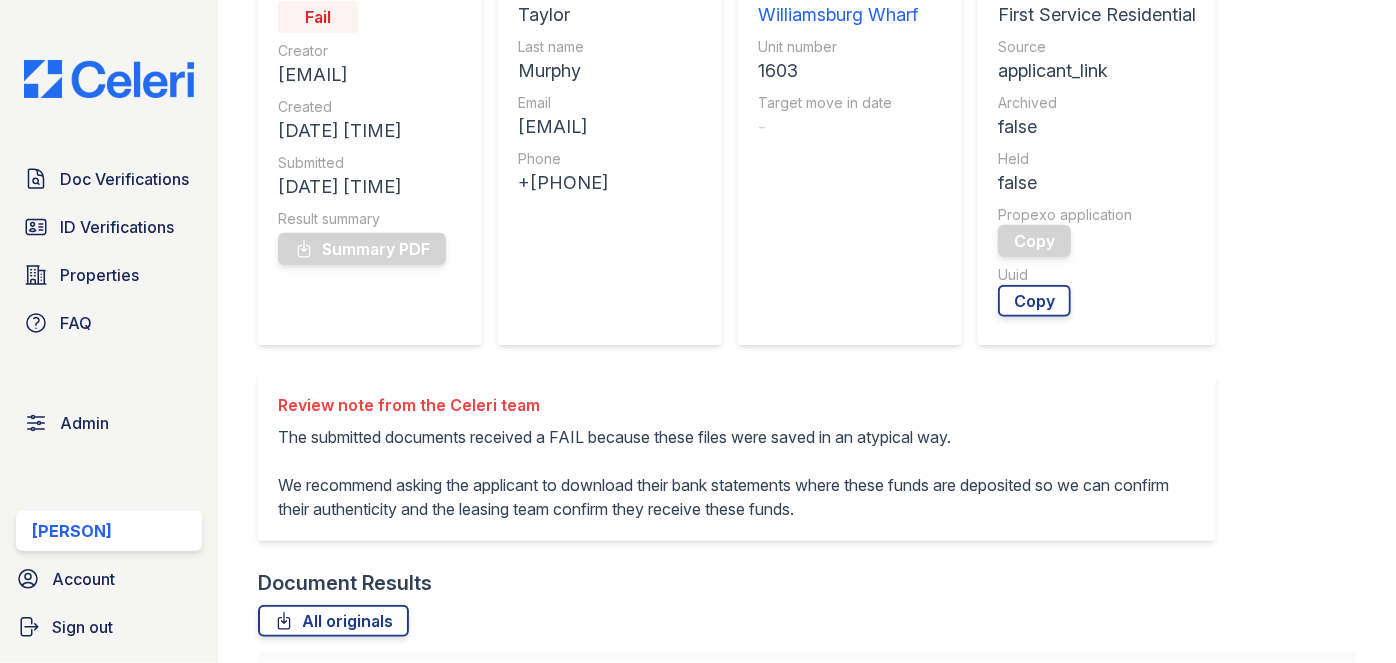 scroll, scrollTop: 818, scrollLeft: 0, axis: vertical 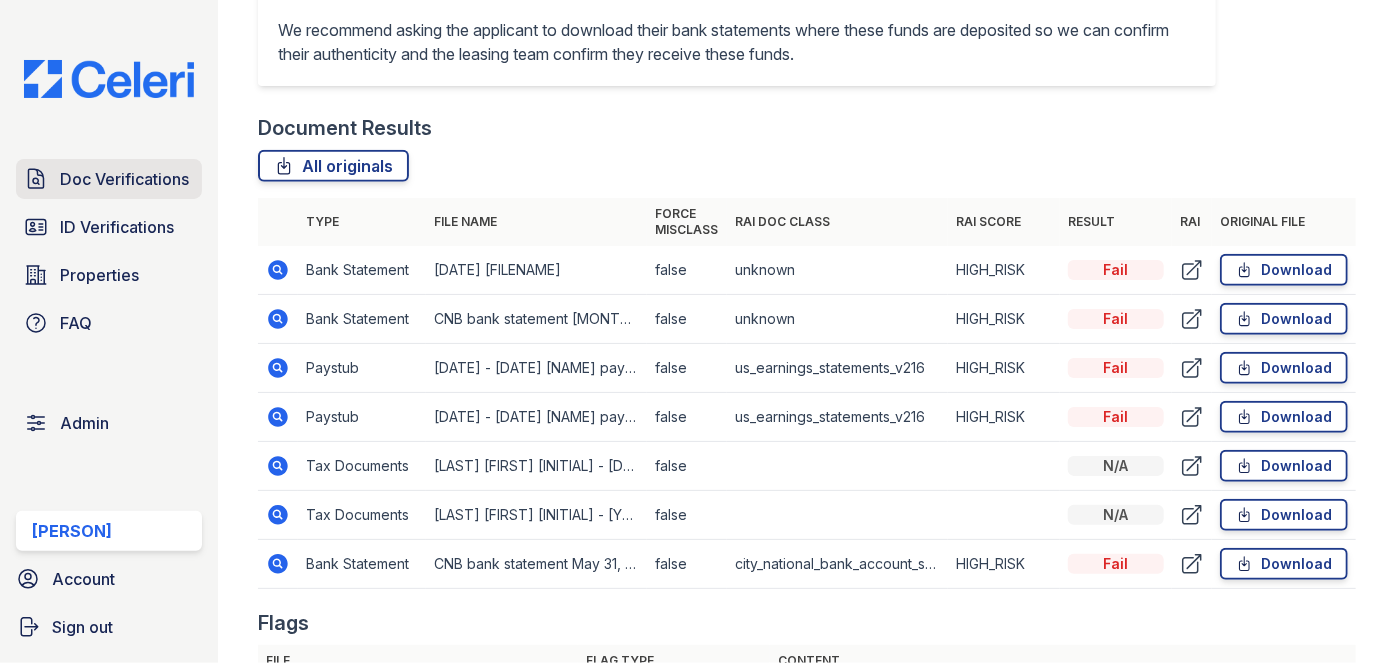 click on "Doc Verifications" at bounding box center [124, 179] 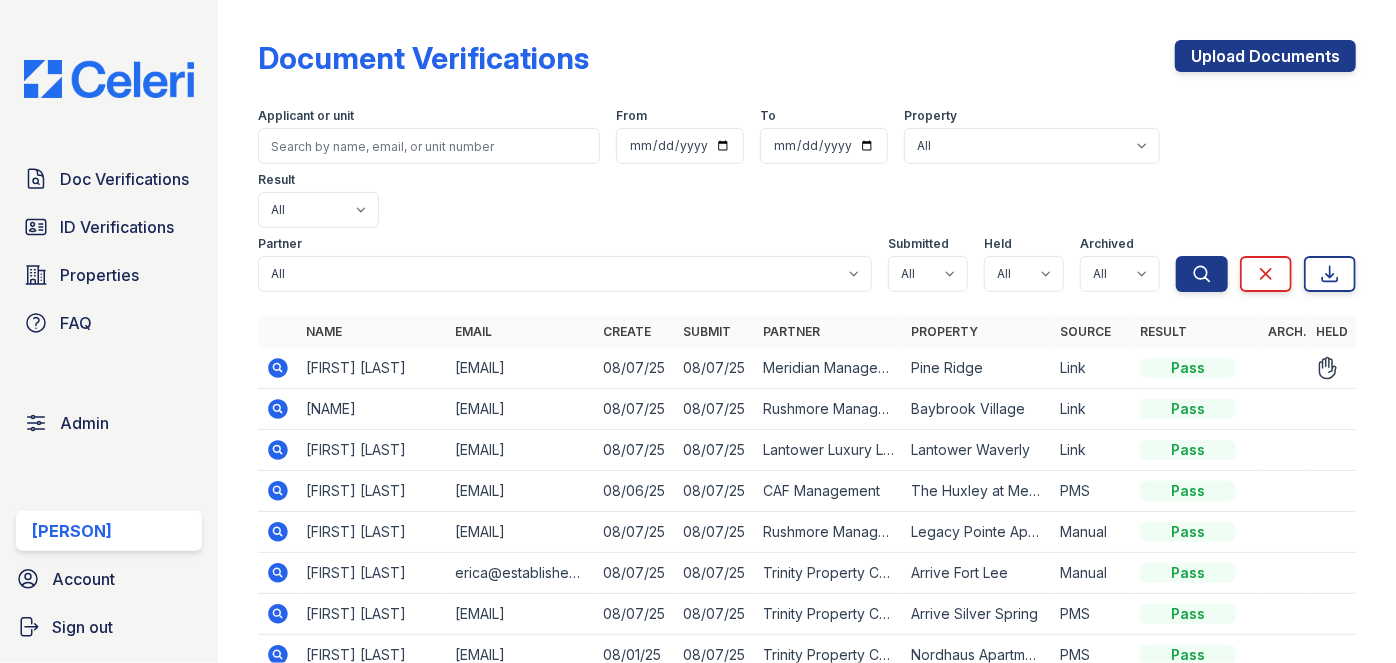 click 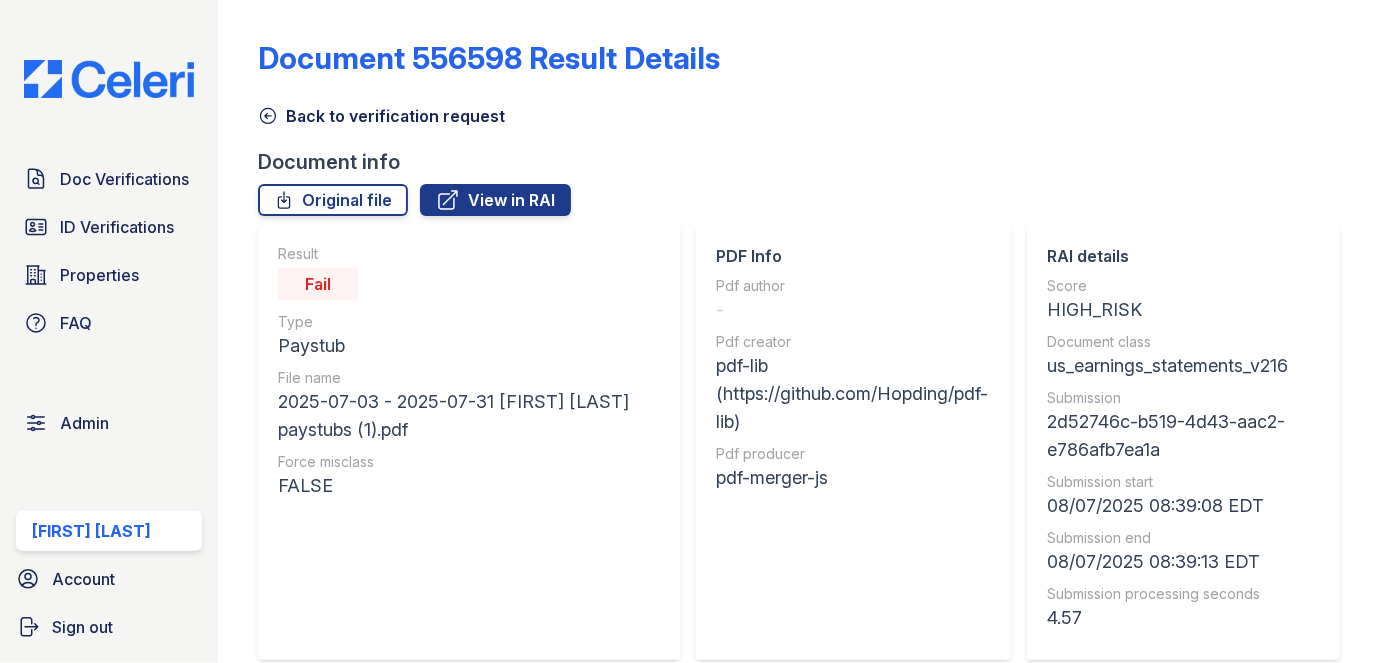 scroll, scrollTop: 0, scrollLeft: 0, axis: both 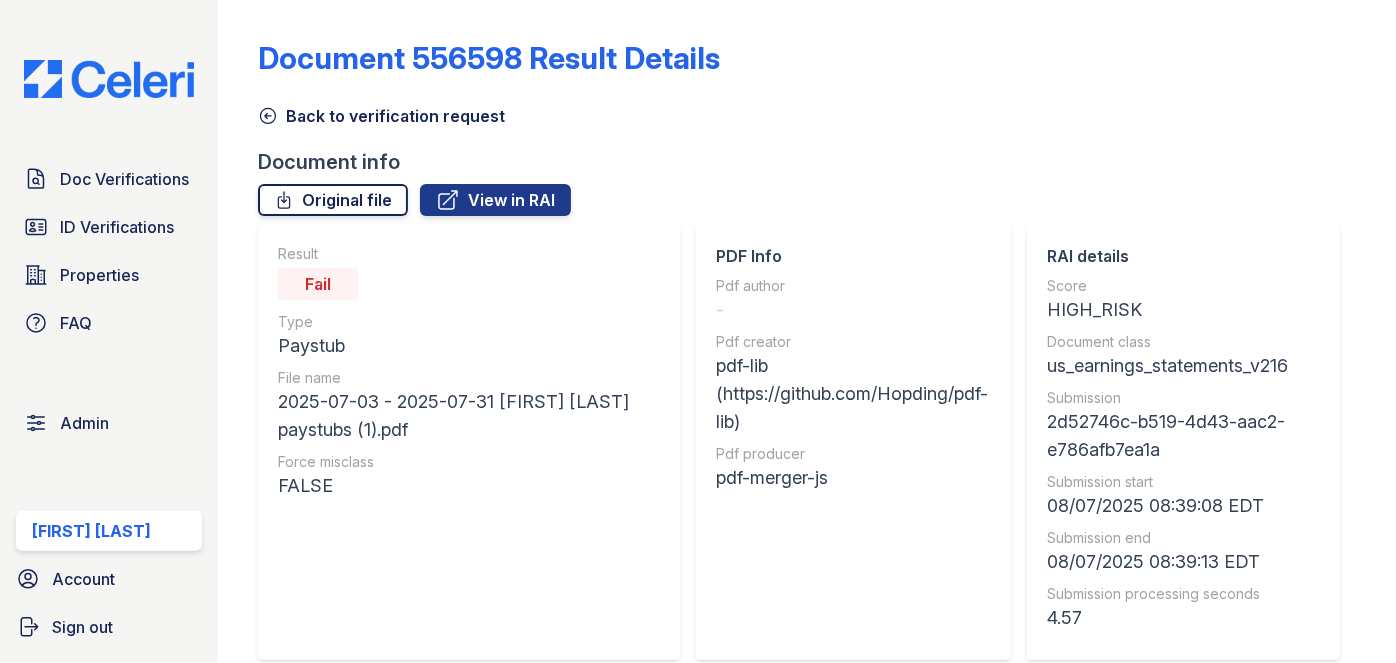 click on "Original file" at bounding box center (333, 200) 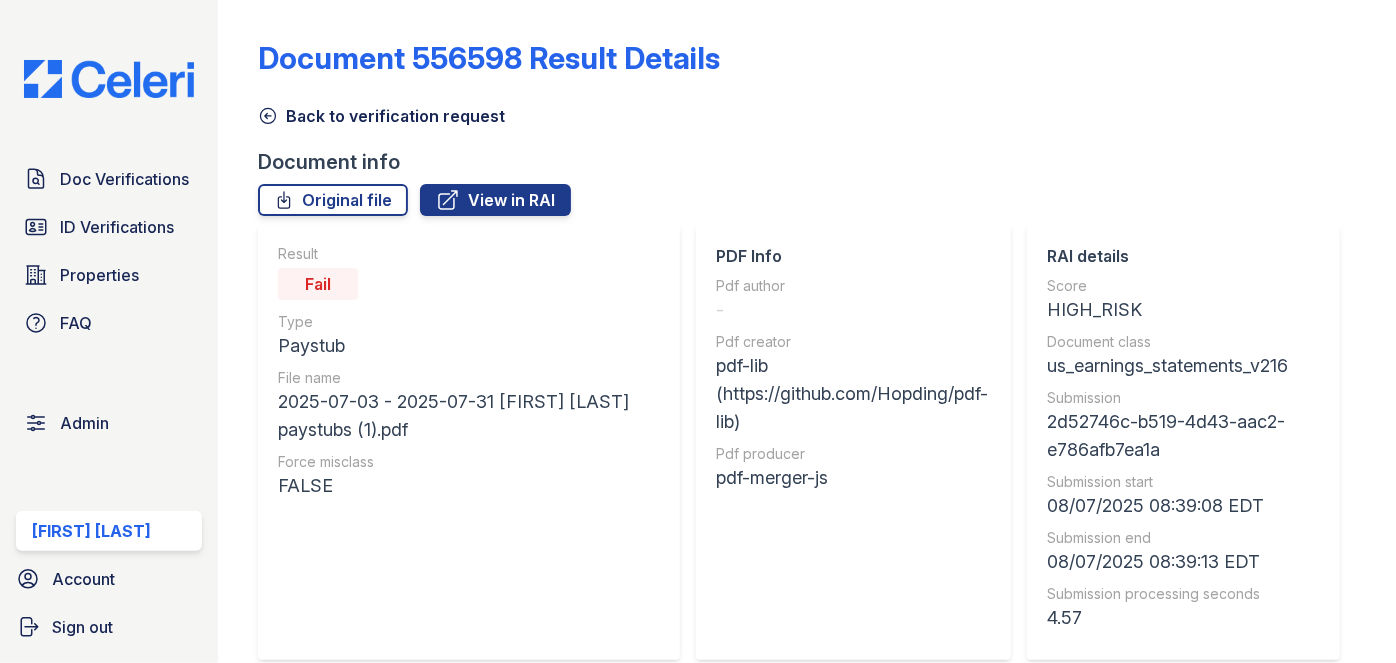 click on "Document 556598 Result Details
Back to verification request
Document info
Original file
View in RAI
Result
Fail
Type
Paystub
File name
2025-07-03 - 2025-07-31 Sean Murphy paystubs (1).pdf
Force misclass
FALSE
PDF Info
Pdf author
-
Pdf creator
pdf-lib (https://github.com/Hopding/pdf-lib)
Pdf producer
pdf-merger-js
RAI details
Score
HIGH_RISK
Document class
us_earnings_statements_v216
Submission
2d52746c-b519-4d43-aac2-e786afb7ea1a
Submission start
08/07/2025 08:39:08 EDT
Submission end
08/07/2025 08:39:13 EDT
4.57" at bounding box center [807, 3262] 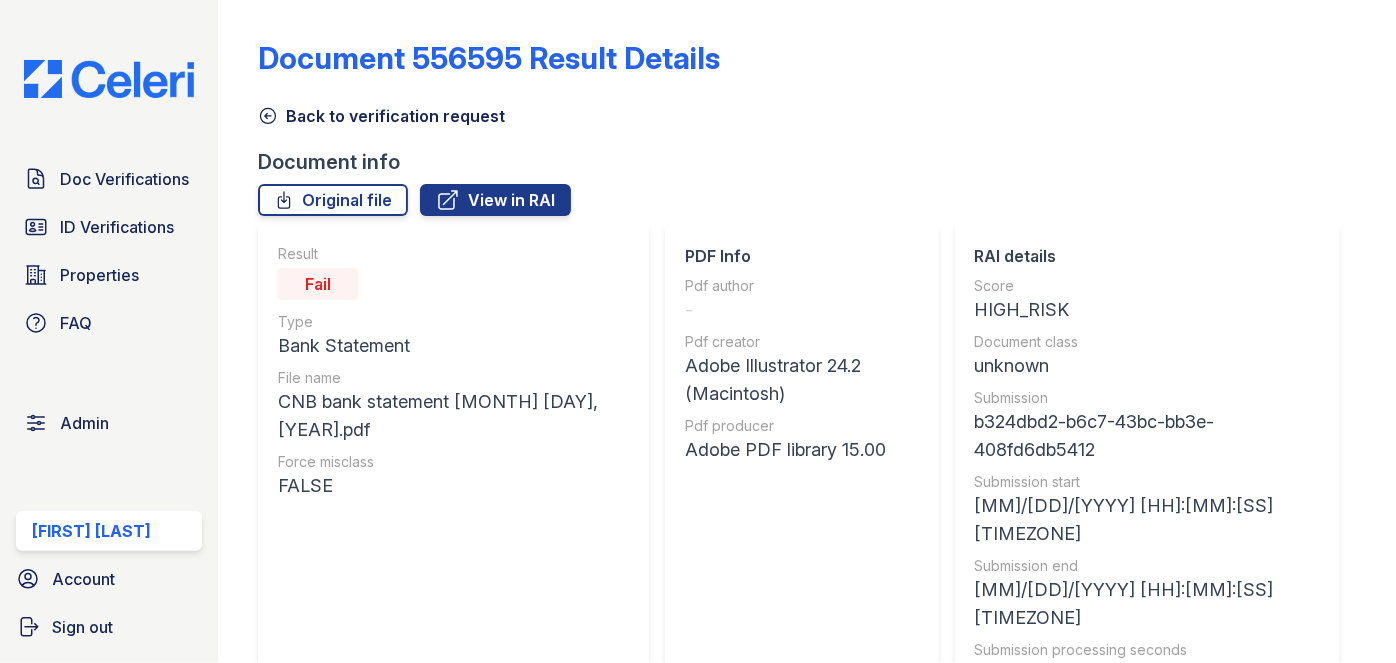 scroll, scrollTop: 0, scrollLeft: 0, axis: both 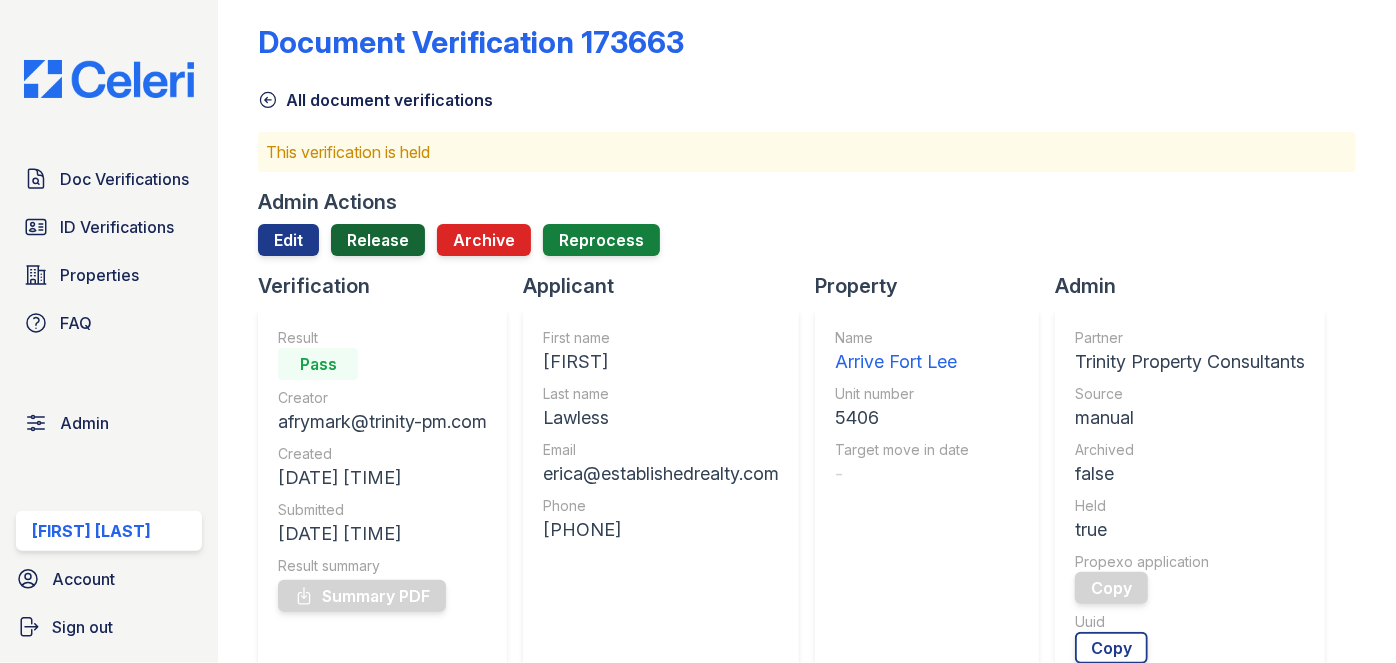click on "Release" at bounding box center [378, 240] 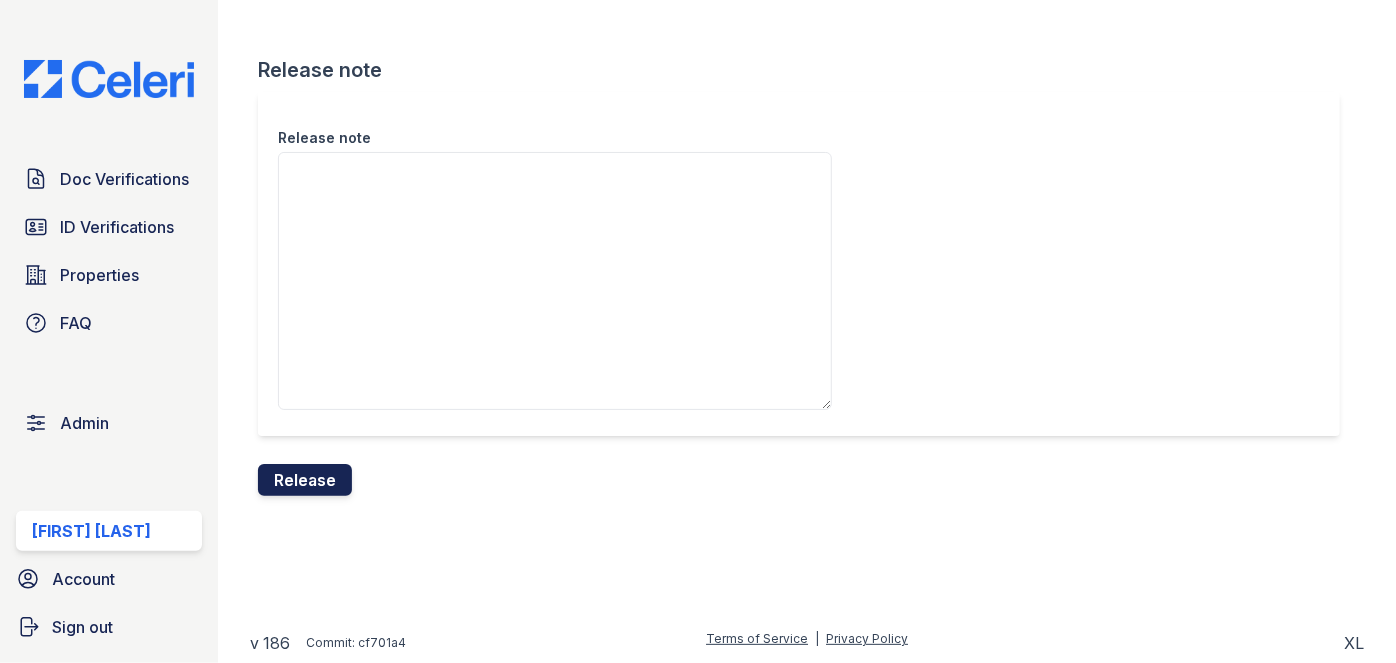 click on "Release" at bounding box center (305, 480) 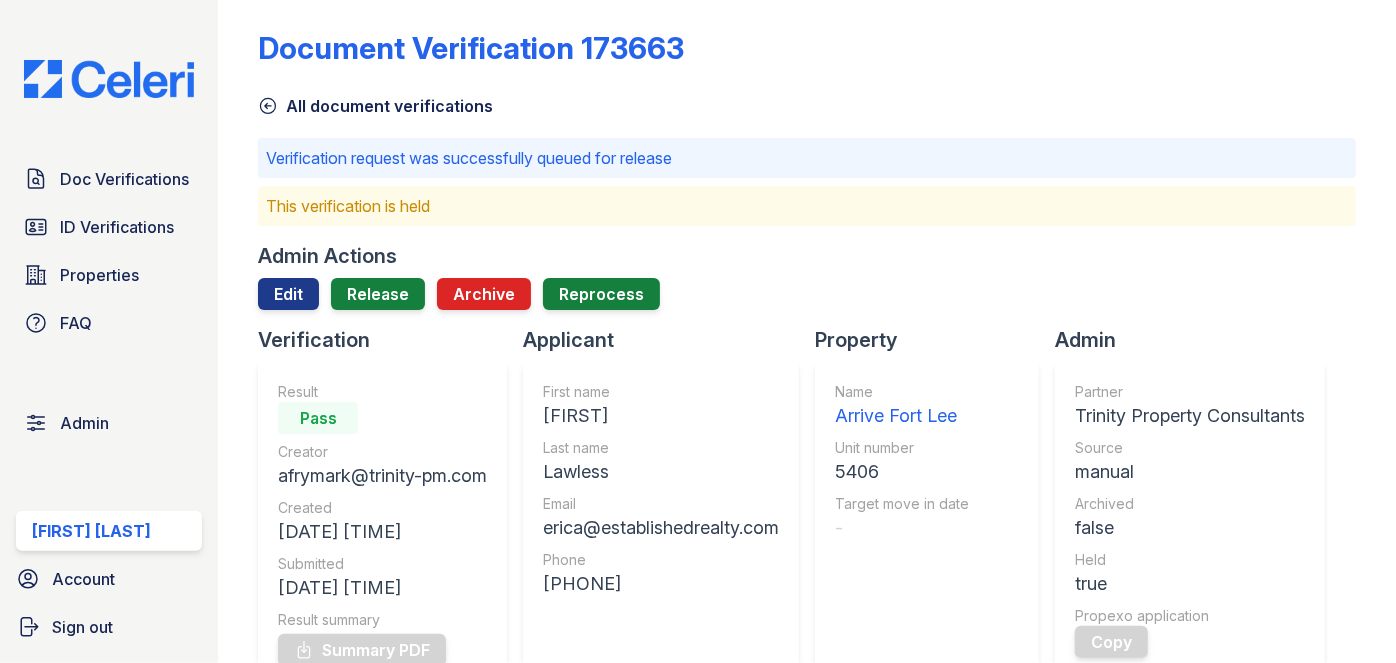scroll, scrollTop: 0, scrollLeft: 0, axis: both 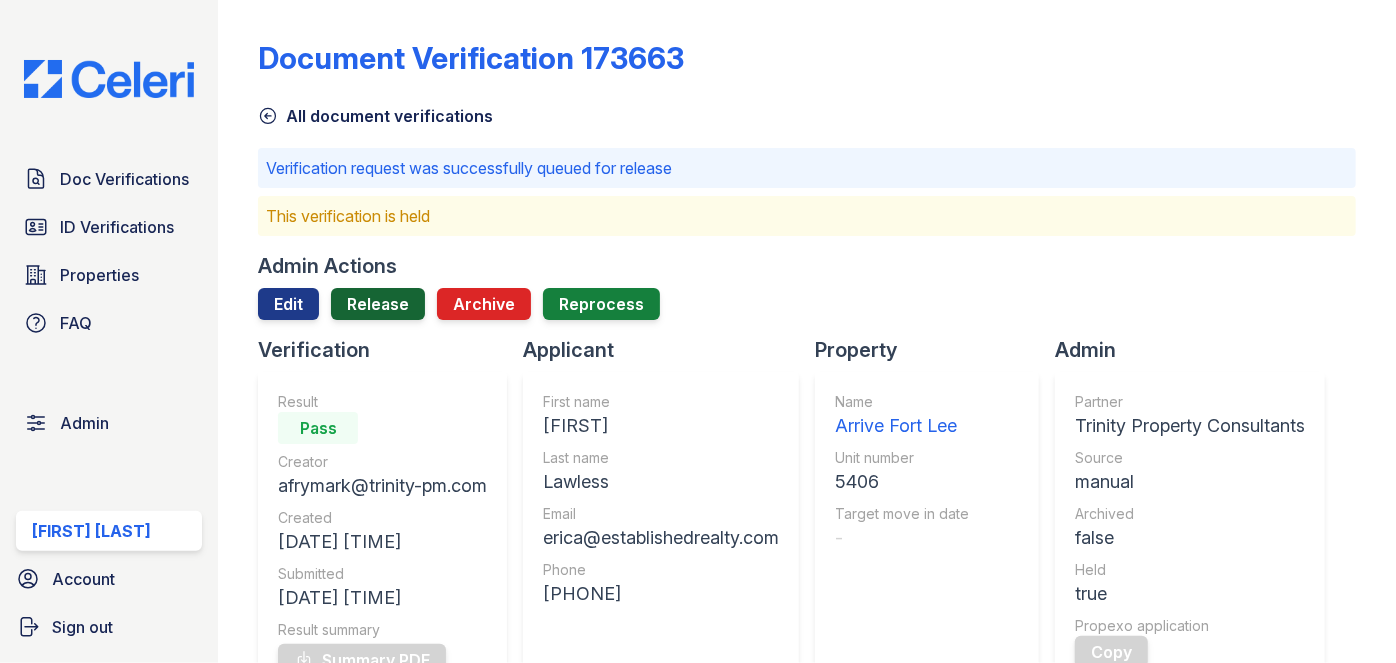 click on "Release" at bounding box center (378, 304) 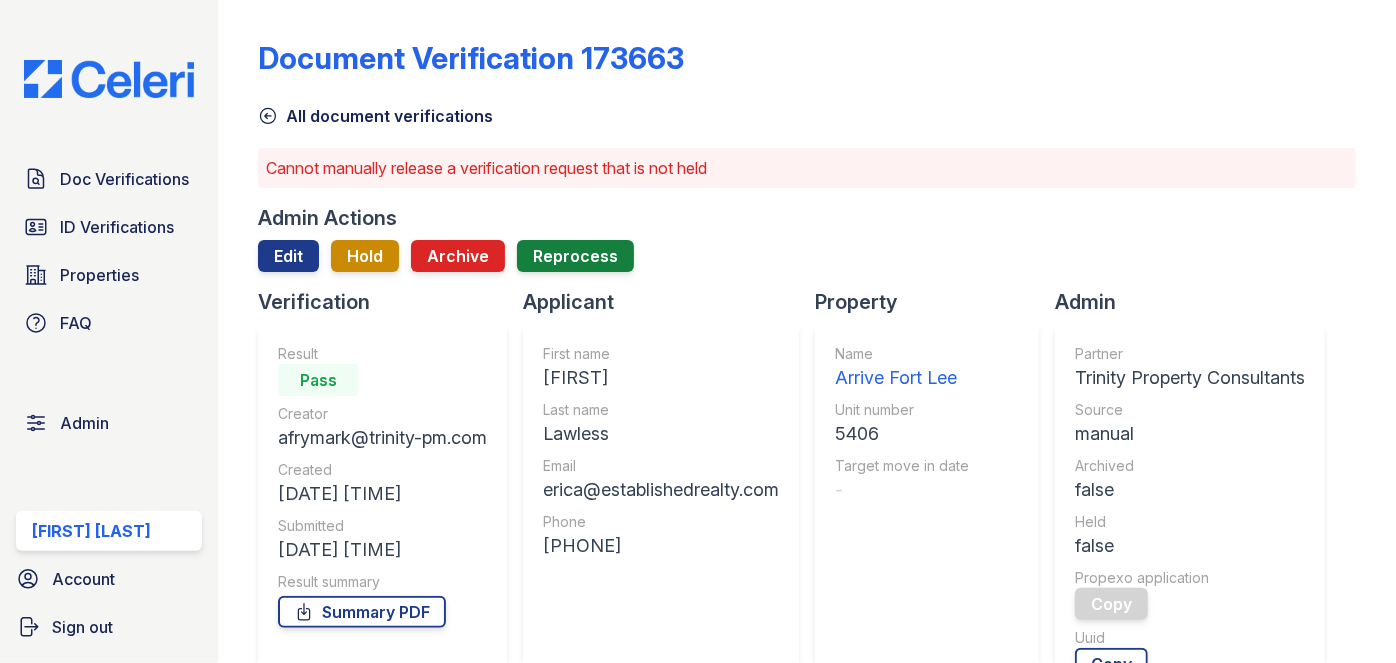 click on "Verification" at bounding box center [390, 302] 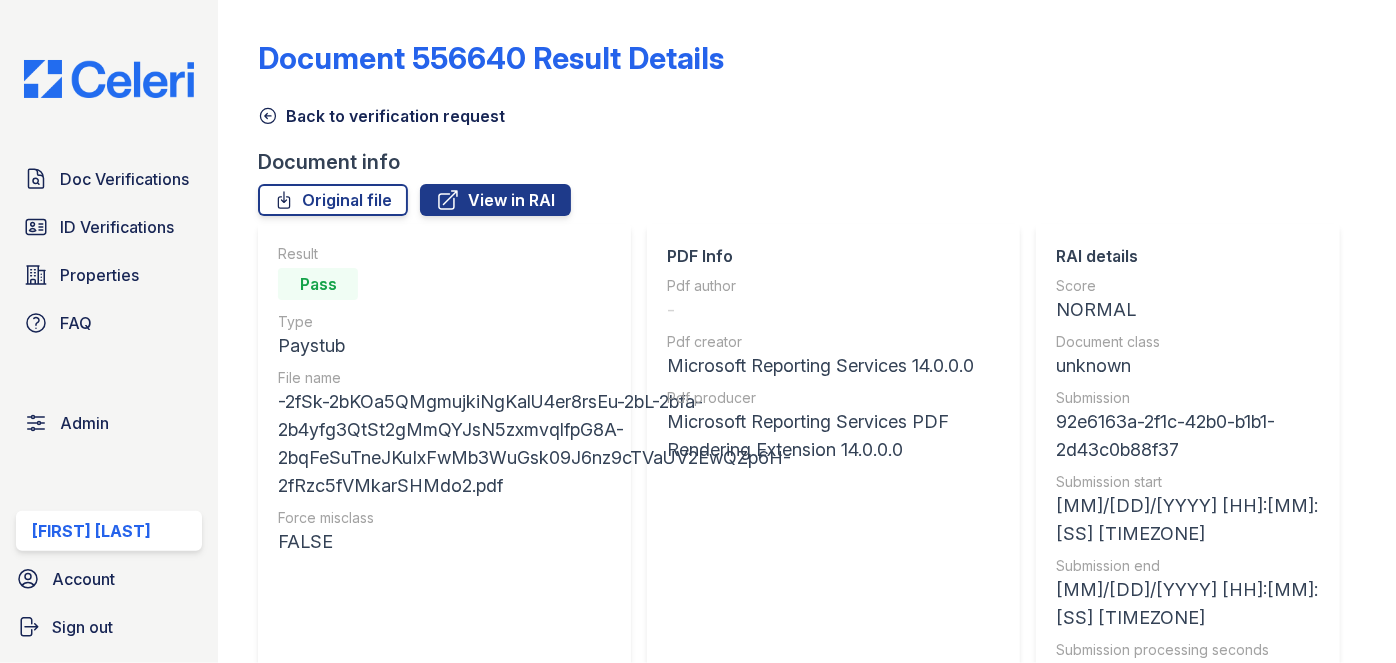 scroll, scrollTop: 0, scrollLeft: 0, axis: both 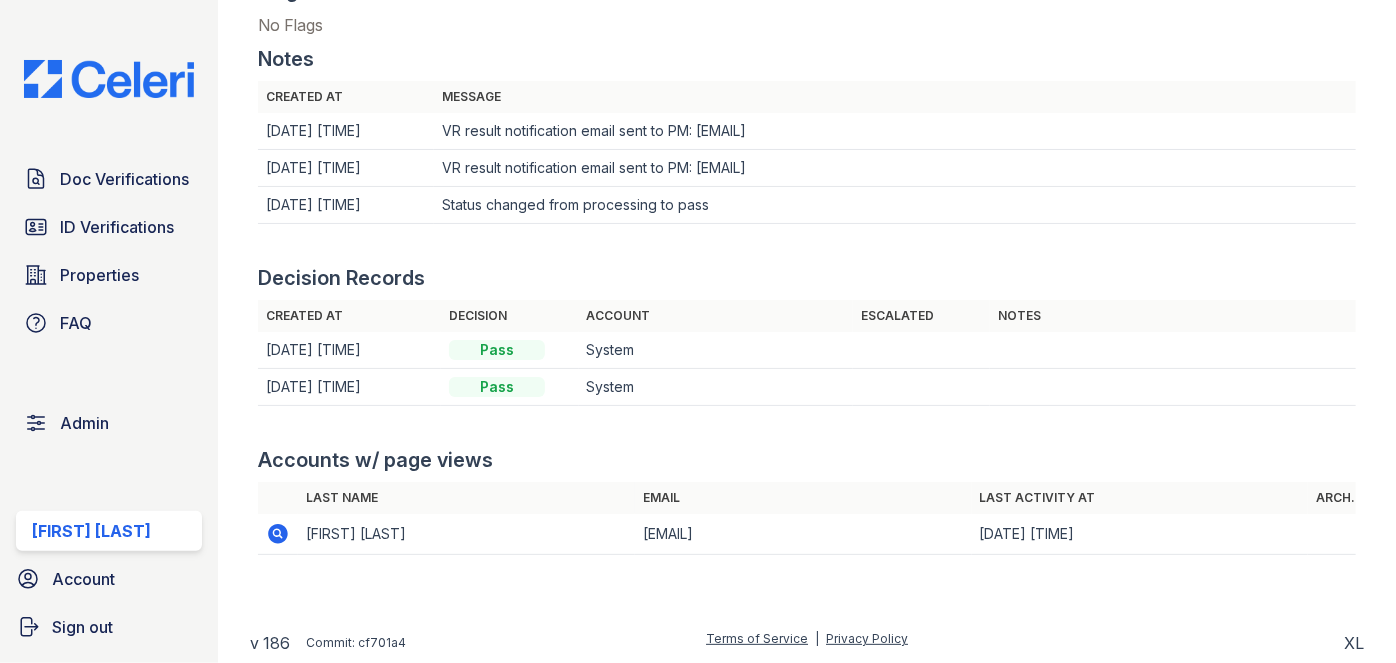 click at bounding box center [278, -117] 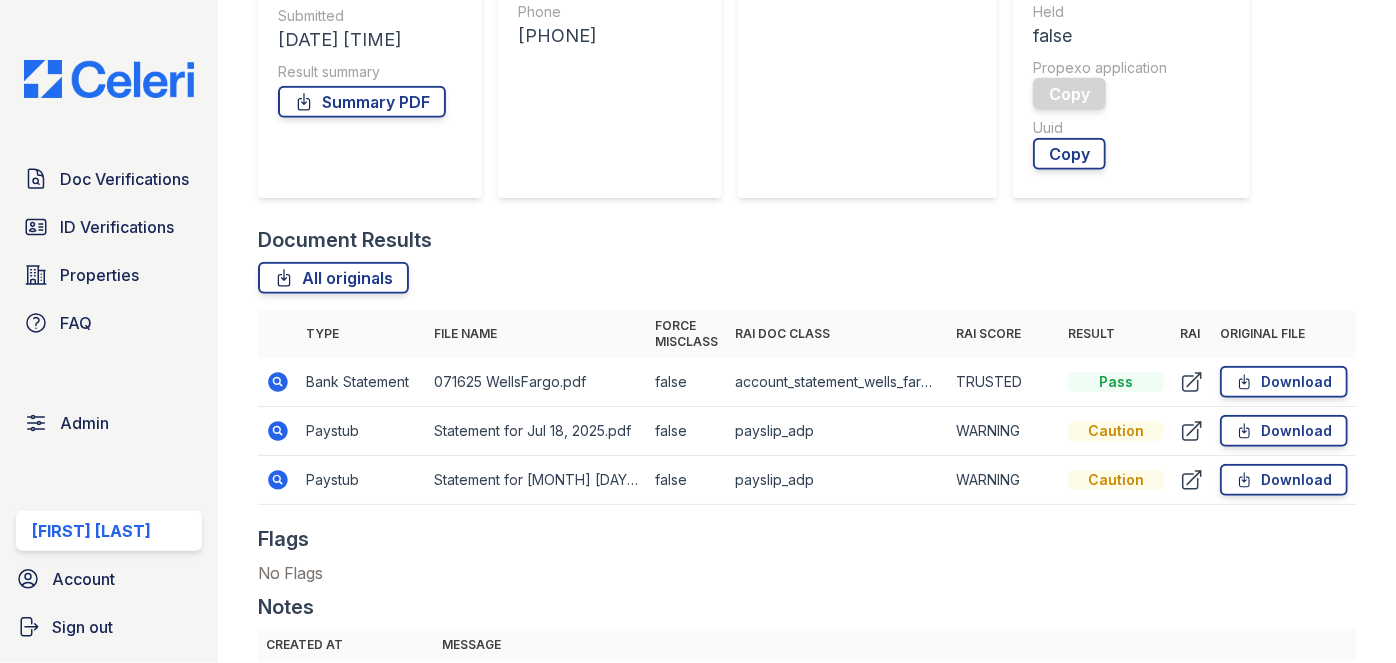 scroll, scrollTop: 0, scrollLeft: 0, axis: both 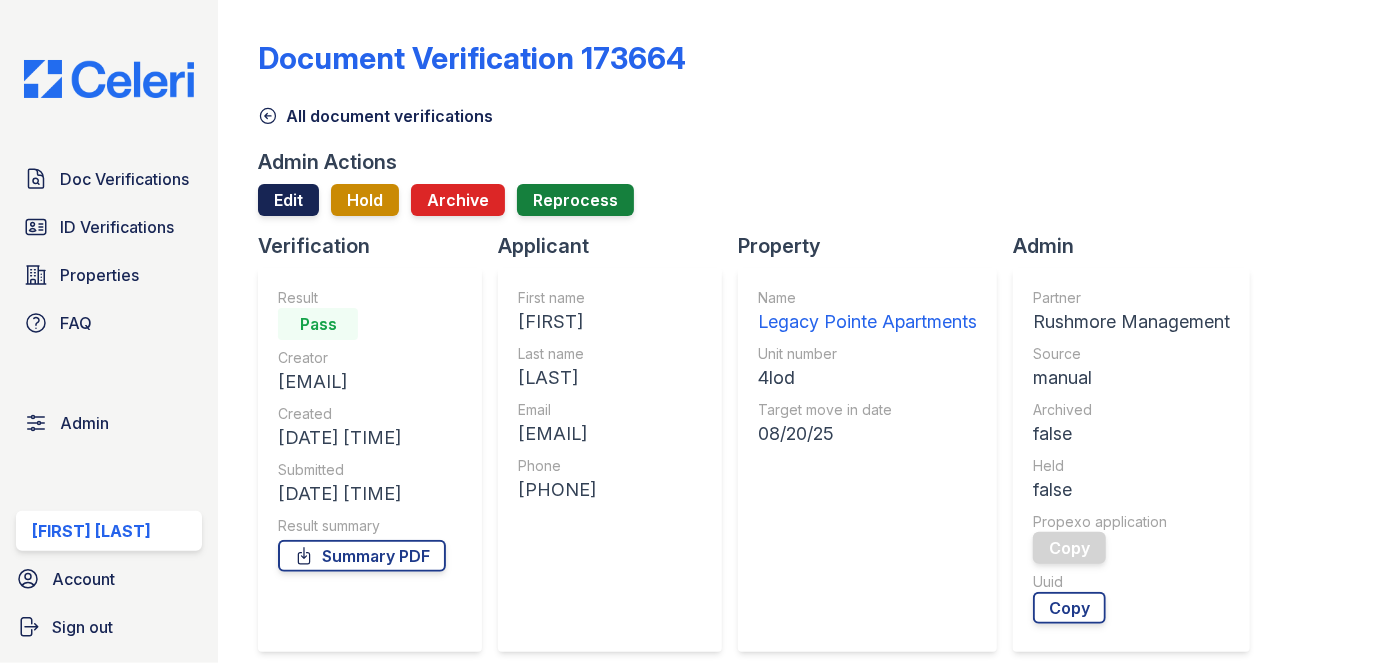 click on "Edit" at bounding box center (288, 200) 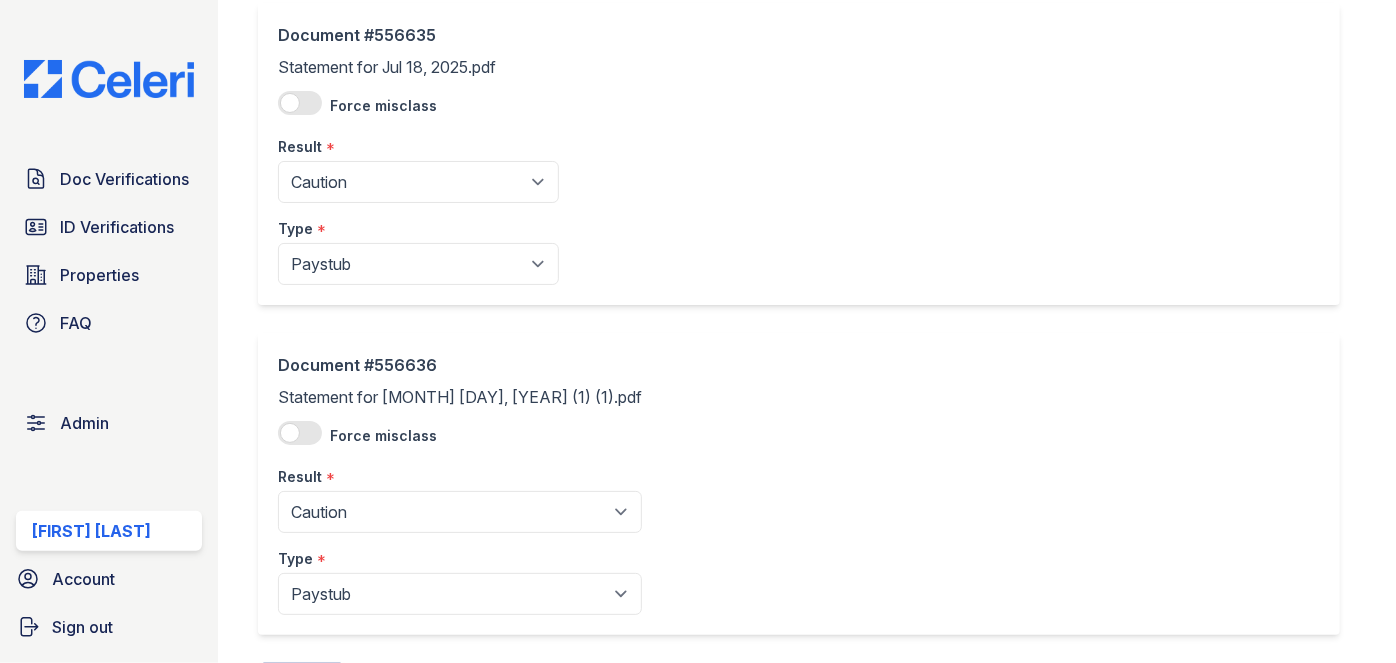 scroll, scrollTop: 511, scrollLeft: 0, axis: vertical 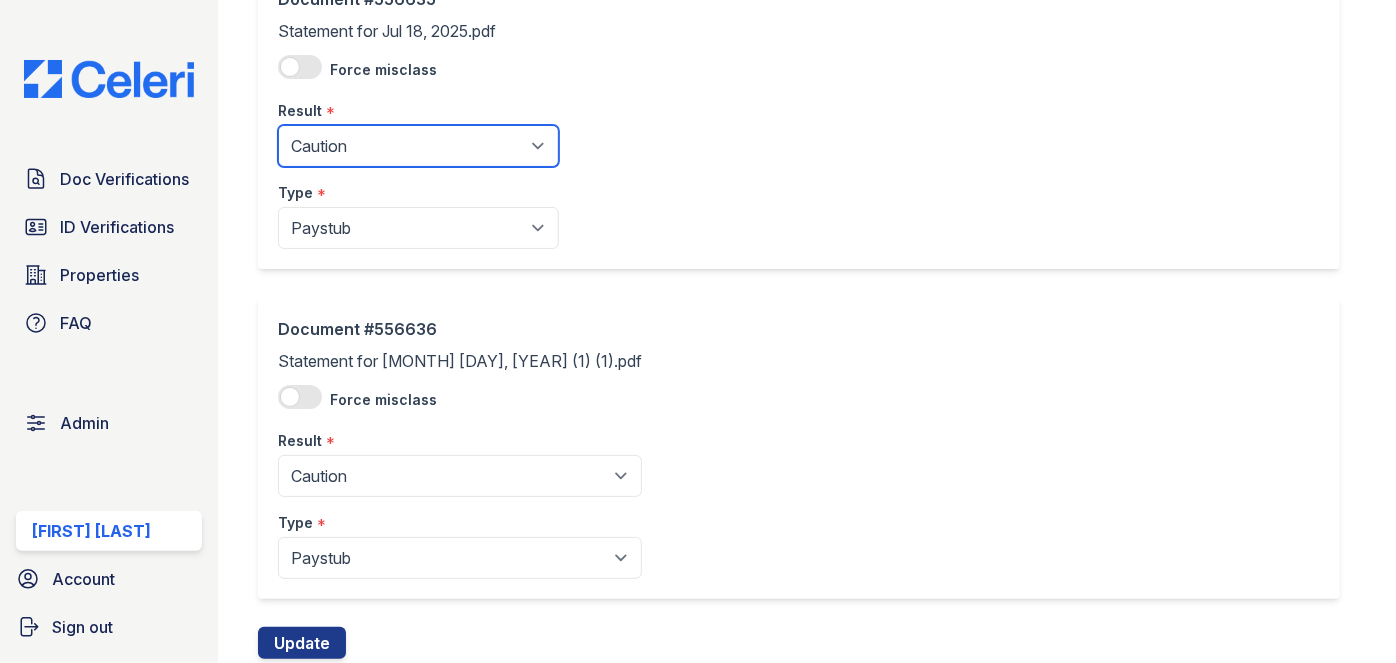 click on "Pending
Sent
Started
Processing
Pass
Fail
Caution
Error
N/A" at bounding box center (418, 146) 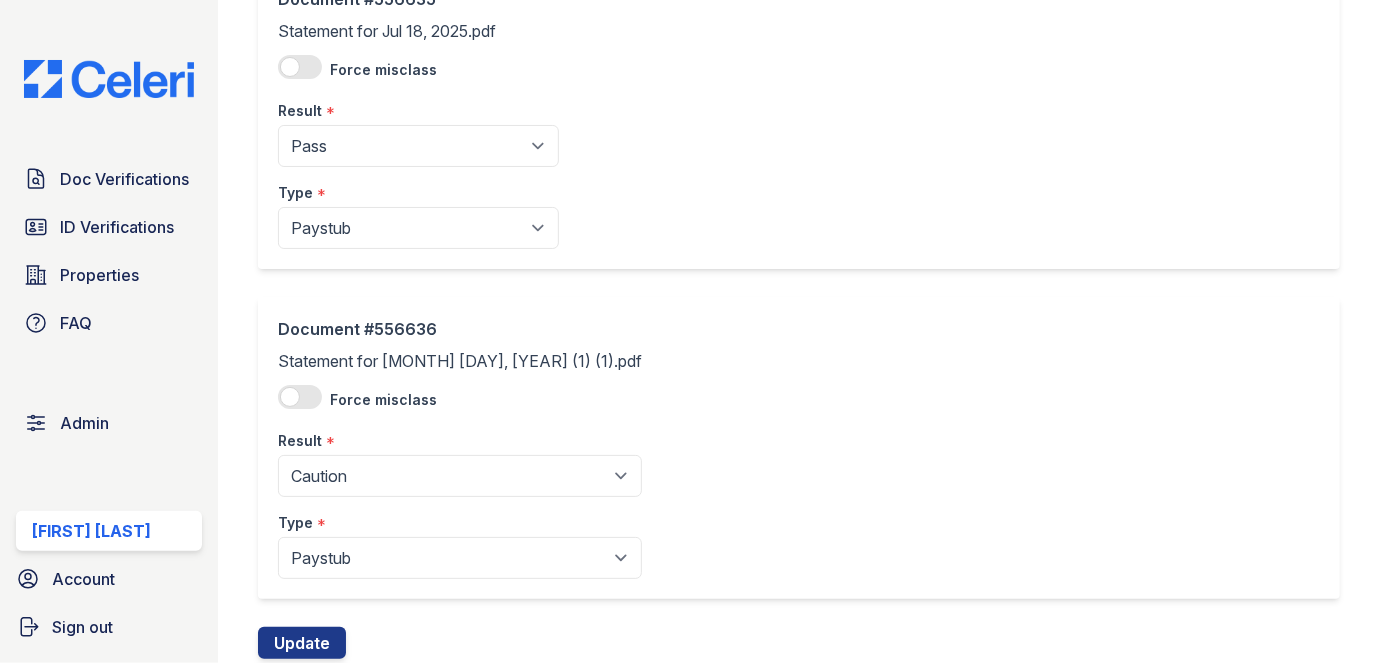 click on "Document #556636" at bounding box center (418, -331) 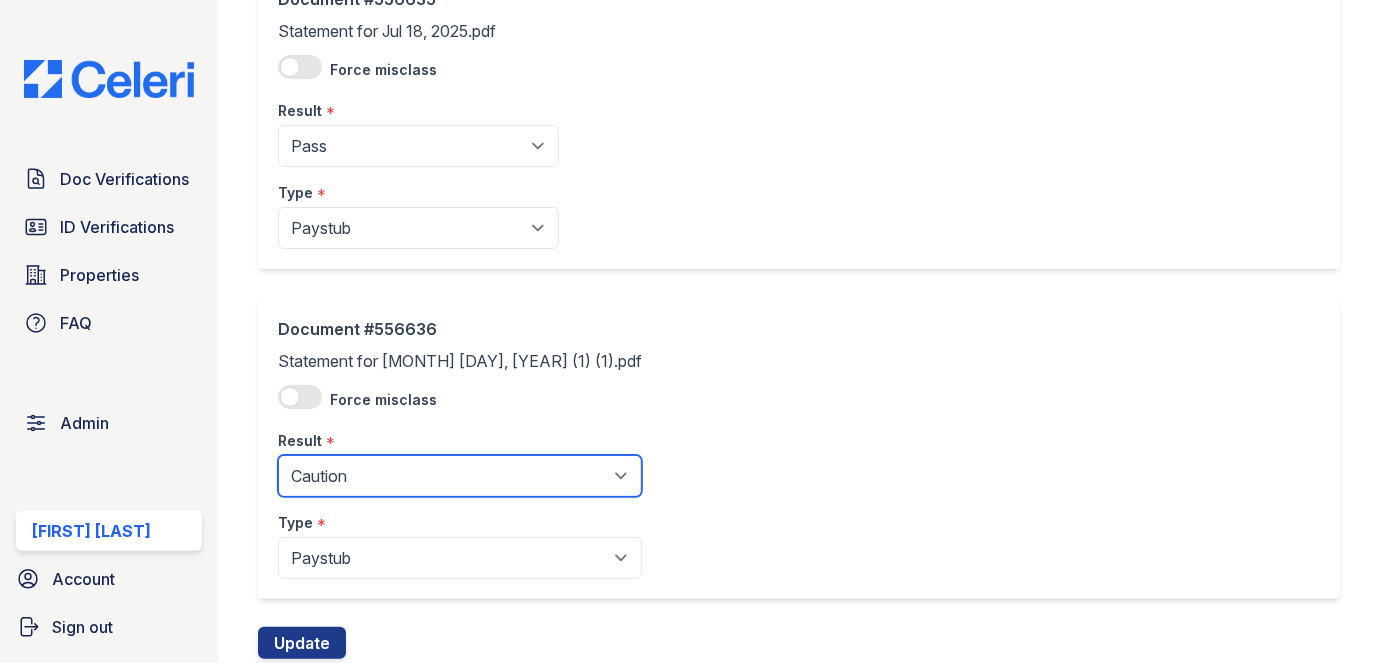 click on "Pending
Sent
Started
Processing
Pass
Fail
Caution
Error
N/A" at bounding box center [460, 476] 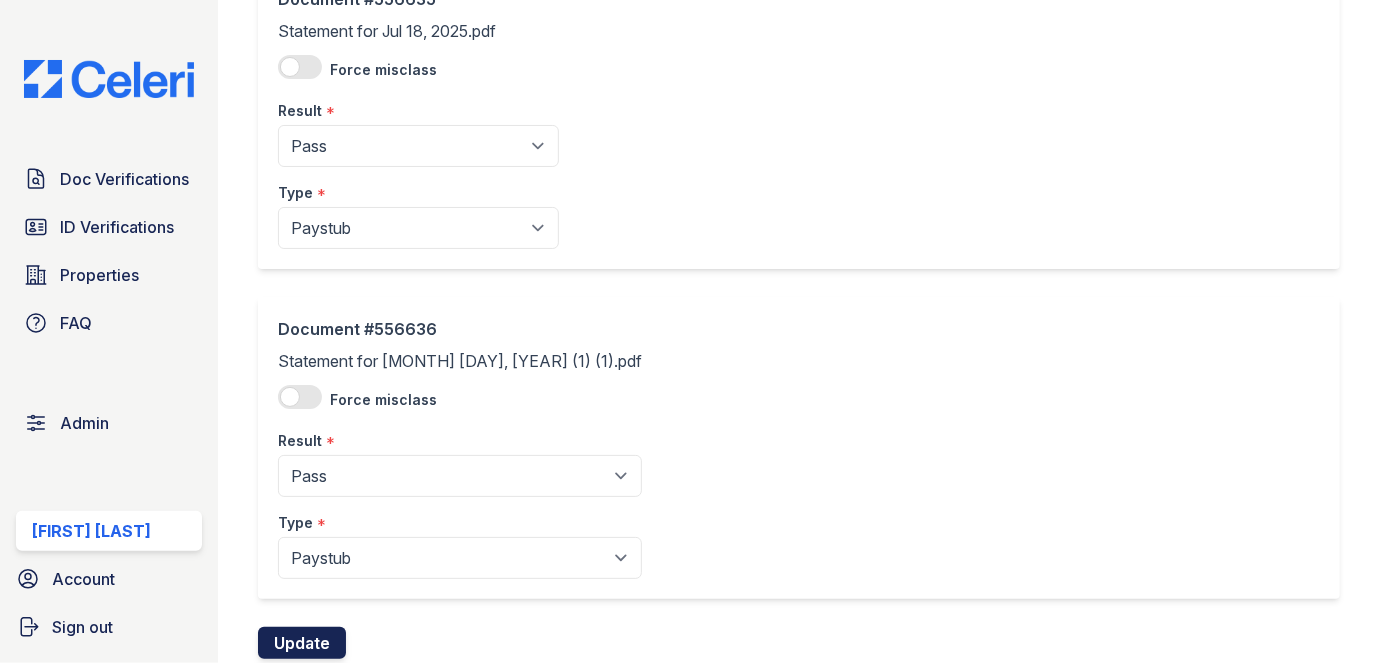 click on "Update" at bounding box center [302, 643] 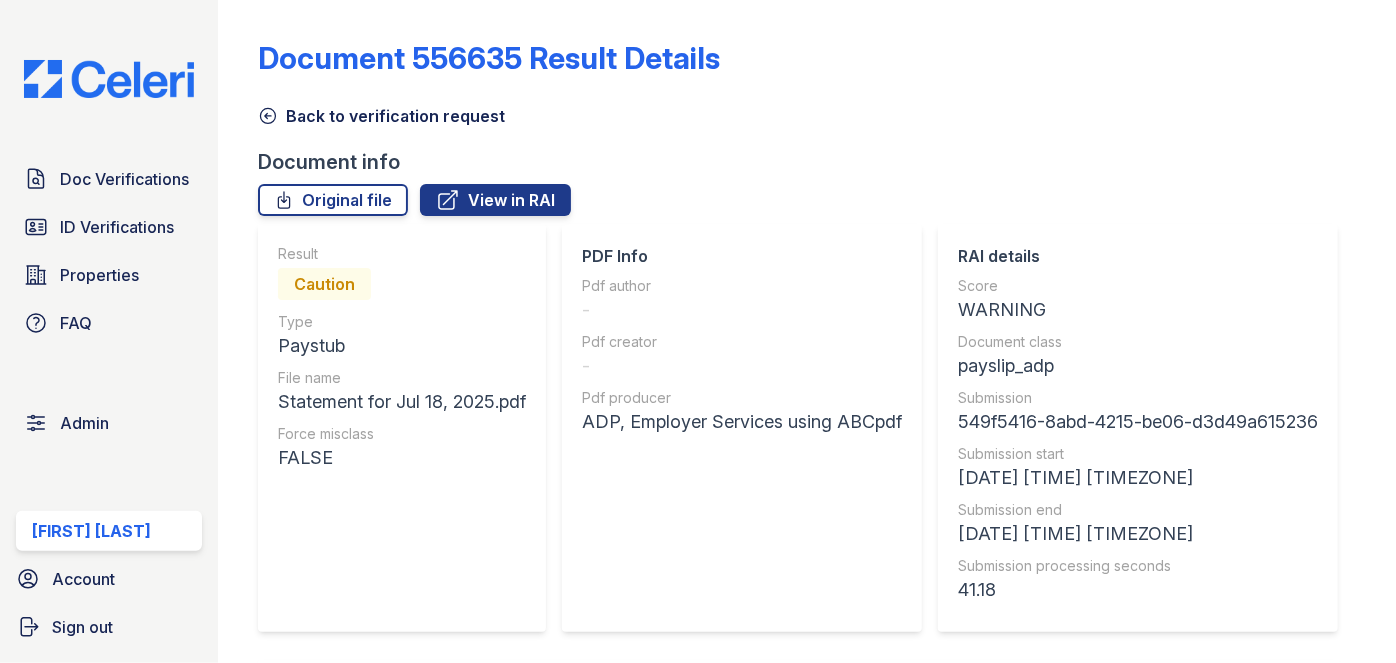 scroll, scrollTop: 0, scrollLeft: 0, axis: both 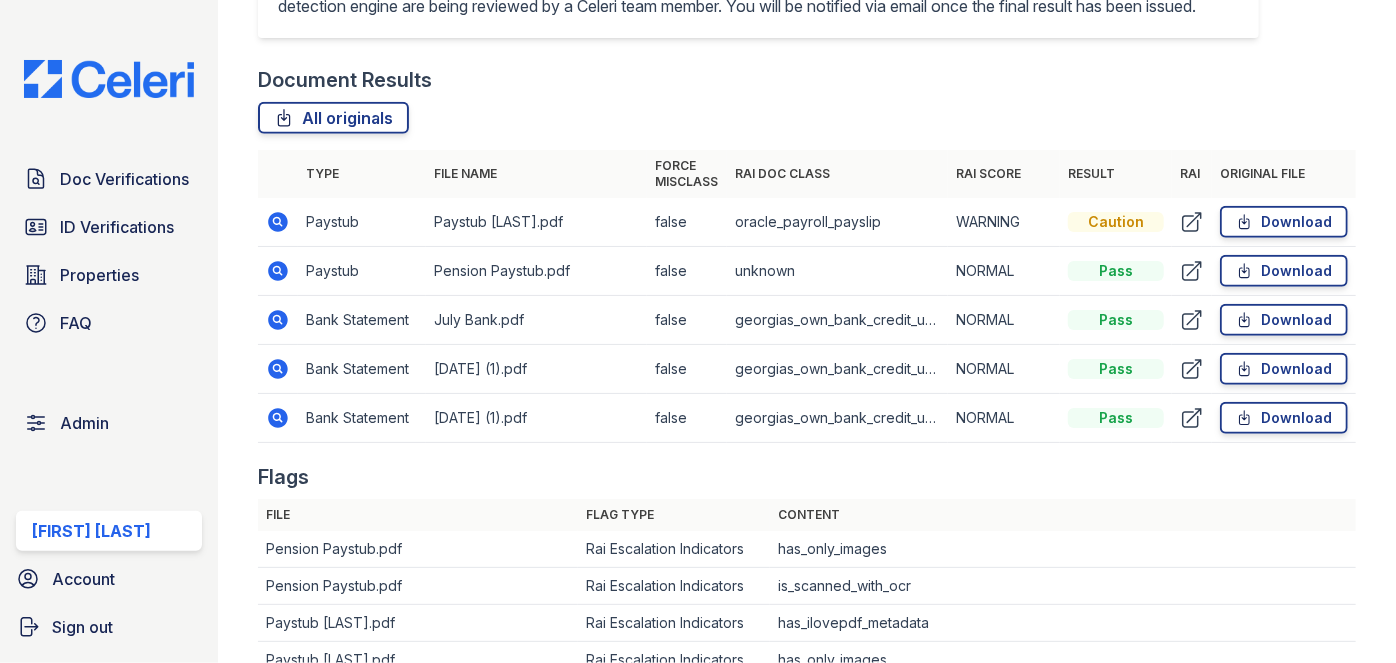 drag, startPoint x: 293, startPoint y: 270, endPoint x: 277, endPoint y: 260, distance: 18.867962 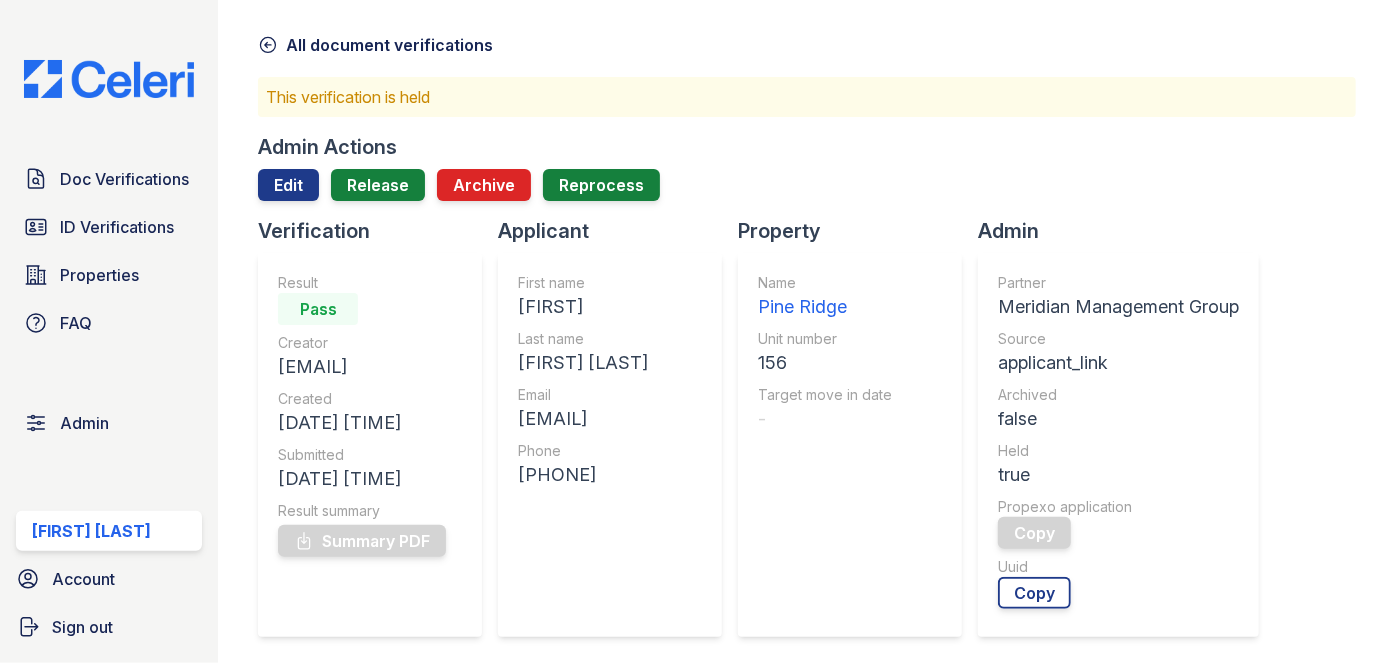 scroll, scrollTop: 0, scrollLeft: 0, axis: both 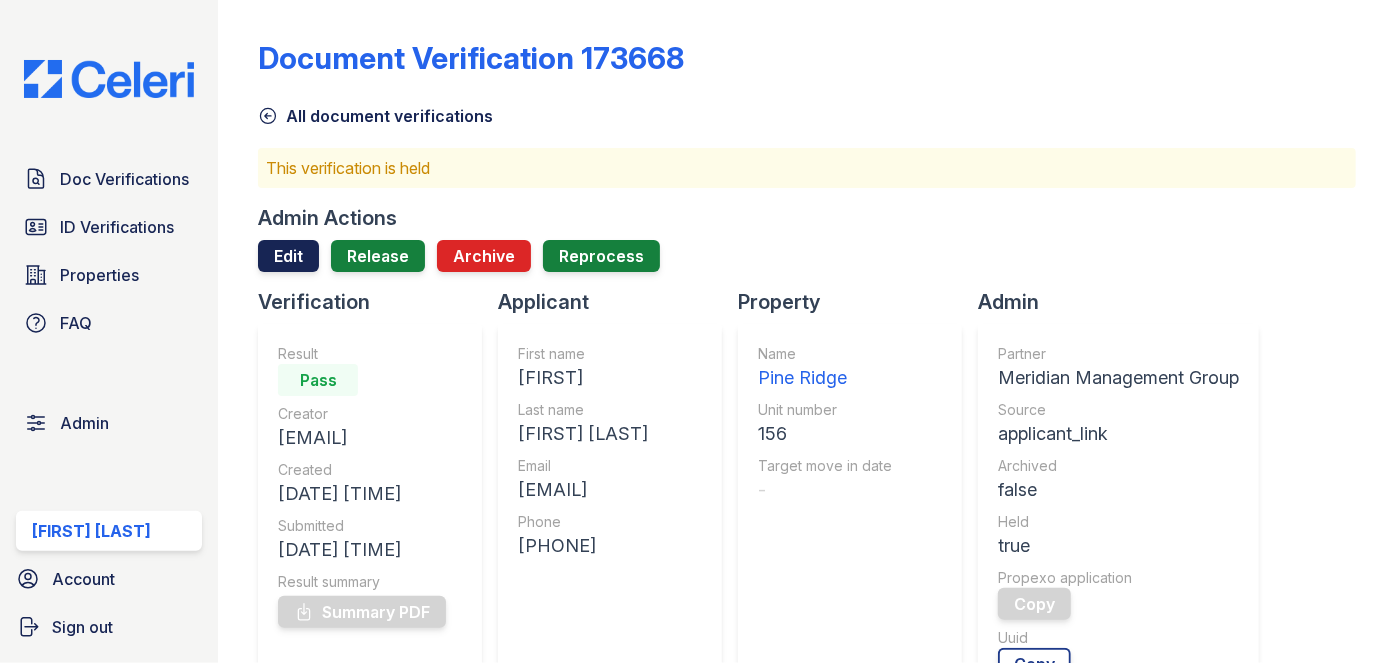 click on "Edit" at bounding box center [288, 256] 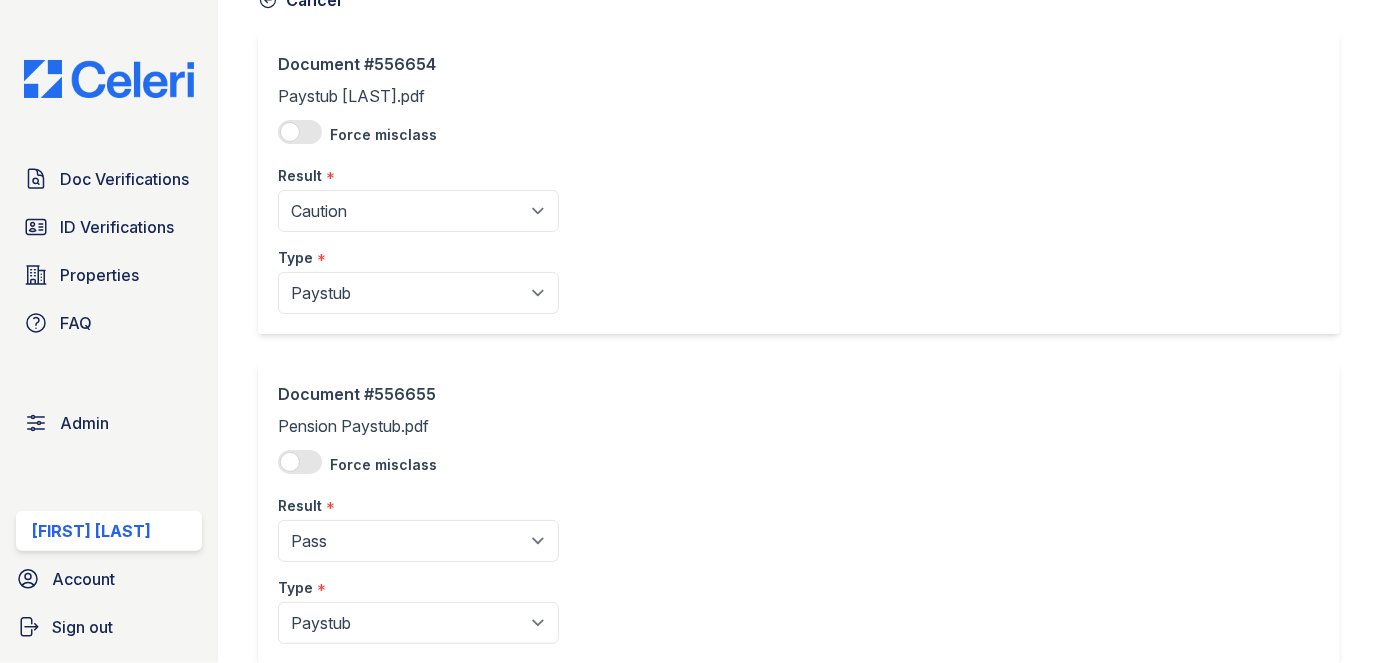 scroll, scrollTop: 272, scrollLeft: 0, axis: vertical 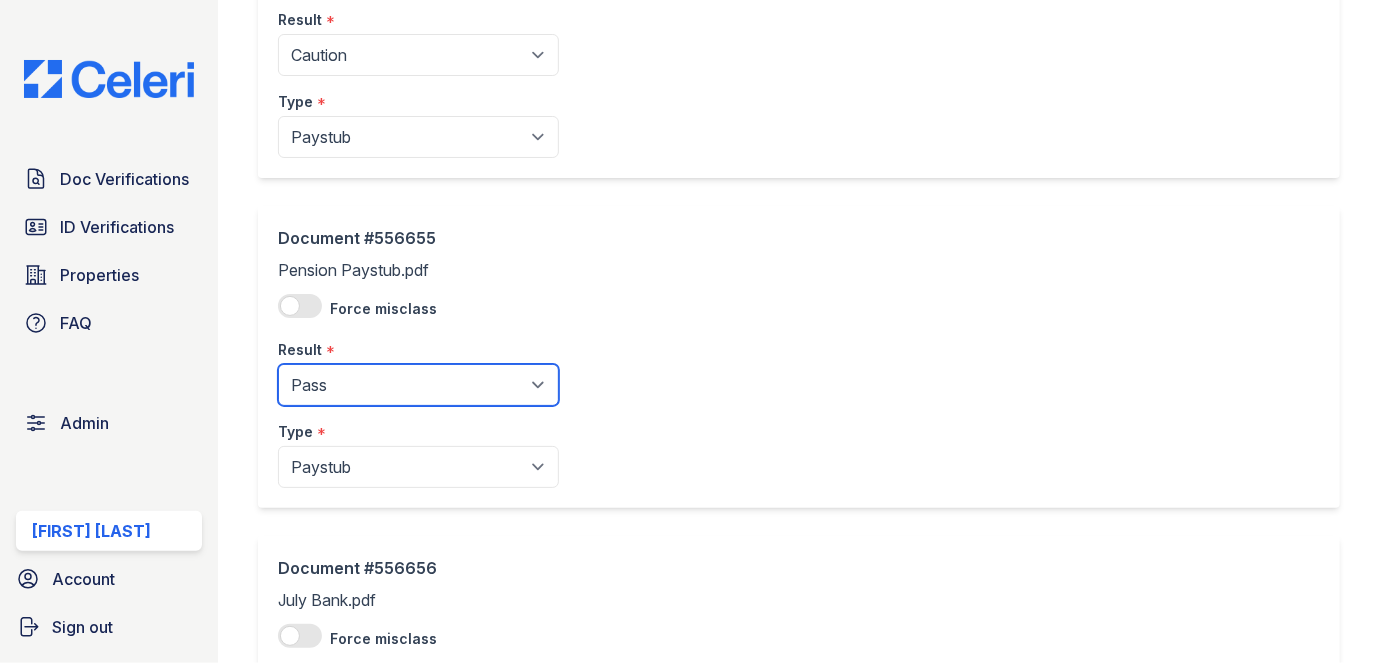 click on "Pending
Sent
Started
Processing
Pass
Fail
Caution
Error
N/A" at bounding box center (418, 385) 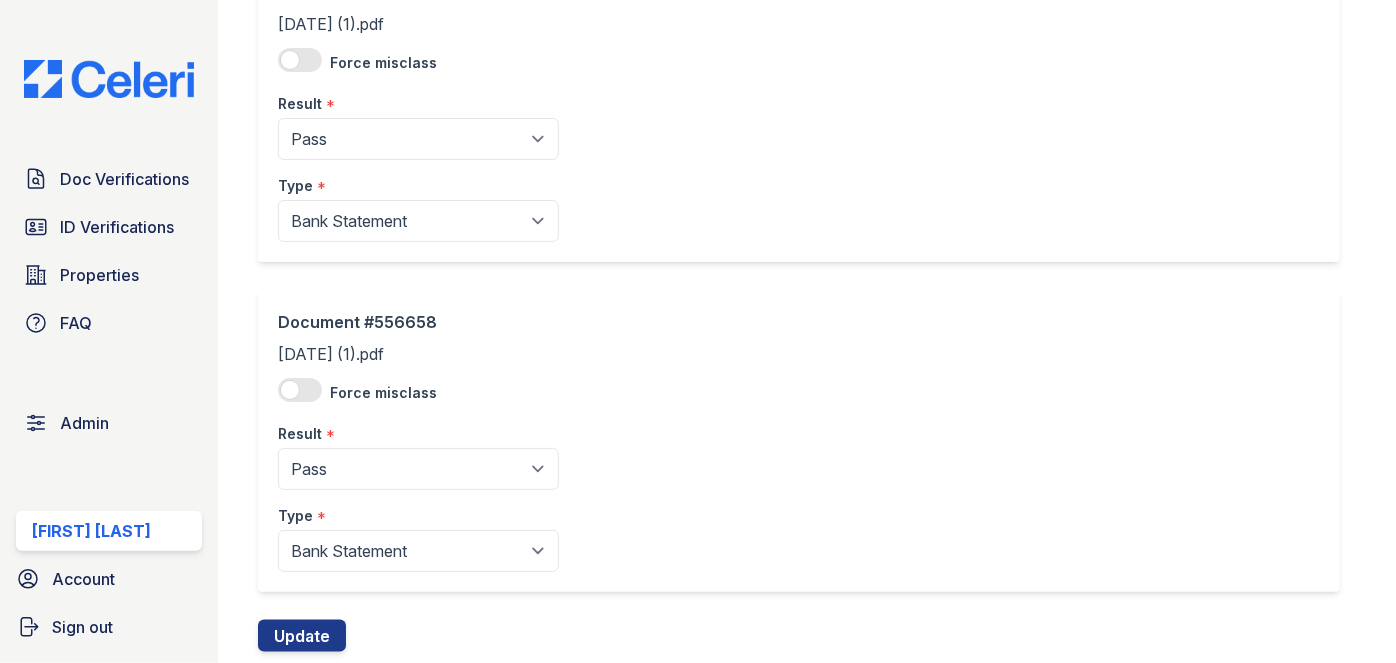 scroll, scrollTop: 1232, scrollLeft: 0, axis: vertical 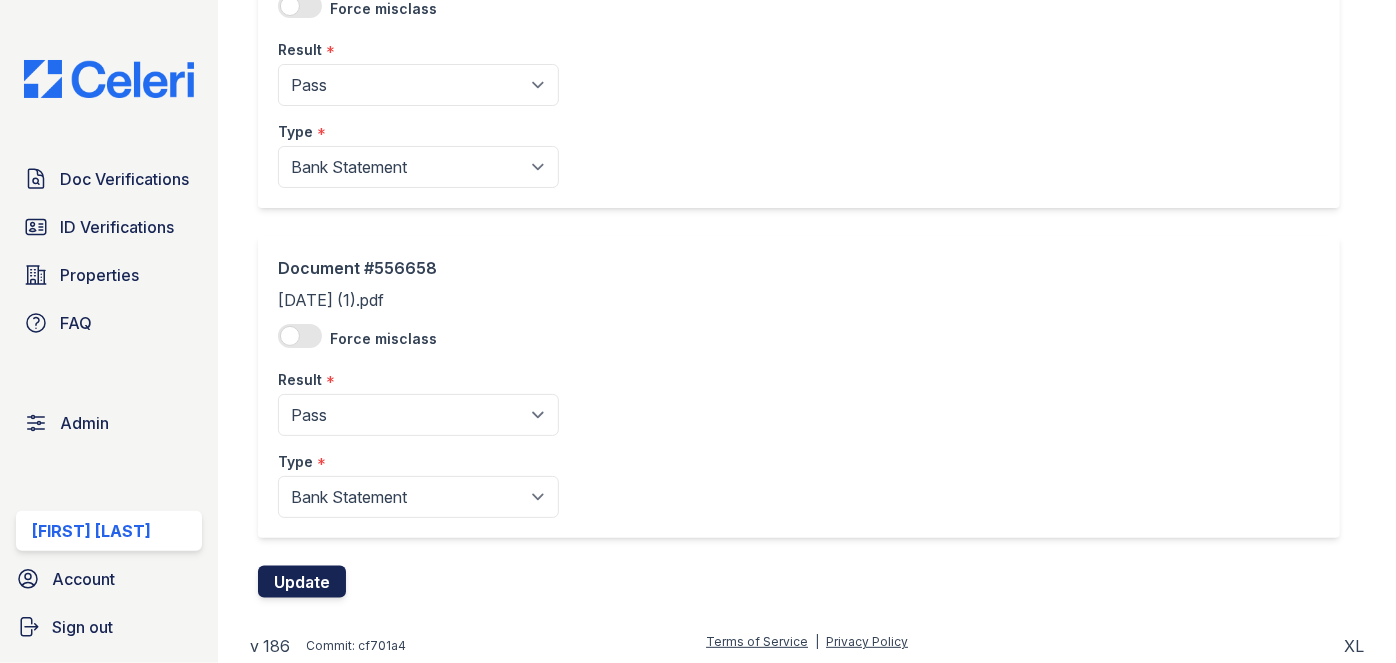 click on "Update" at bounding box center (302, 582) 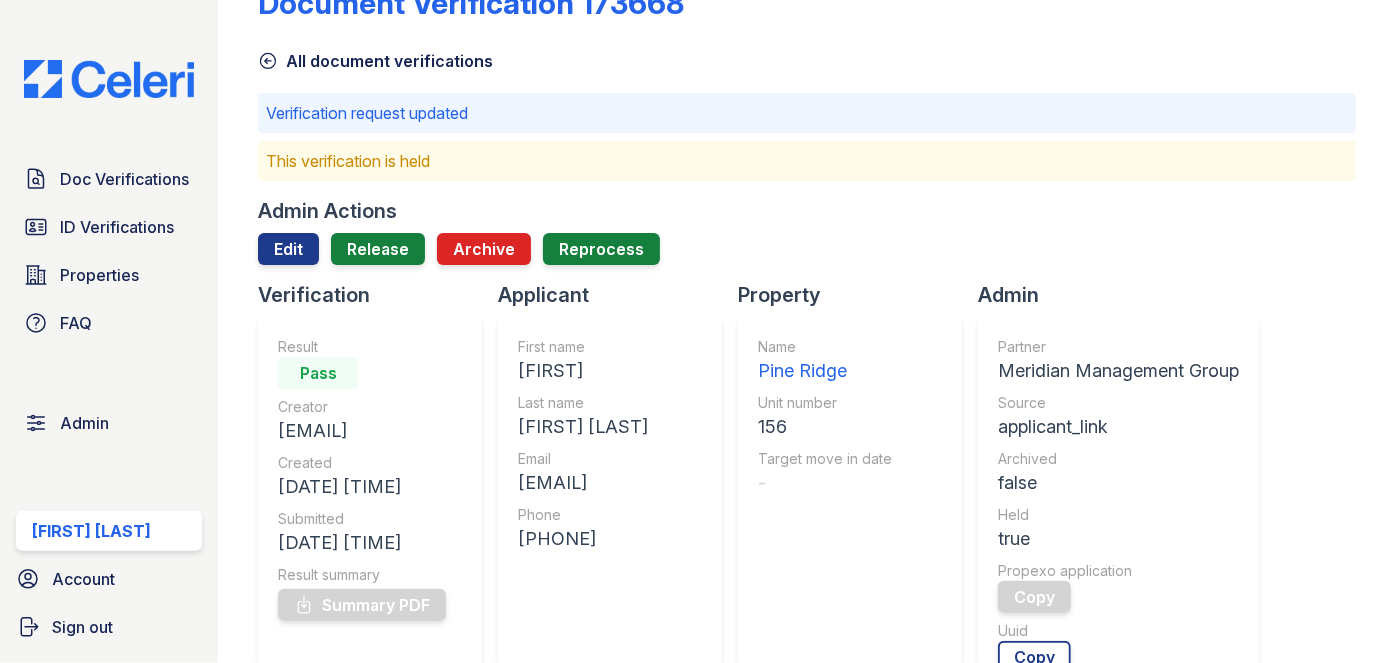 scroll, scrollTop: 0, scrollLeft: 0, axis: both 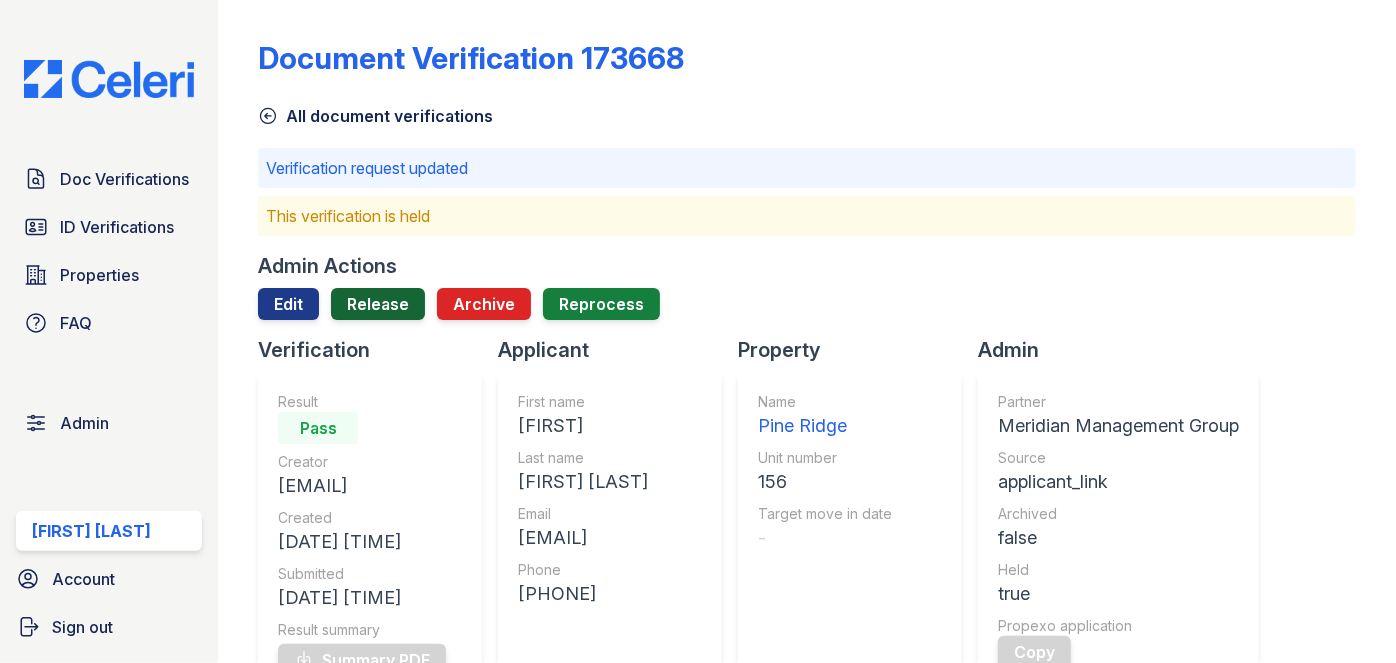 click on "Release" at bounding box center [378, 304] 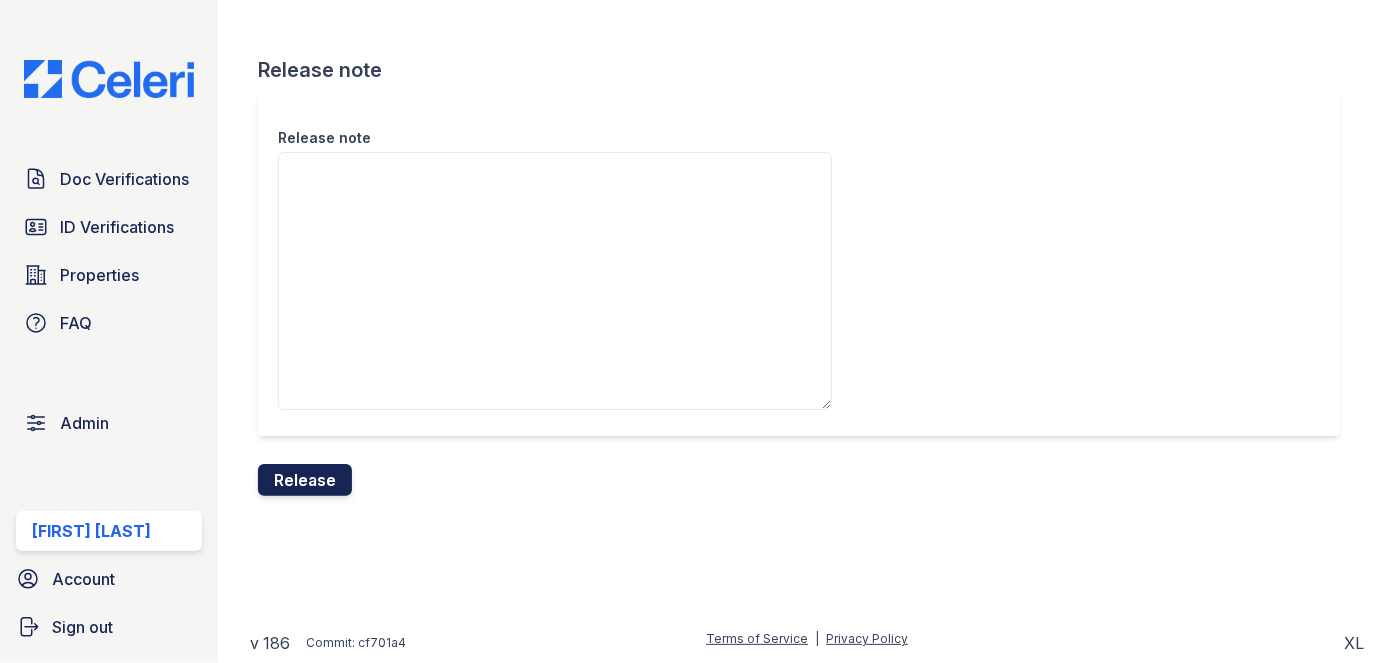 click on "Release" at bounding box center (305, 480) 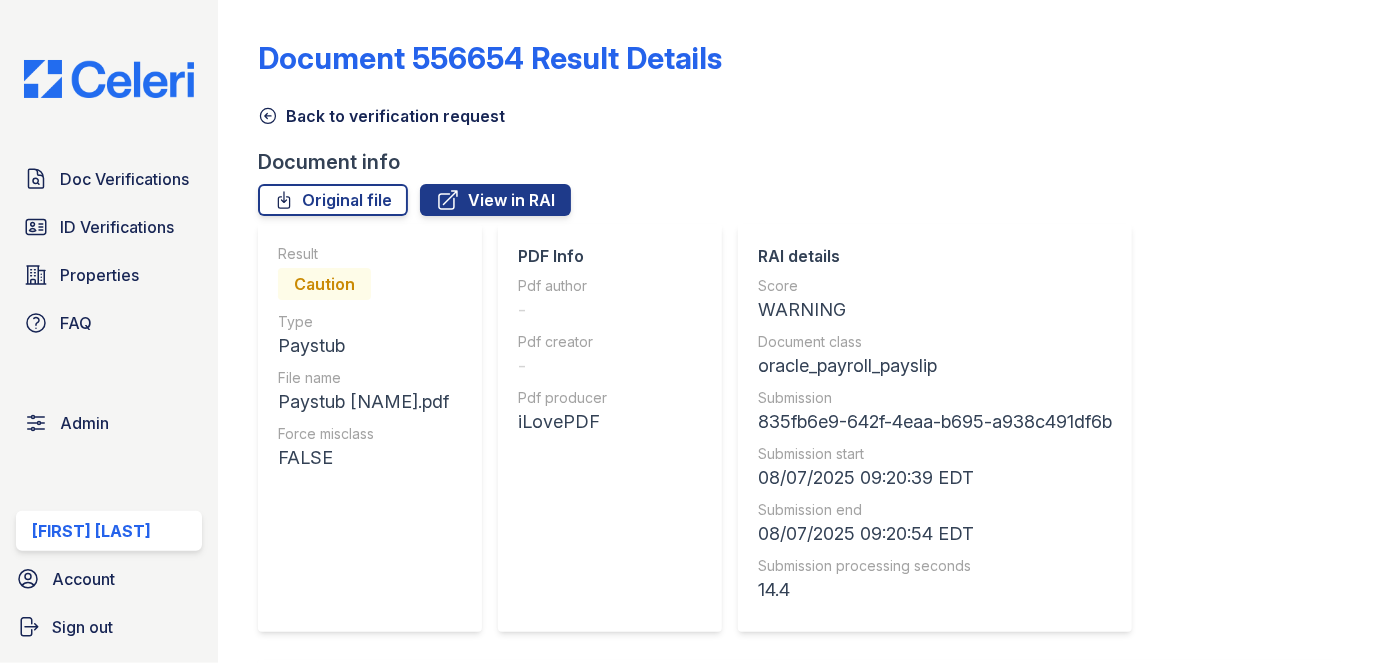 scroll, scrollTop: 0, scrollLeft: 0, axis: both 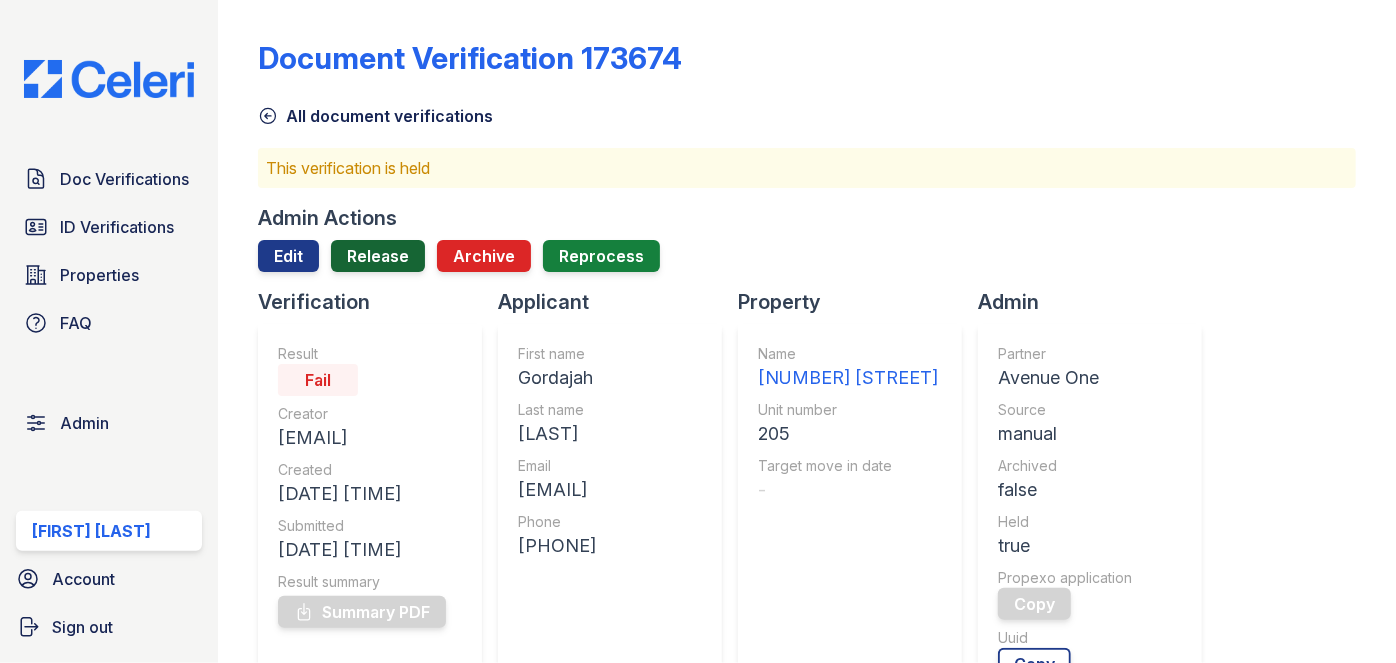 click on "Release" at bounding box center [378, 256] 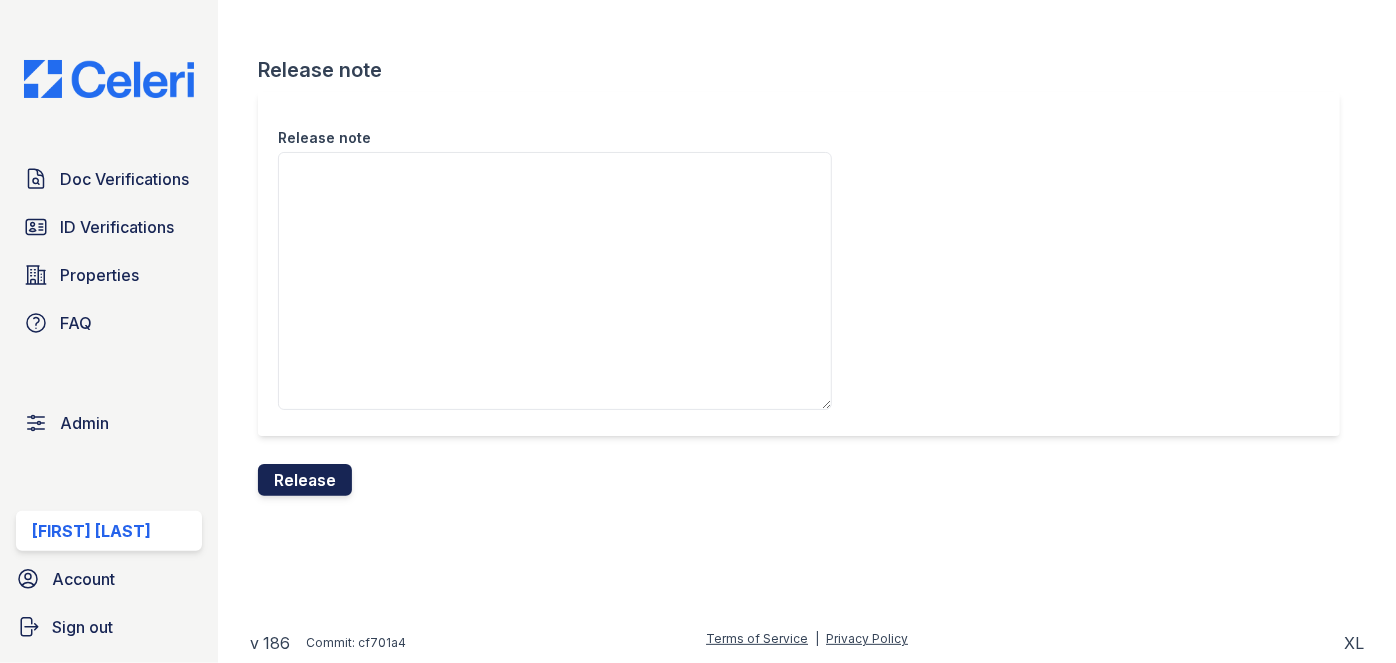 click on "Release" at bounding box center (305, 480) 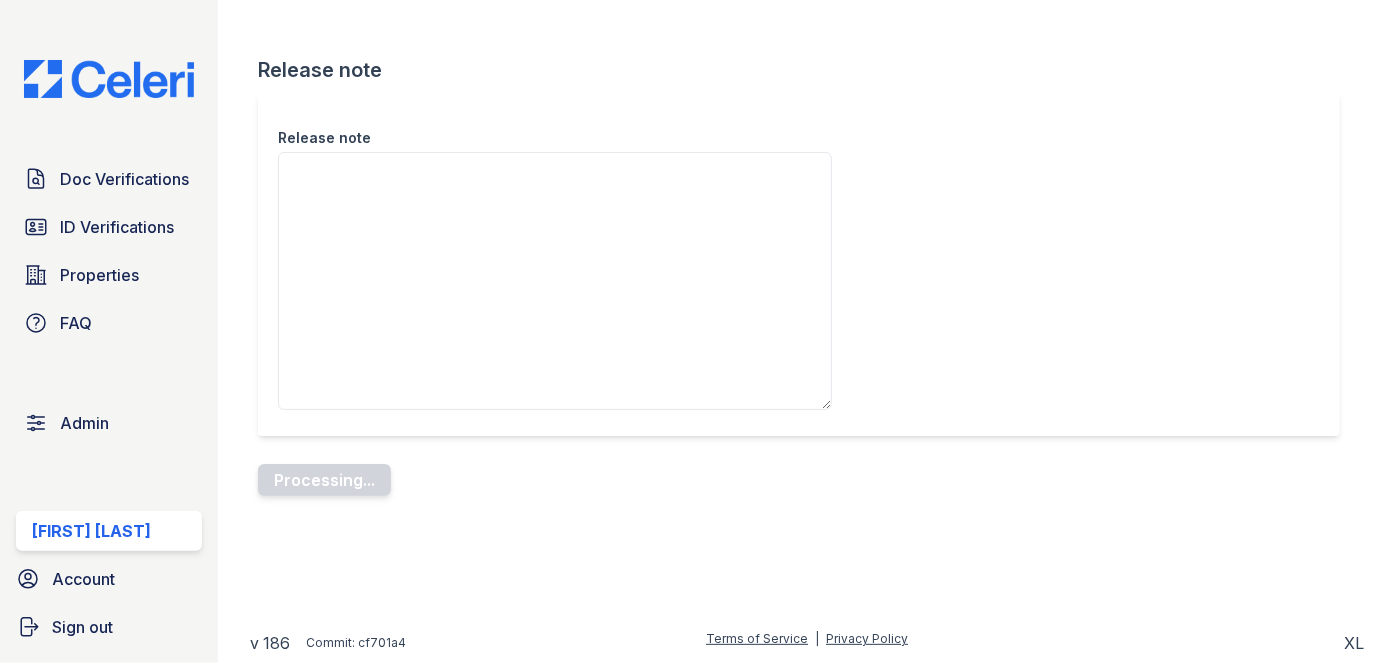 click on "Release note" at bounding box center [799, 264] 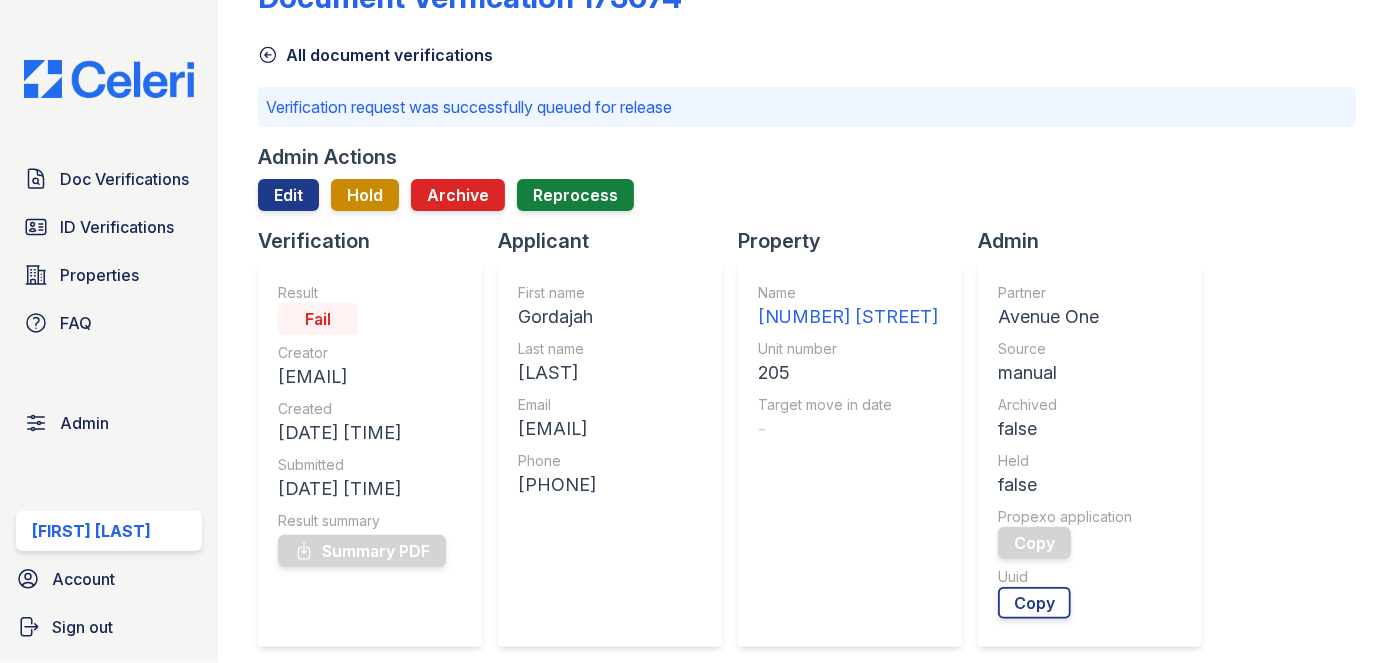 scroll, scrollTop: 181, scrollLeft: 0, axis: vertical 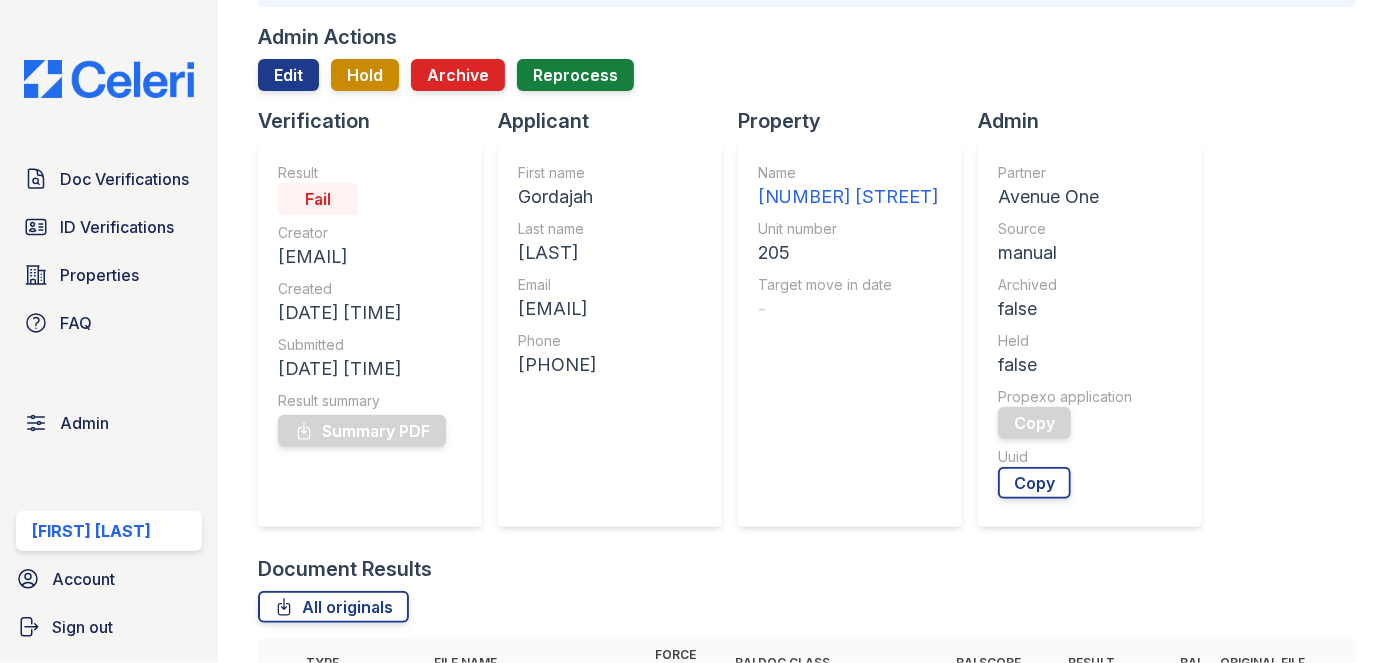 click on "Gordajah" at bounding box center [557, 197] 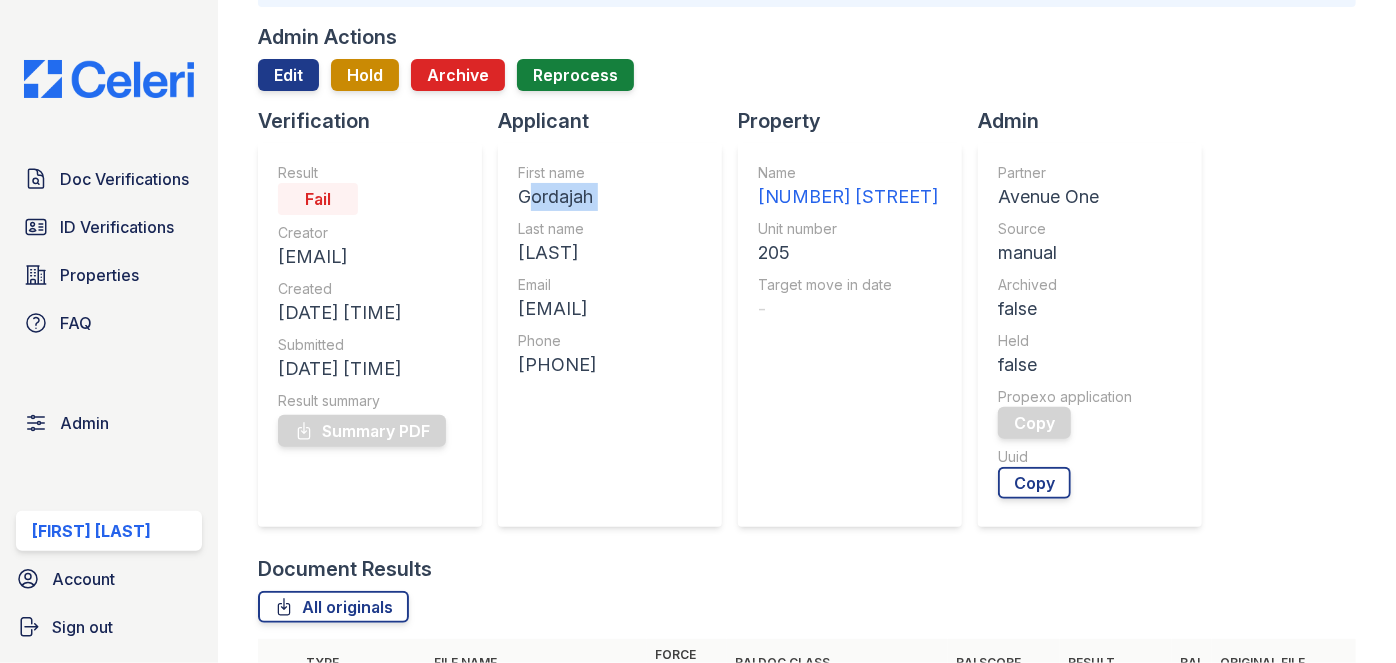 click on "Gordajah" at bounding box center [557, 197] 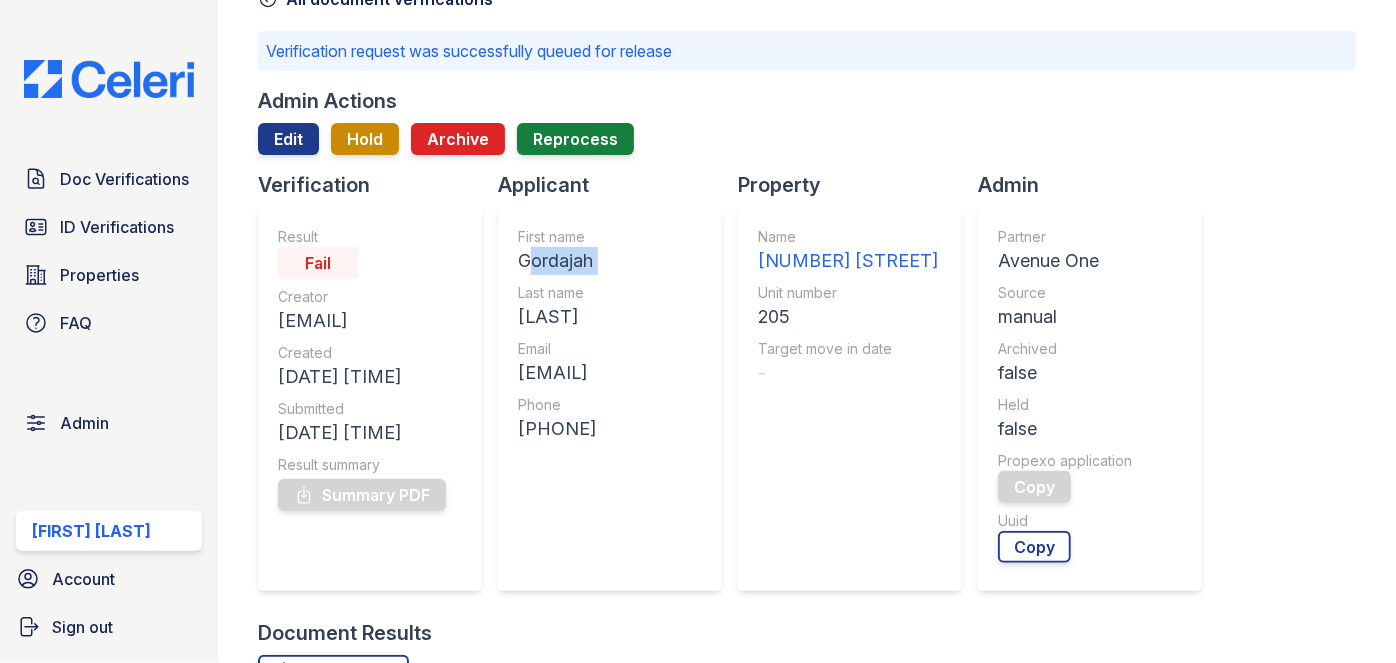 scroll, scrollTop: 90, scrollLeft: 0, axis: vertical 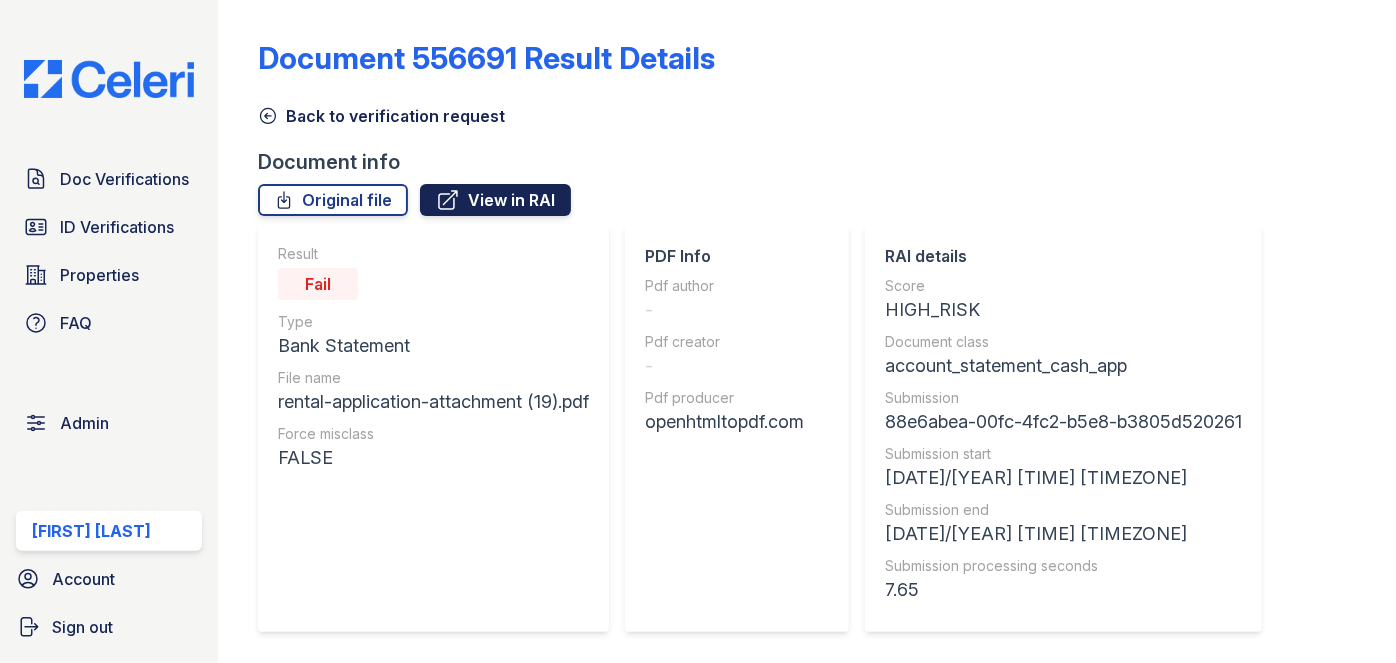 click on "View in RAI" at bounding box center [495, 200] 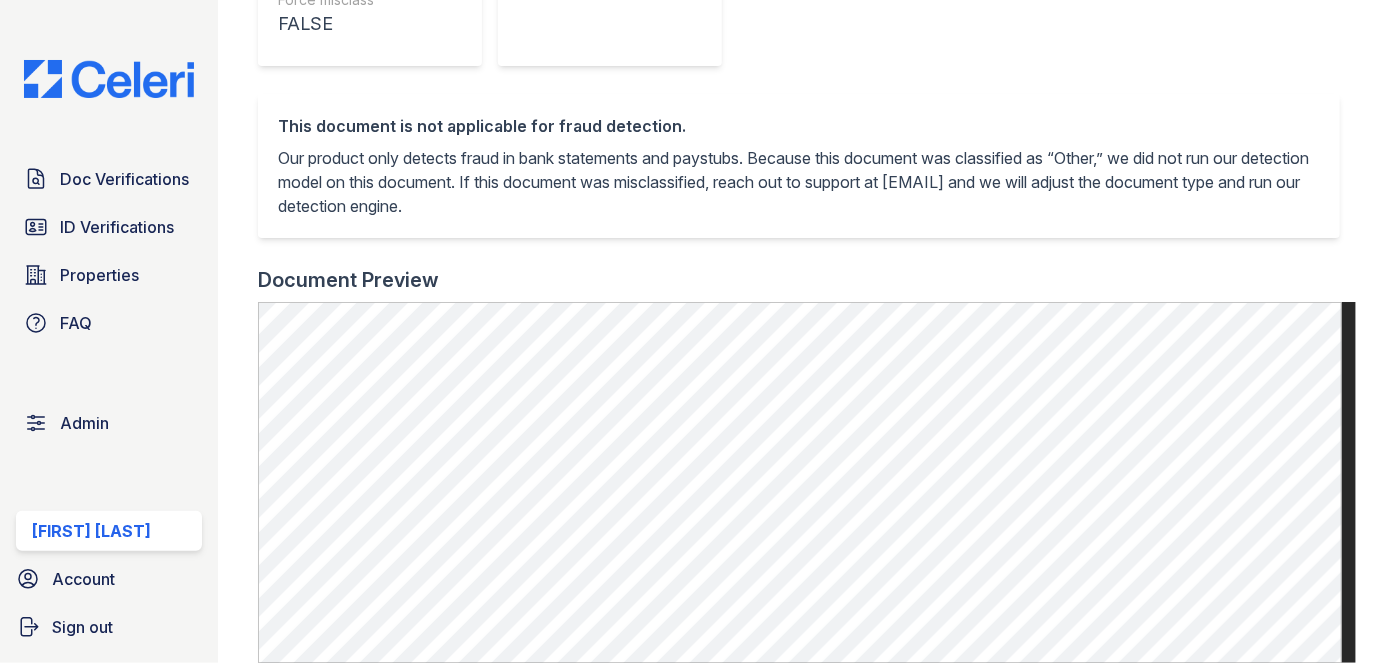 scroll, scrollTop: 0, scrollLeft: 0, axis: both 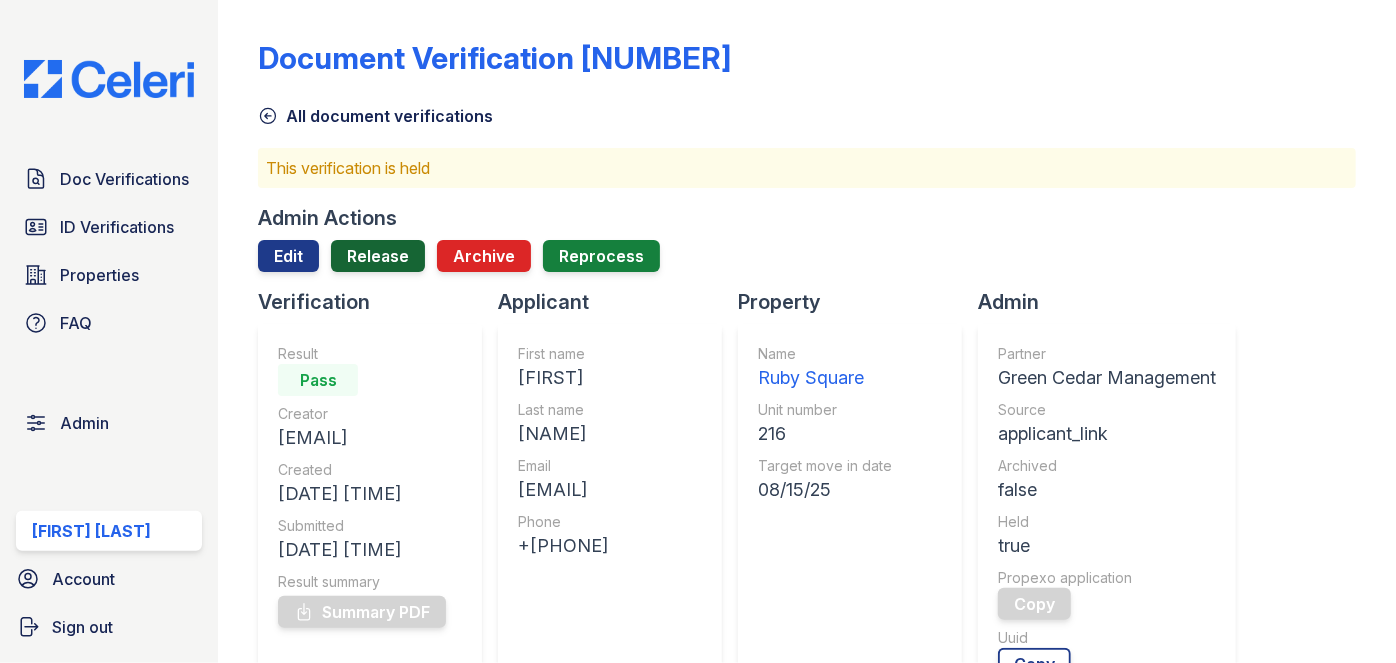 click on "Release" at bounding box center (378, 256) 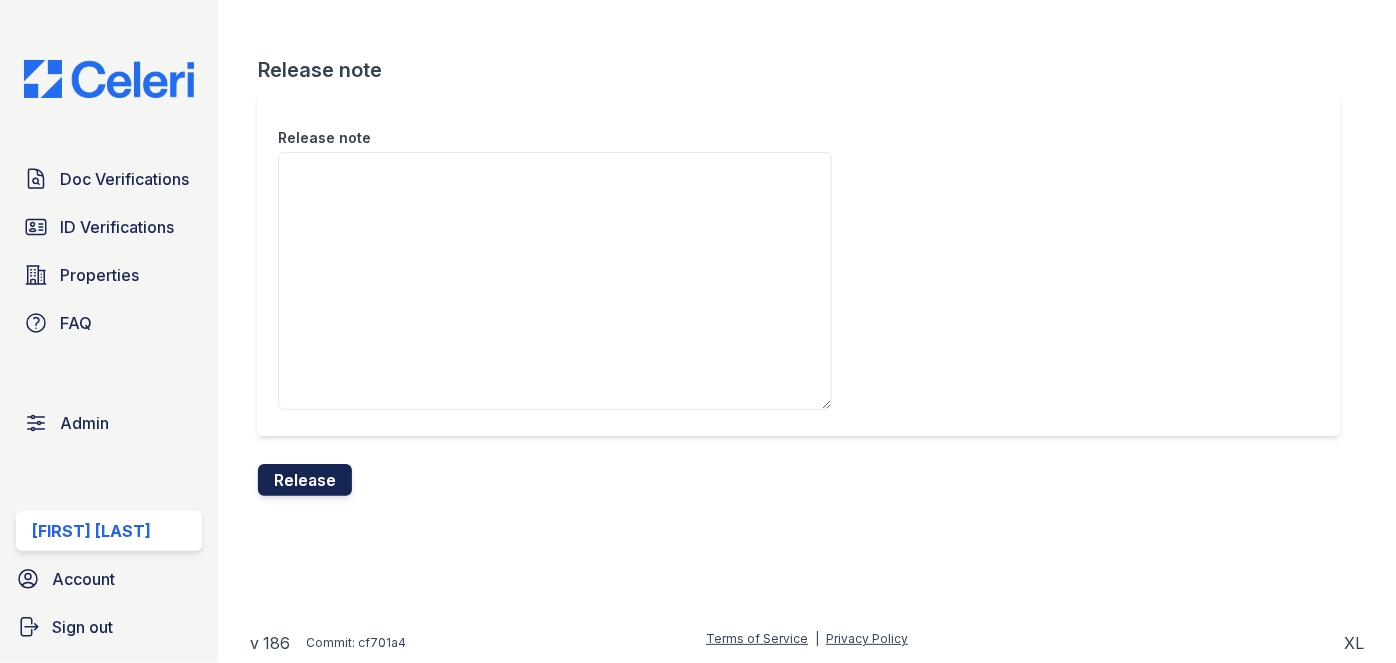 click on "Release" at bounding box center (305, 480) 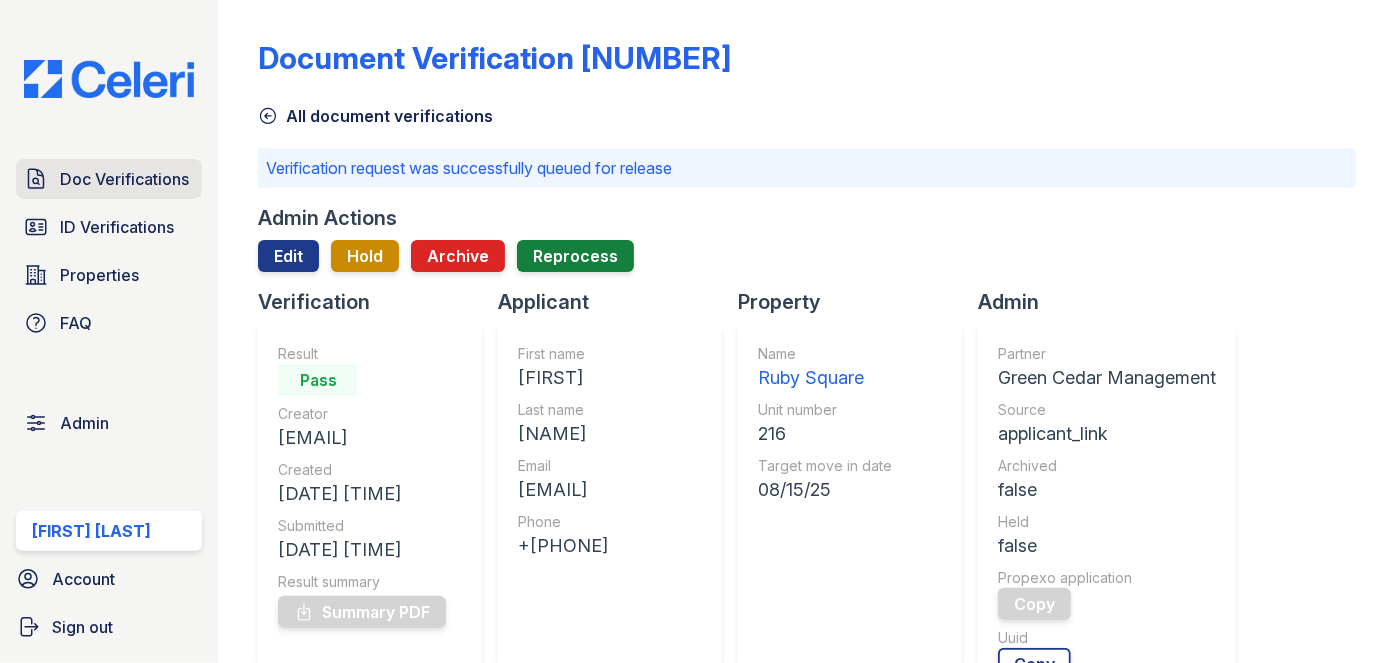 click on "Doc Verifications" at bounding box center (124, 179) 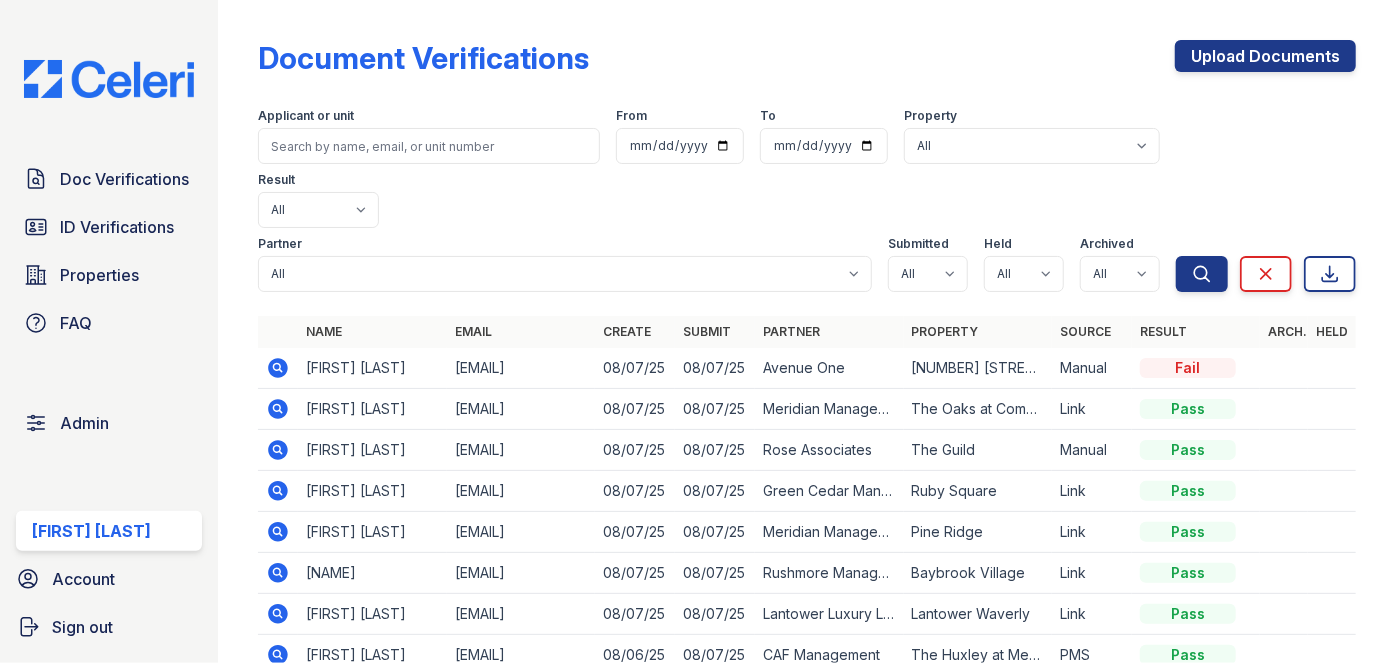 drag, startPoint x: 429, startPoint y: 305, endPoint x: 306, endPoint y: 299, distance: 123.146255 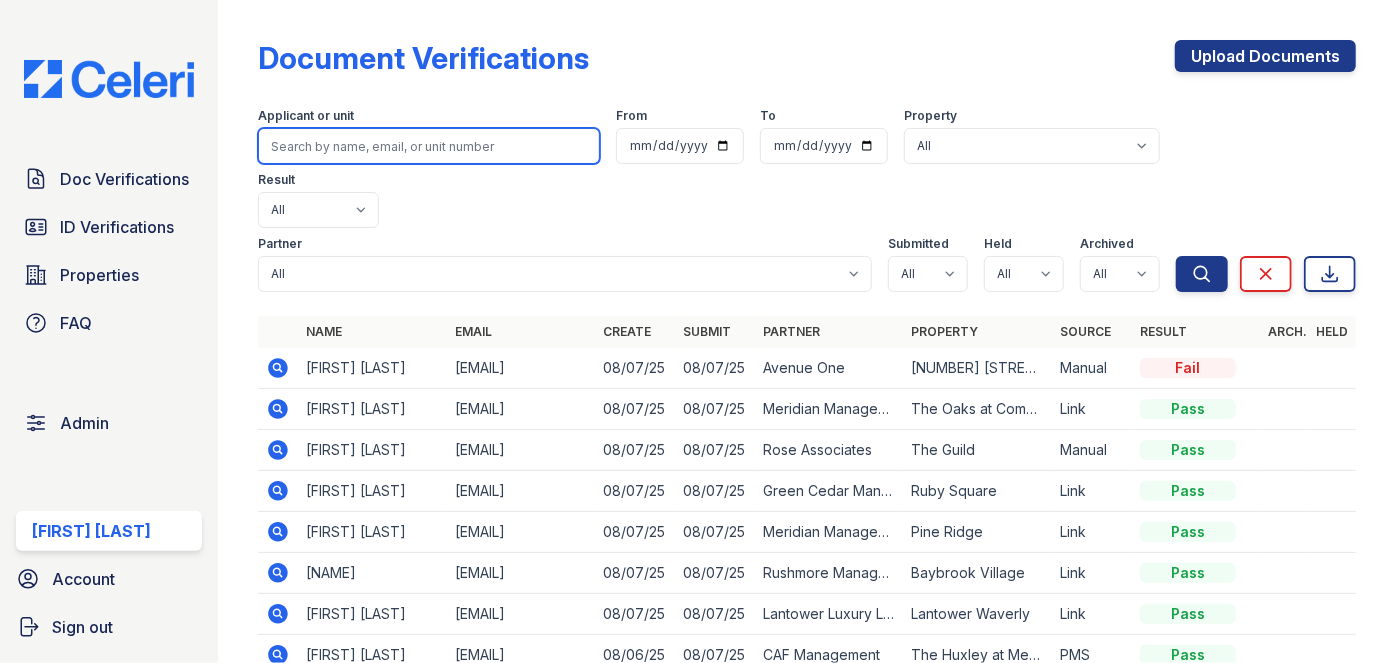 click at bounding box center [429, 146] 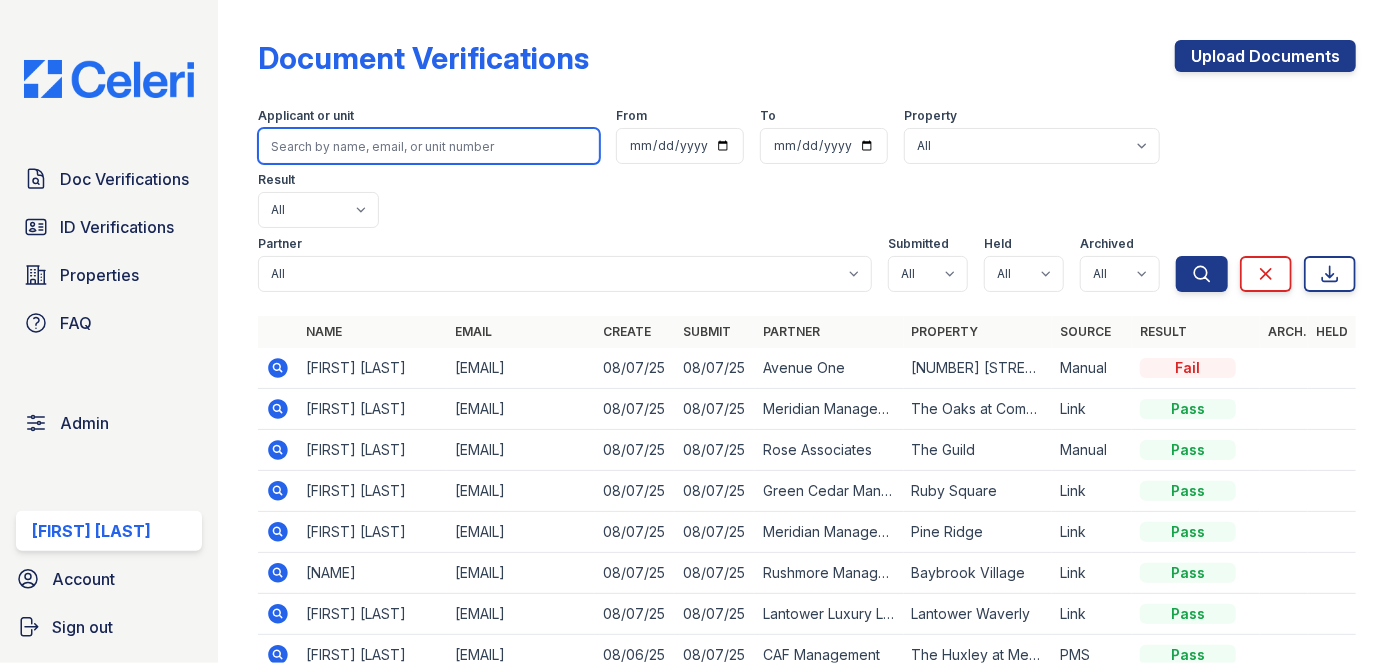 paste on "Gordajah Thornton" 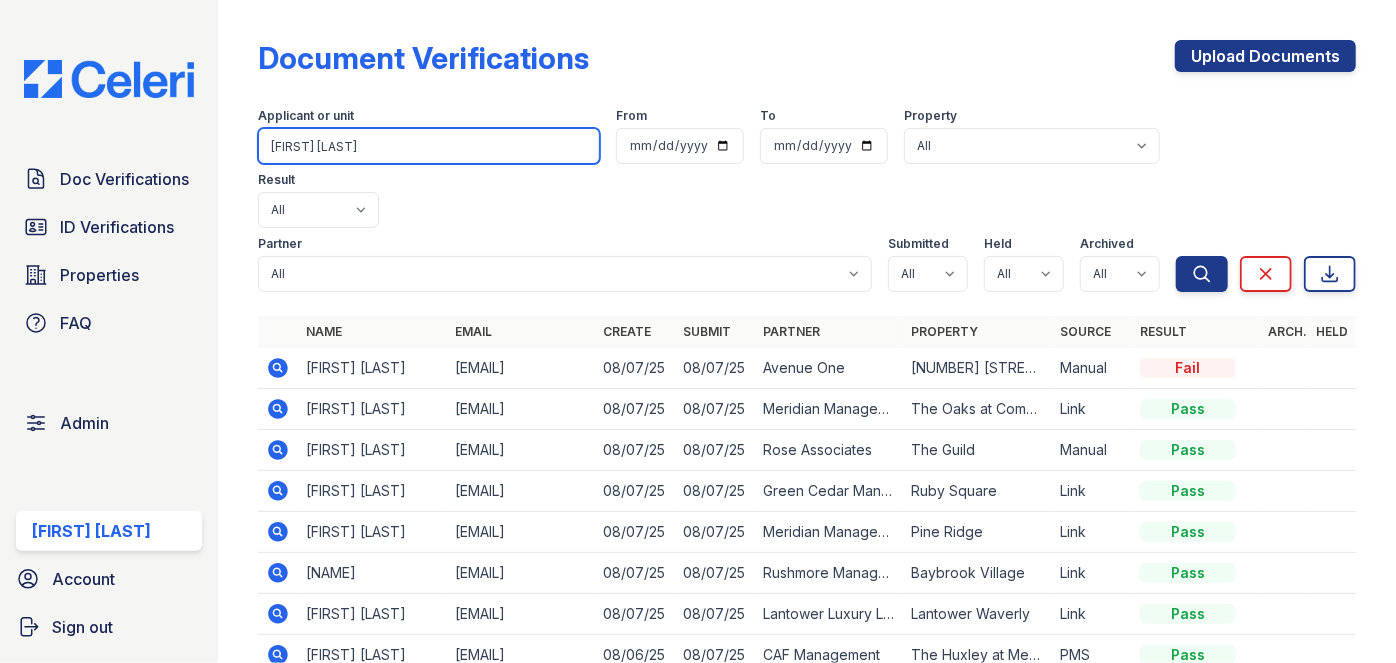 type on "Gordajah Thornton" 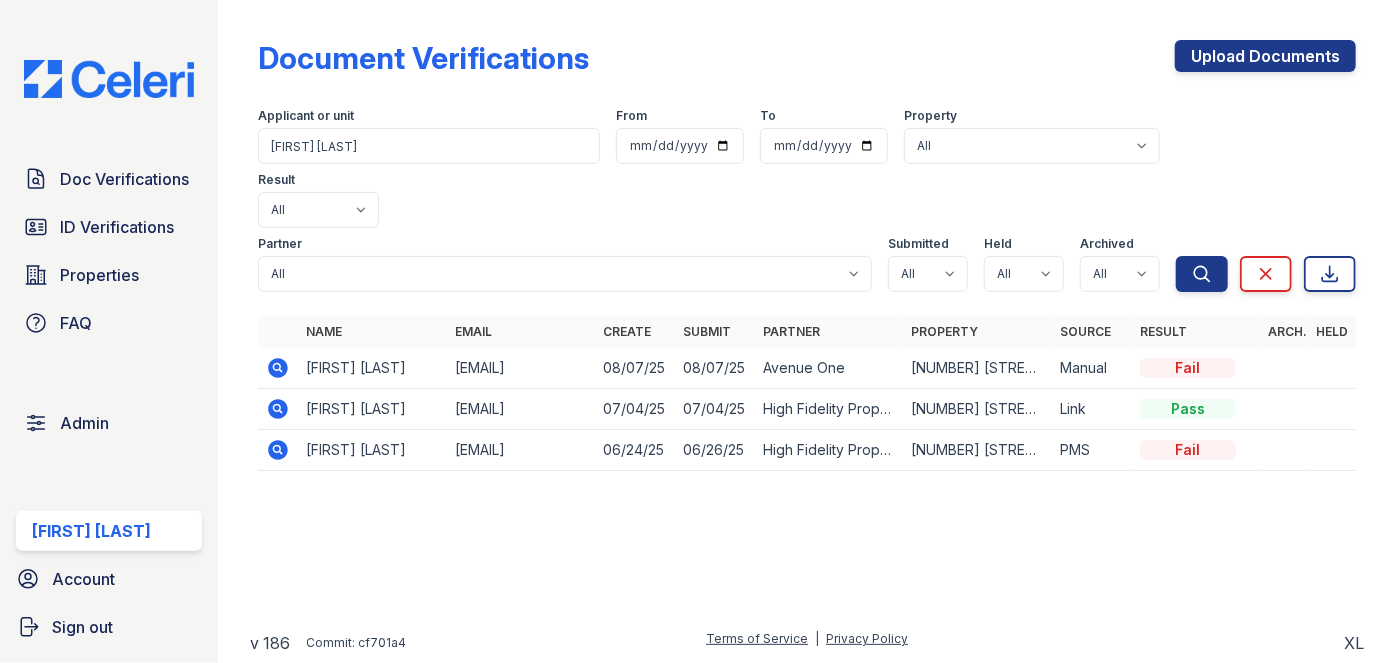 click 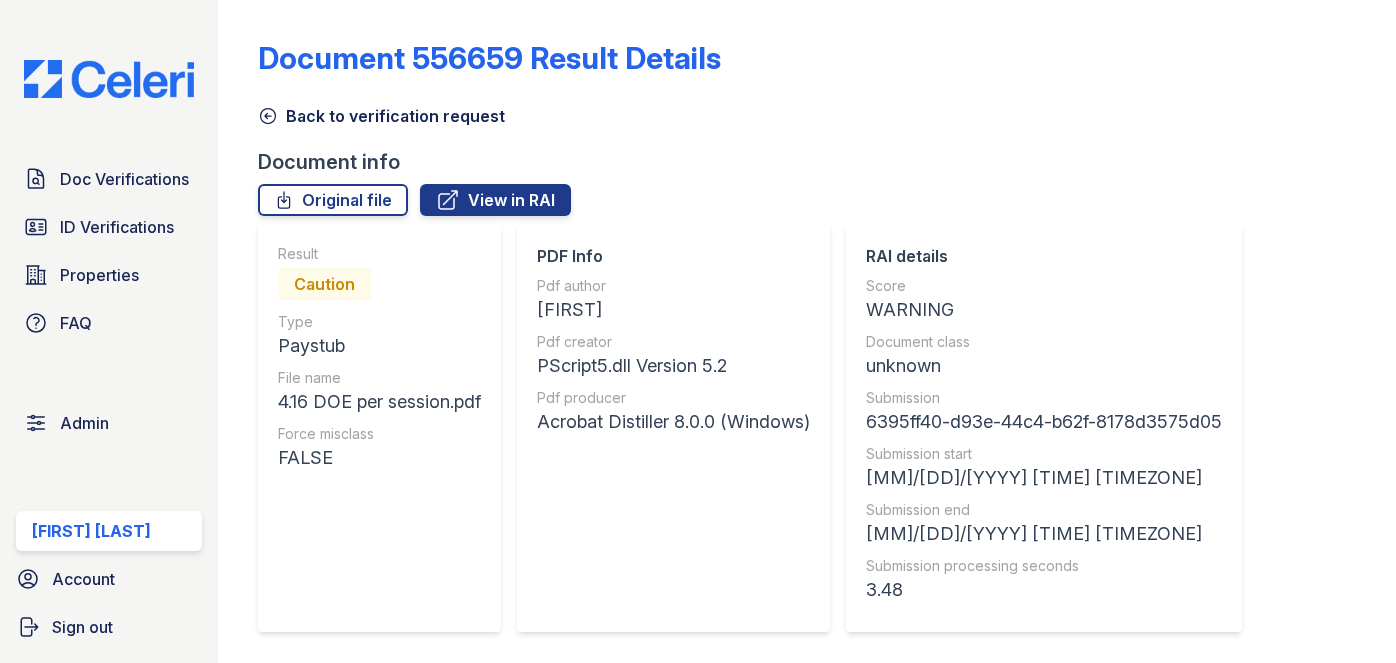 scroll, scrollTop: 0, scrollLeft: 0, axis: both 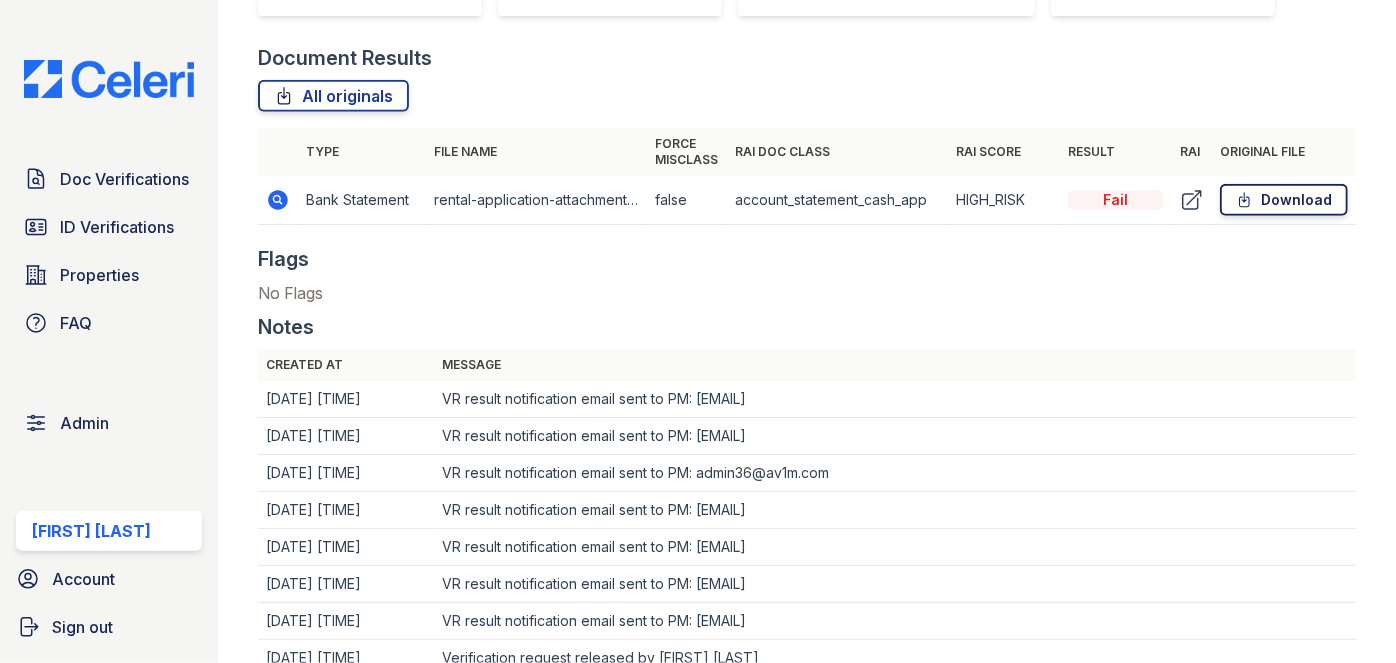 click 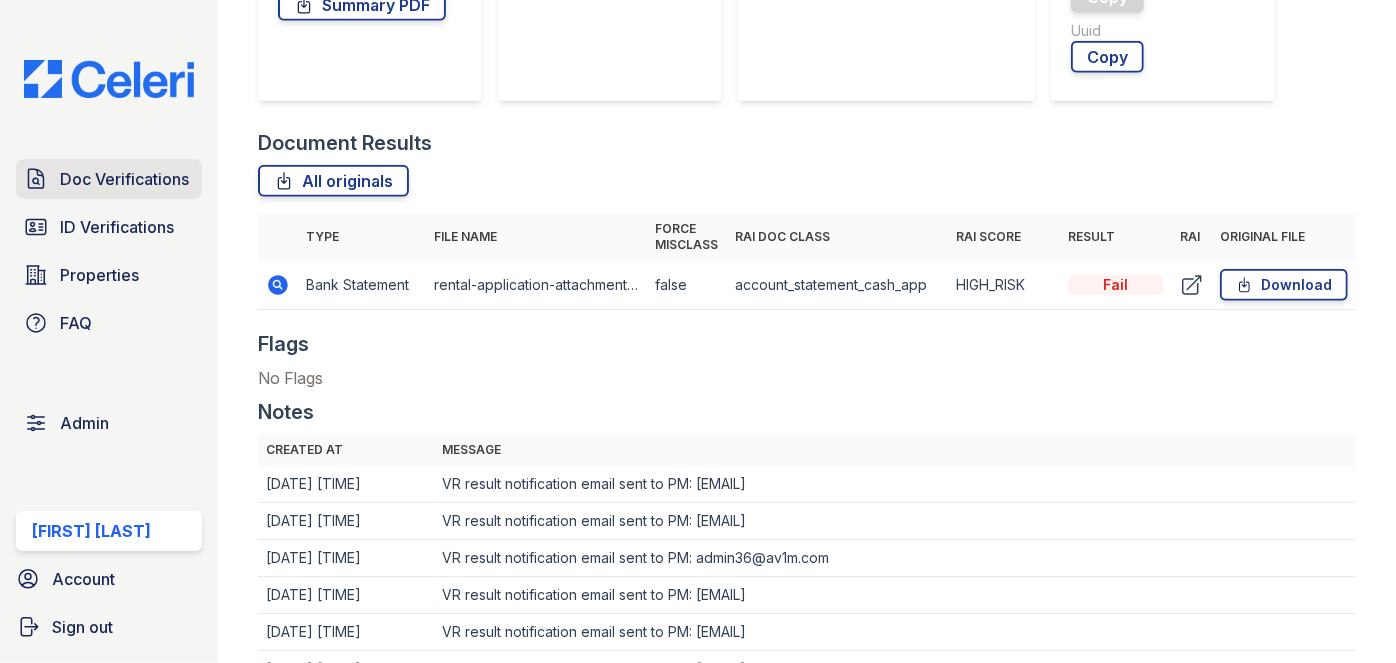 scroll, scrollTop: 454, scrollLeft: 0, axis: vertical 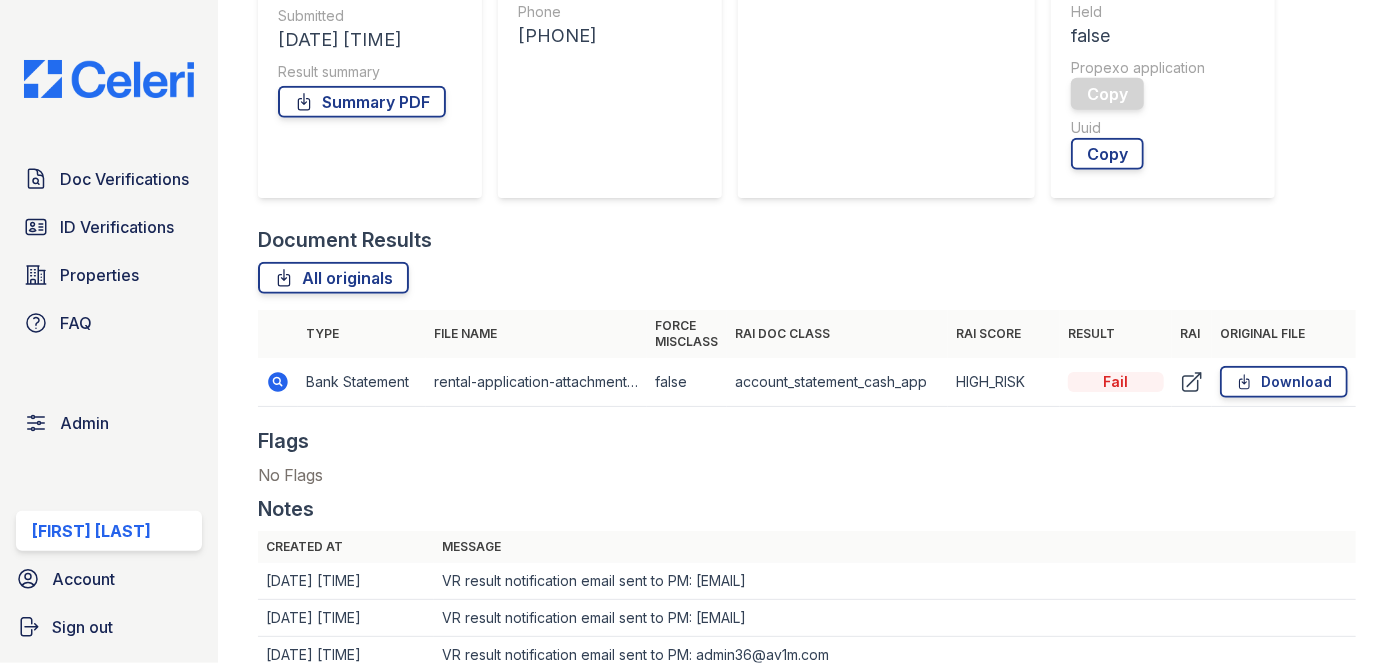 click on "Doc Verifications
ID Verifications
Properties
FAQ
Admin
Darija Dedic
Account
Sign out" at bounding box center (109, 331) 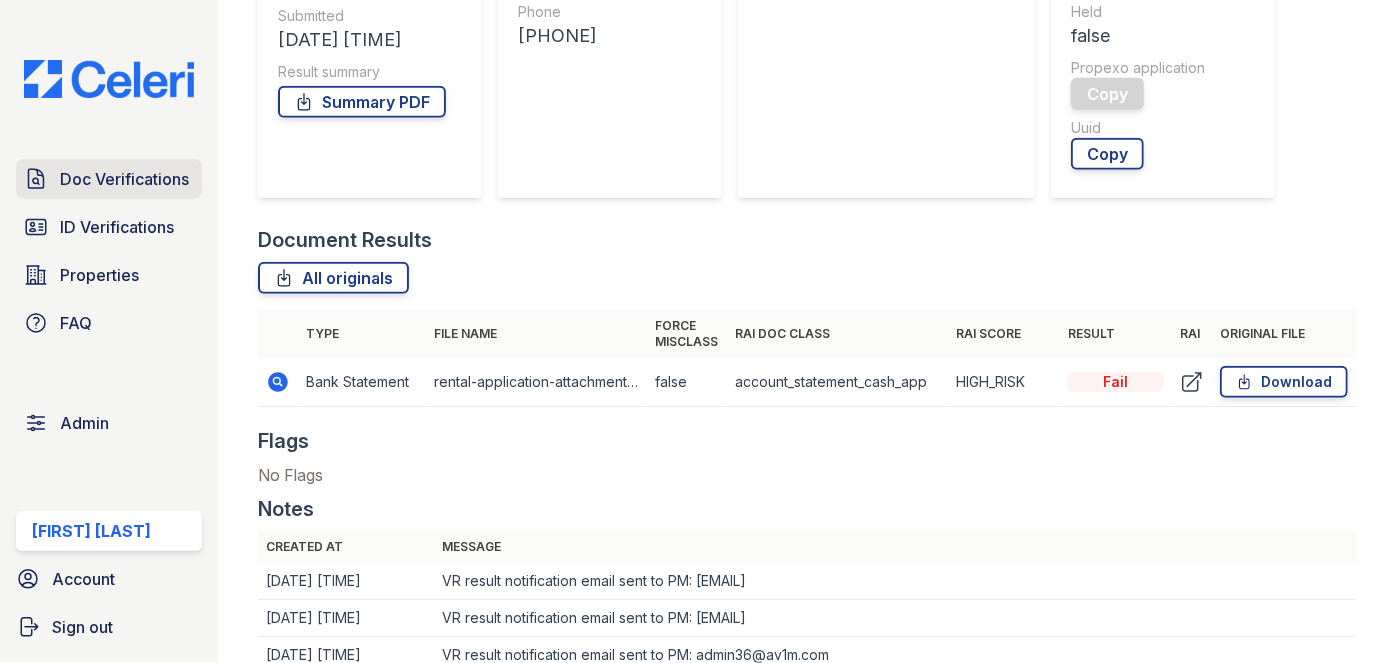 click on "Doc Verifications" at bounding box center [124, 179] 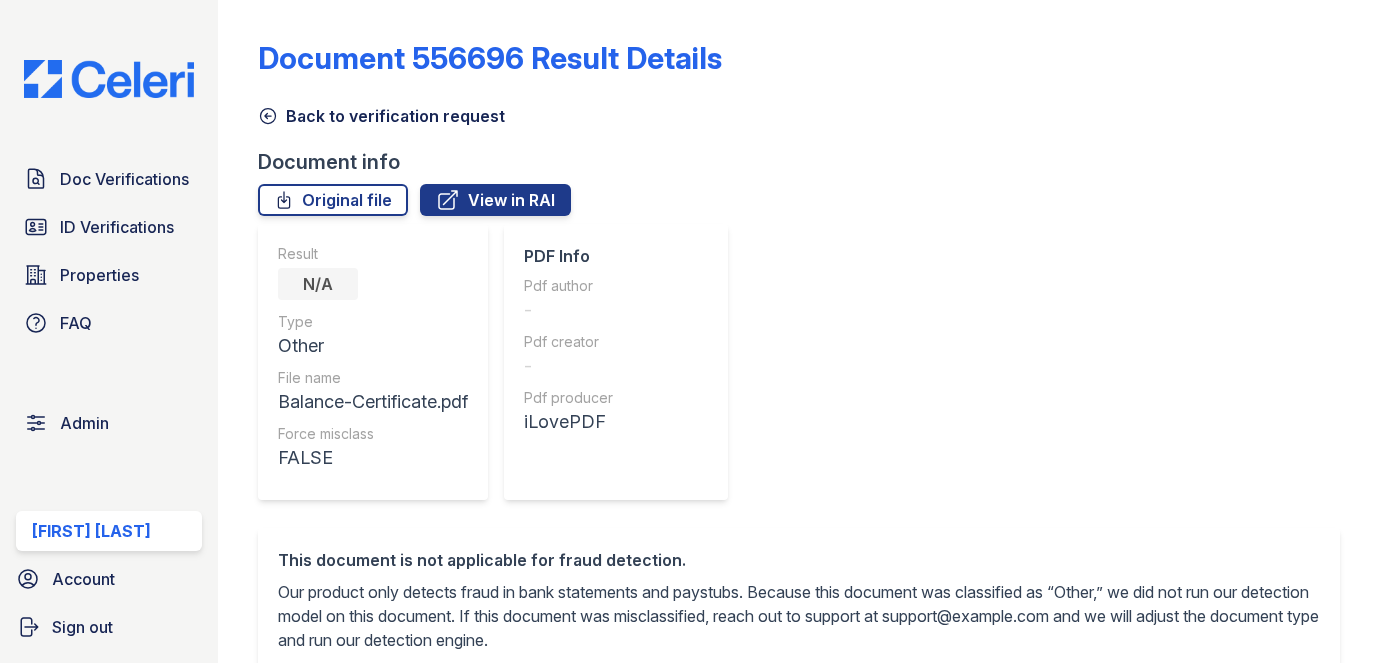 scroll, scrollTop: 0, scrollLeft: 0, axis: both 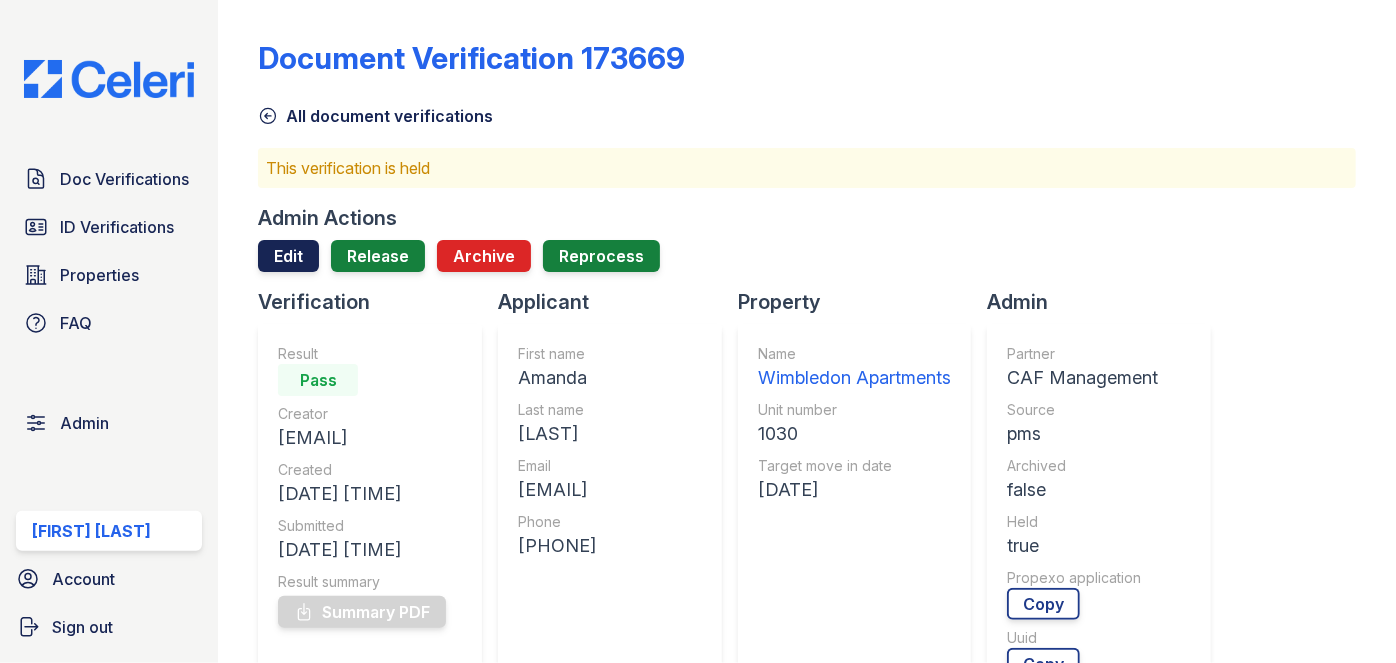 click on "Edit" at bounding box center [288, 256] 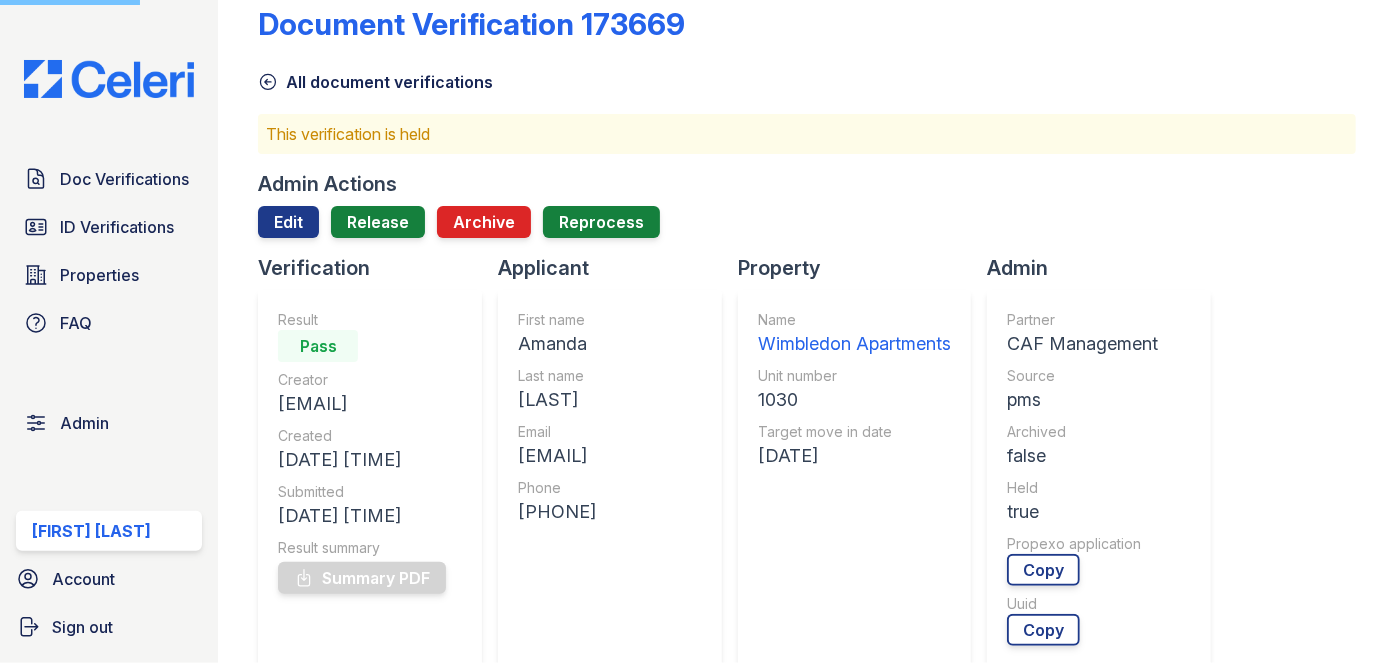 scroll, scrollTop: 0, scrollLeft: 0, axis: both 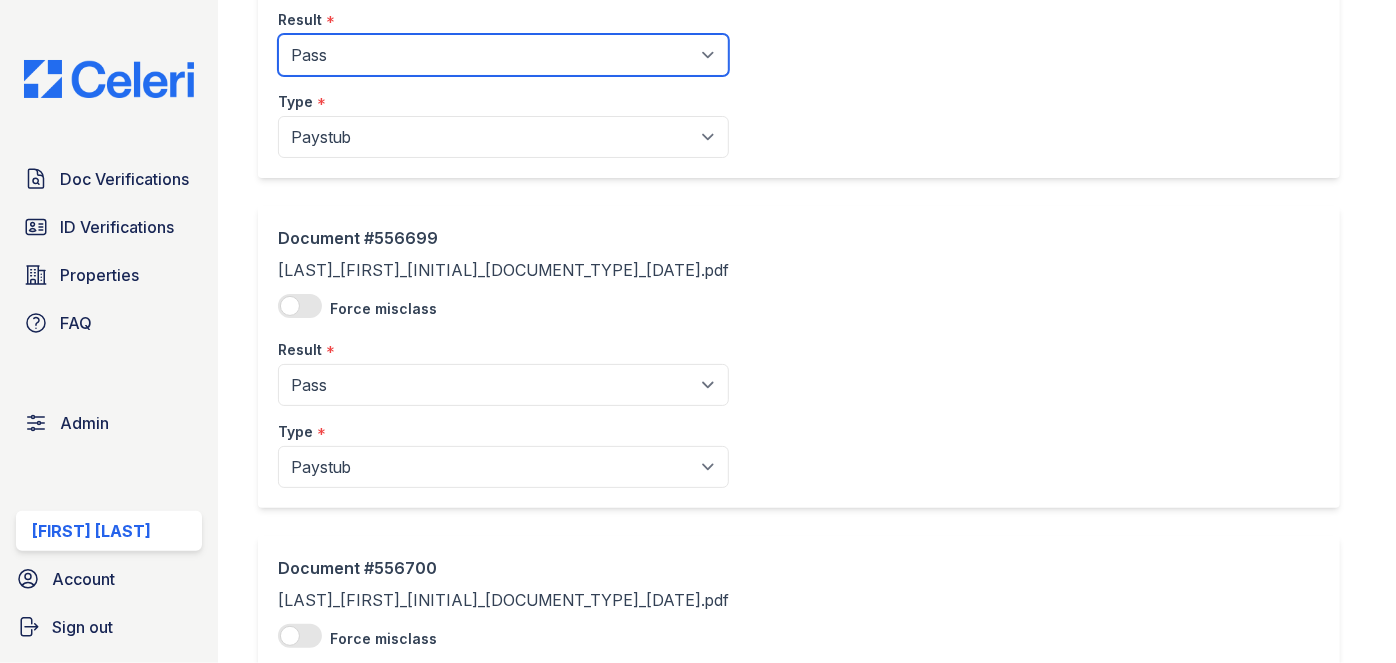 click on "Pending
Sent
Started
Processing
Pass
Fail
Caution
Error
N/A" at bounding box center (503, 55) 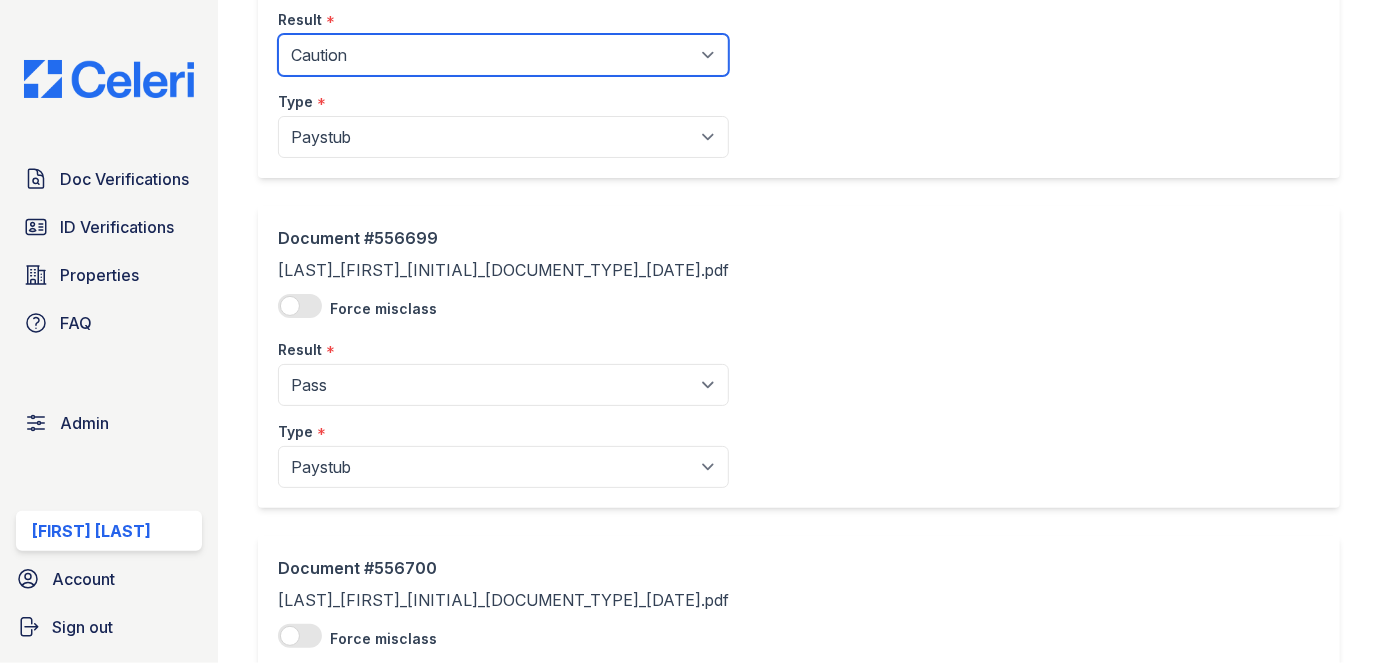 click on "Pending
Sent
Started
Processing
Pass
Fail
Caution
Error
N/A" at bounding box center [503, 55] 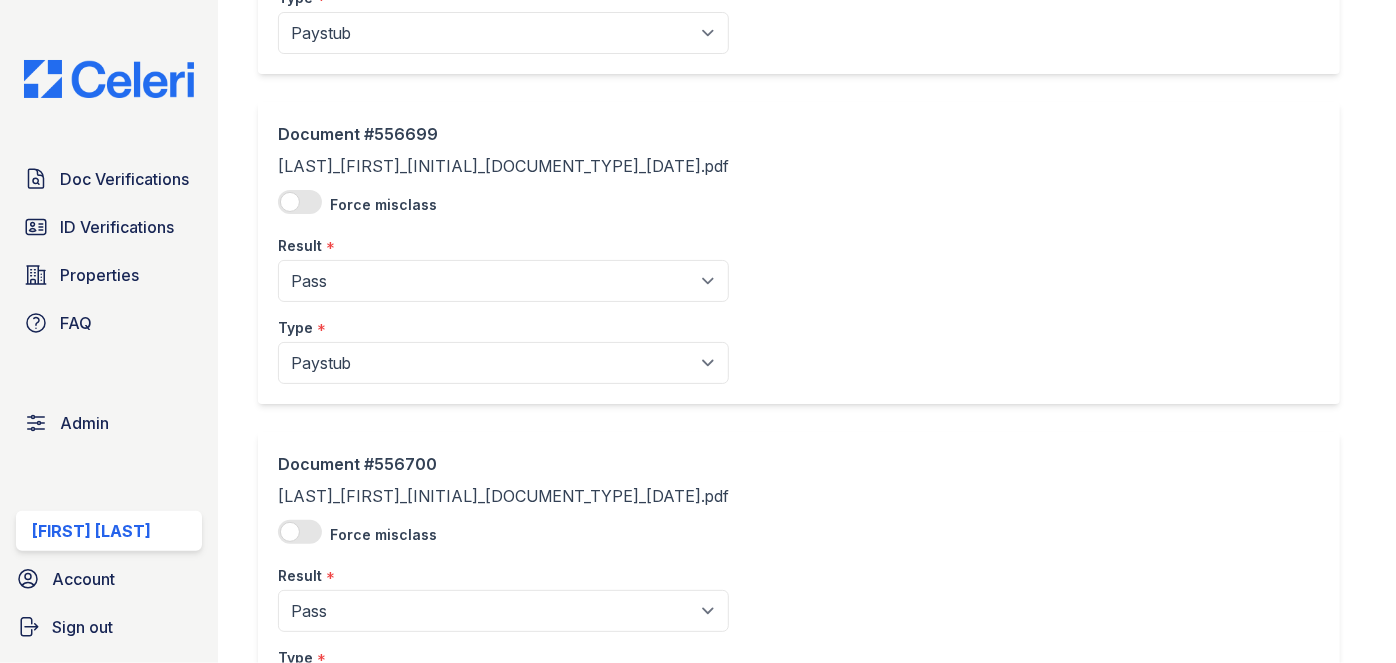 scroll, scrollTop: 454, scrollLeft: 0, axis: vertical 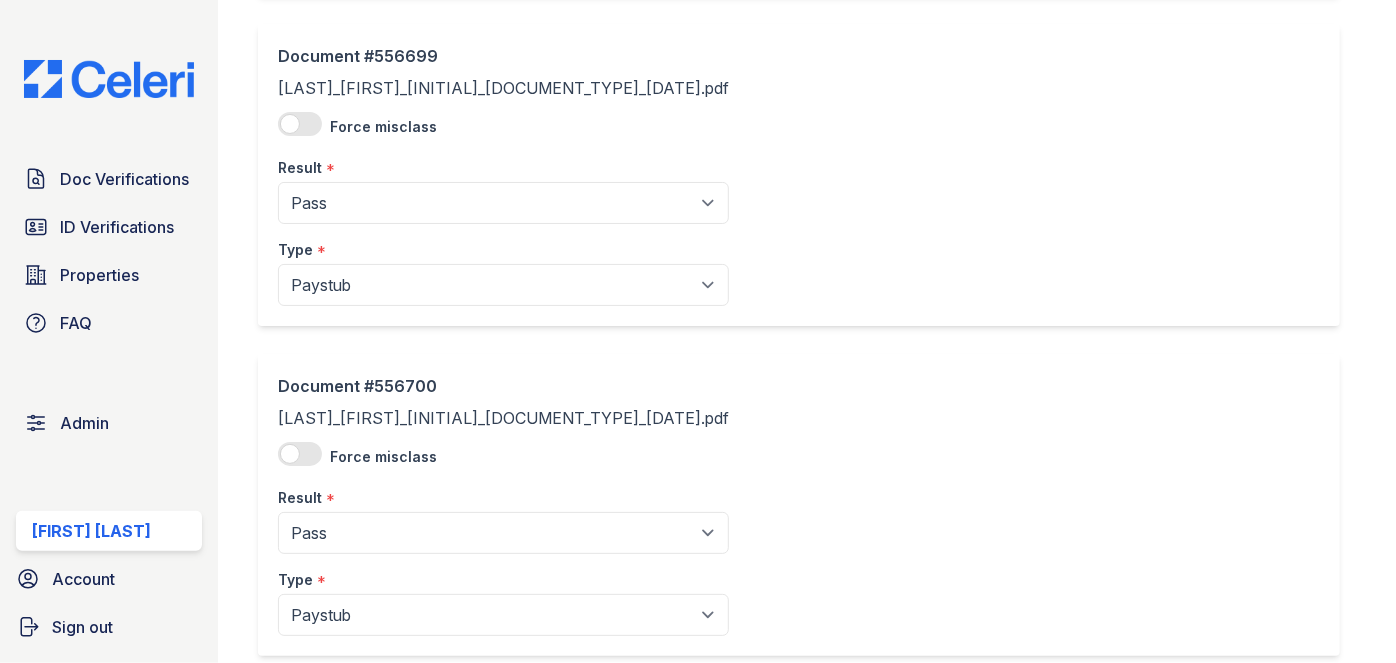 click on "Type
*" at bounding box center (503, -86) 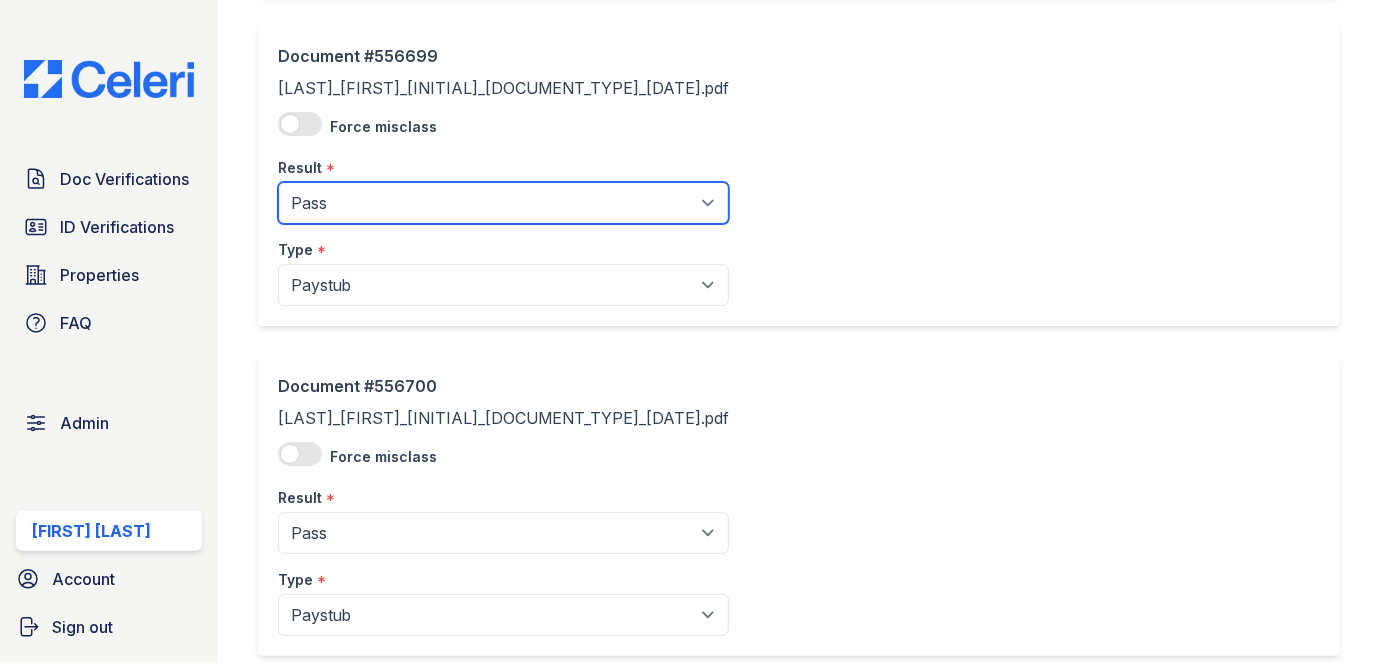 click on "Pending
Sent
Started
Processing
Pass
Fail
Caution
Error
N/A" at bounding box center [503, 203] 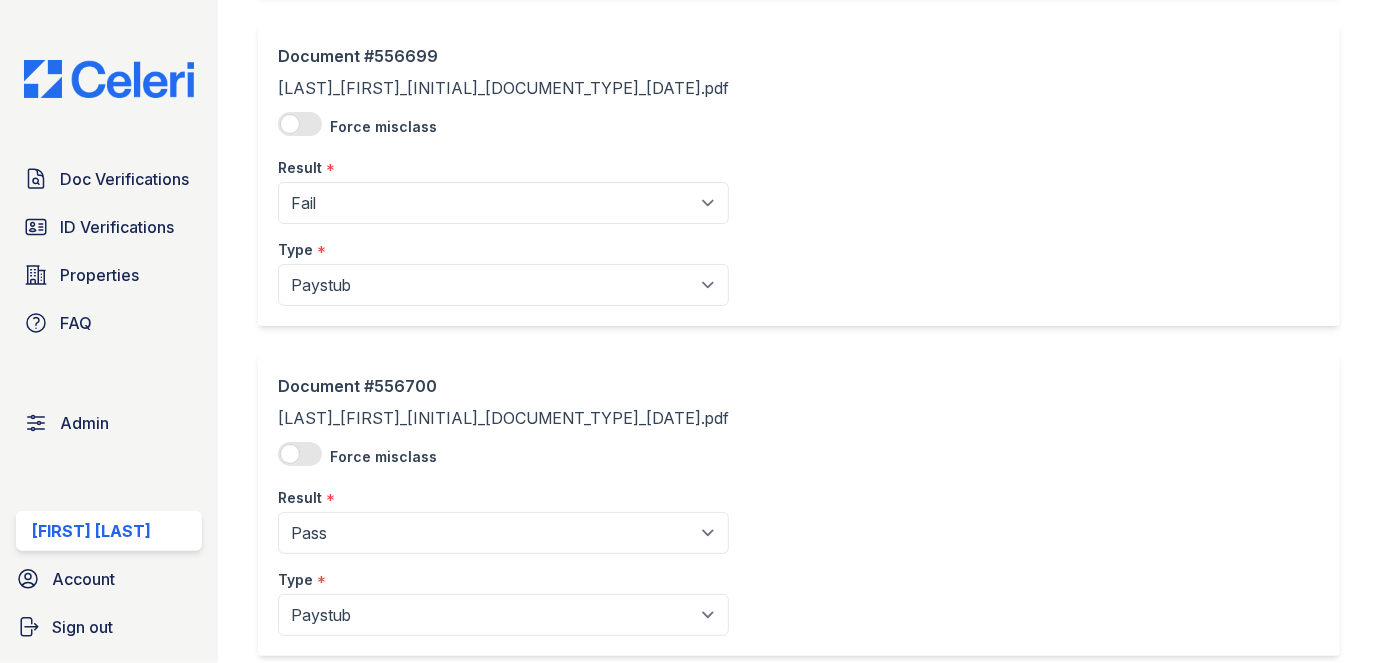 click on "Document #556700
Clark_Amanda_A_CheckStub_20250801.pdf
Force misclass
Result
*
Pending
Sent
Started
Processing
Pass
Fail
Caution
Error
N/A
Type
*
Paystub
Bank Statement
Offer Letter
Tax Documents
Benefit Award Letter
Investment Account Statement
Other" at bounding box center [503, -155] 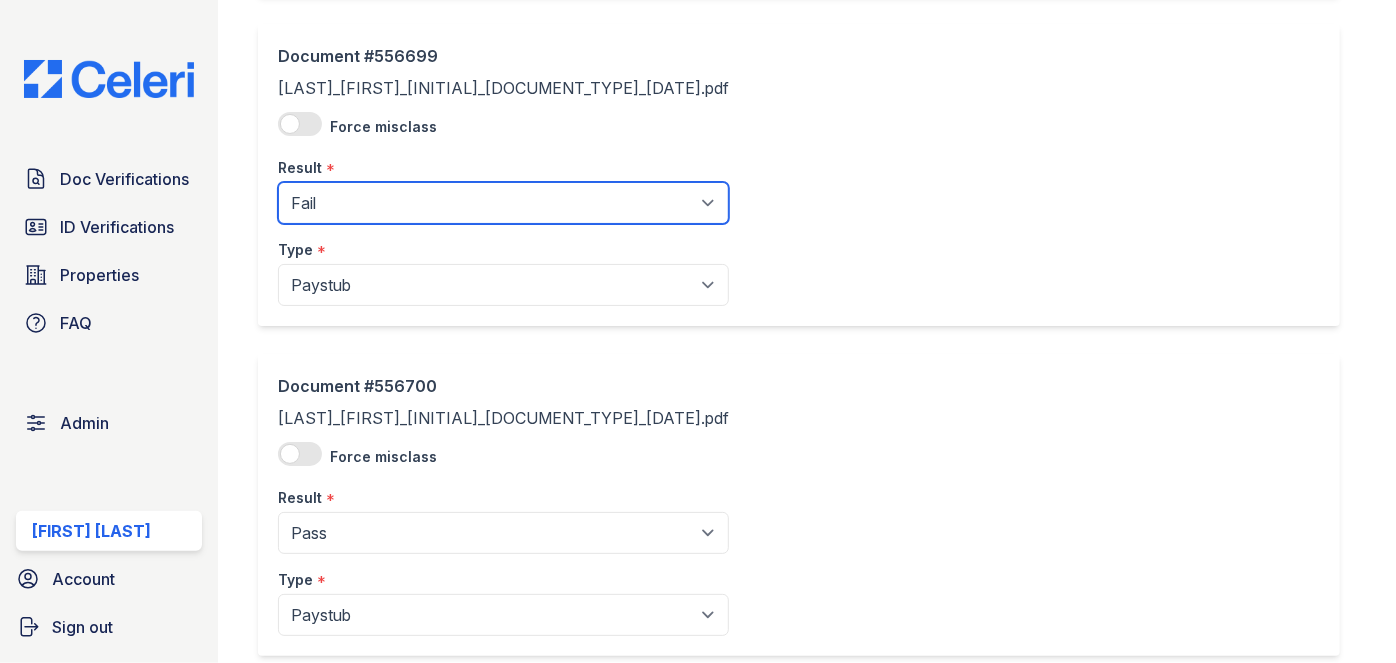 click on "Pending
Sent
Started
Processing
Pass
Fail
Caution
Error
N/A" at bounding box center [503, 203] 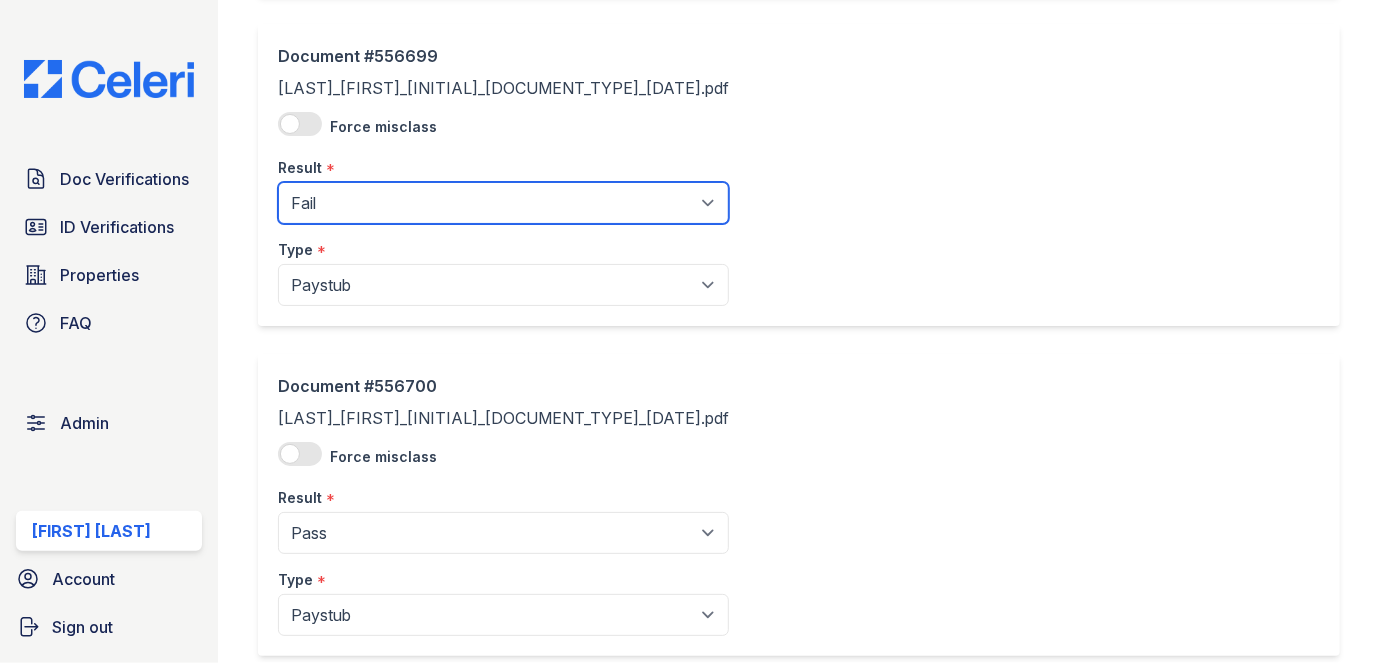 select on "caution" 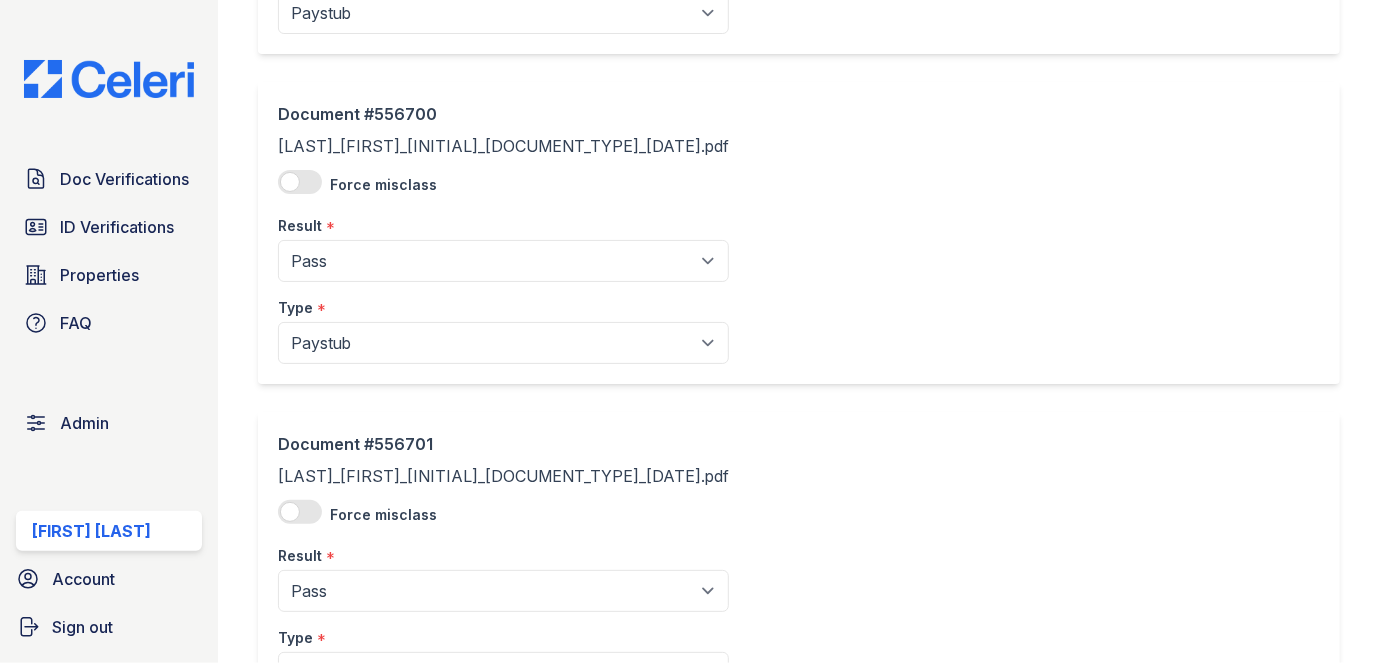 scroll, scrollTop: 727, scrollLeft: 0, axis: vertical 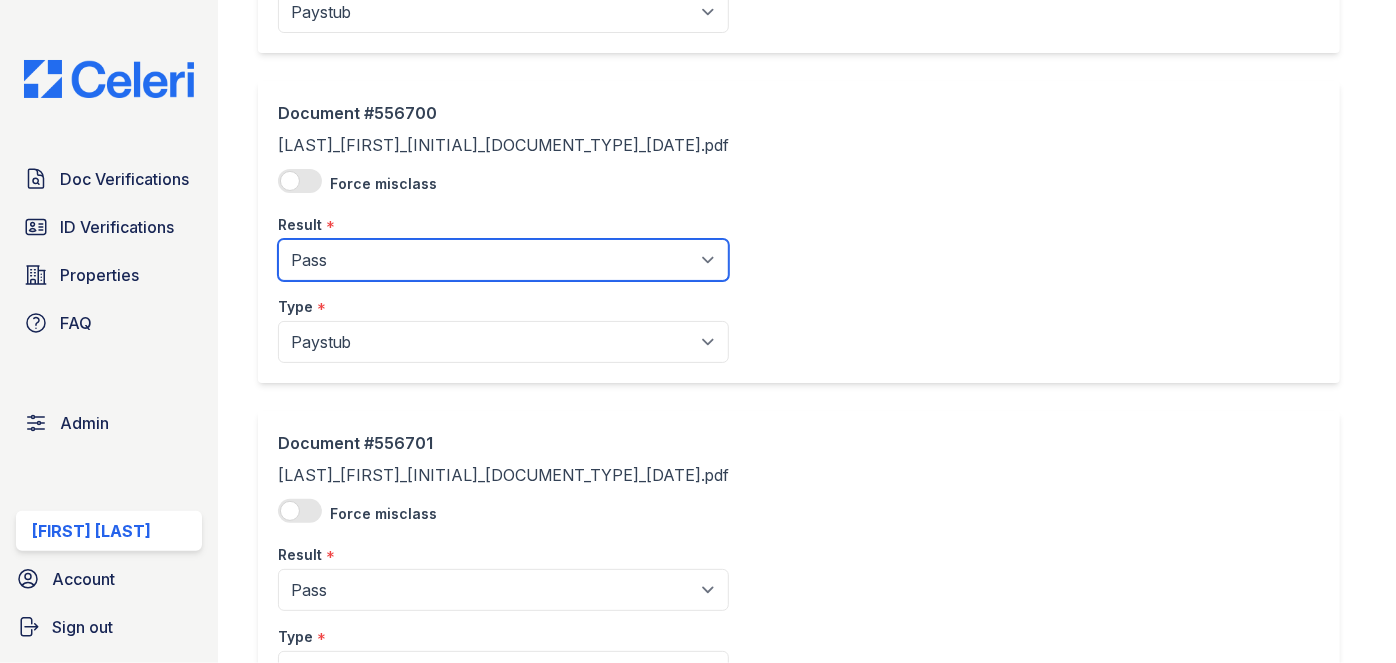 click on "Pending
Sent
Started
Processing
Pass
Fail
Caution
Error
N/A" at bounding box center [503, 260] 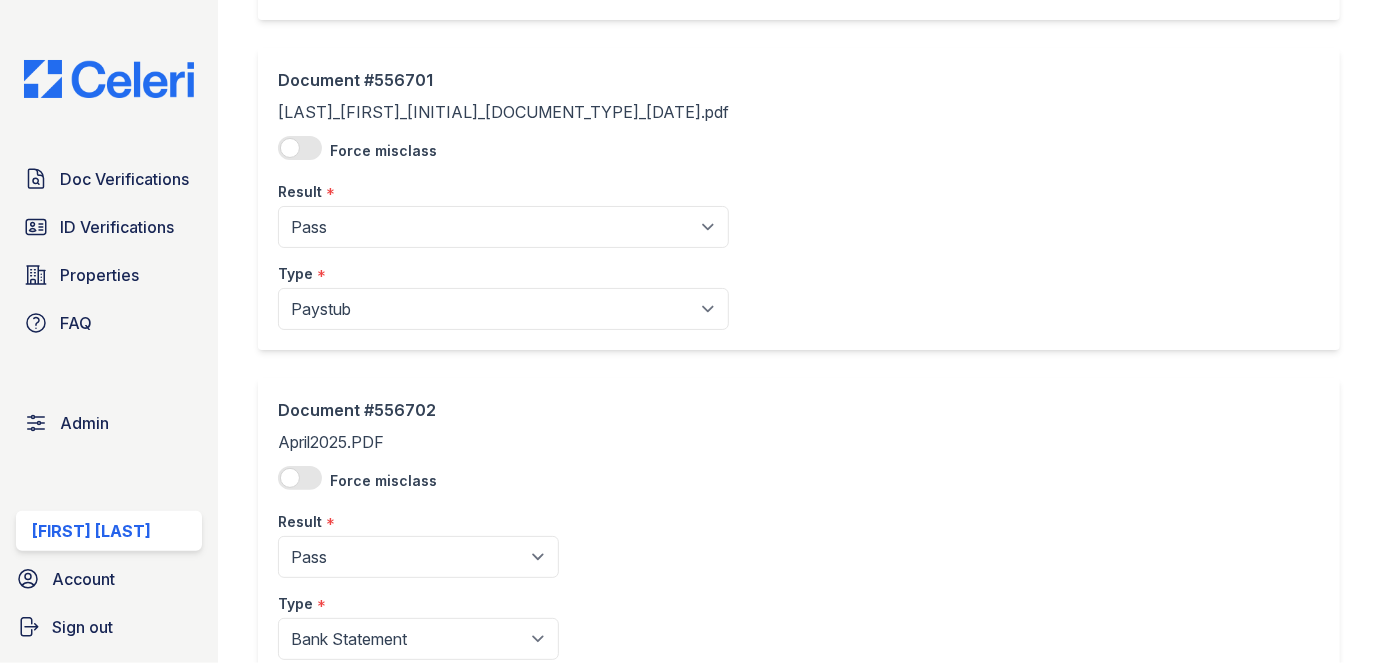 scroll, scrollTop: 1090, scrollLeft: 0, axis: vertical 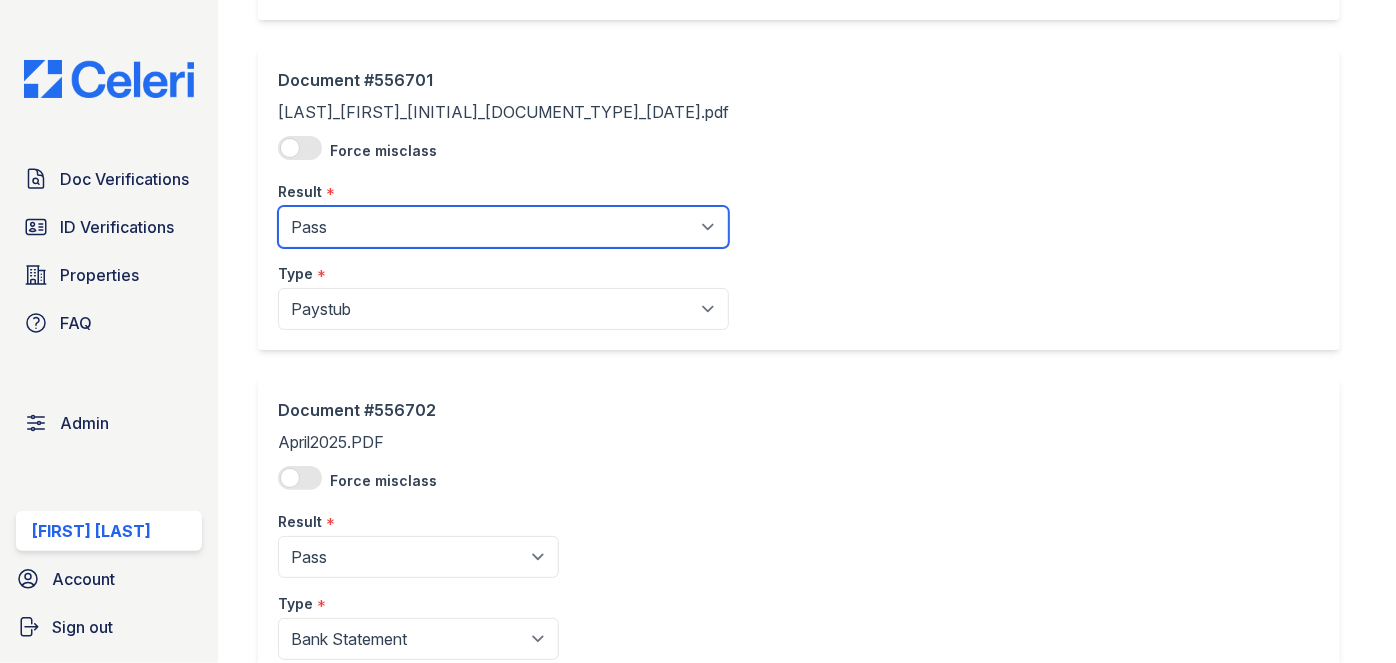 click on "Pending
Sent
Started
Processing
Pass
Fail
Caution
Error
N/A" at bounding box center [503, 227] 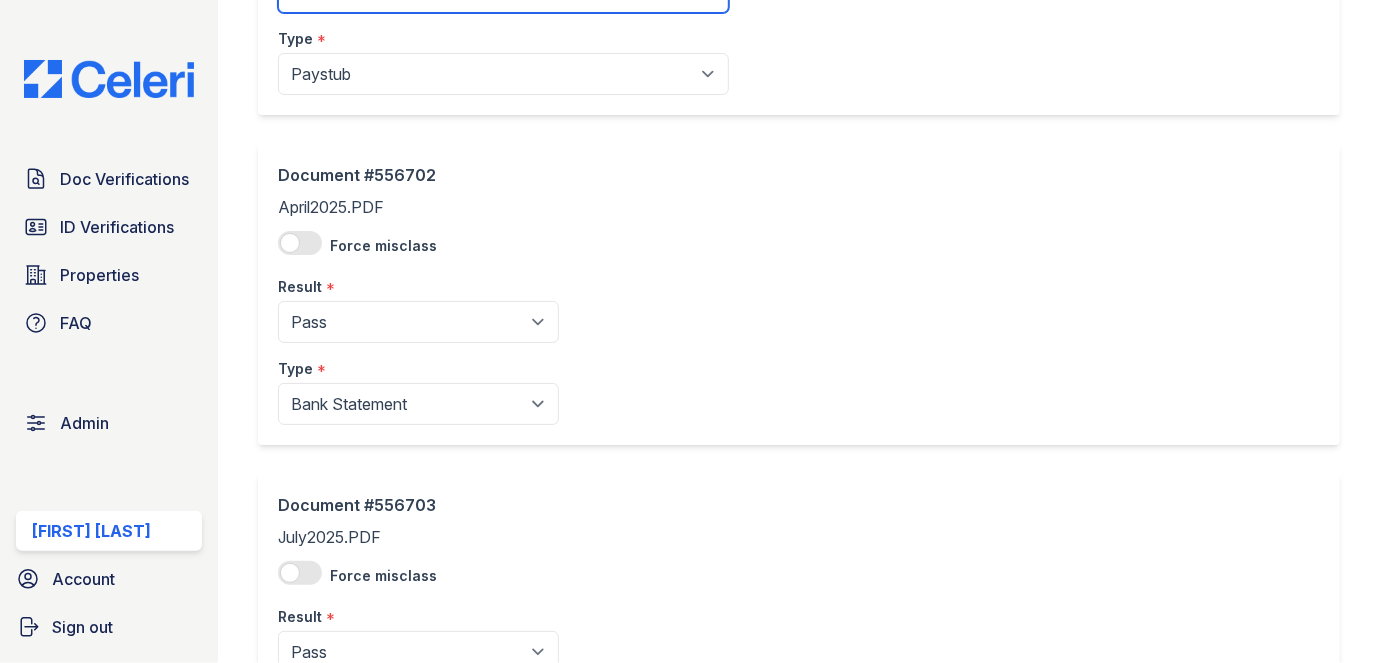 scroll, scrollTop: 1363, scrollLeft: 0, axis: vertical 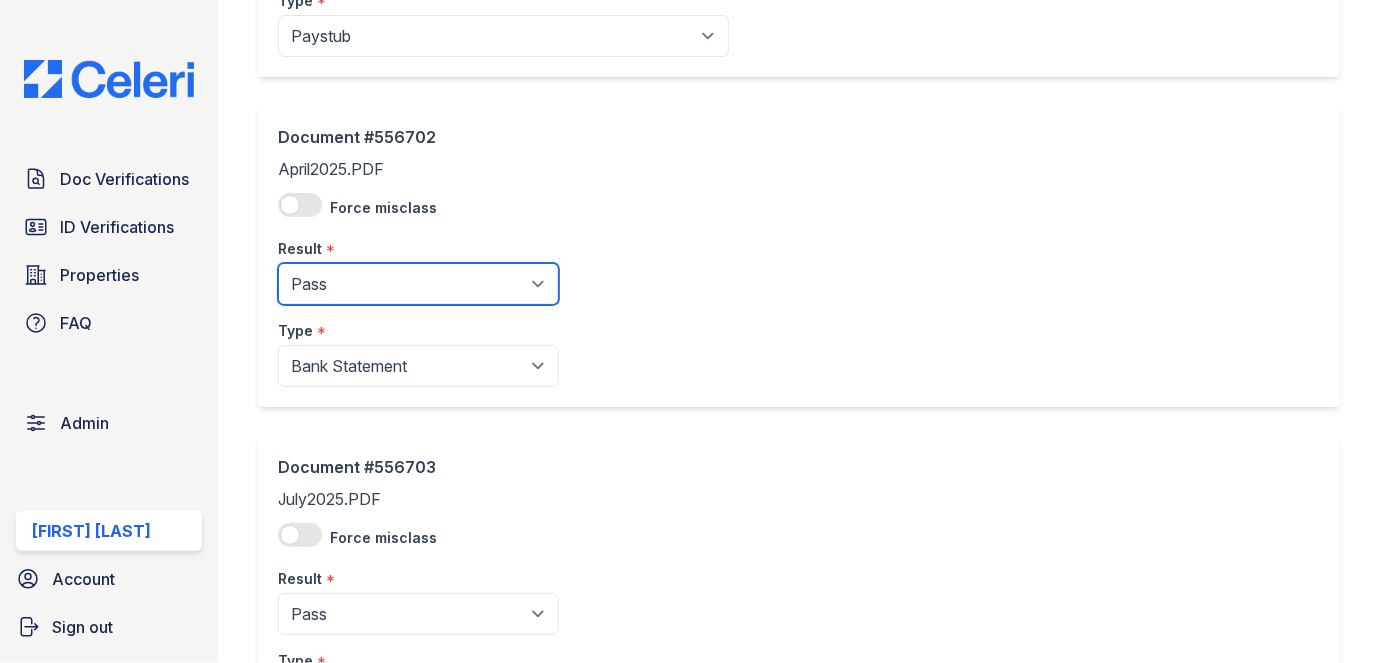 click on "Pending
Sent
Started
Processing
Pass
Fail
Caution
Error
N/A" at bounding box center [418, 284] 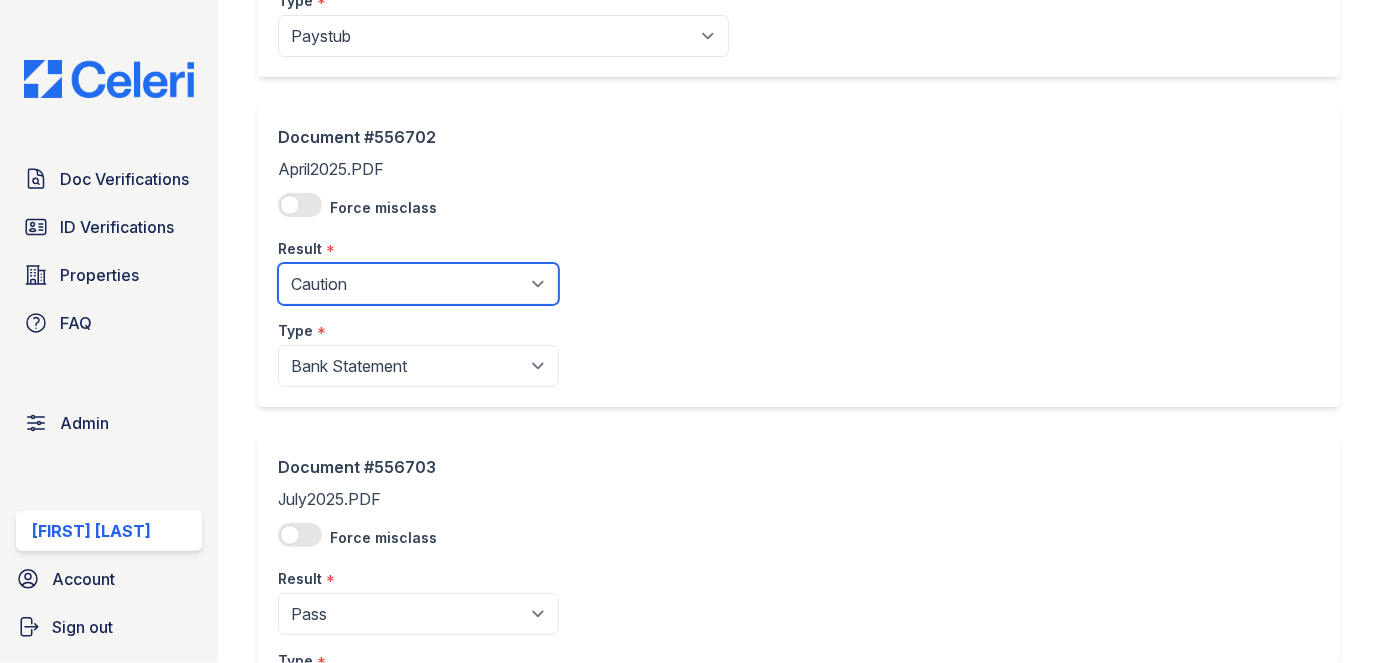 click on "Pending
Sent
Started
Processing
Pass
Fail
Caution
Error
N/A" at bounding box center [418, 284] 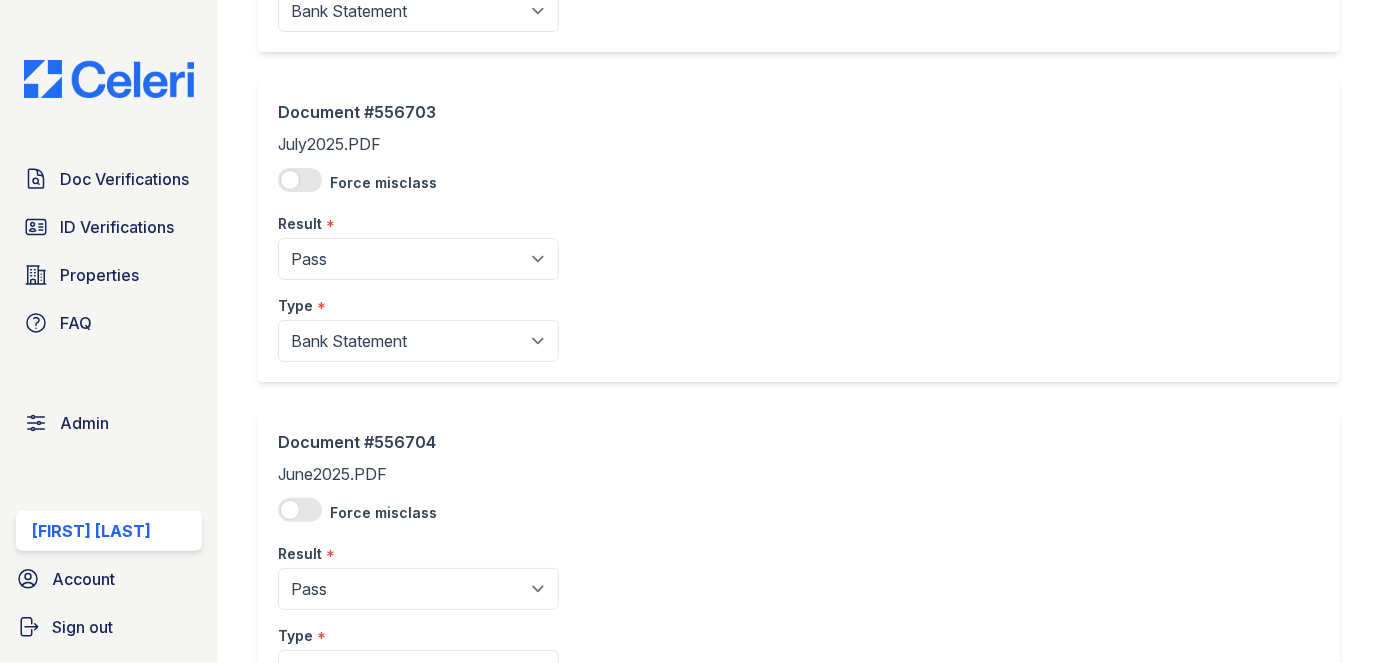 scroll, scrollTop: 1727, scrollLeft: 0, axis: vertical 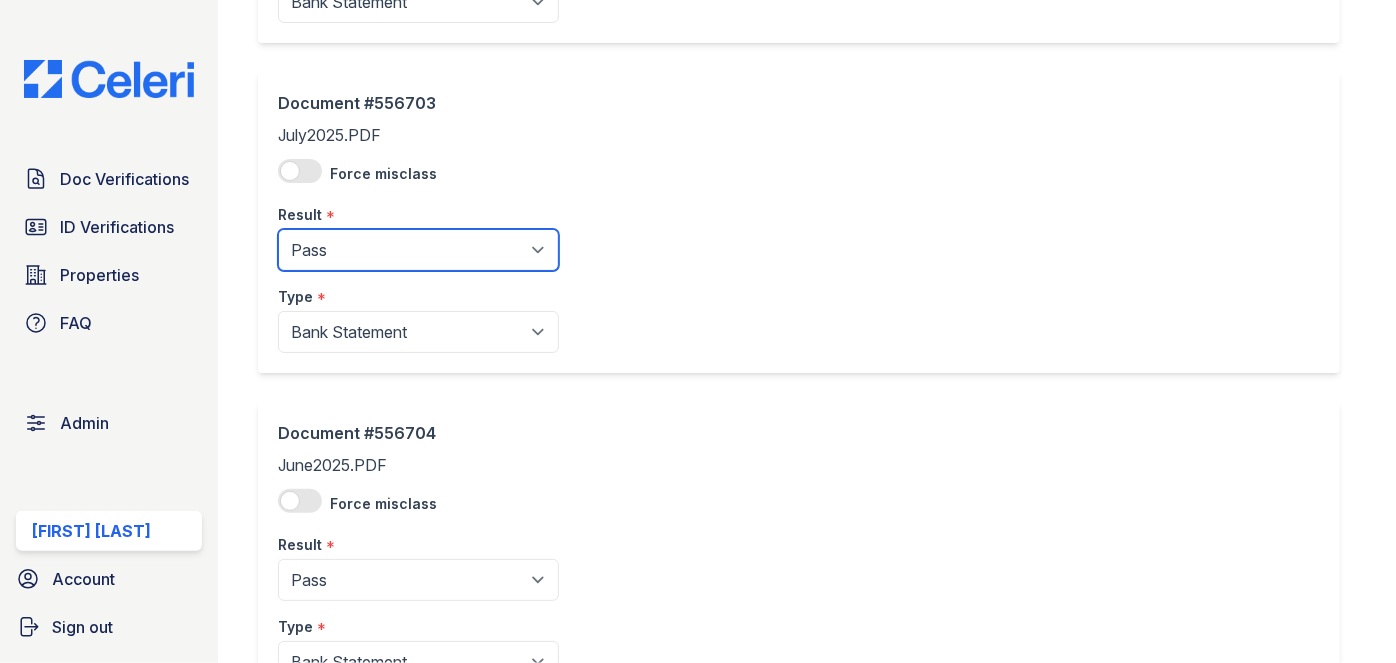 click on "Pending
Sent
Started
Processing
Pass
Fail
Caution
Error
N/A" at bounding box center [418, 250] 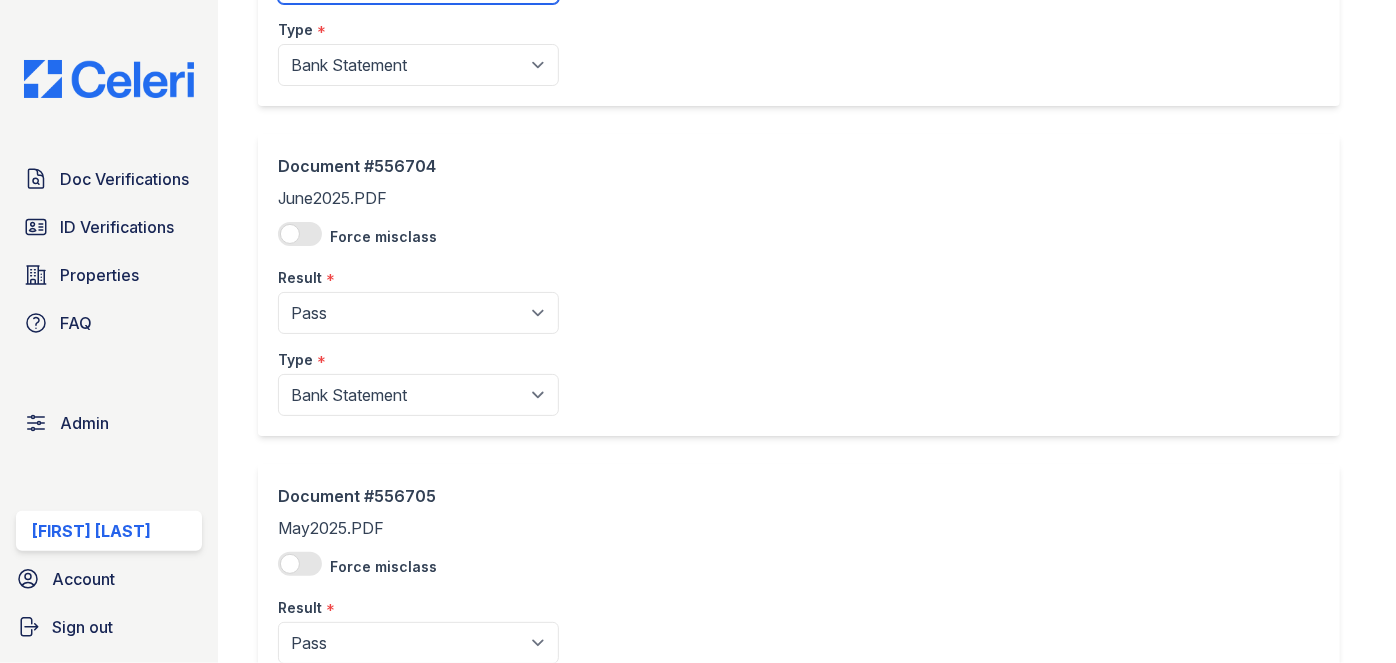 scroll, scrollTop: 2000, scrollLeft: 0, axis: vertical 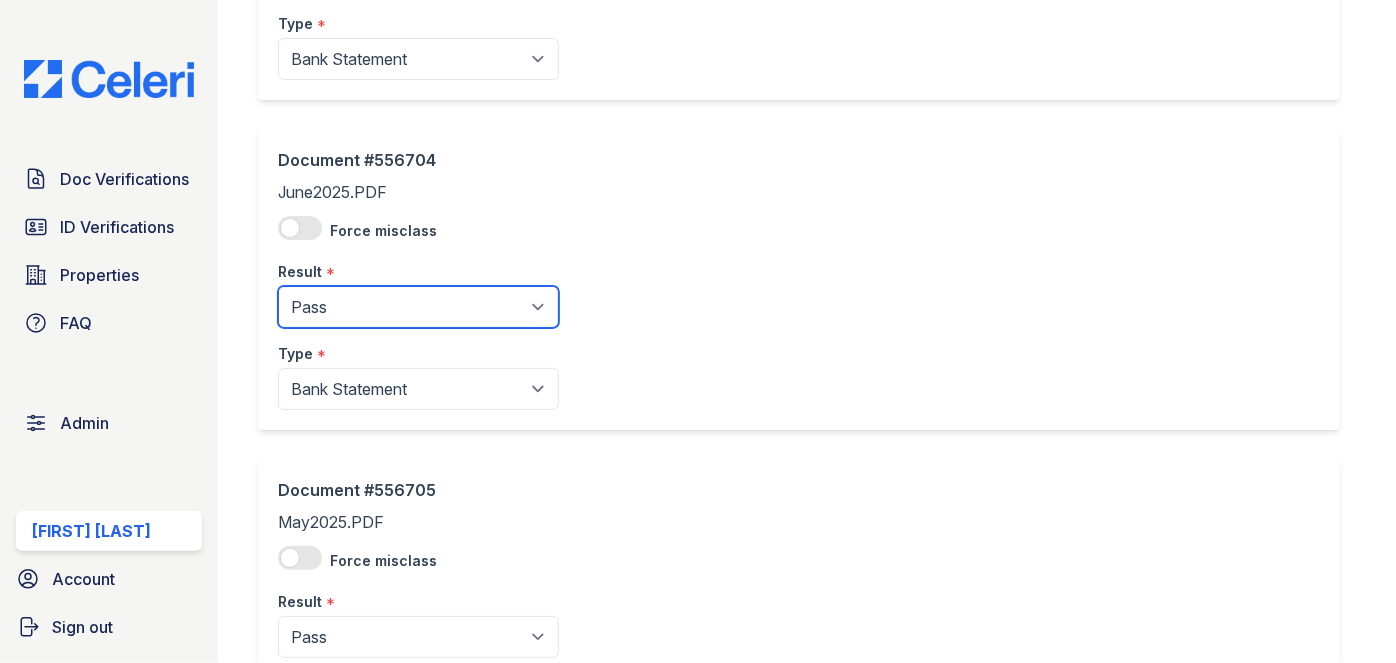 click on "Pending
Sent
Started
Processing
Pass
Fail
Caution
Error
N/A" at bounding box center (418, 307) 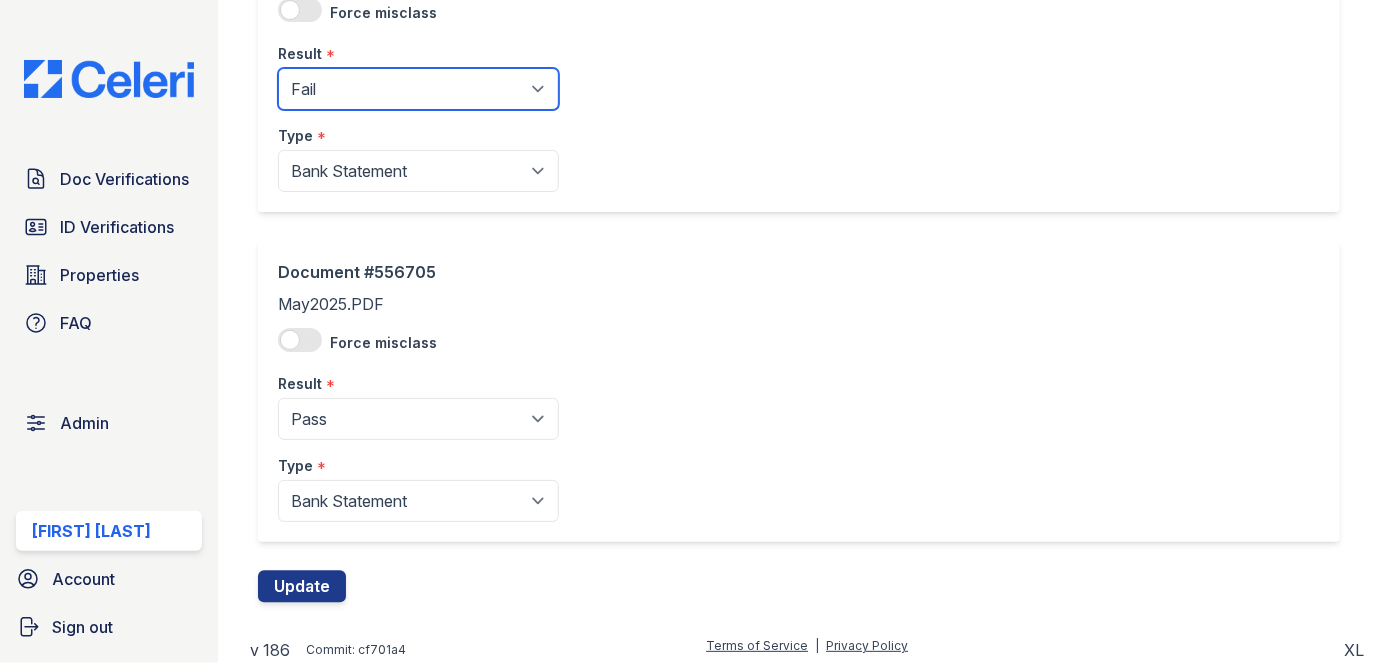 scroll, scrollTop: 2220, scrollLeft: 0, axis: vertical 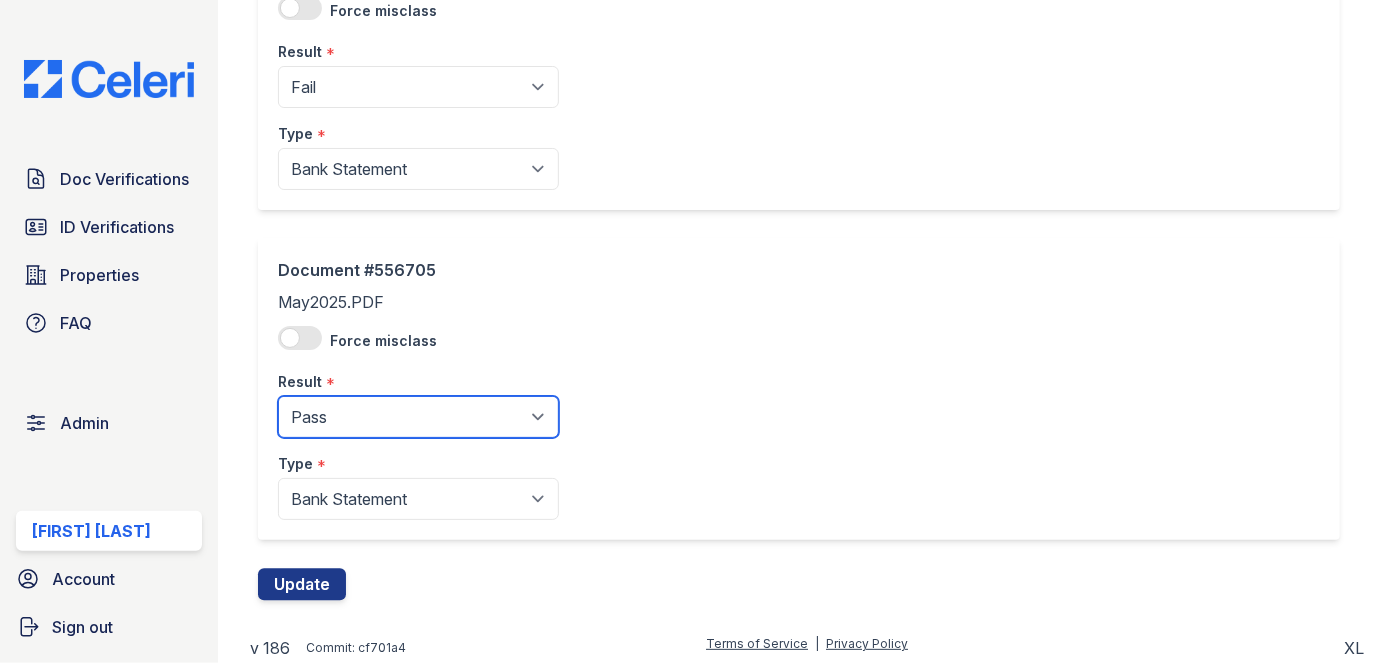click on "Pending
Sent
Started
Processing
Pass
Fail
Caution
Error
N/A" at bounding box center [418, 417] 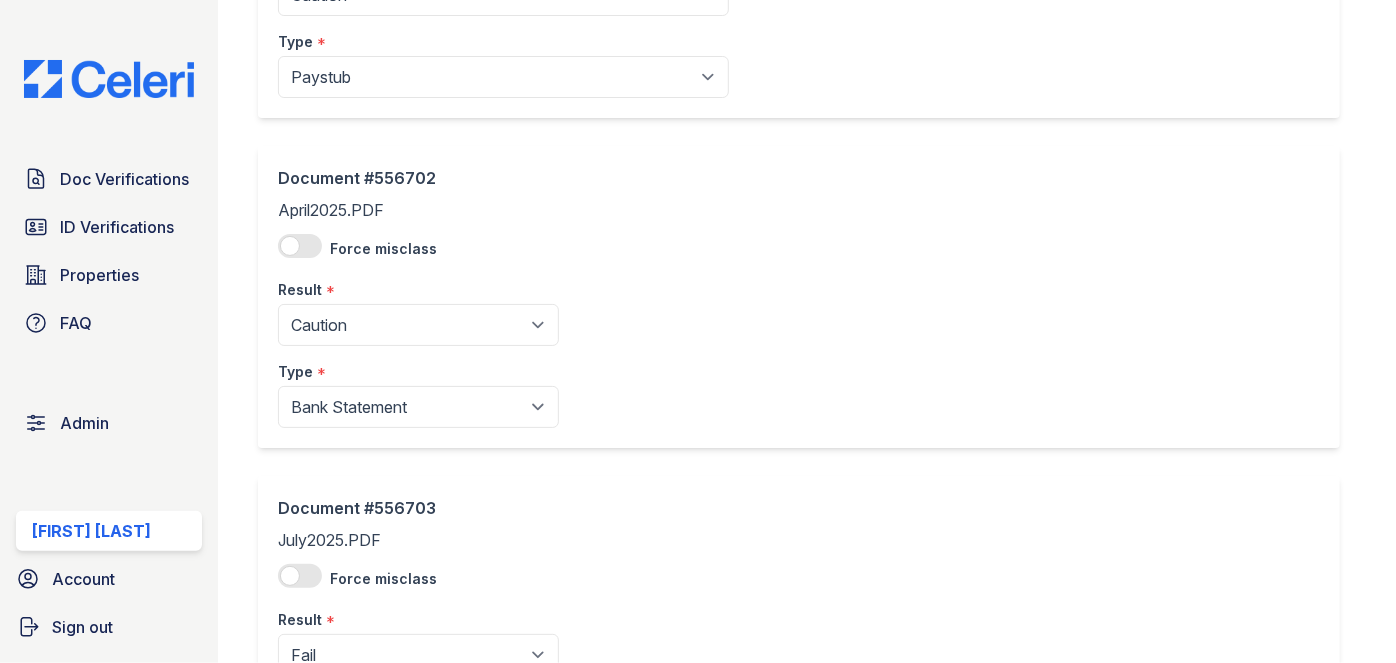 scroll, scrollTop: 1311, scrollLeft: 0, axis: vertical 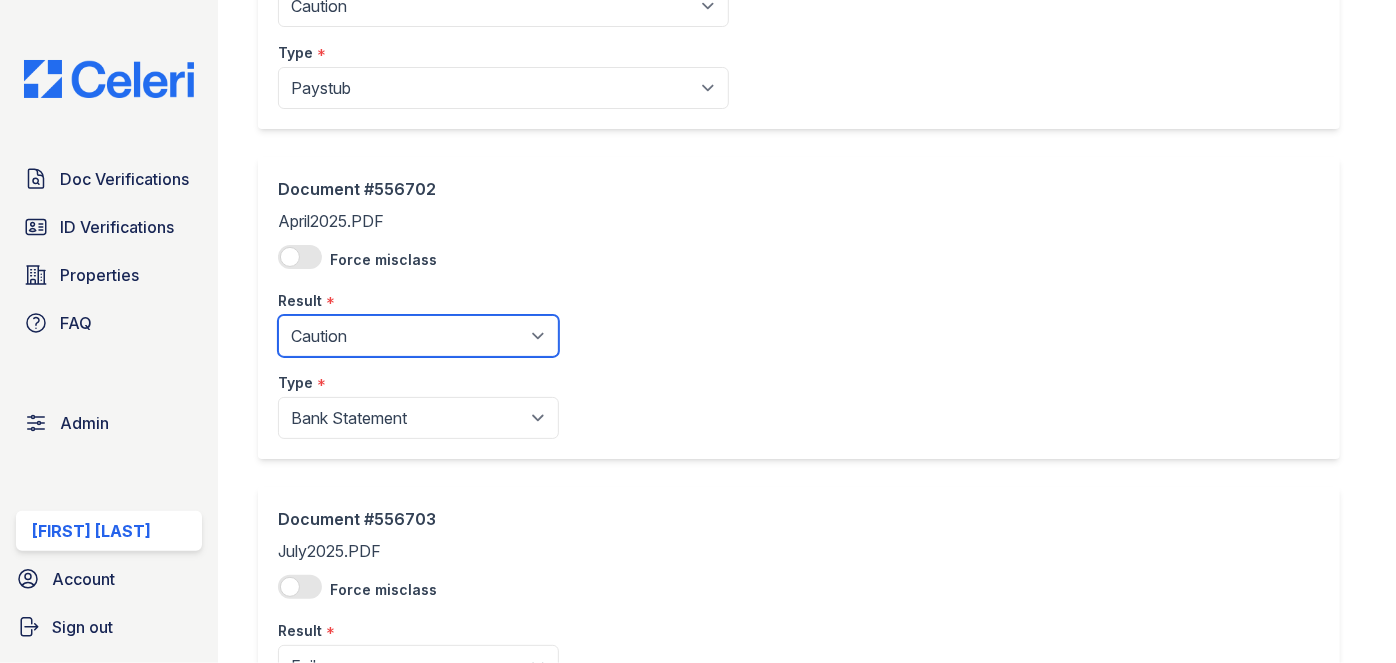 click on "Pending
Sent
Started
Processing
Pass
Fail
Caution
Error
N/A" at bounding box center (418, 336) 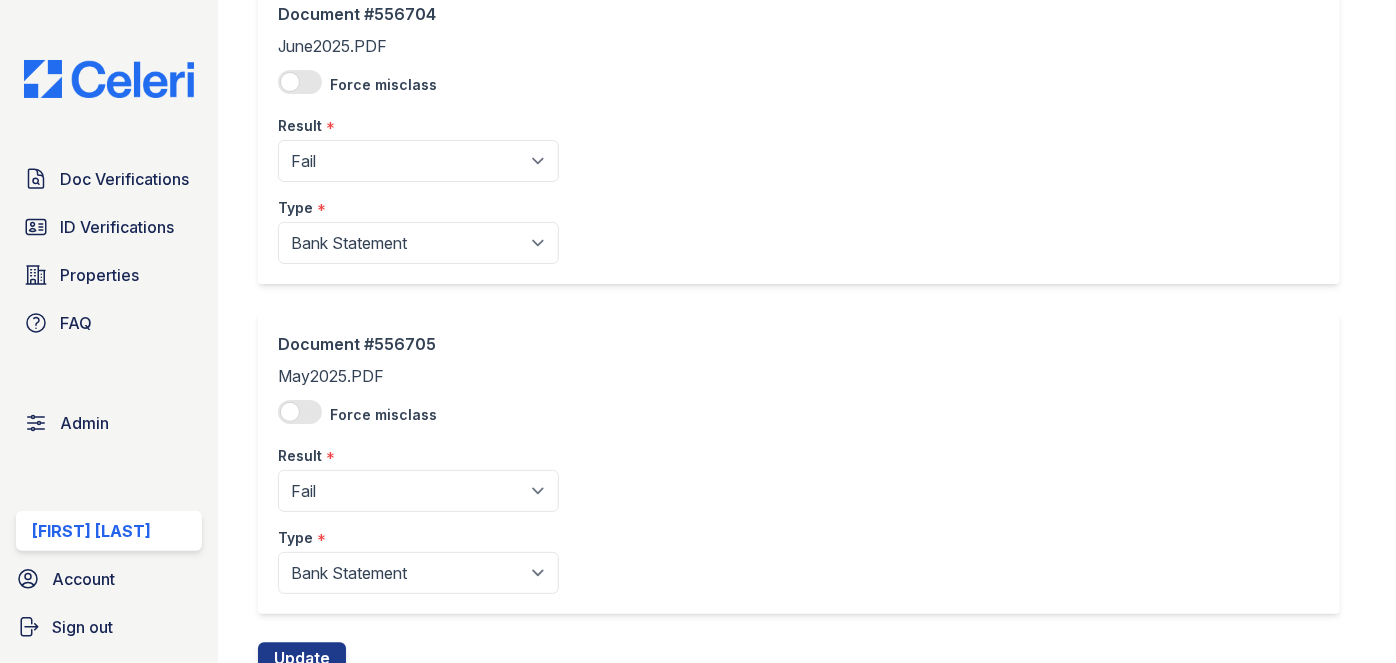 scroll, scrollTop: 2220, scrollLeft: 0, axis: vertical 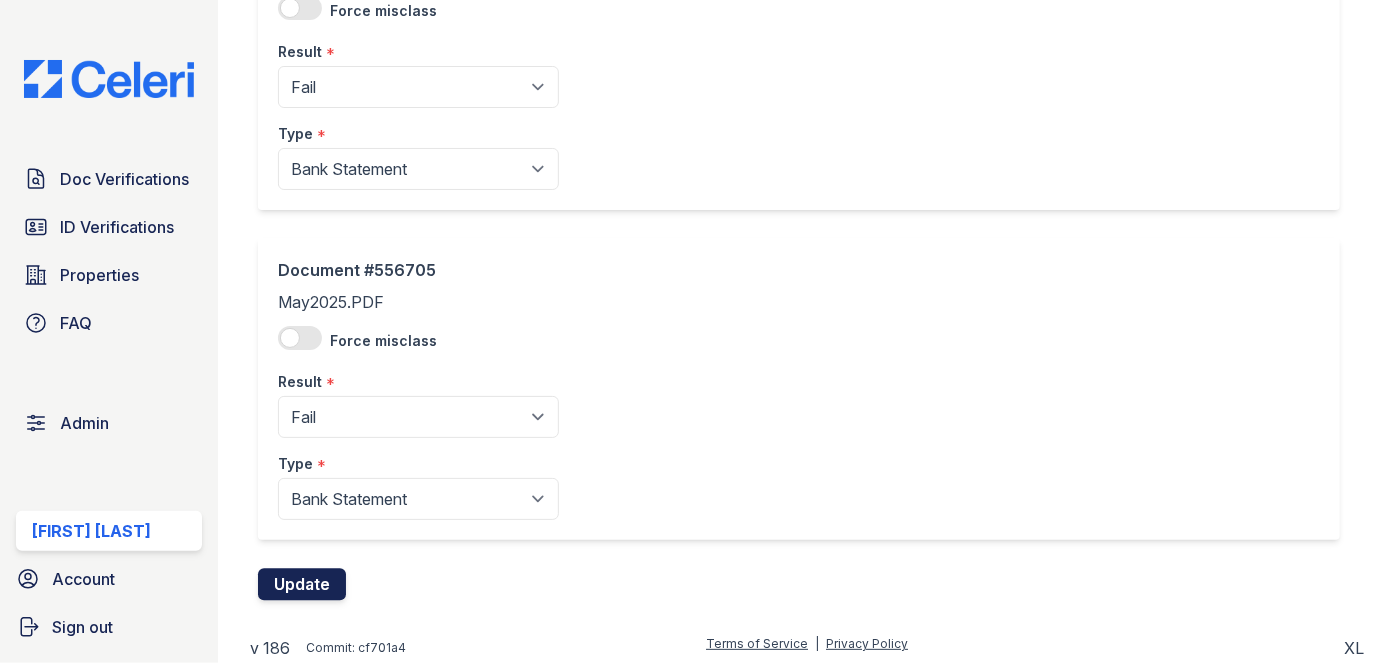 click on "Update" at bounding box center [302, 584] 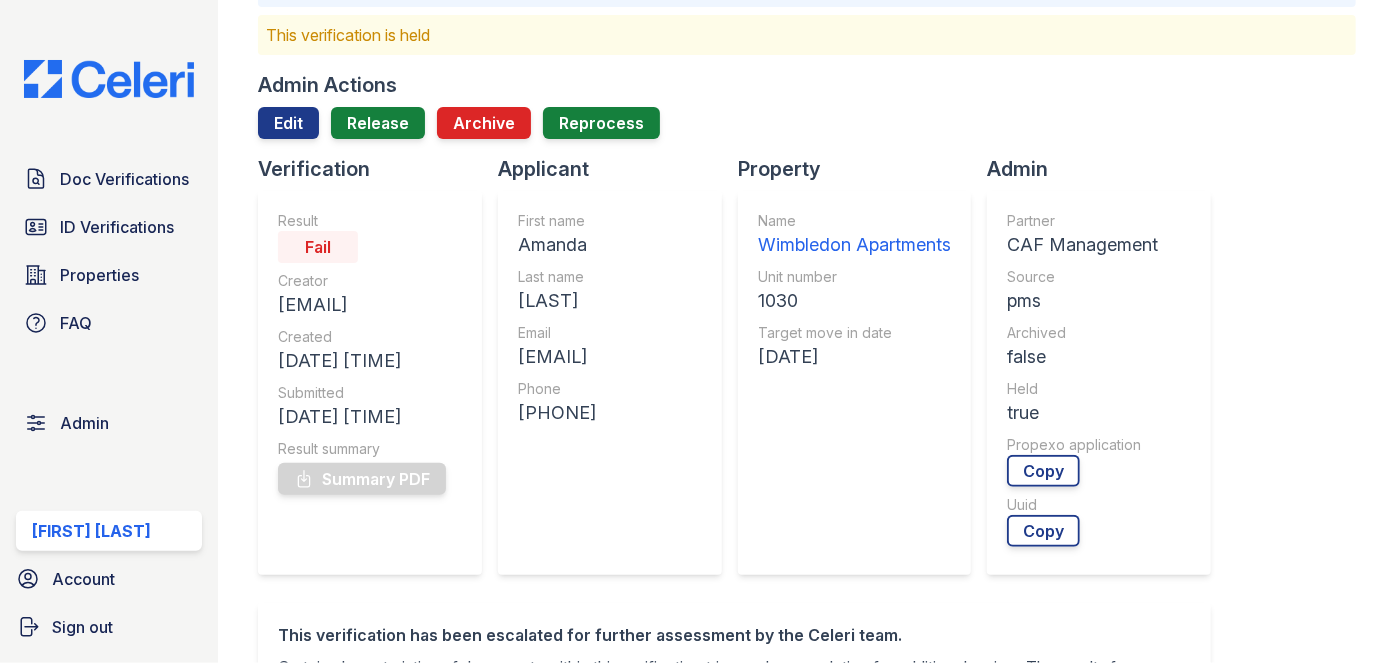 scroll, scrollTop: 0, scrollLeft: 0, axis: both 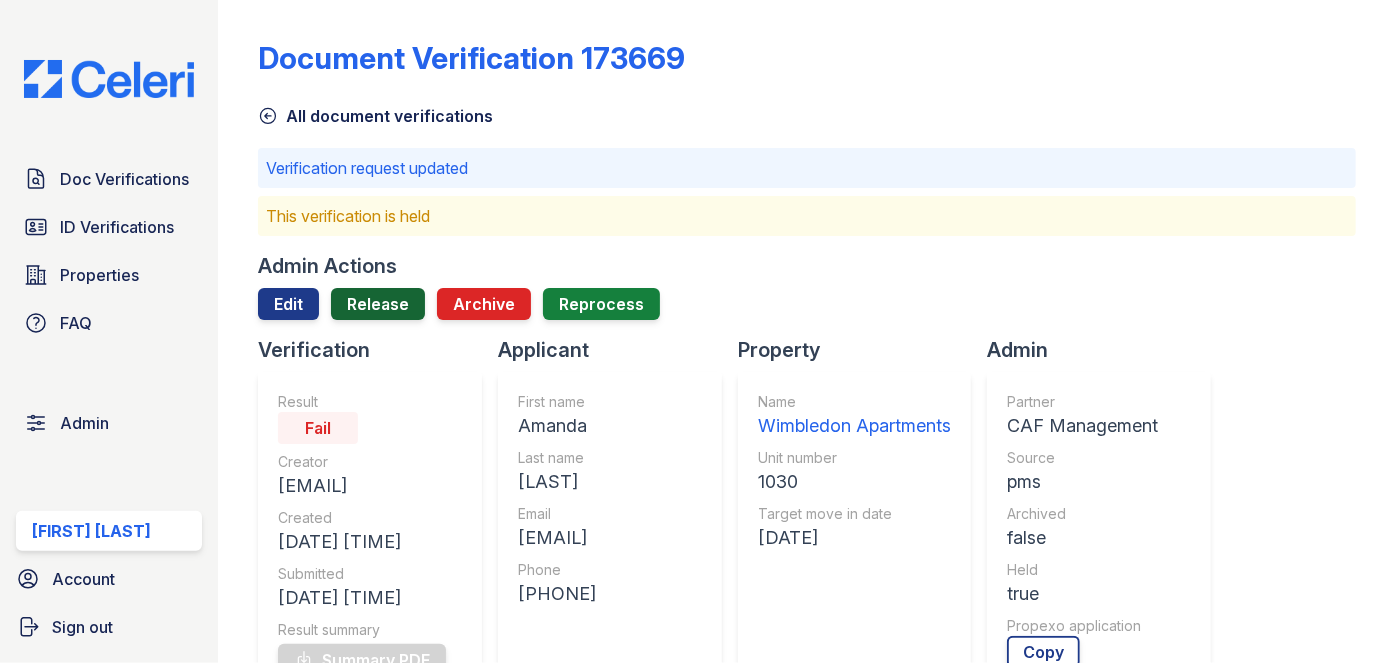 click on "Release" at bounding box center [378, 304] 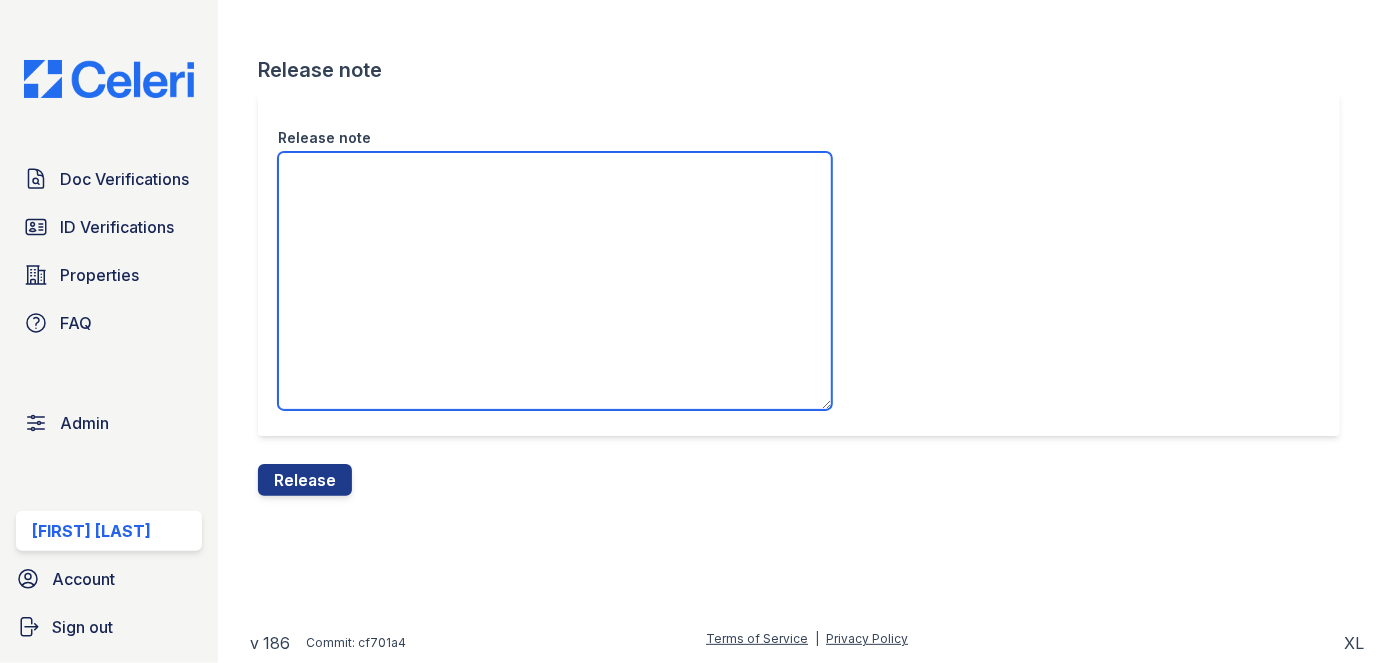 click on "Release note" at bounding box center (555, 281) 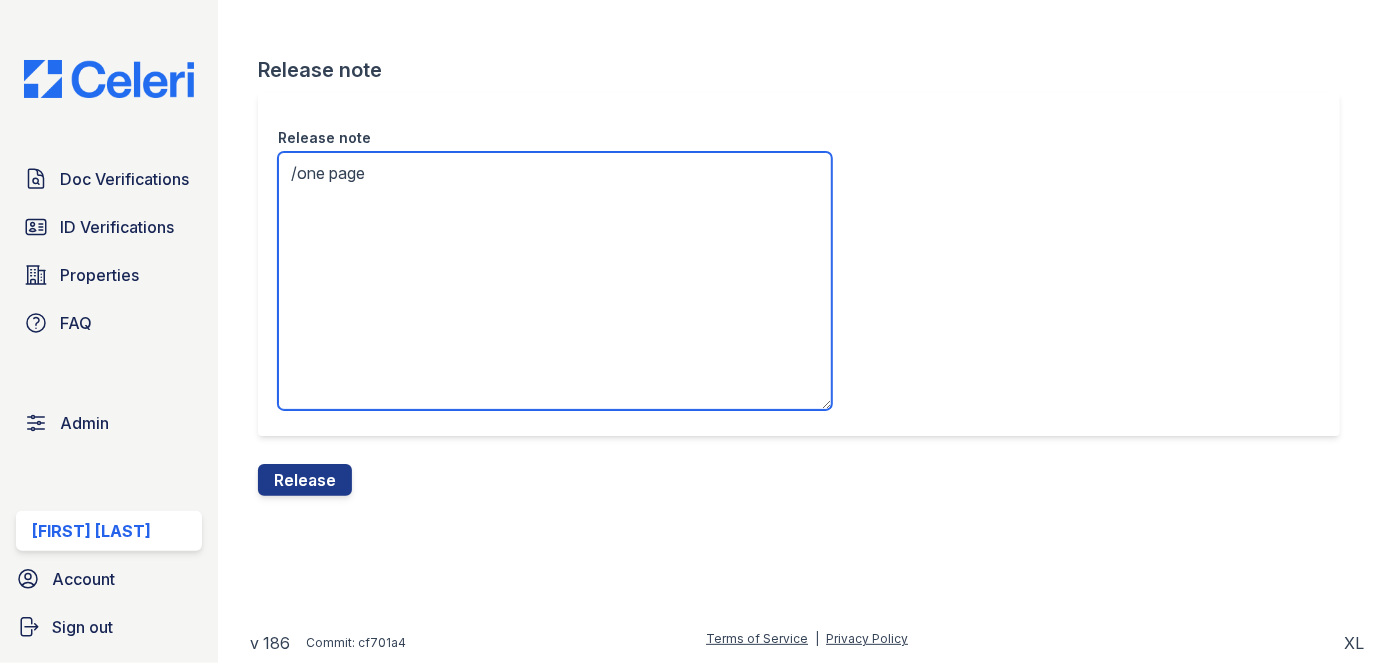 click on "/one page" at bounding box center [555, 281] 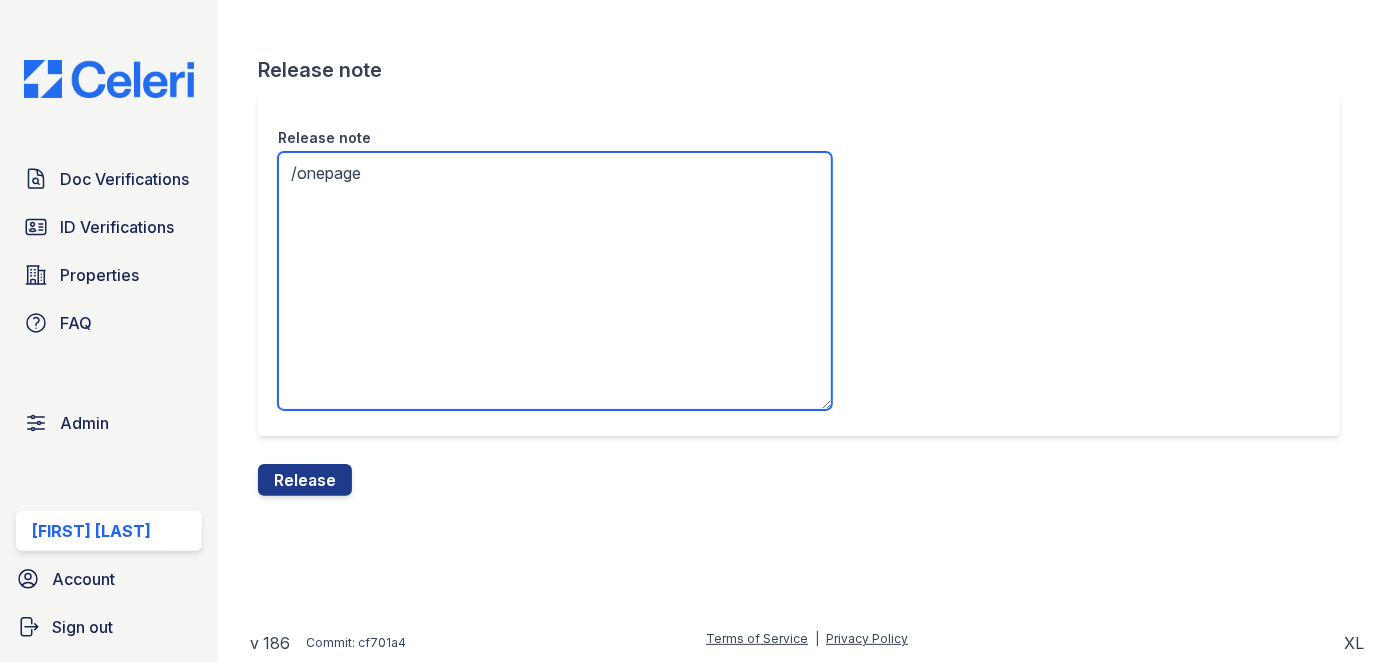 click on "/onepage" at bounding box center (555, 281) 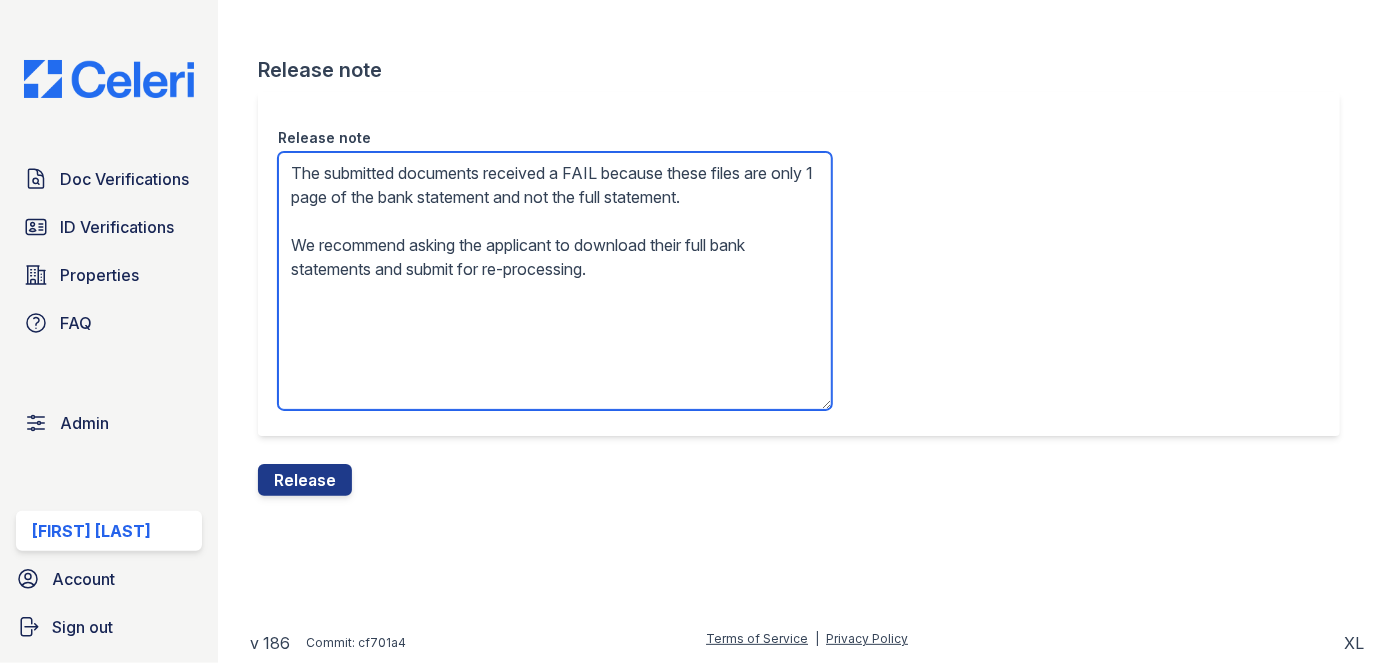 click on "The submitted documents received a FAIL because these files are only 1 page of the bank statement and not the full statement.
We recommend asking the applicant to download their full bank statements and submit for re-processing." at bounding box center (555, 281) 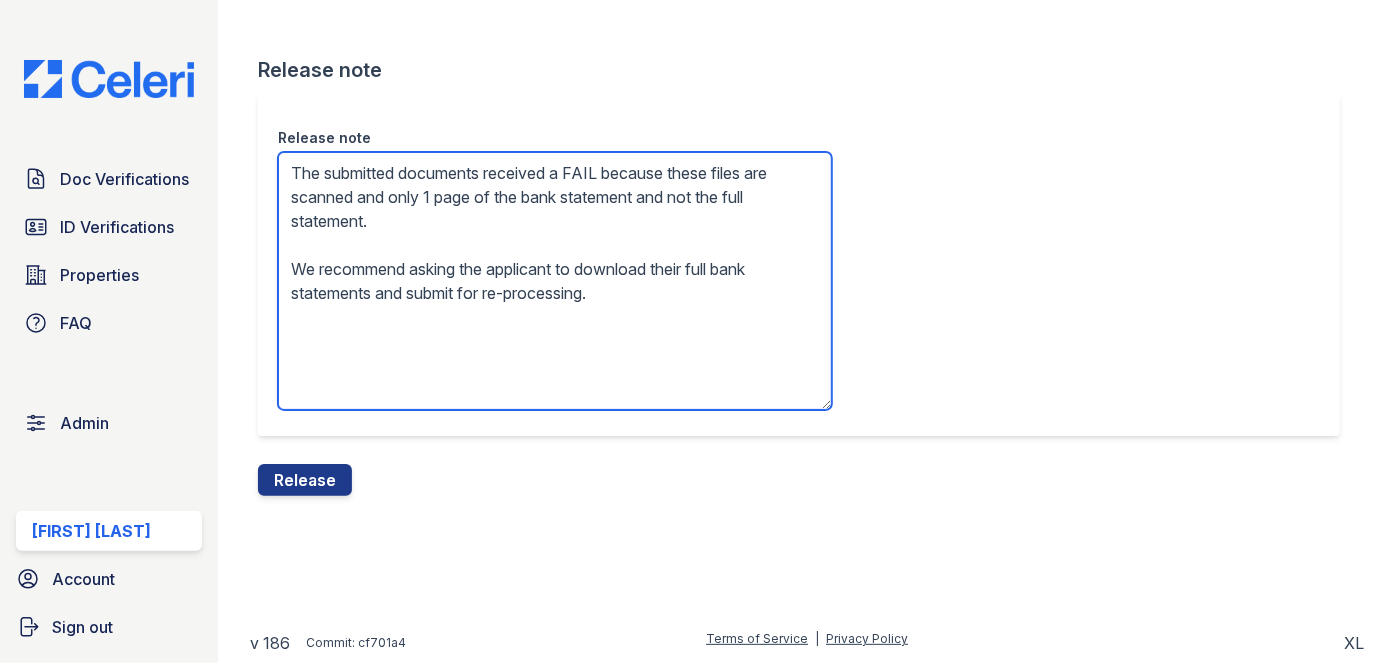 click on "The submitted documents received a FAIL because these files are scanned and only 1 page of the bank statement and not the full statement.
We recommend asking the applicant to download their full bank statements and submit for re-processing." at bounding box center [555, 281] 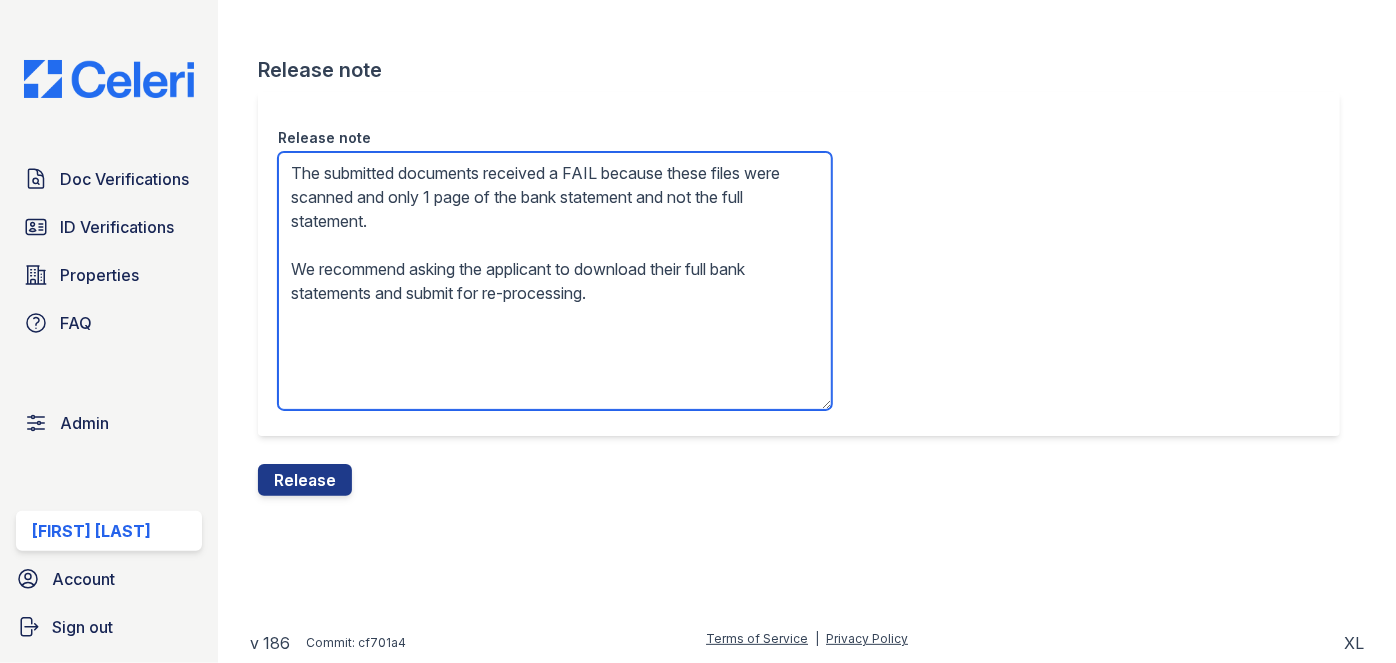 click on "The submitted documents received a FAIL because these files were scanned and only 1 page of the bank statement and not the full statement.
We recommend asking the applicant to download their full bank statements and submit for re-processing." at bounding box center (555, 281) 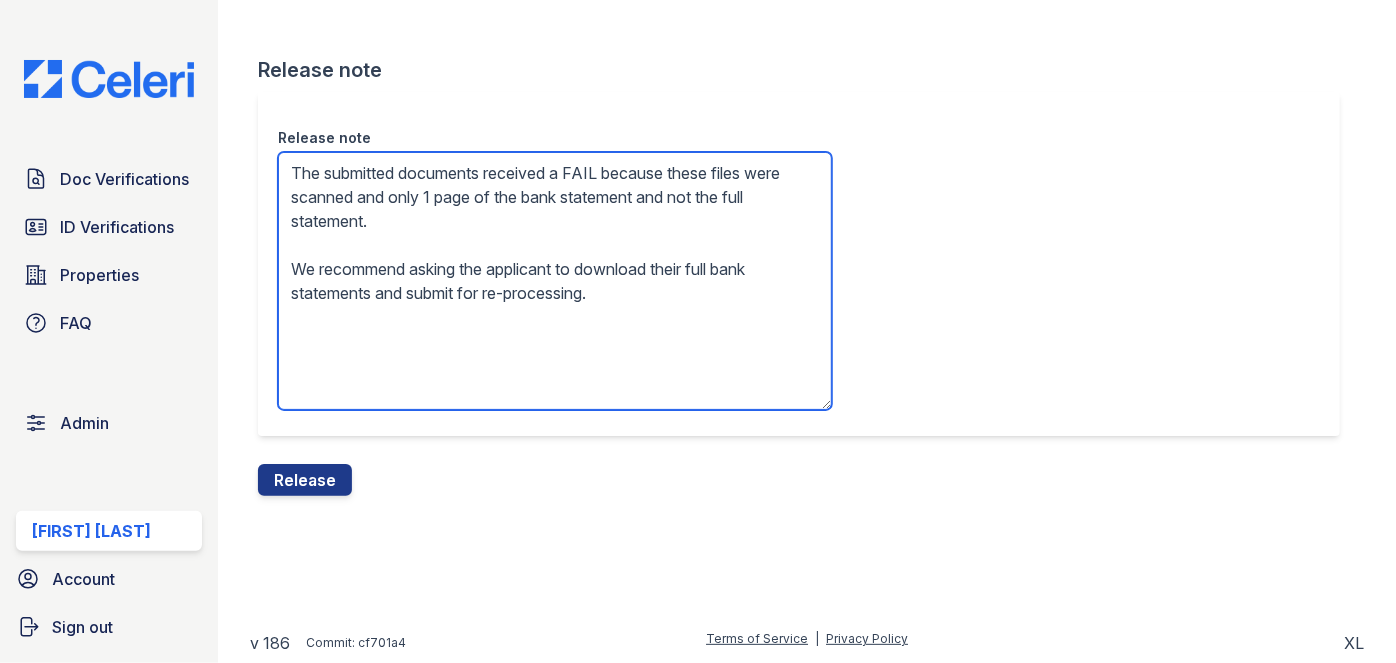 paste on "directly from their bank portal" 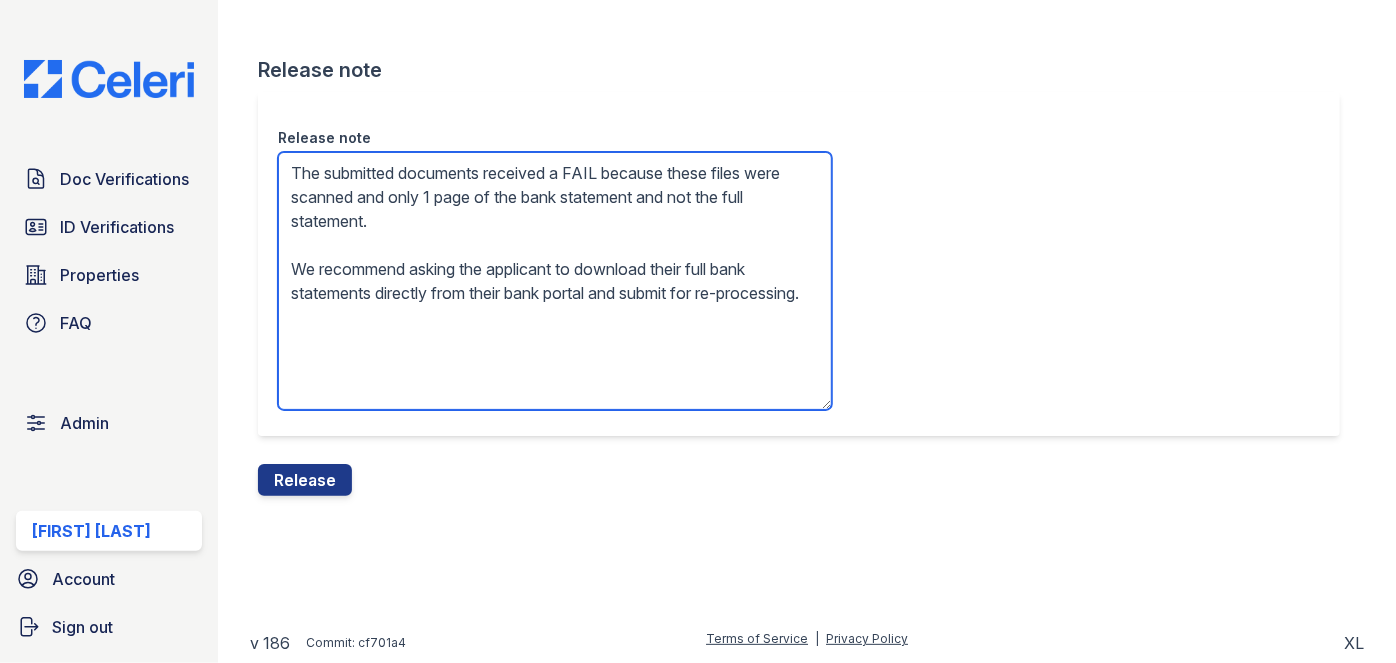 click on "The submitted documents received a FAIL because these files were scanned and only 1 page of the bank statement and not the full statement.
We recommend asking the applicant to download their full bank statements directly from their bank portal and submit for re-processing." at bounding box center [555, 281] 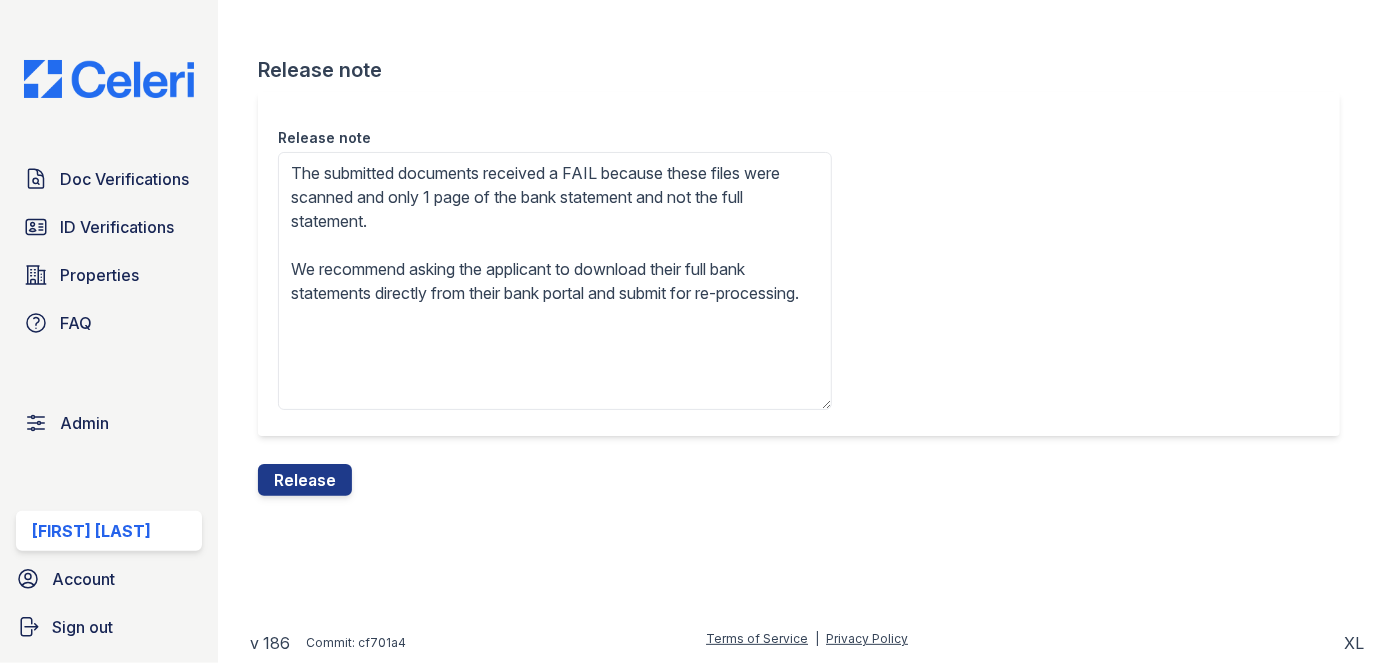 click on "Release" at bounding box center (305, 480) 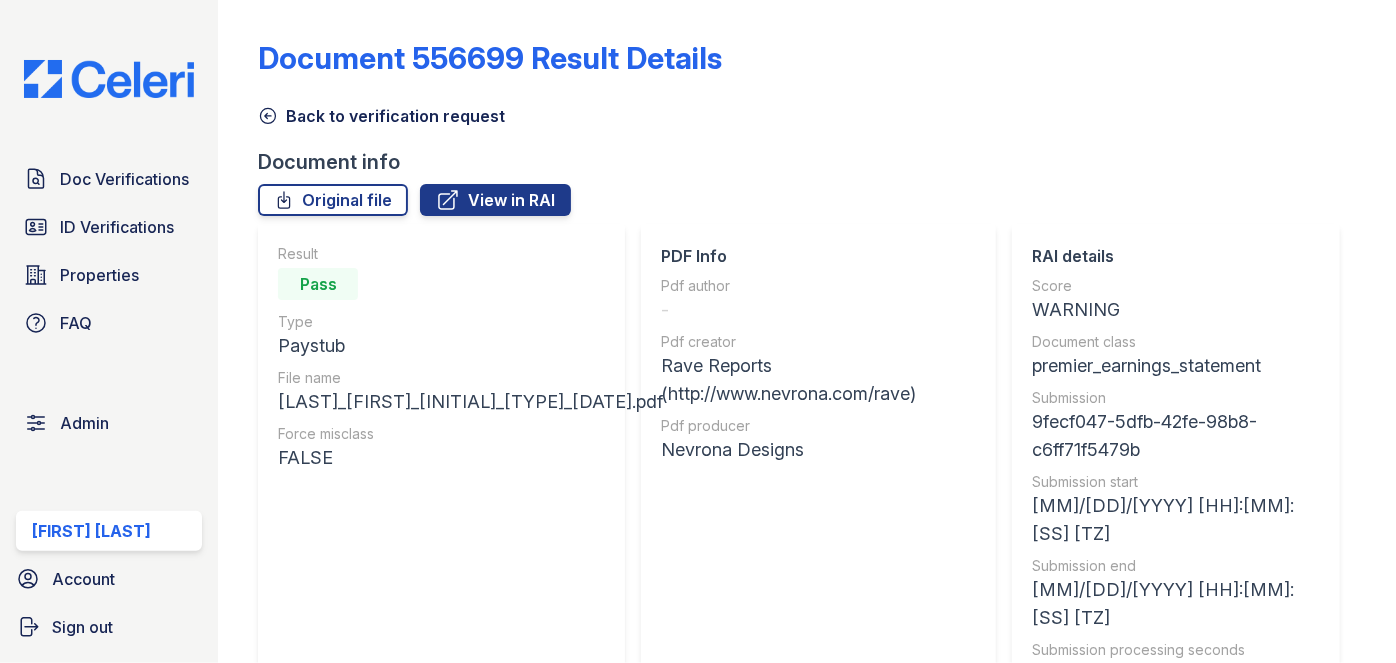 scroll, scrollTop: 0, scrollLeft: 0, axis: both 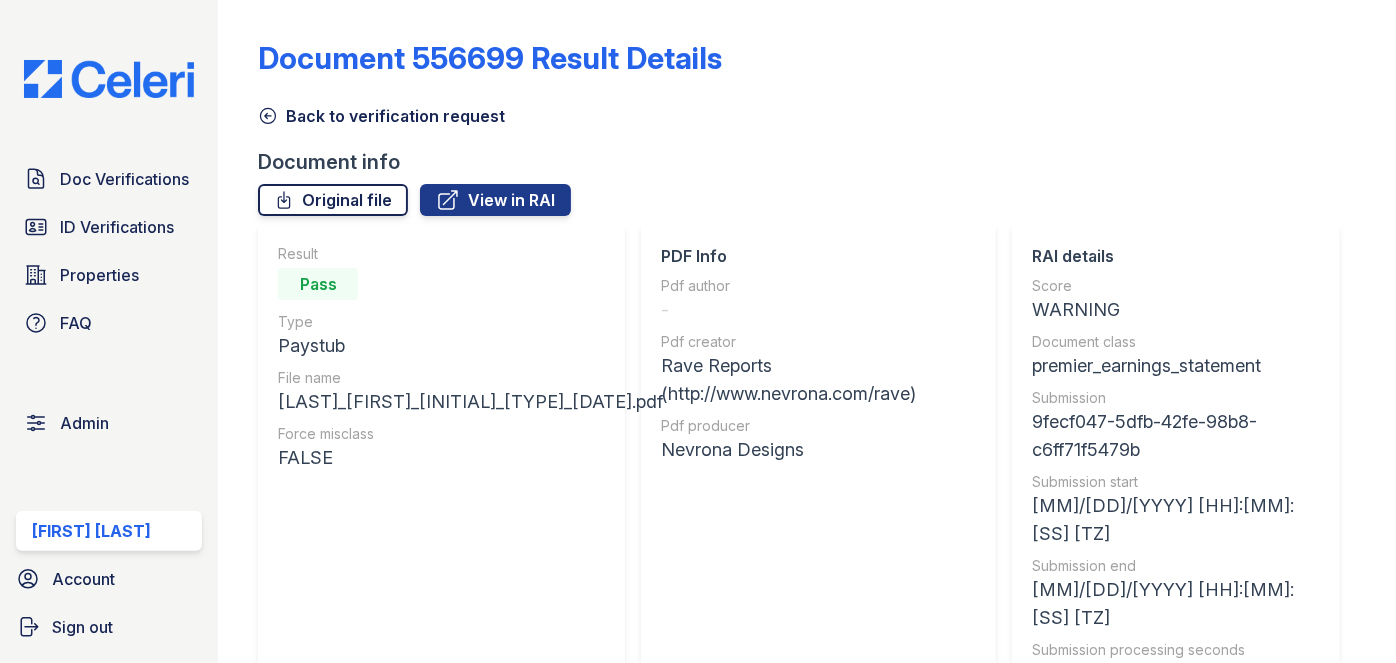 click on "Original file" at bounding box center [333, 200] 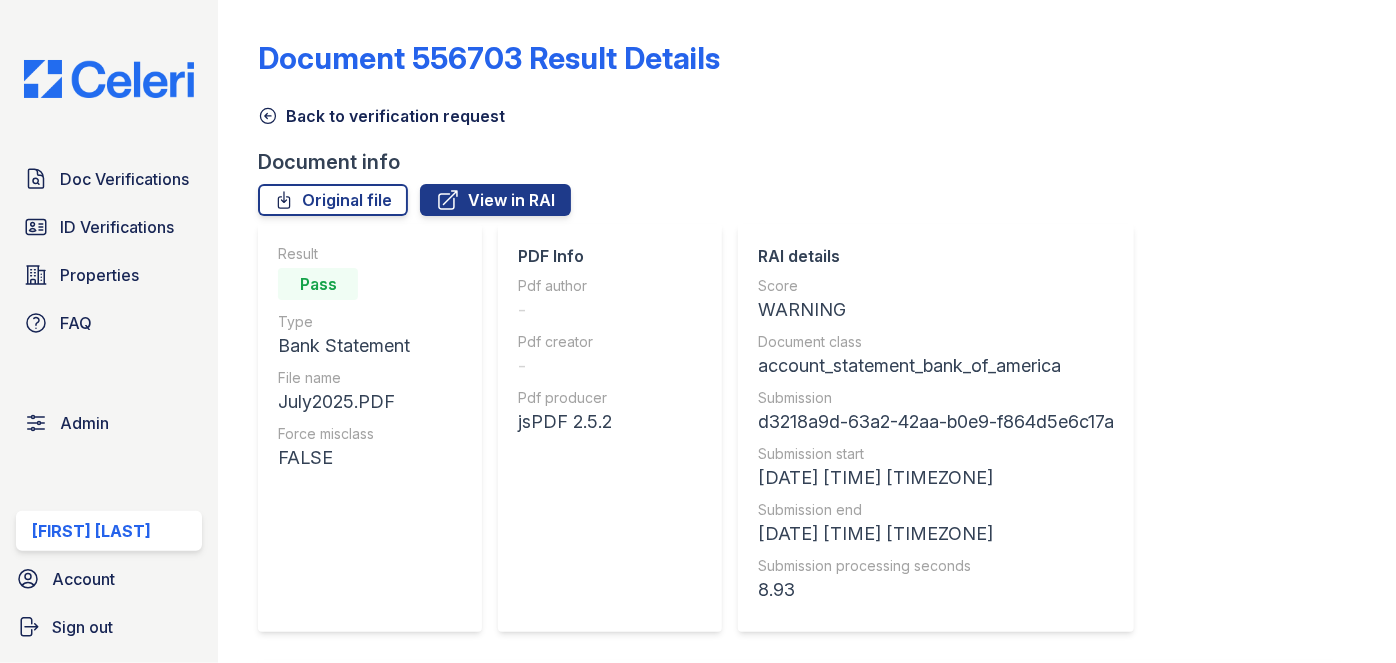 scroll, scrollTop: 0, scrollLeft: 0, axis: both 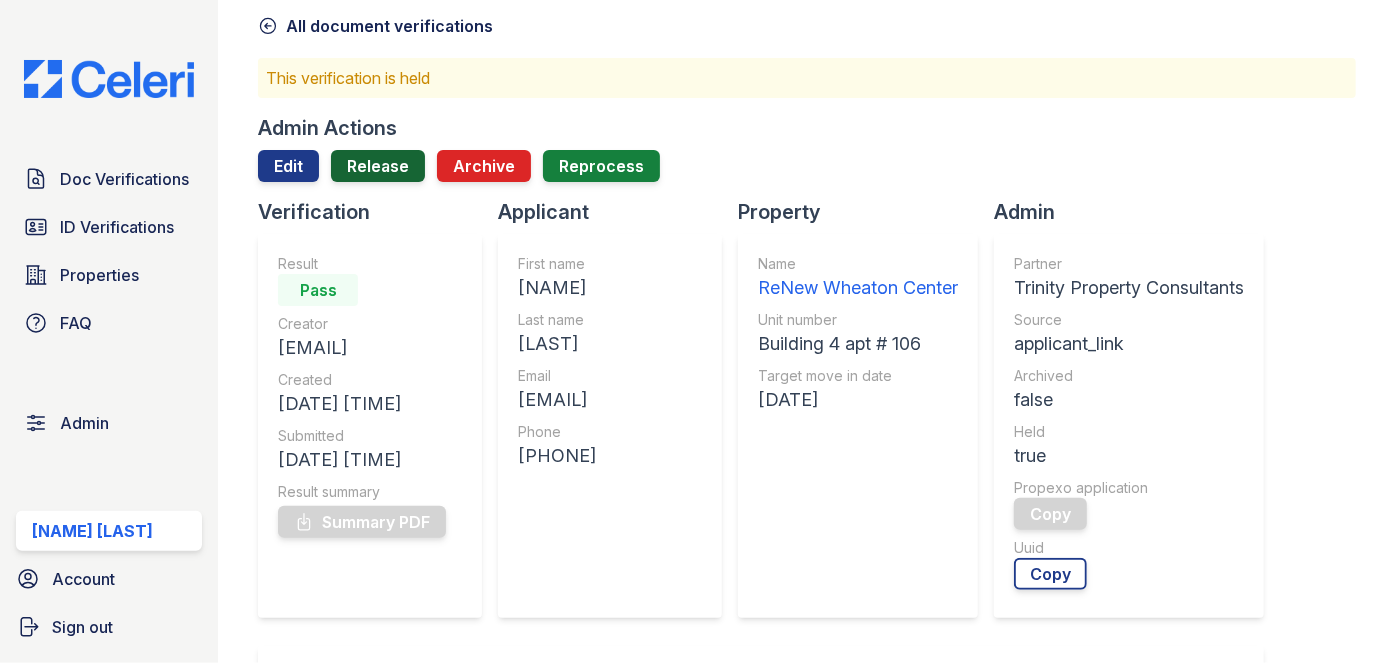 click on "Release" at bounding box center [378, 166] 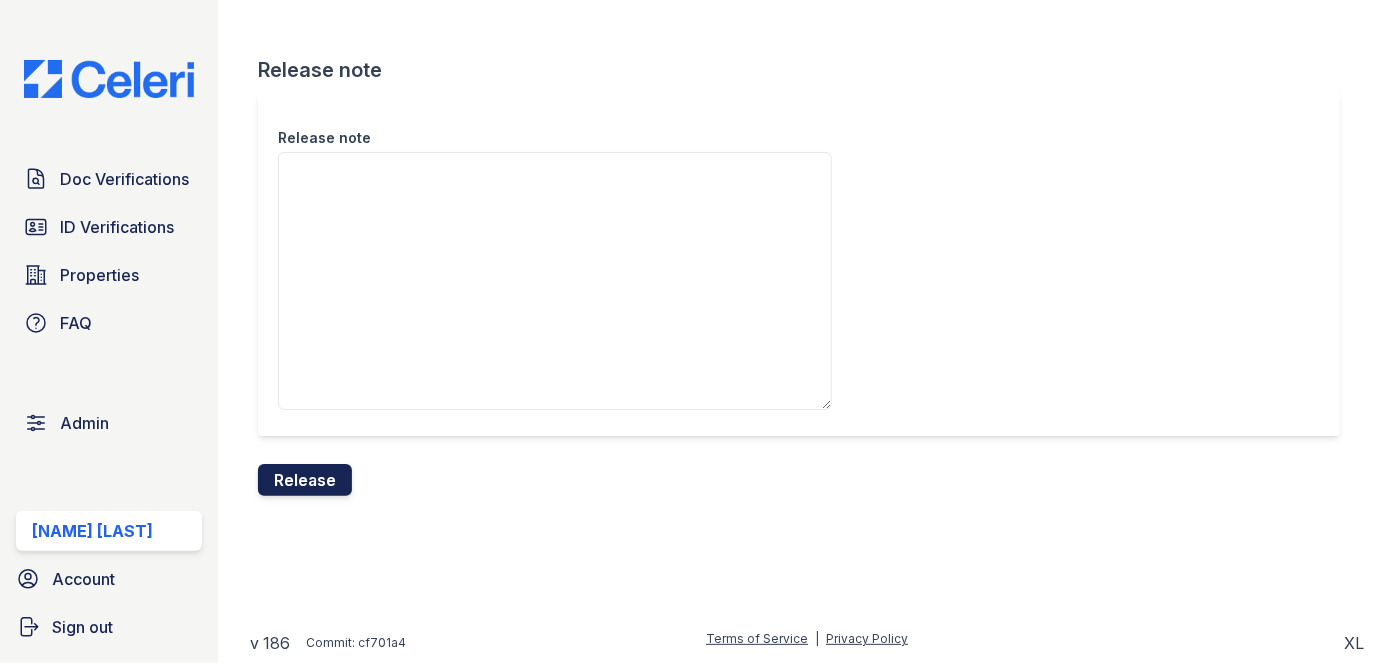 click on "Release" at bounding box center [305, 480] 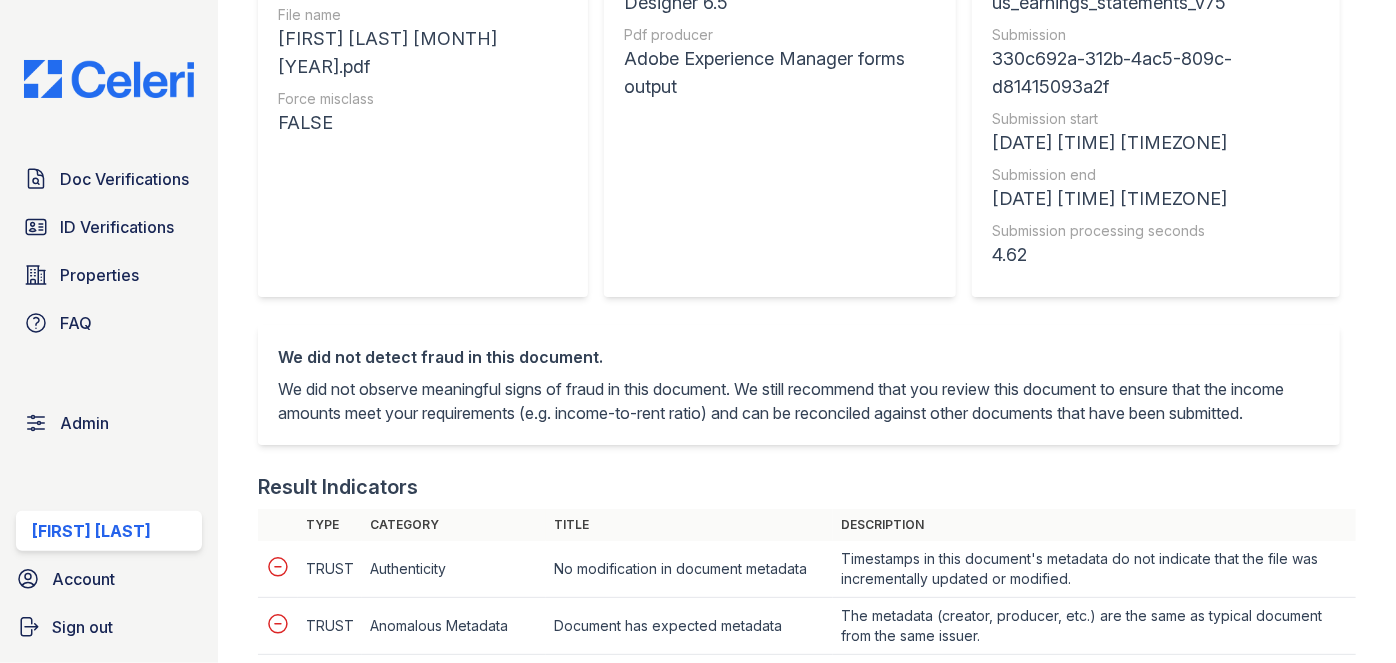 scroll, scrollTop: 0, scrollLeft: 0, axis: both 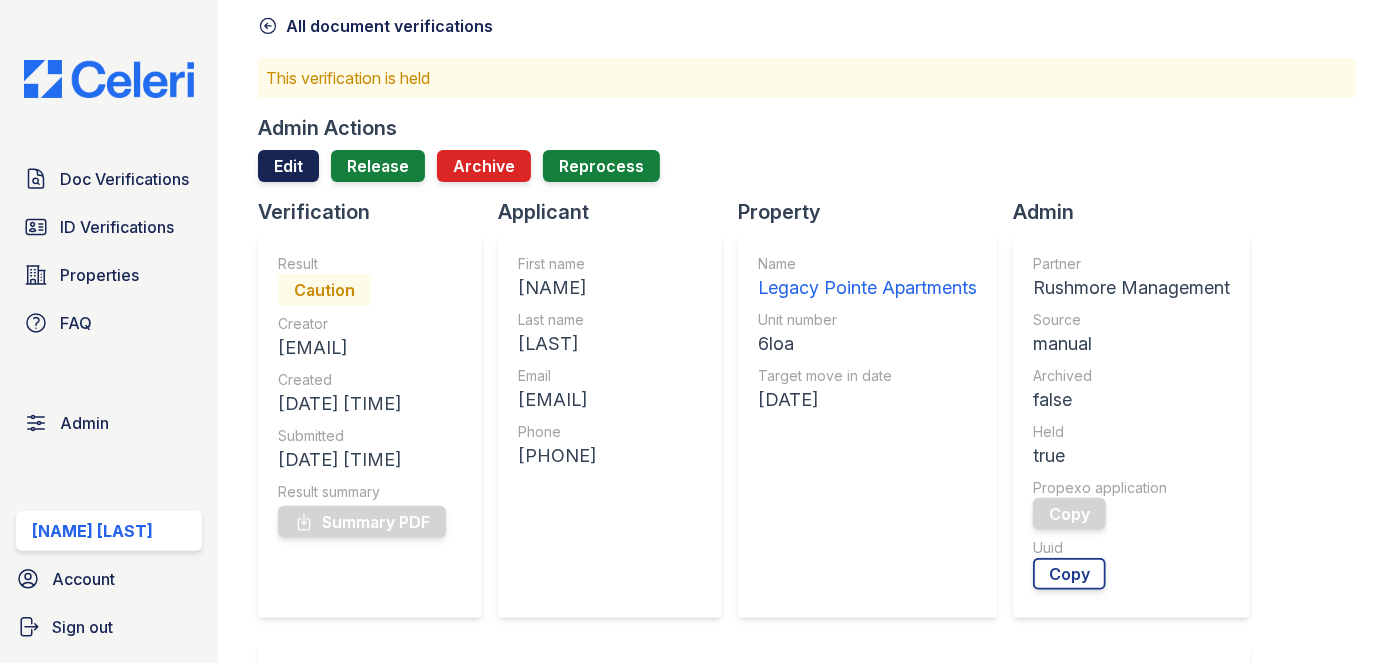 click on "Edit" at bounding box center (288, 166) 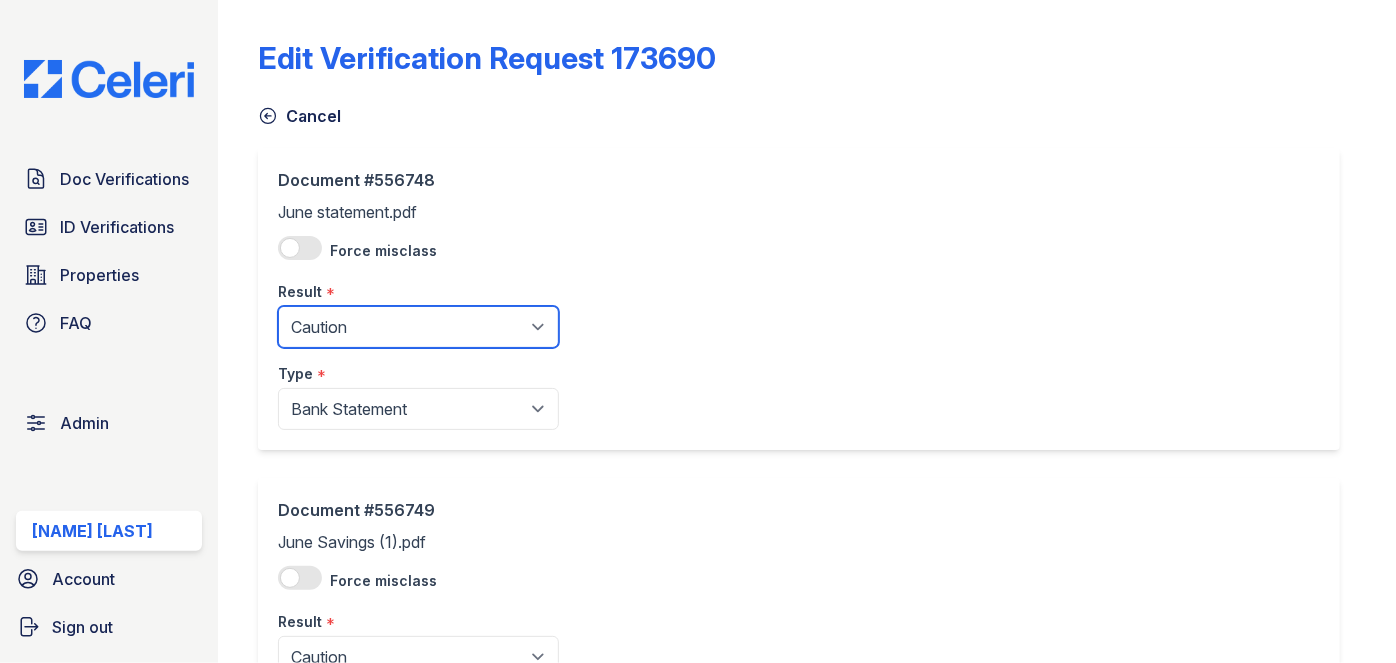 click on "Pending
Sent
Started
Processing
Pass
Fail
Caution
Error
N/A" at bounding box center [418, 327] 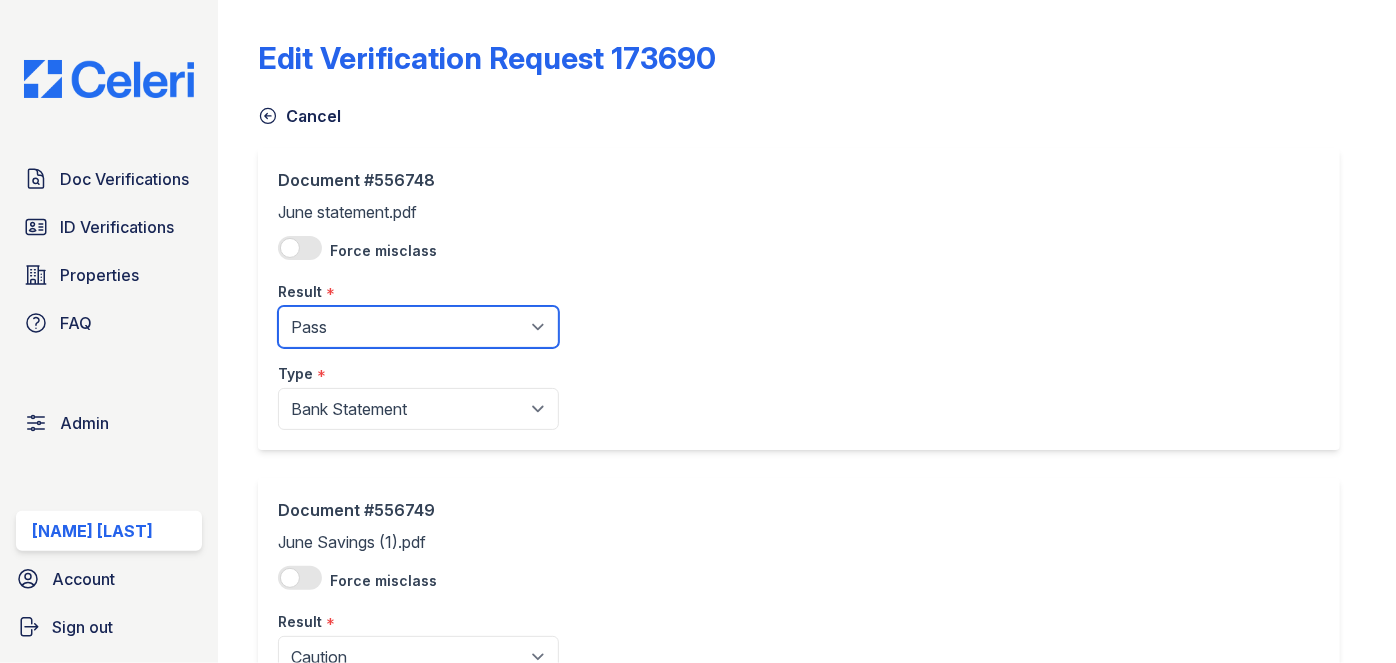 scroll, scrollTop: 363, scrollLeft: 0, axis: vertical 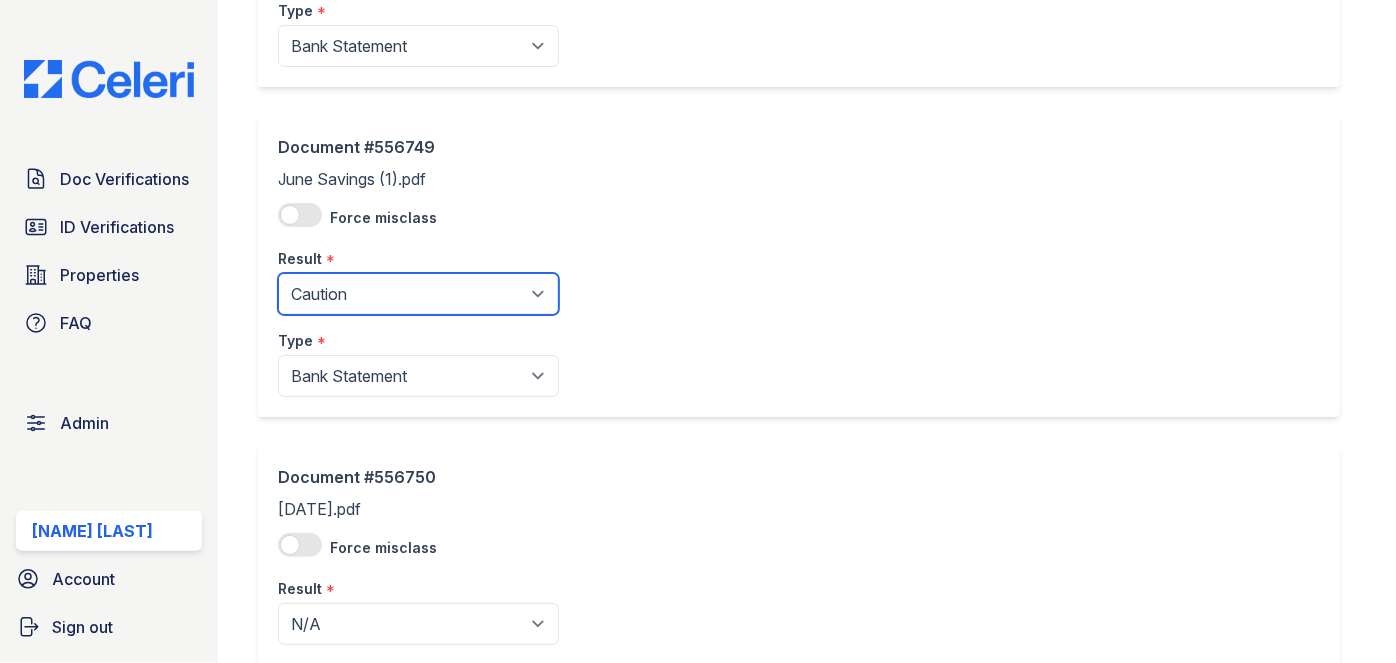 click on "Pending
Sent
Started
Processing
Pass
Fail
Caution
Error
N/A" at bounding box center [418, 294] 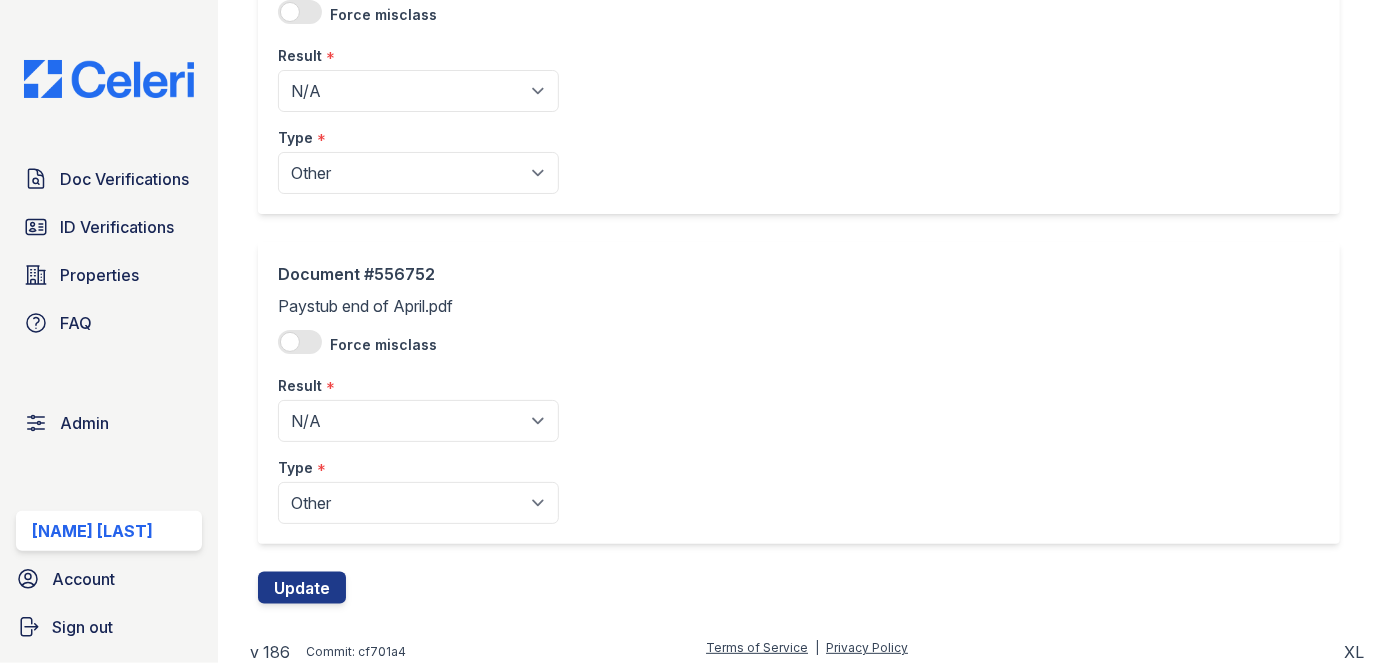 scroll, scrollTop: 1232, scrollLeft: 0, axis: vertical 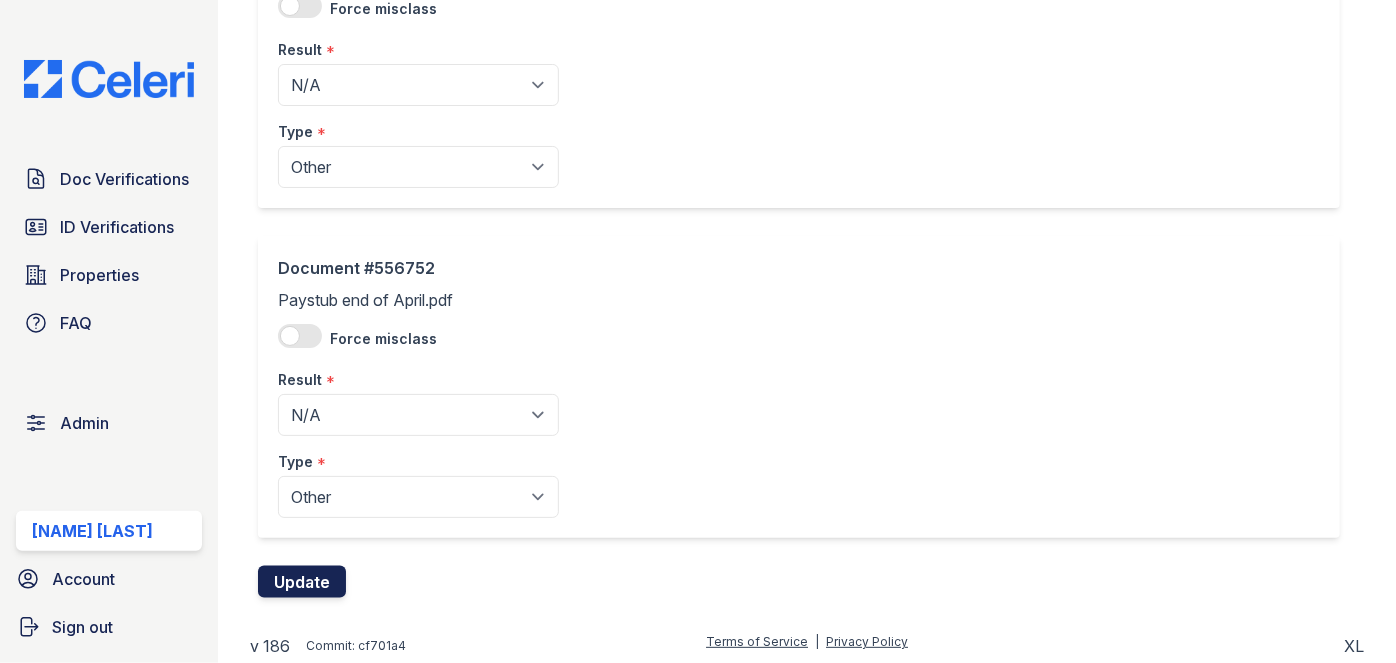click on "Update" at bounding box center (302, 582) 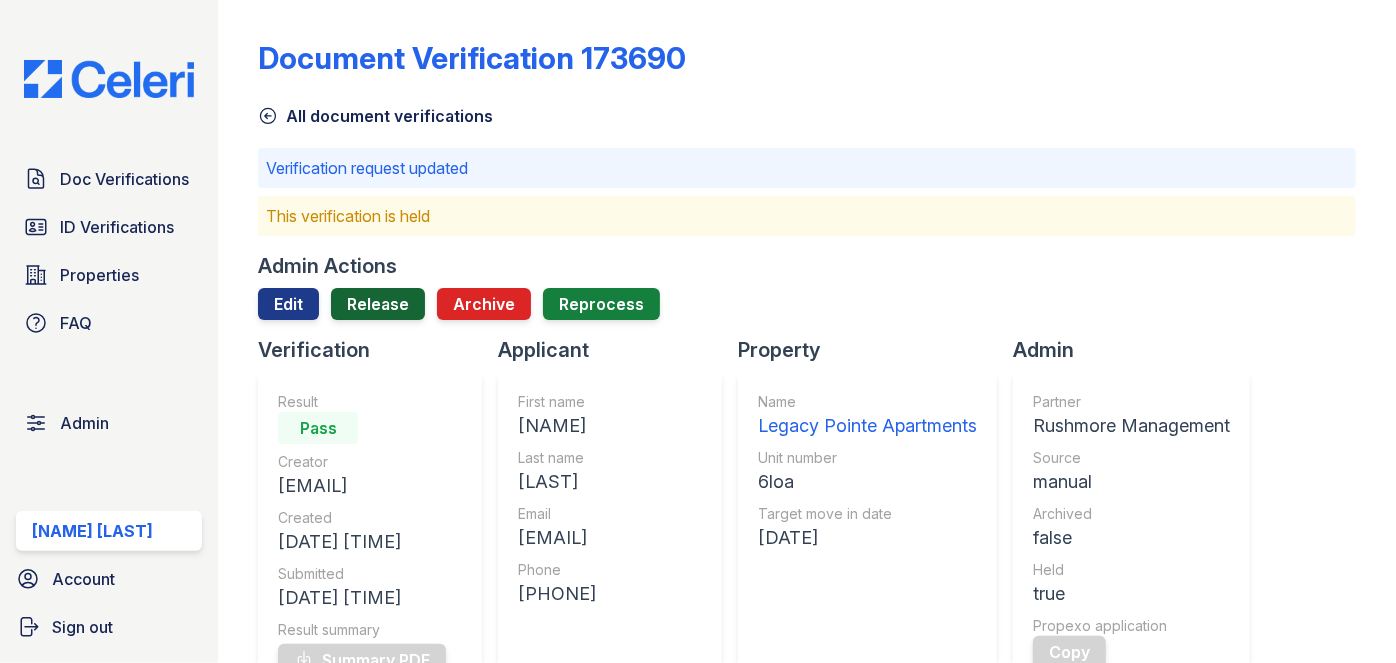 click on "Release" at bounding box center (378, 304) 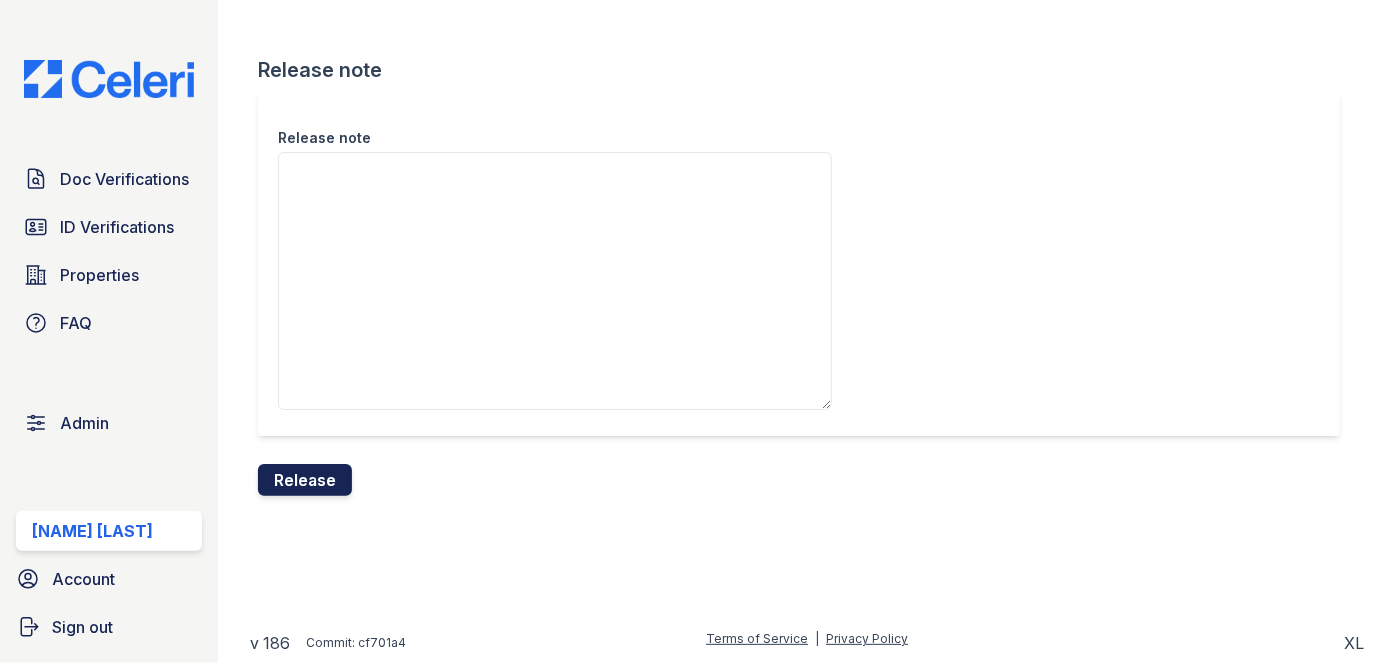 click on "Release" at bounding box center [305, 480] 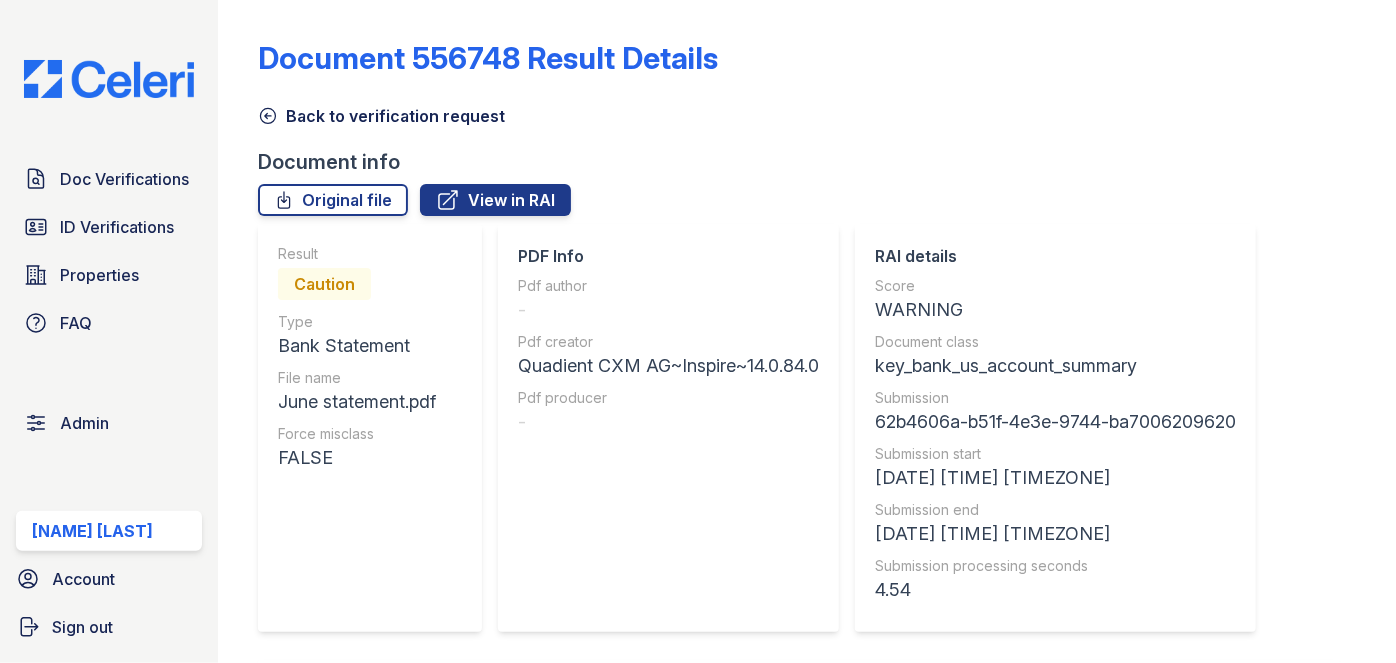 scroll, scrollTop: 0, scrollLeft: 0, axis: both 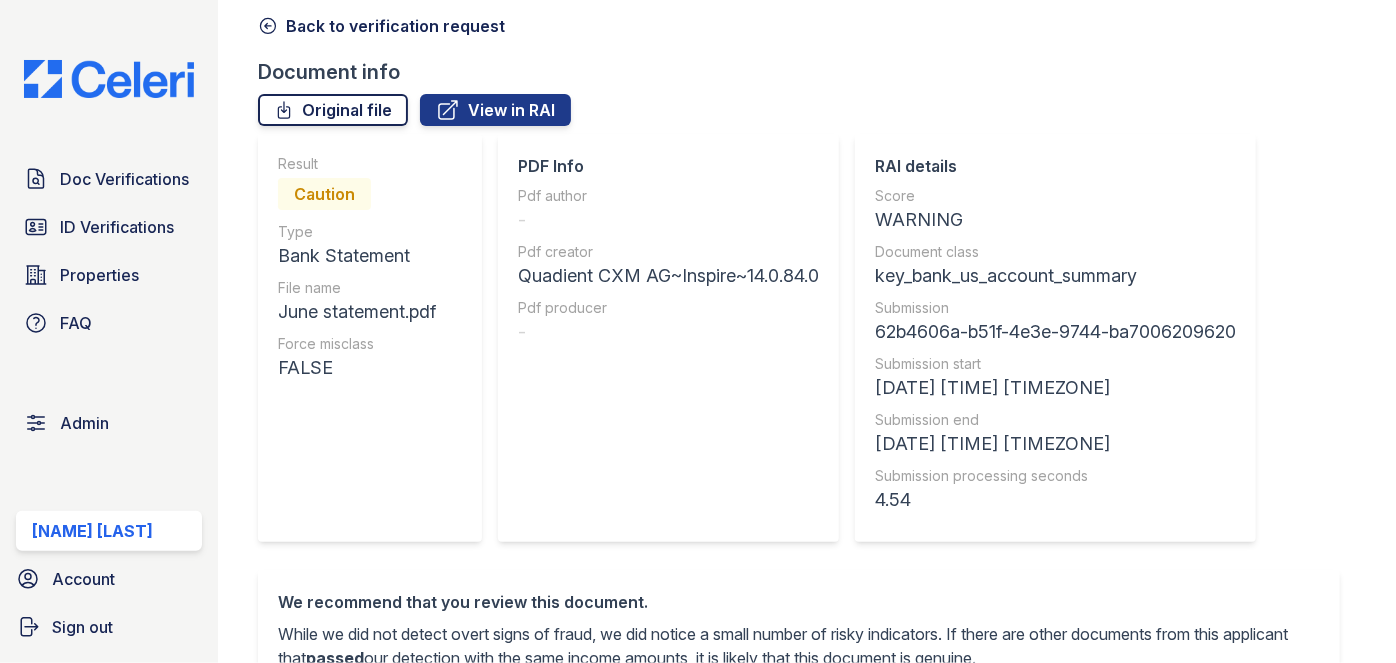 click on "Original file" at bounding box center [333, 110] 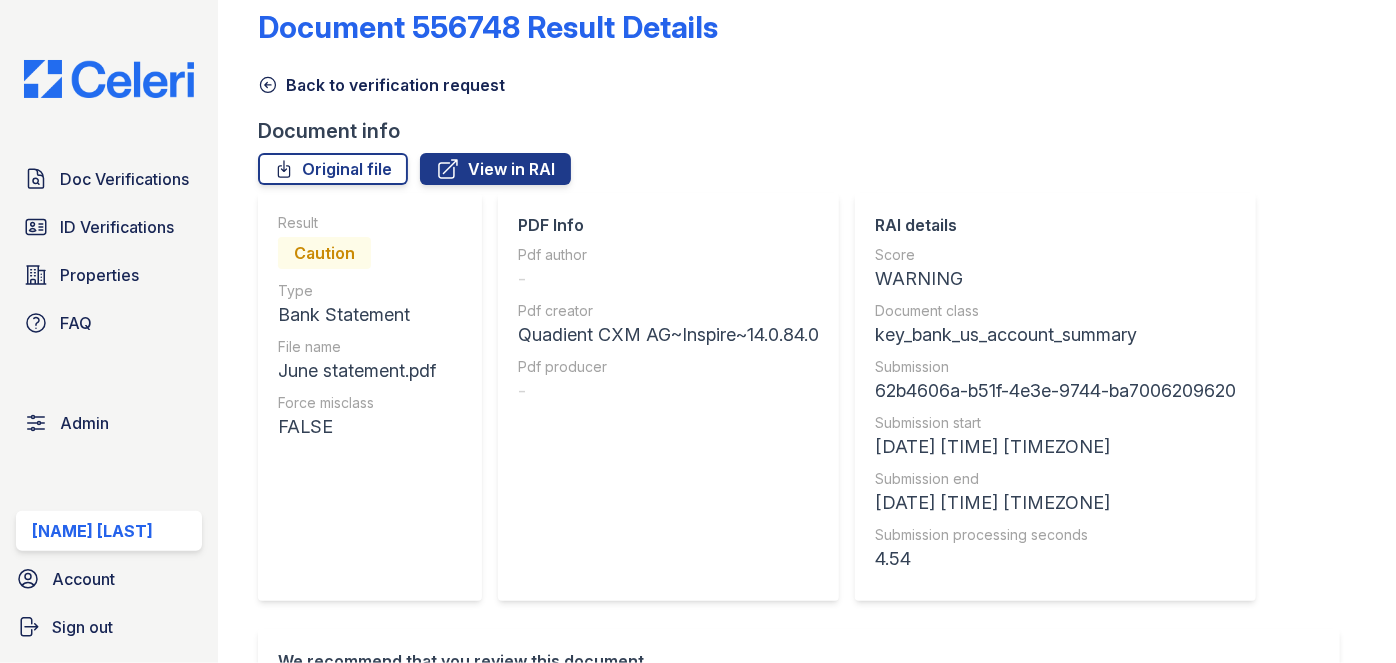 scroll, scrollTop: 0, scrollLeft: 0, axis: both 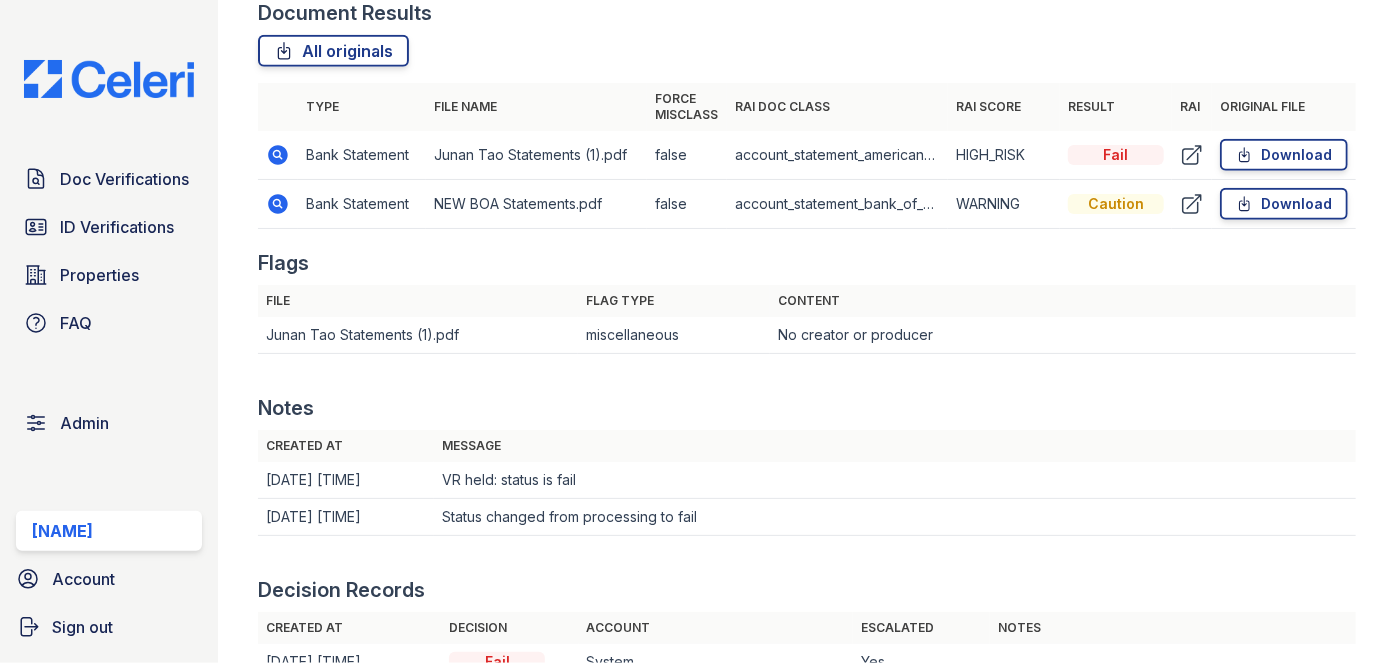 drag, startPoint x: 291, startPoint y: 171, endPoint x: 280, endPoint y: 175, distance: 11.7046995 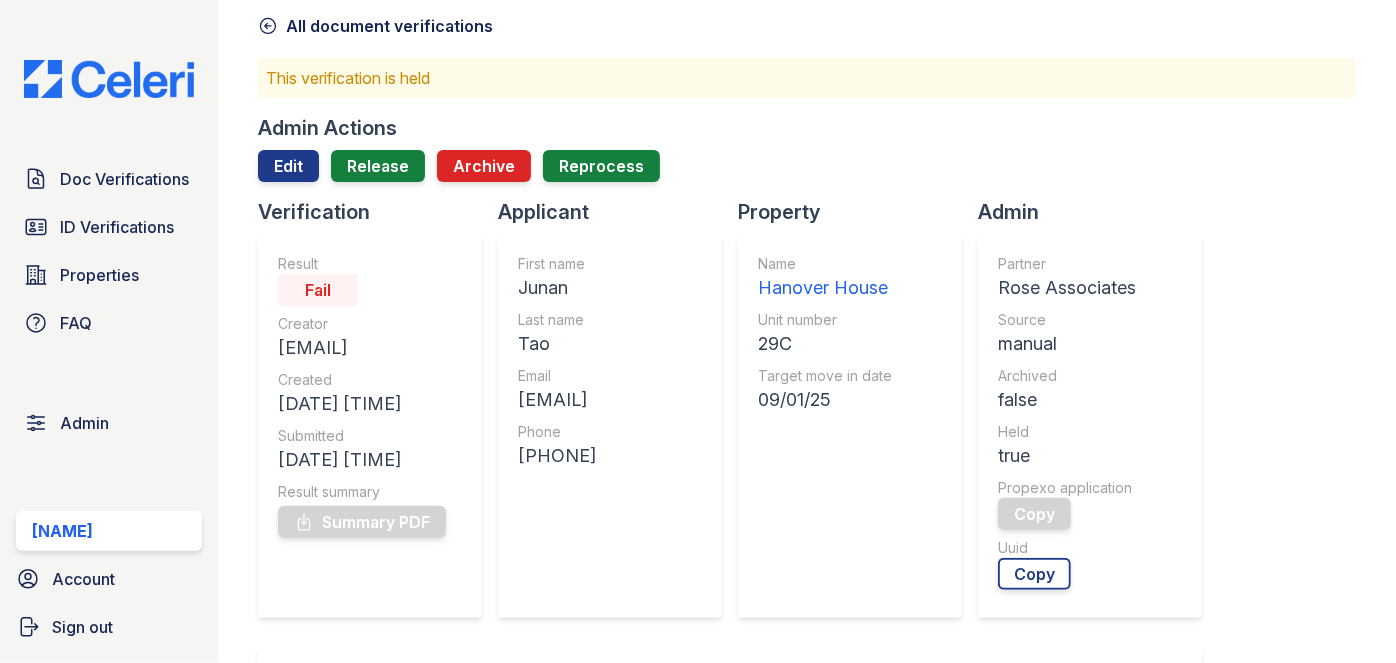 scroll, scrollTop: 454, scrollLeft: 0, axis: vertical 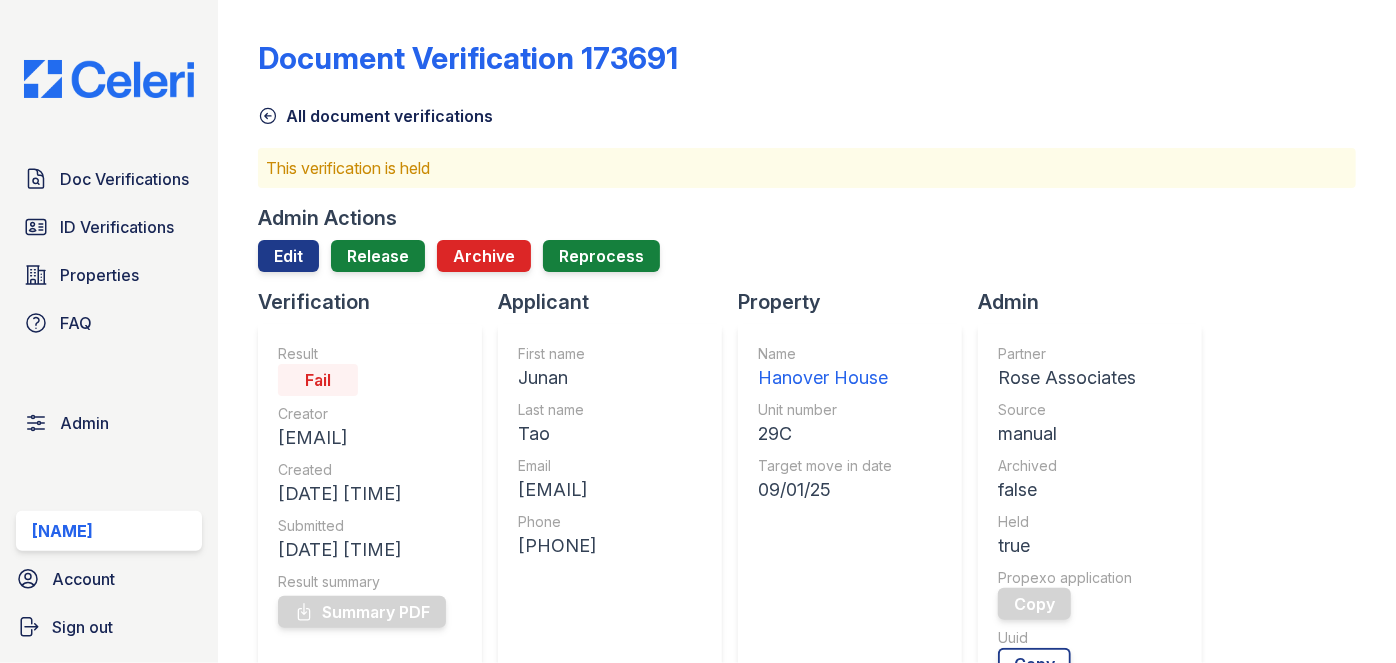 click on "Admin Actions
Edit
Release
Archive
Reprocess" at bounding box center [807, 246] 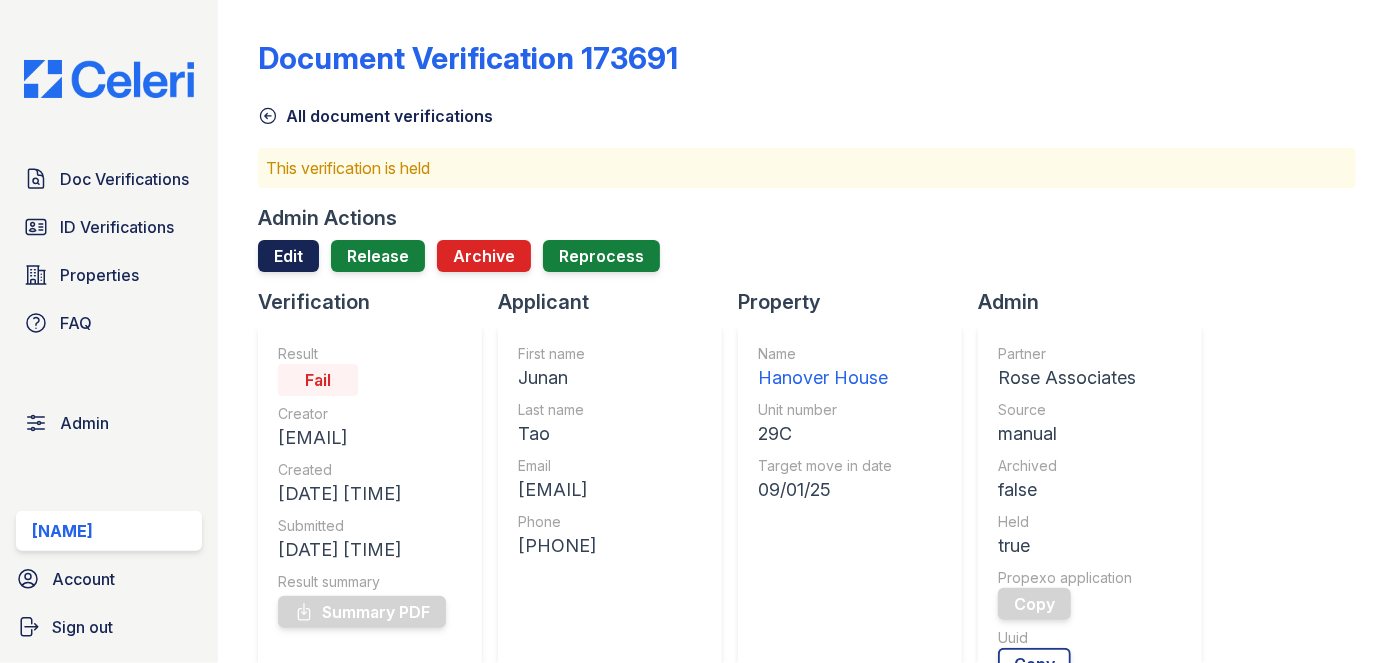 click on "Edit" at bounding box center (288, 256) 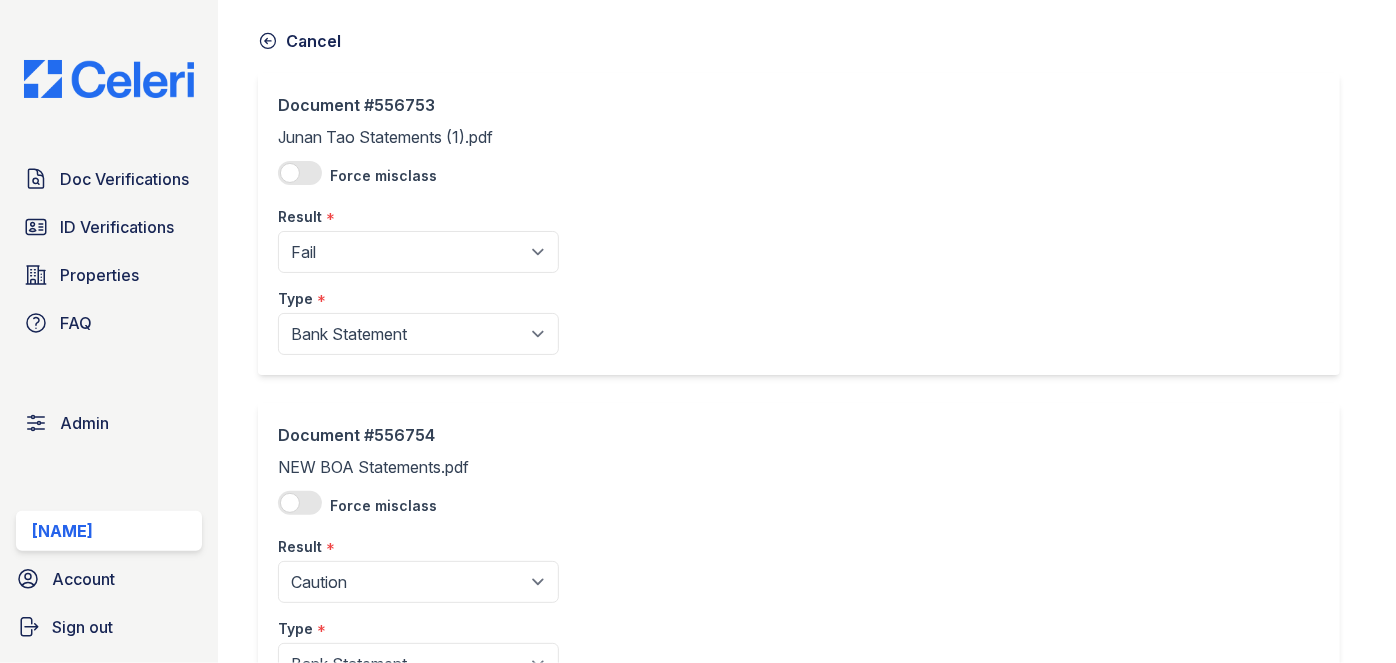 scroll, scrollTop: 181, scrollLeft: 0, axis: vertical 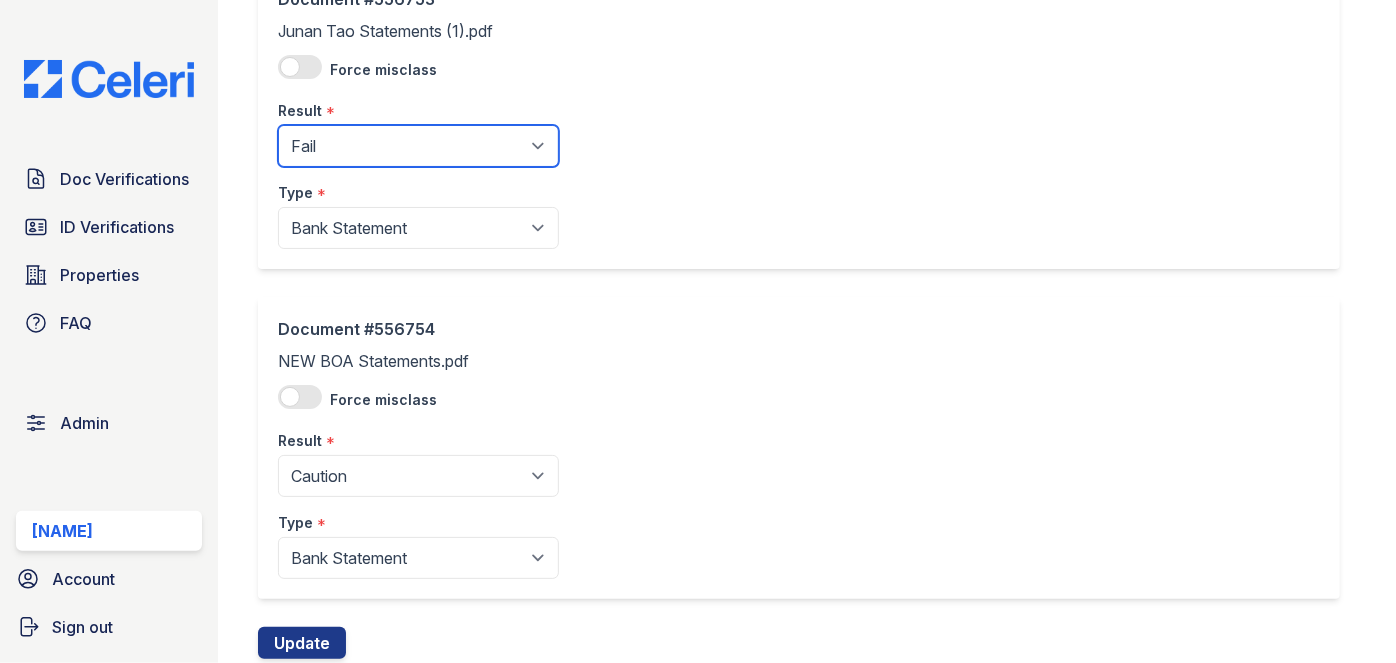 click on "Pending
Sent
Started
Processing
Pass
Fail
Caution
Error
N/A" at bounding box center (418, 146) 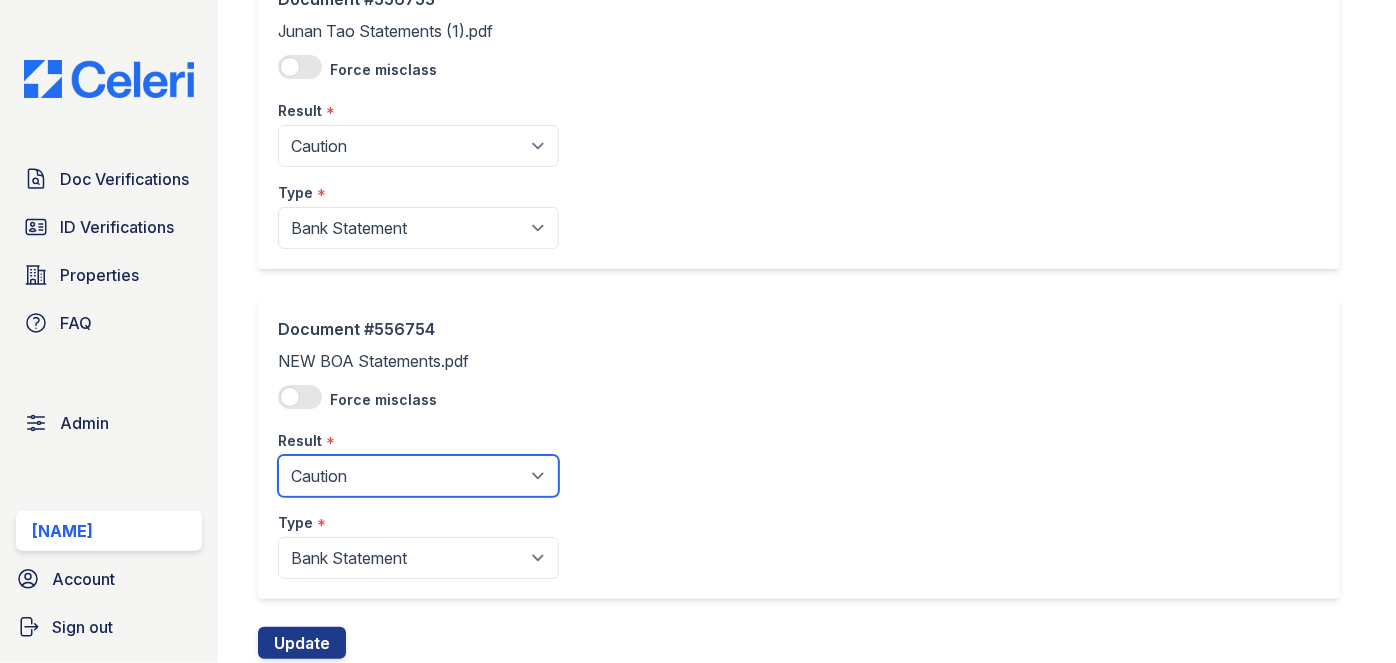 click on "Pending
Sent
Started
Processing
Pass
Fail
Caution
Error
N/A" at bounding box center [418, 476] 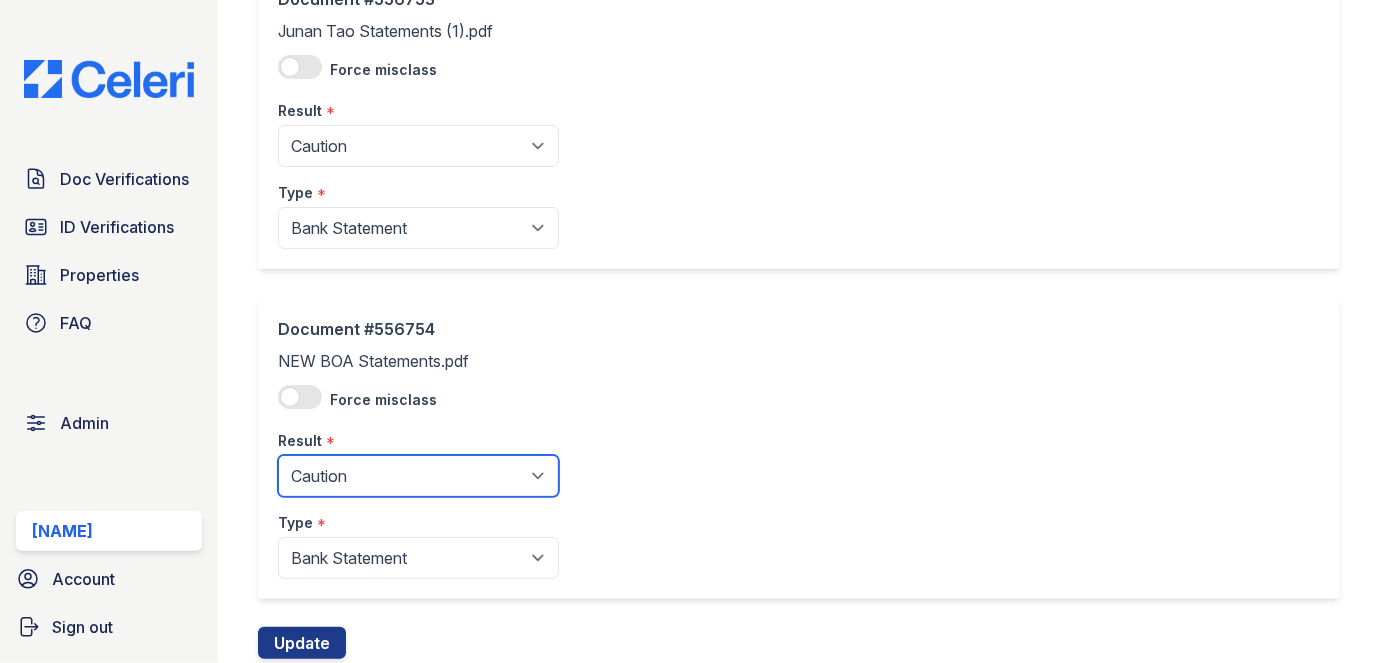 select on "pass" 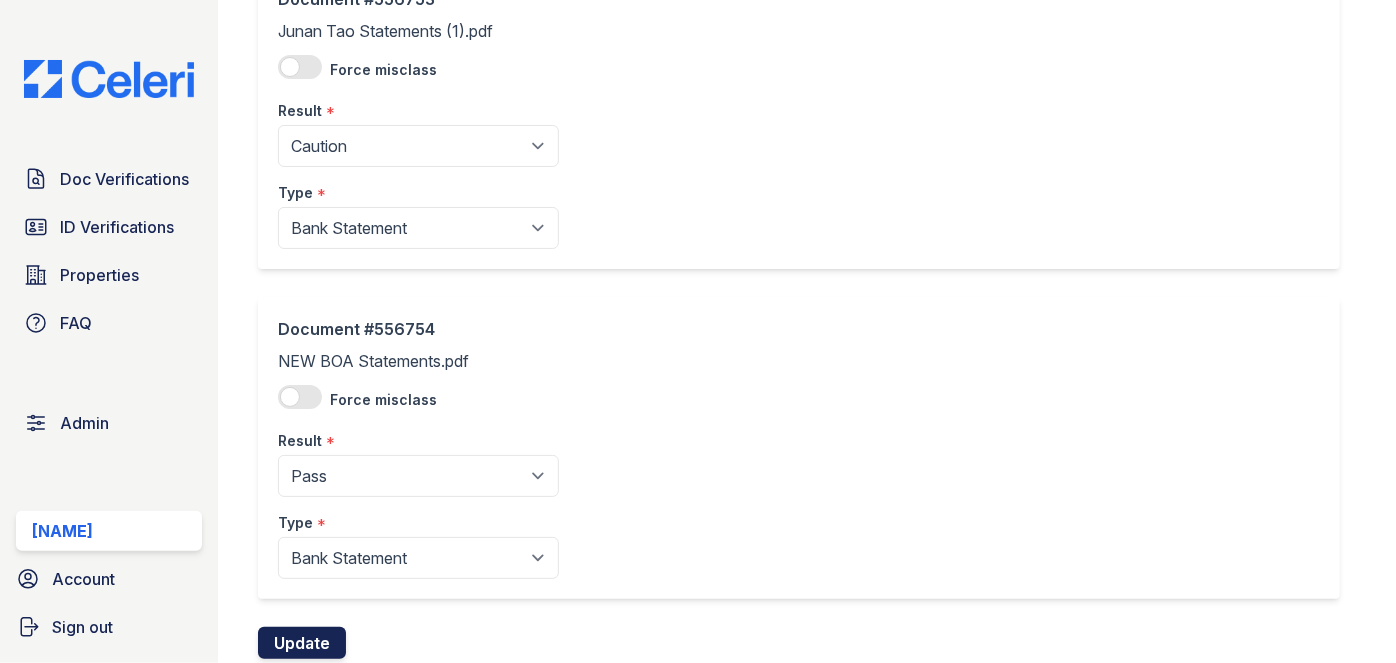 click on "Update" at bounding box center (302, 643) 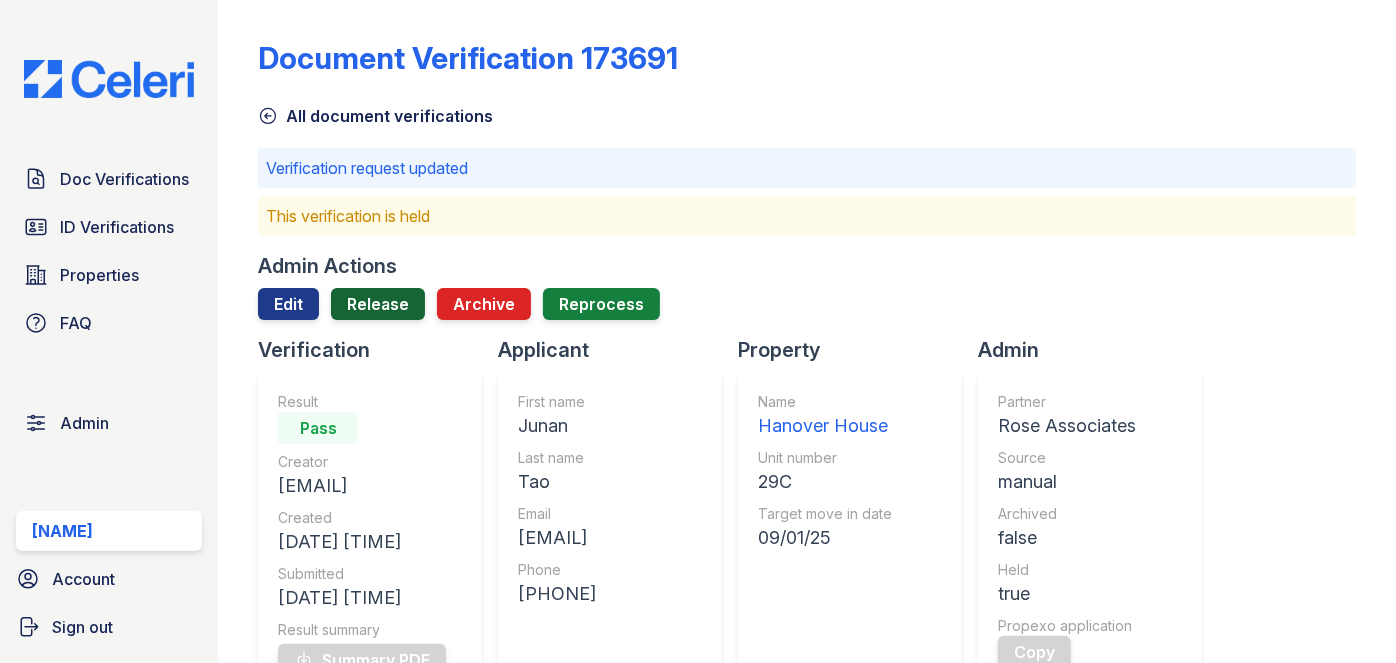 click on "Release" at bounding box center (378, 304) 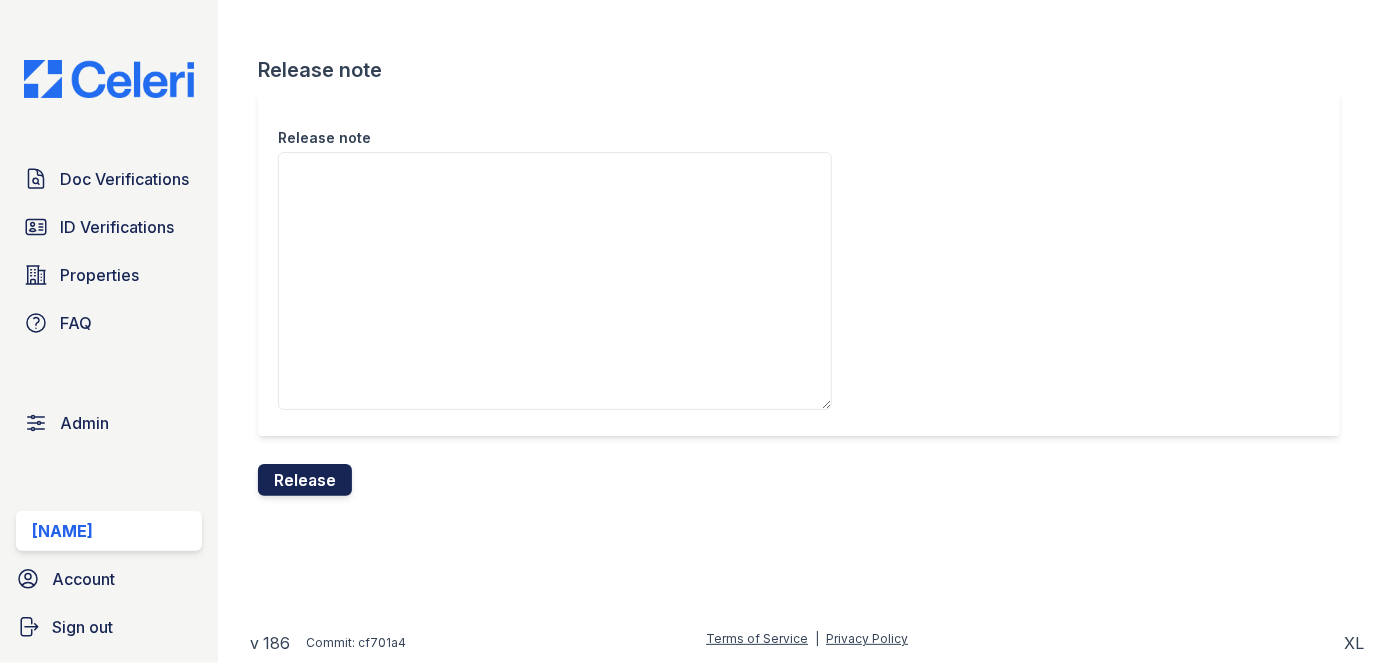 drag, startPoint x: 309, startPoint y: 502, endPoint x: 314, endPoint y: 488, distance: 14.866069 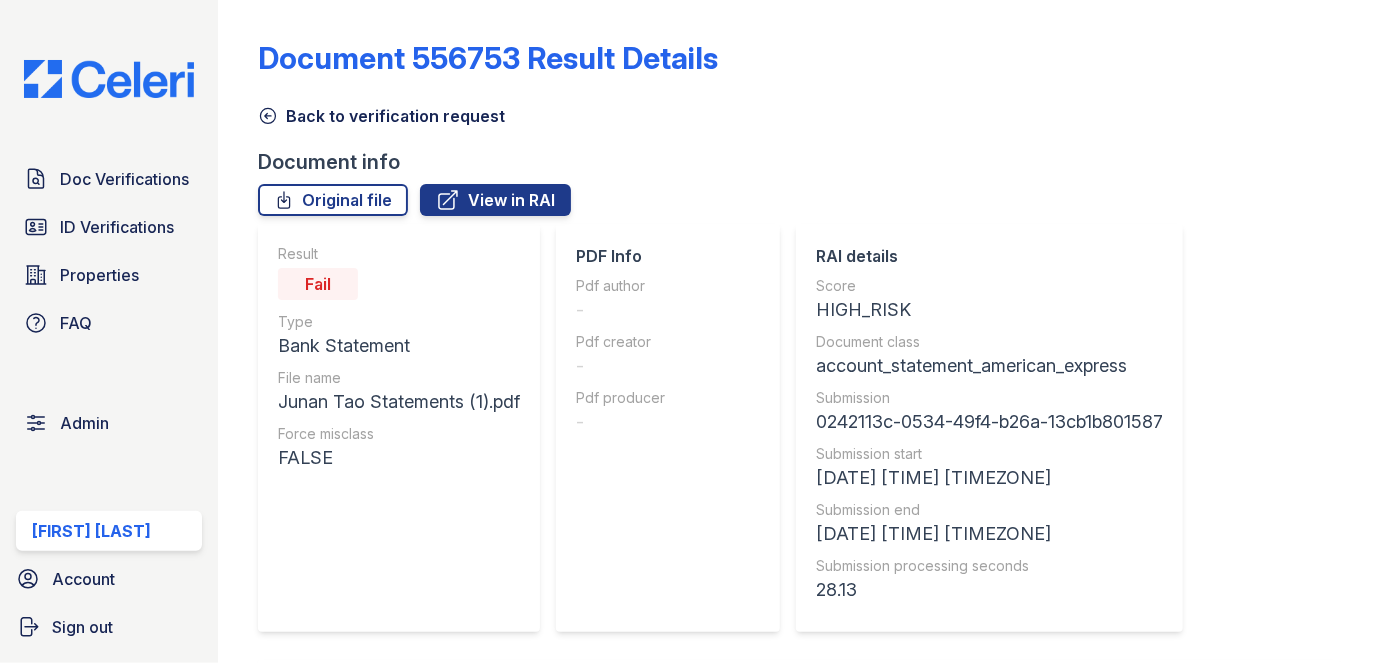 scroll, scrollTop: 0, scrollLeft: 0, axis: both 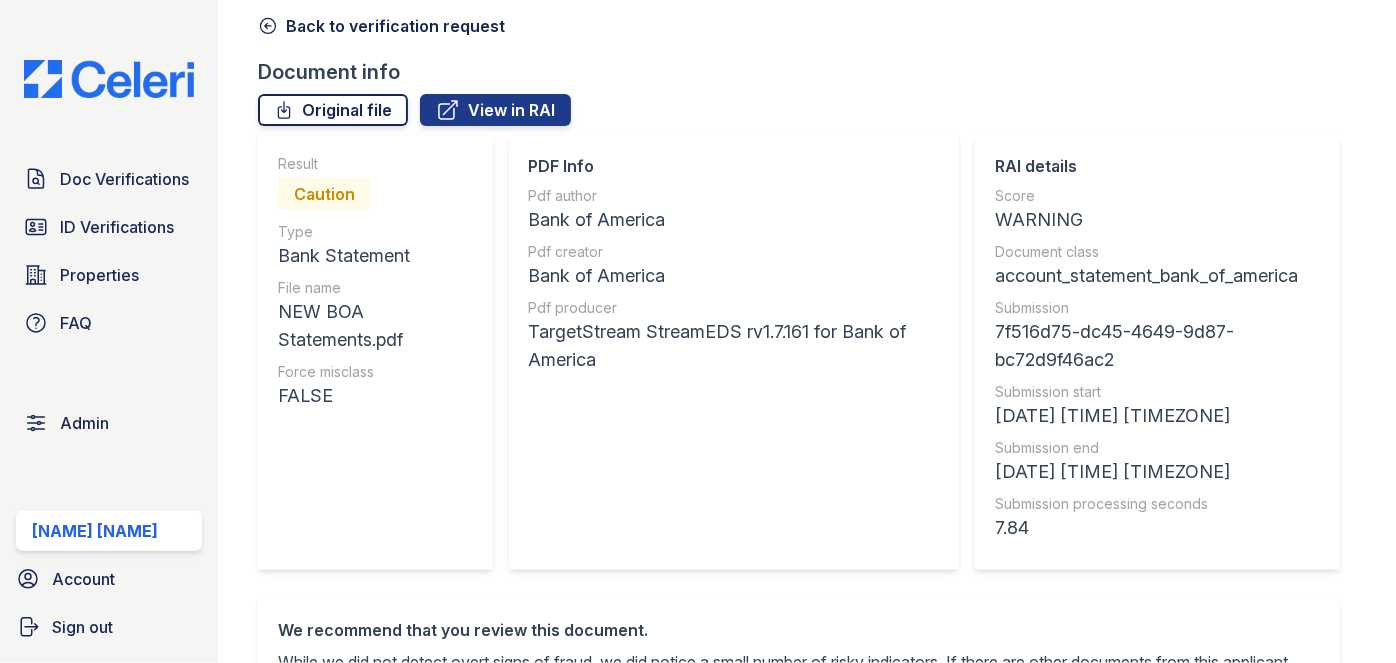 click on "Original file" at bounding box center (333, 110) 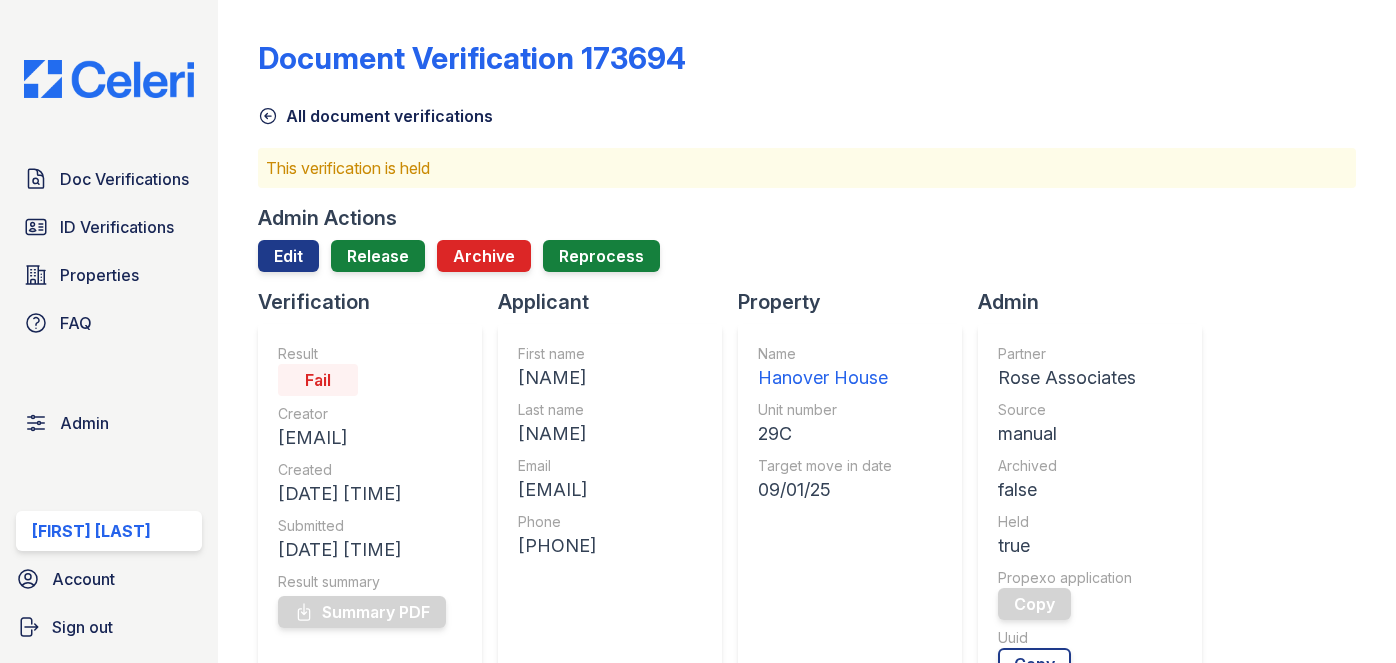 scroll, scrollTop: 0, scrollLeft: 0, axis: both 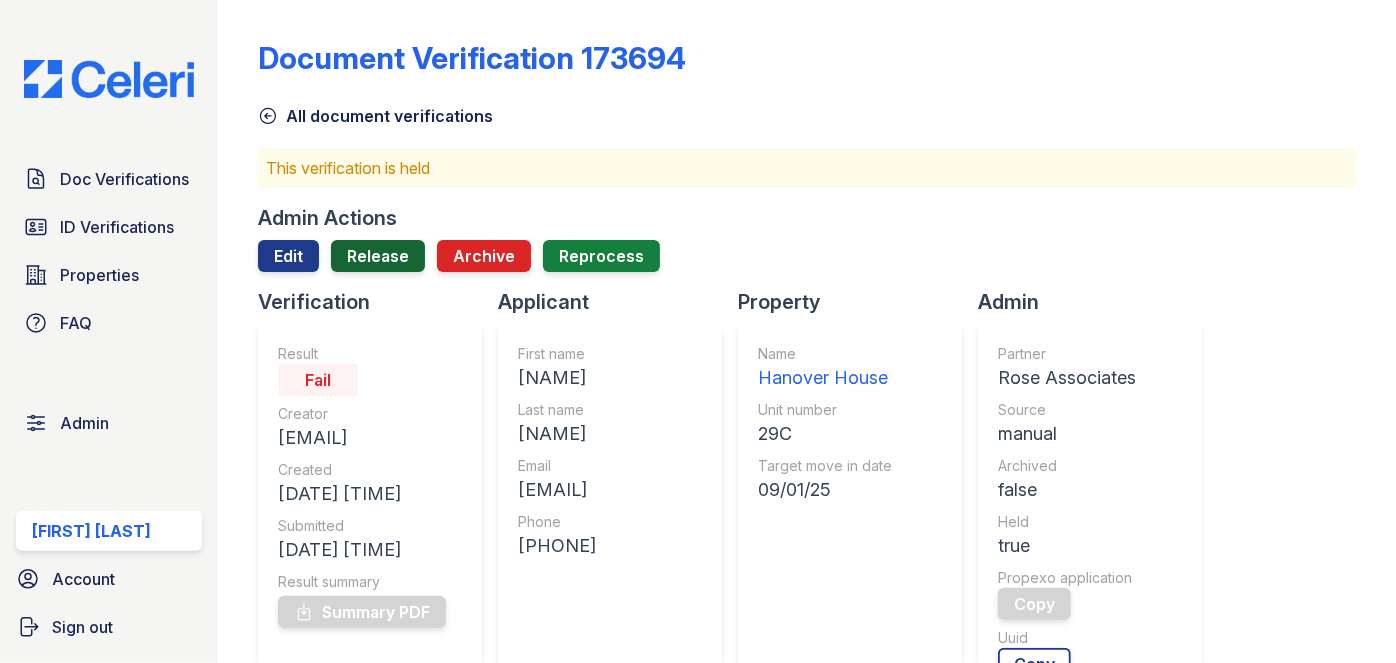click on "Release" at bounding box center (378, 256) 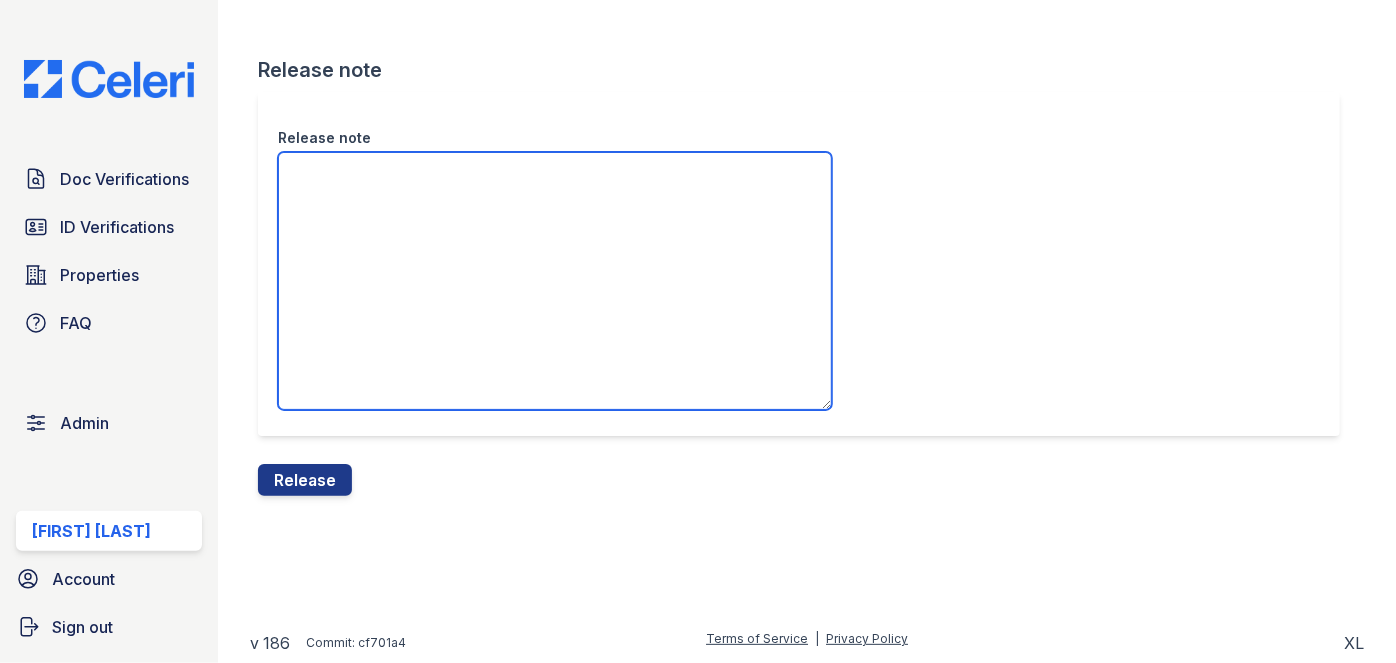 click on "Release note" at bounding box center [555, 281] 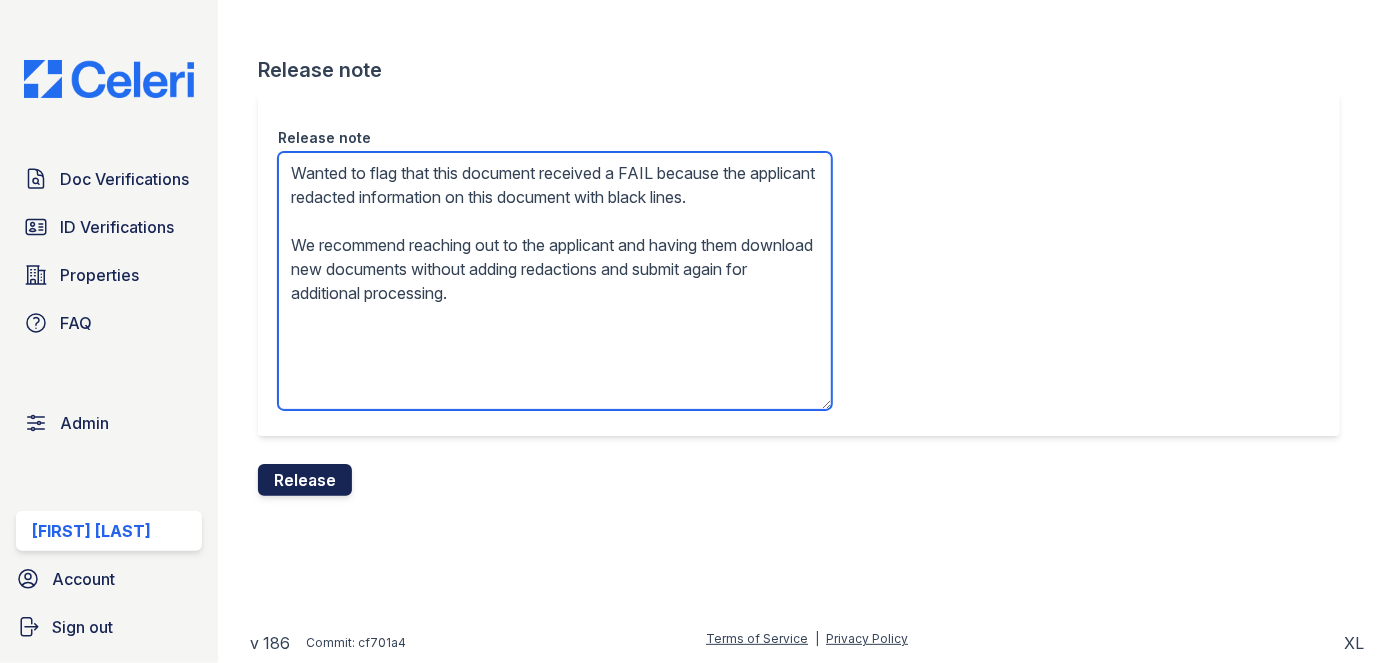 type on "Wanted to flag that this document received a FAIL because the applicant redacted information on this document with black lines.
We recommend reaching out to the applicant and having them download new documents without adding redactions and submit again for additional processing." 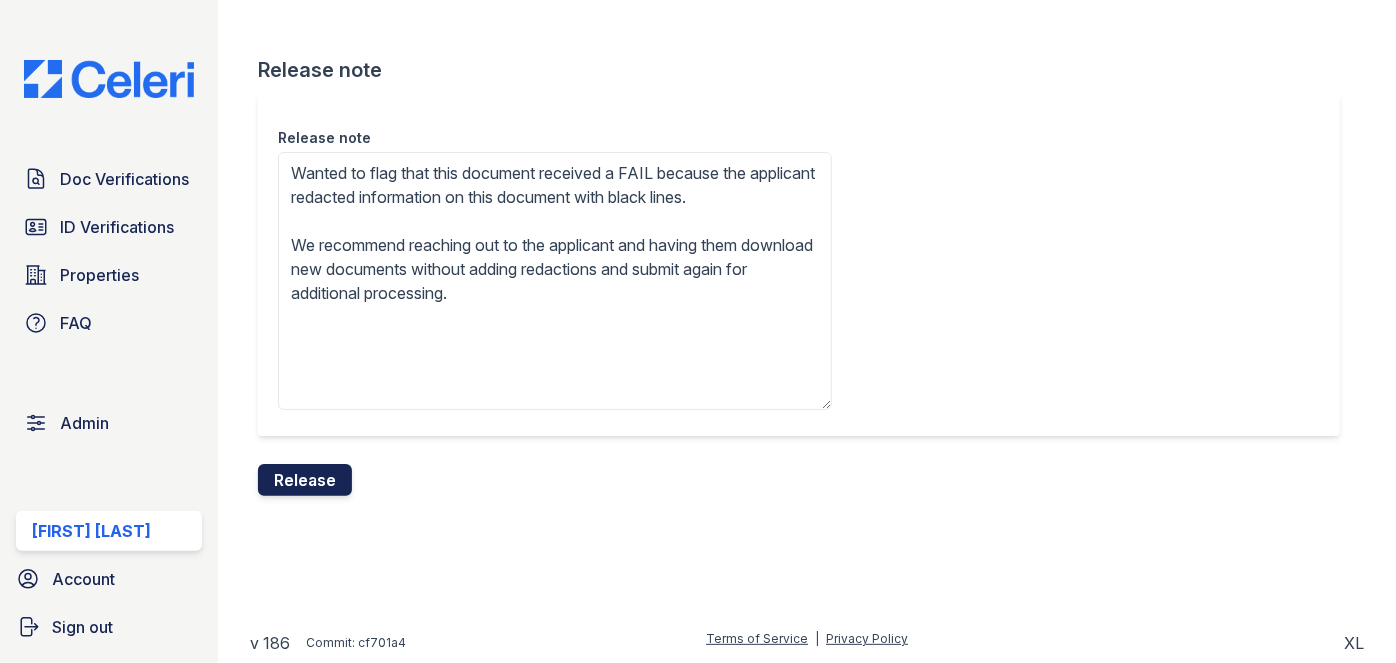 click on "Release" at bounding box center (305, 480) 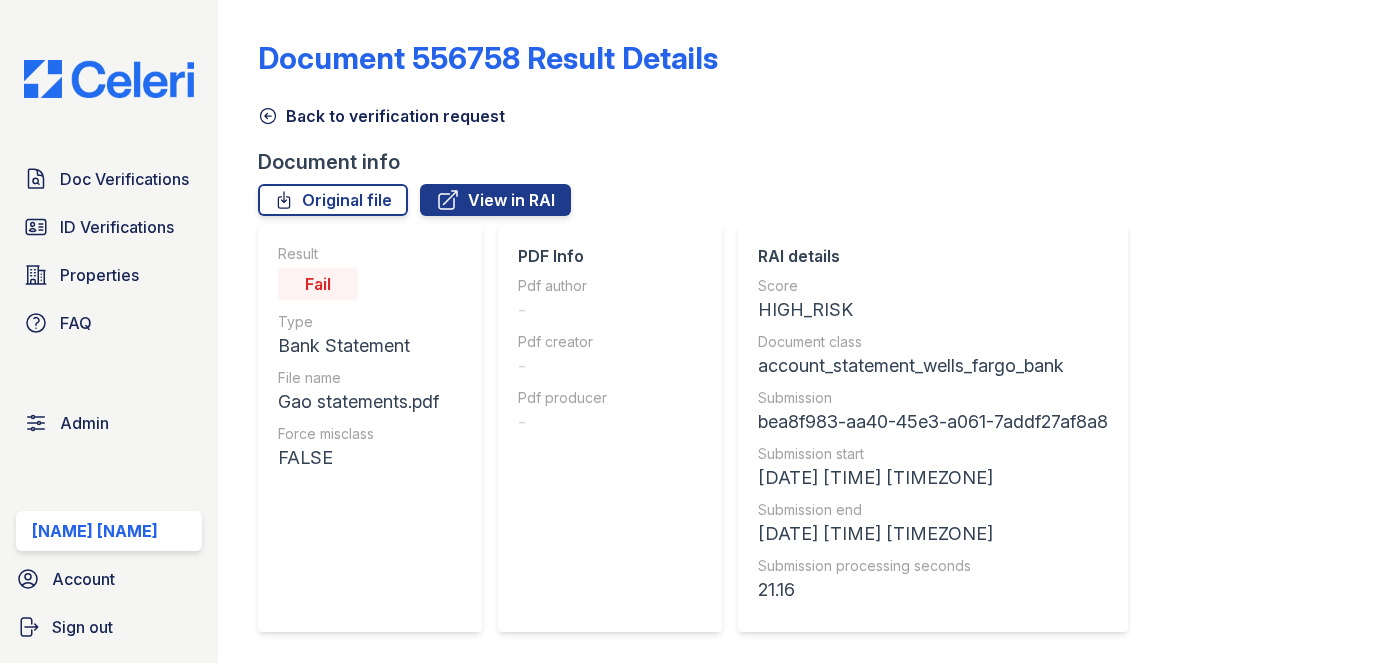 scroll, scrollTop: 0, scrollLeft: 0, axis: both 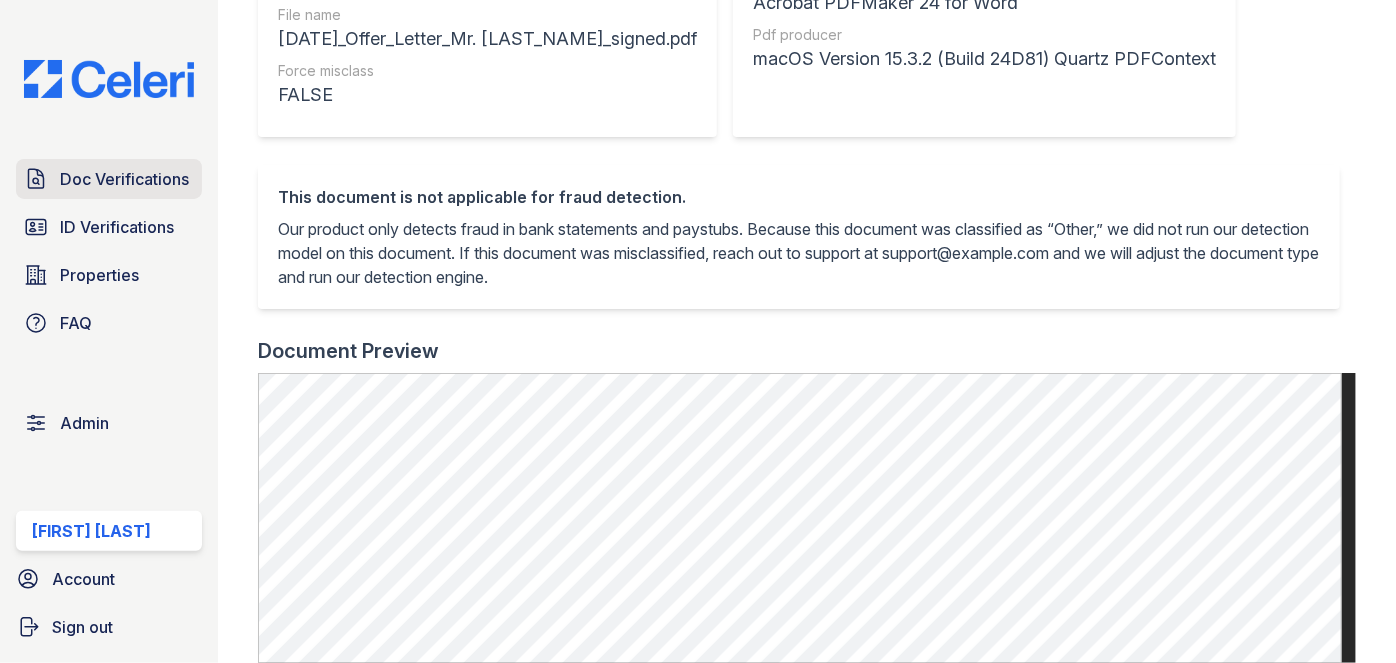 click on "Doc Verifications" at bounding box center [109, 179] 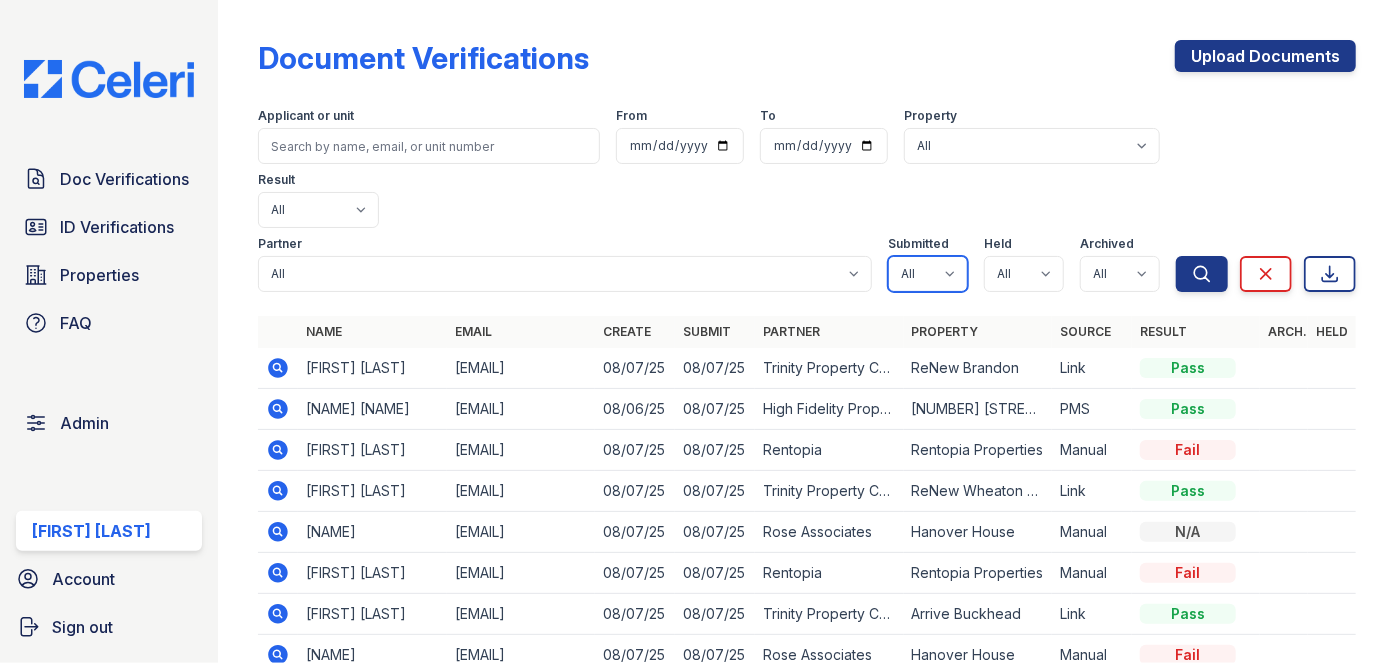 click on "All
true
false" at bounding box center [928, 274] 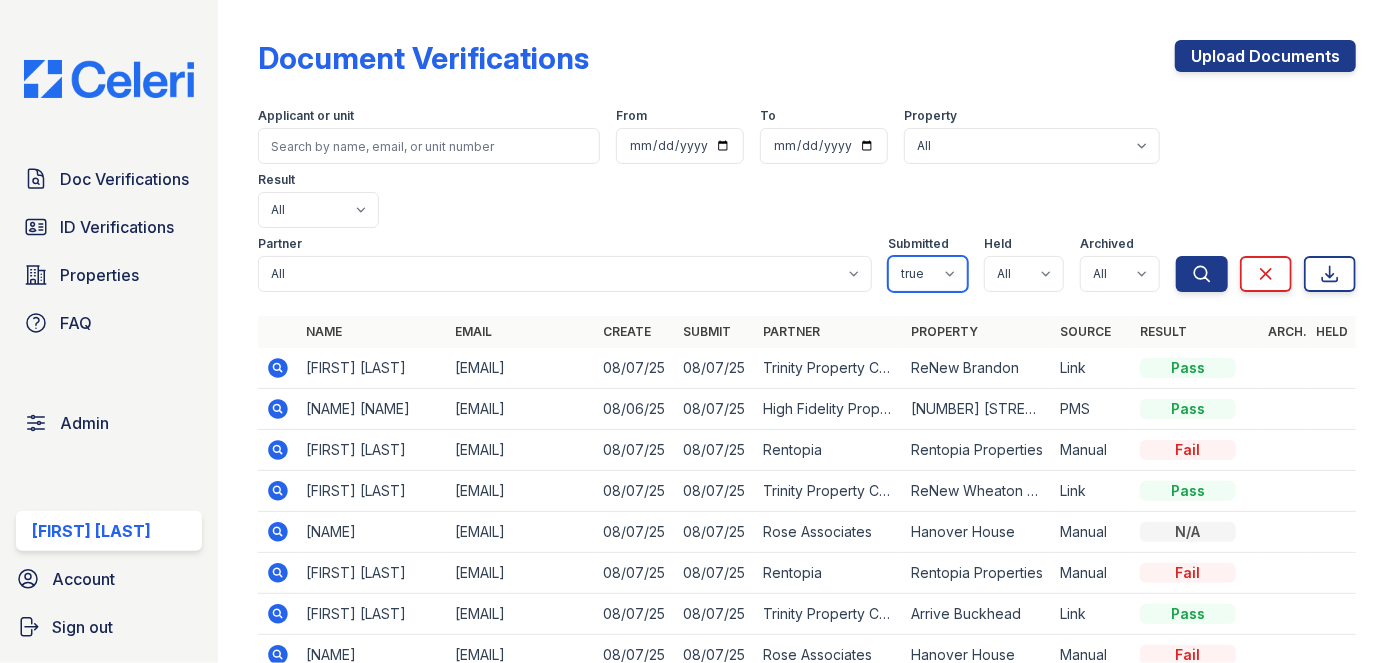 click on "All
true
false" at bounding box center (928, 274) 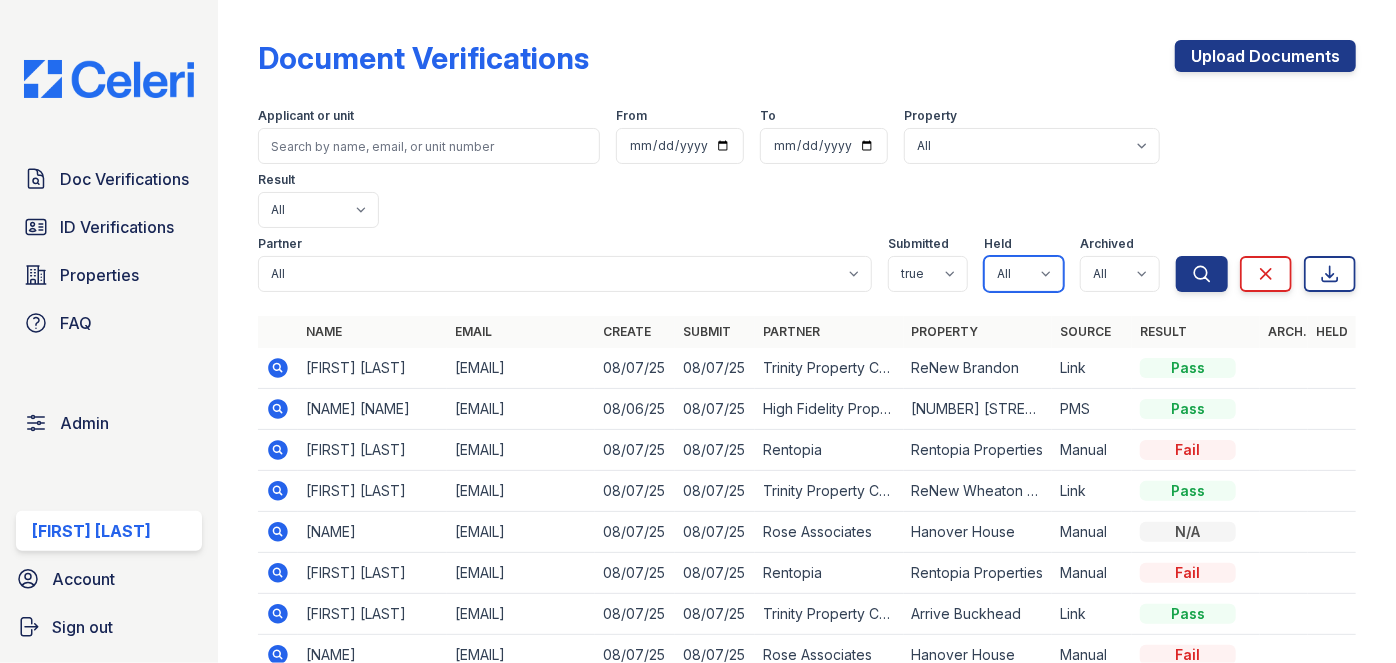 click on "All
true
false" at bounding box center (1024, 274) 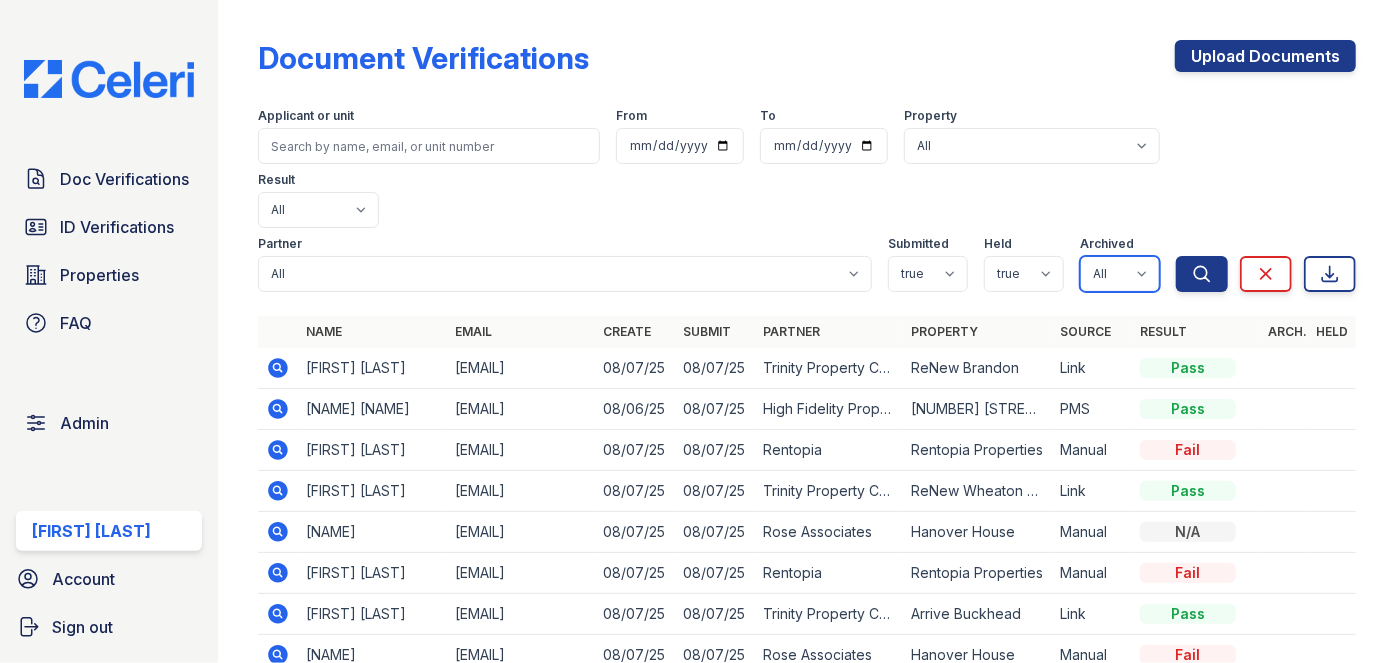 click on "All
true
false" at bounding box center [1120, 274] 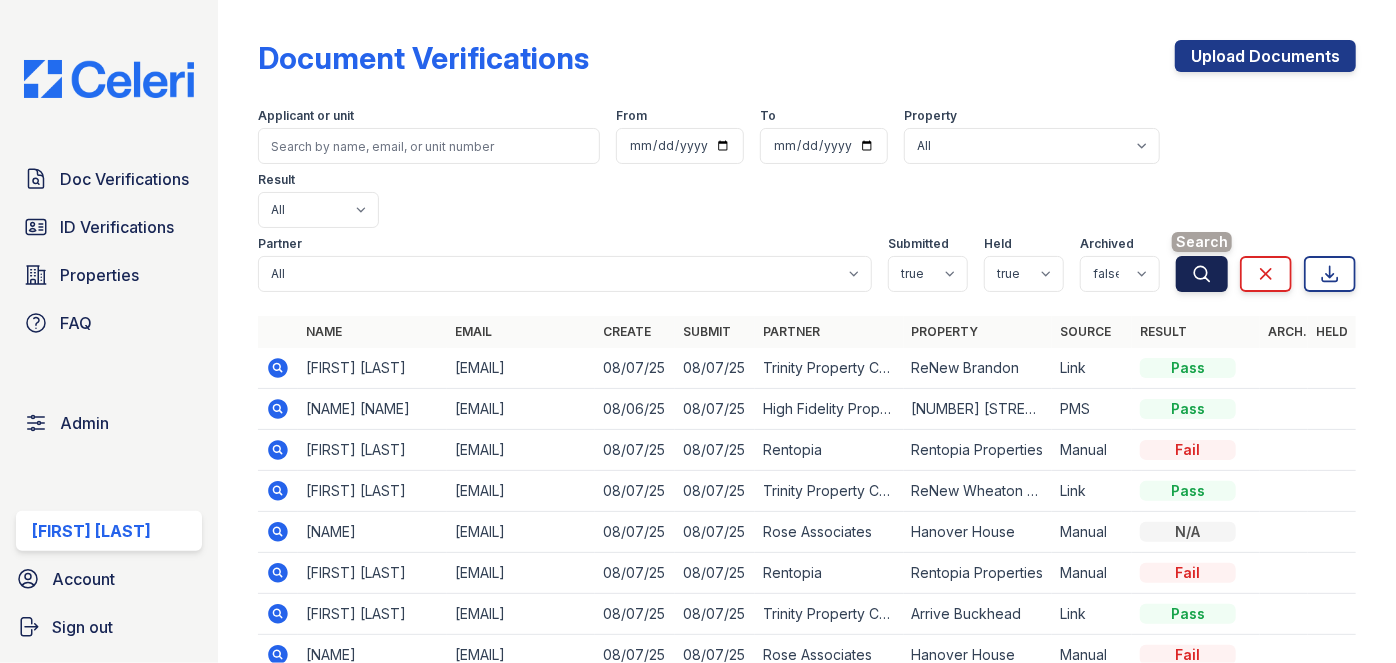 click on "Search" at bounding box center [1202, 274] 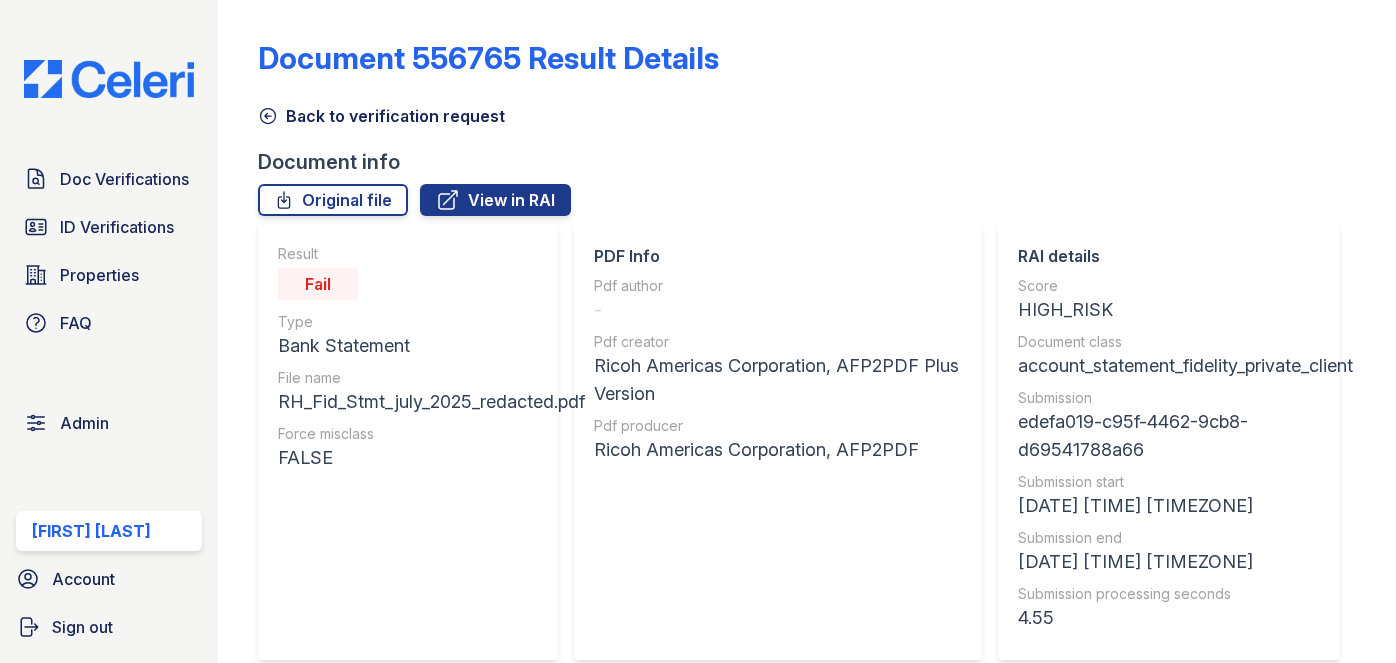 scroll, scrollTop: 0, scrollLeft: 0, axis: both 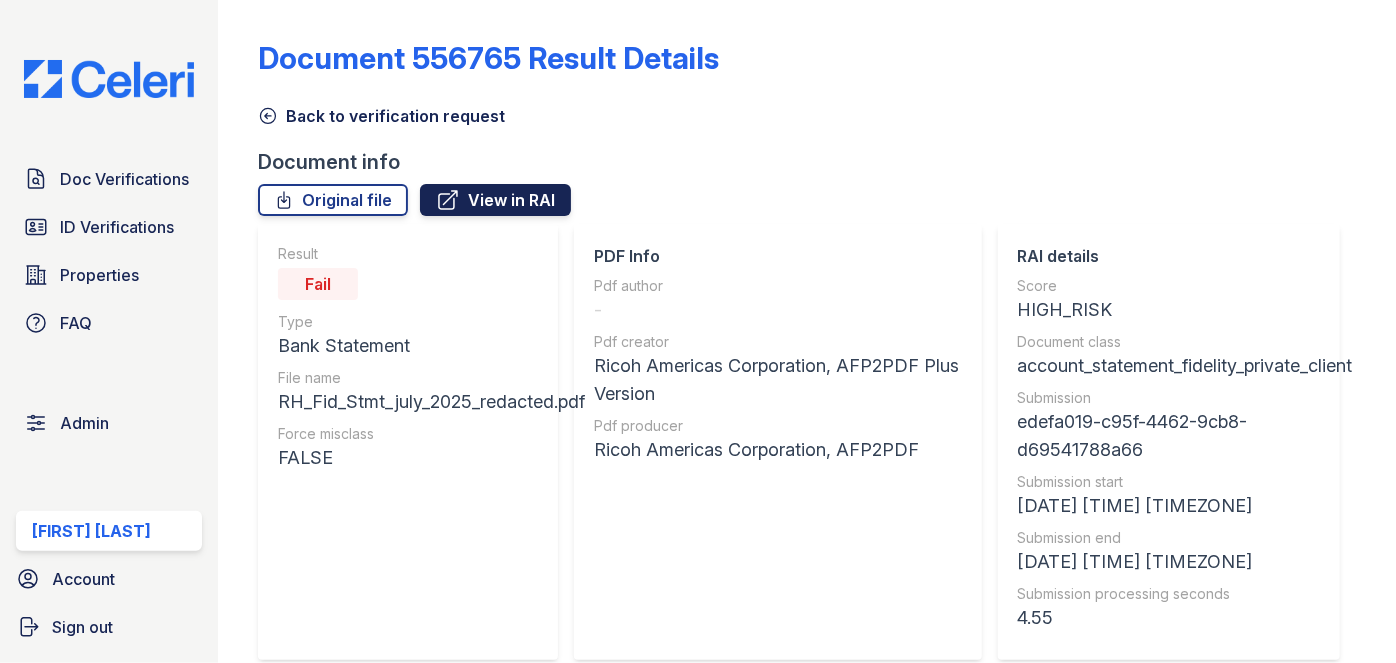 click on "View in RAI" at bounding box center [495, 200] 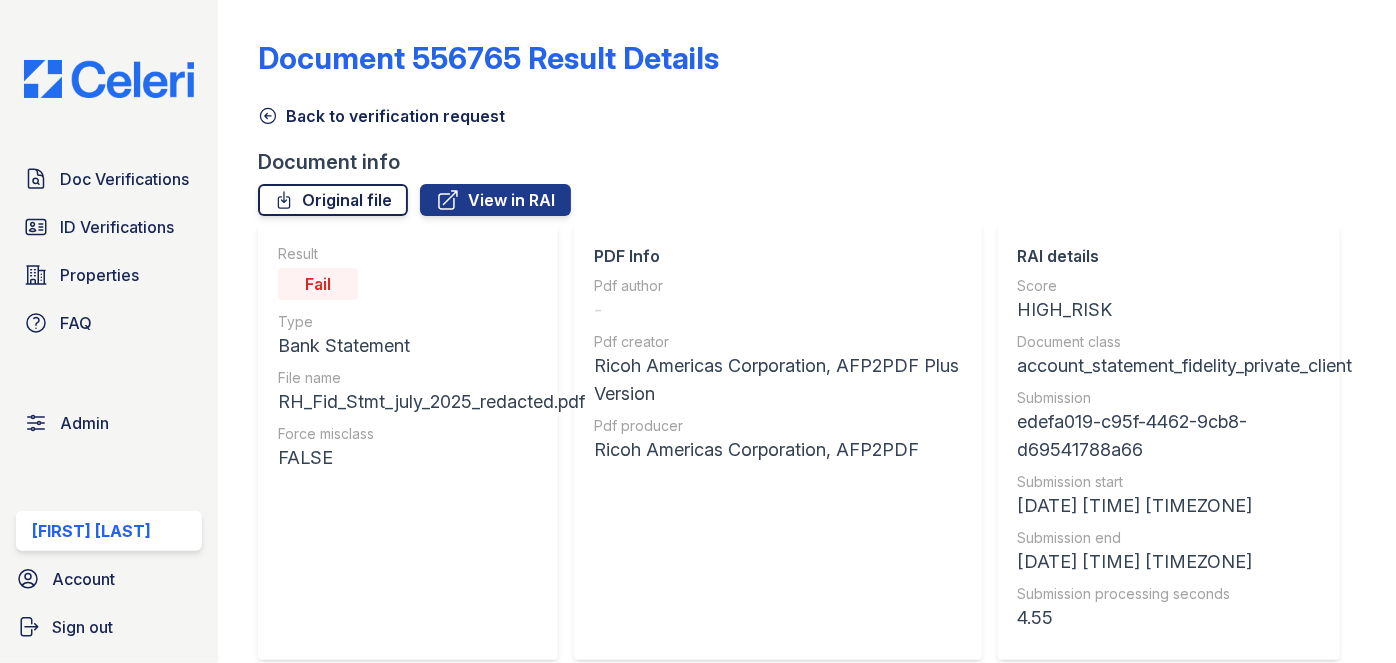 click on "Original file" at bounding box center (333, 200) 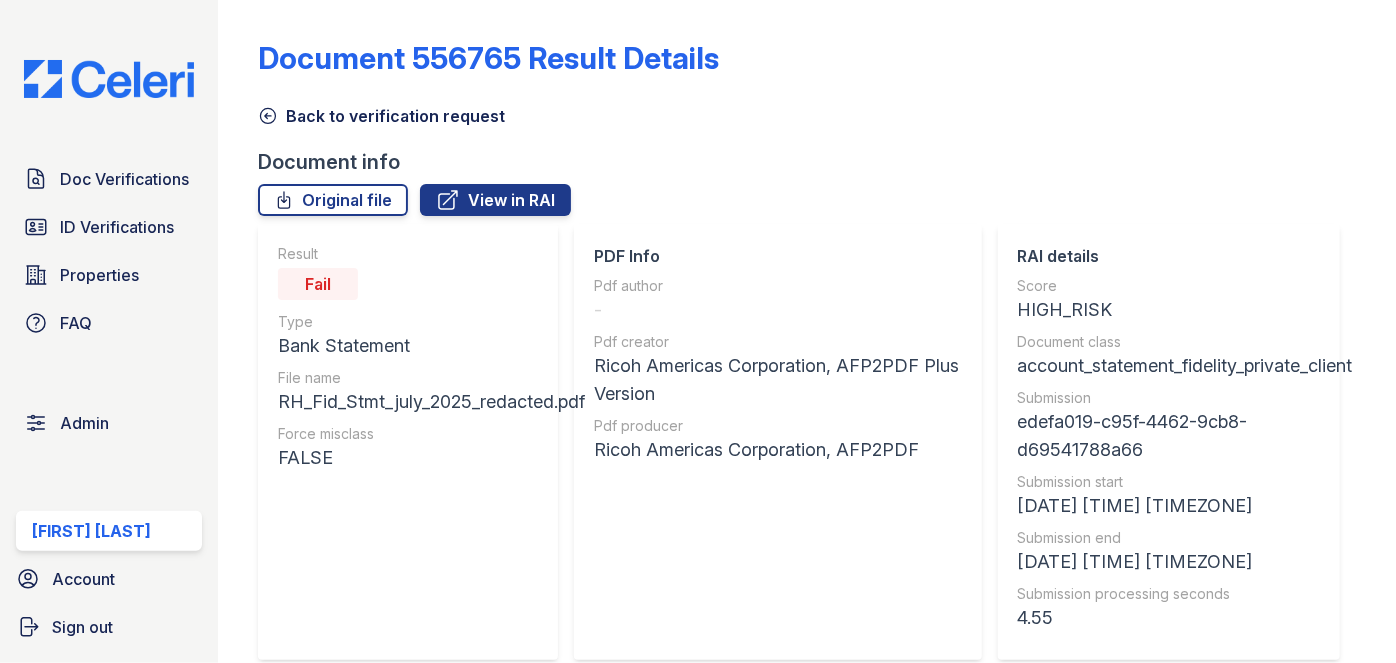 click 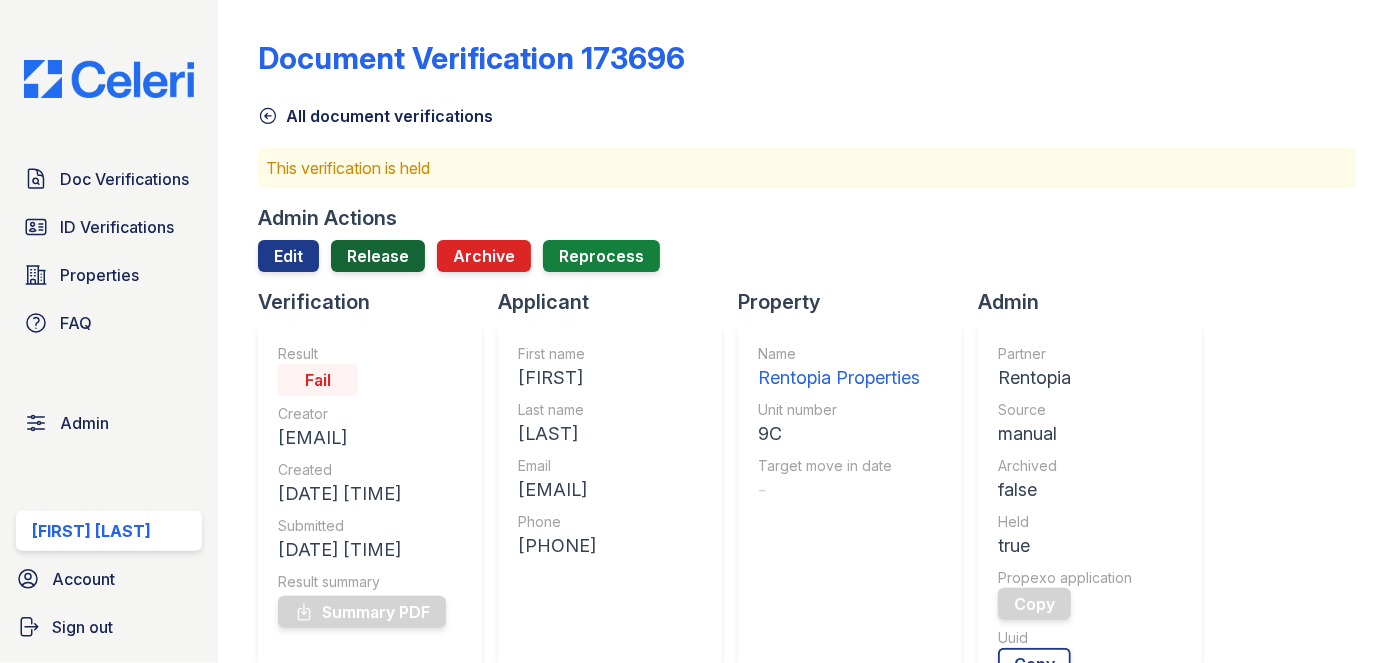click on "Release" at bounding box center (378, 256) 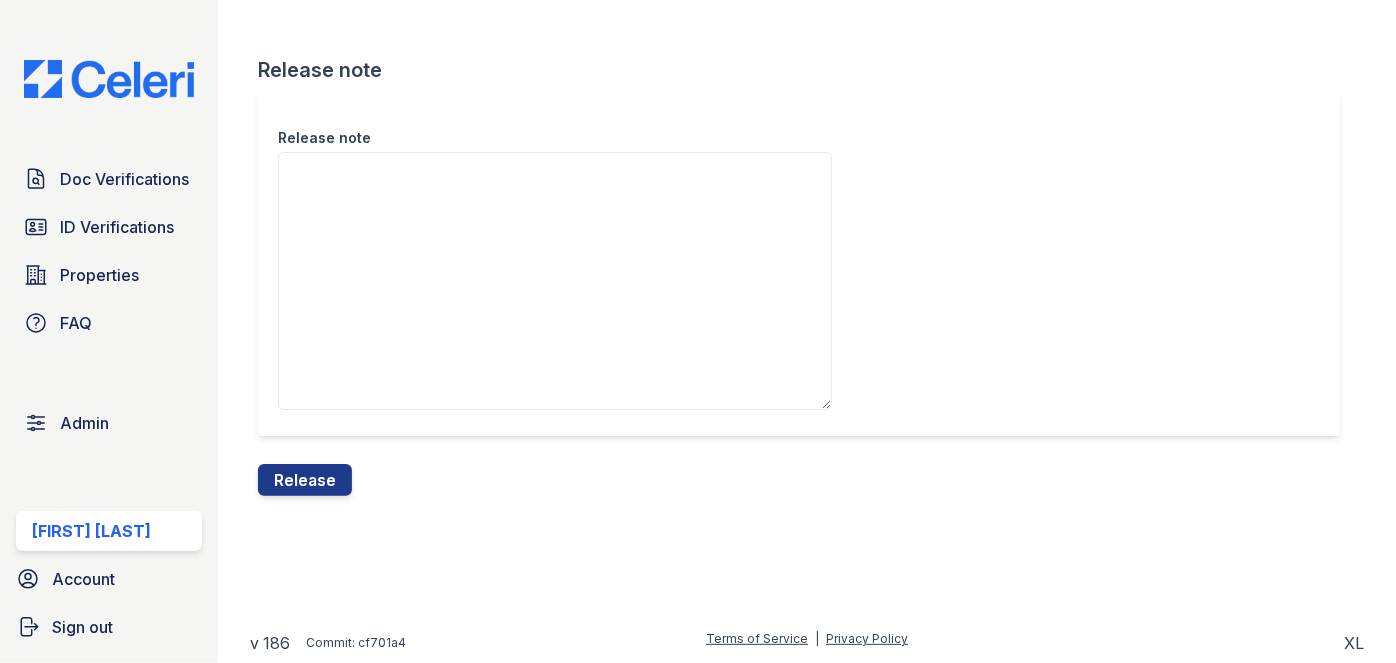 click on "Release note
Release note
Release" at bounding box center [807, 276] 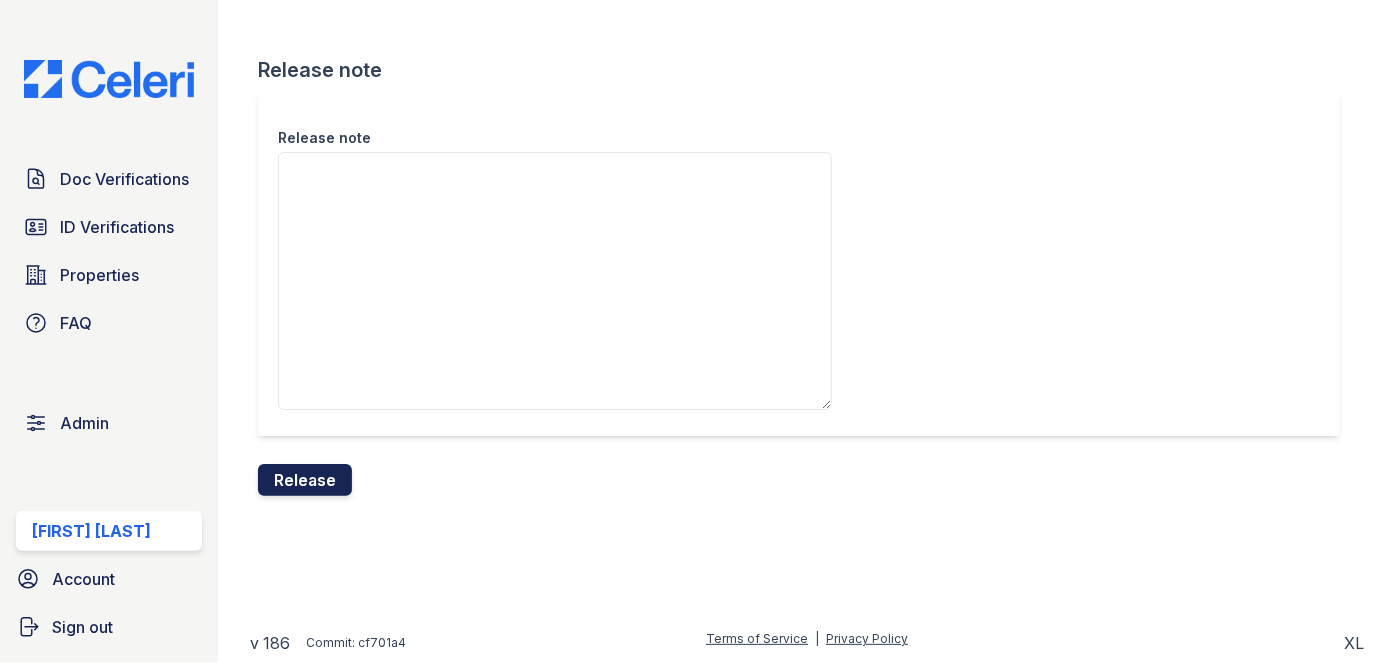 click on "Release" at bounding box center [305, 480] 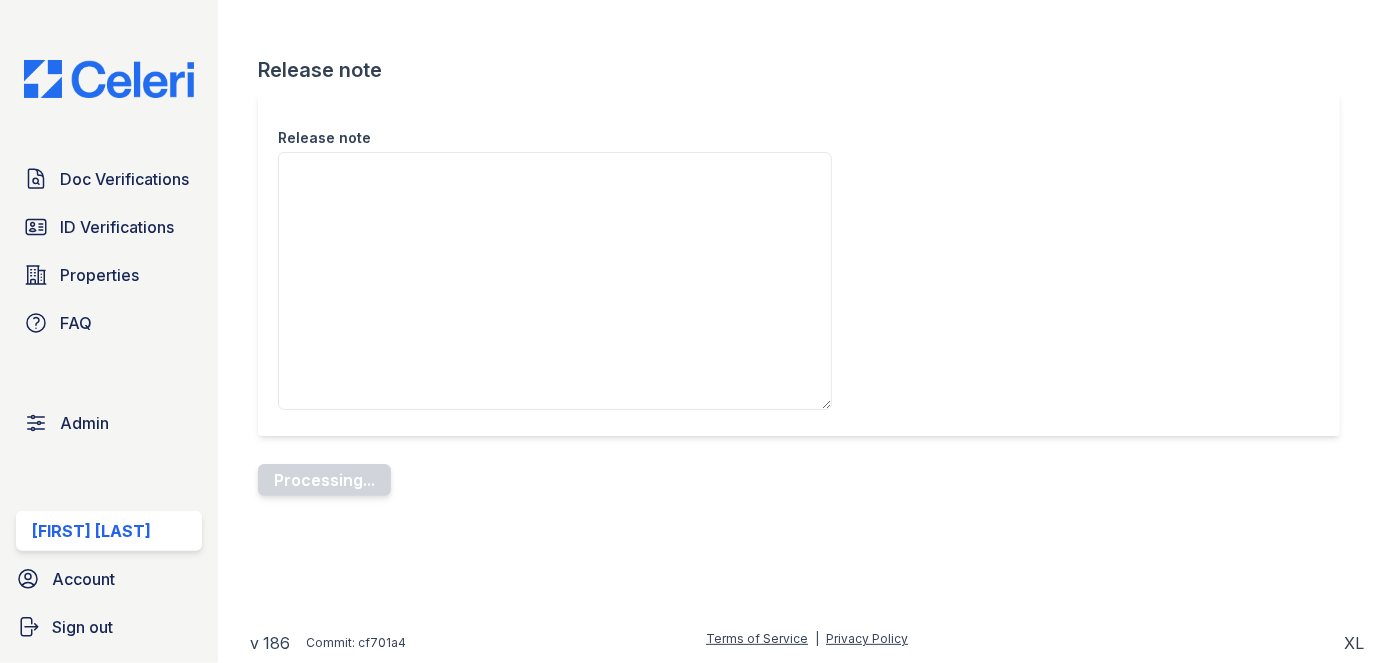 click on "Release note" at bounding box center (799, 264) 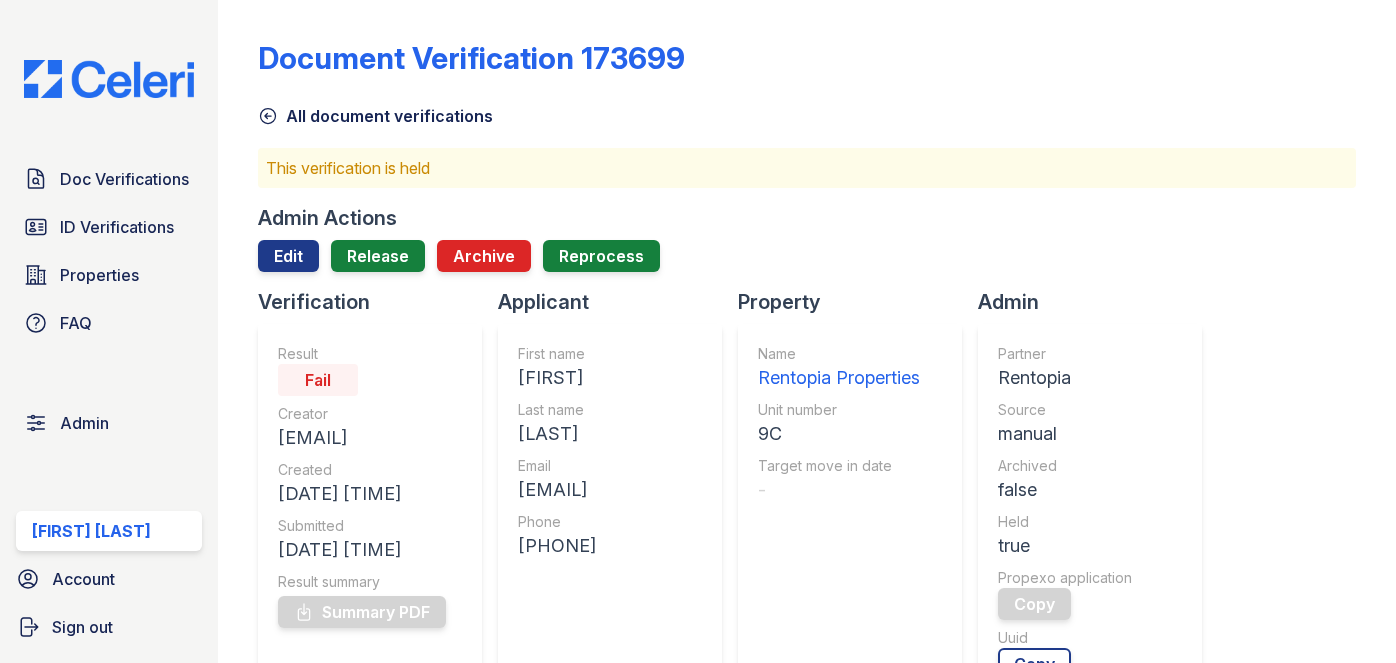 scroll, scrollTop: 0, scrollLeft: 0, axis: both 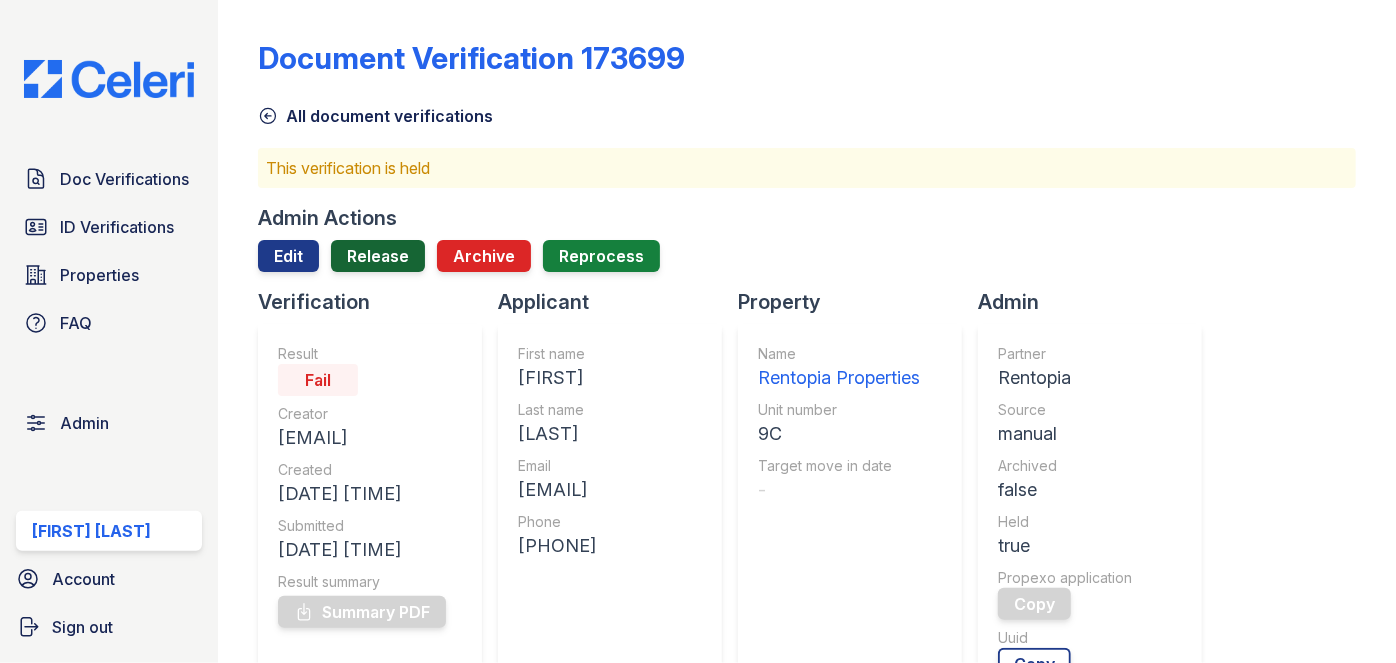 click on "Release" at bounding box center [378, 256] 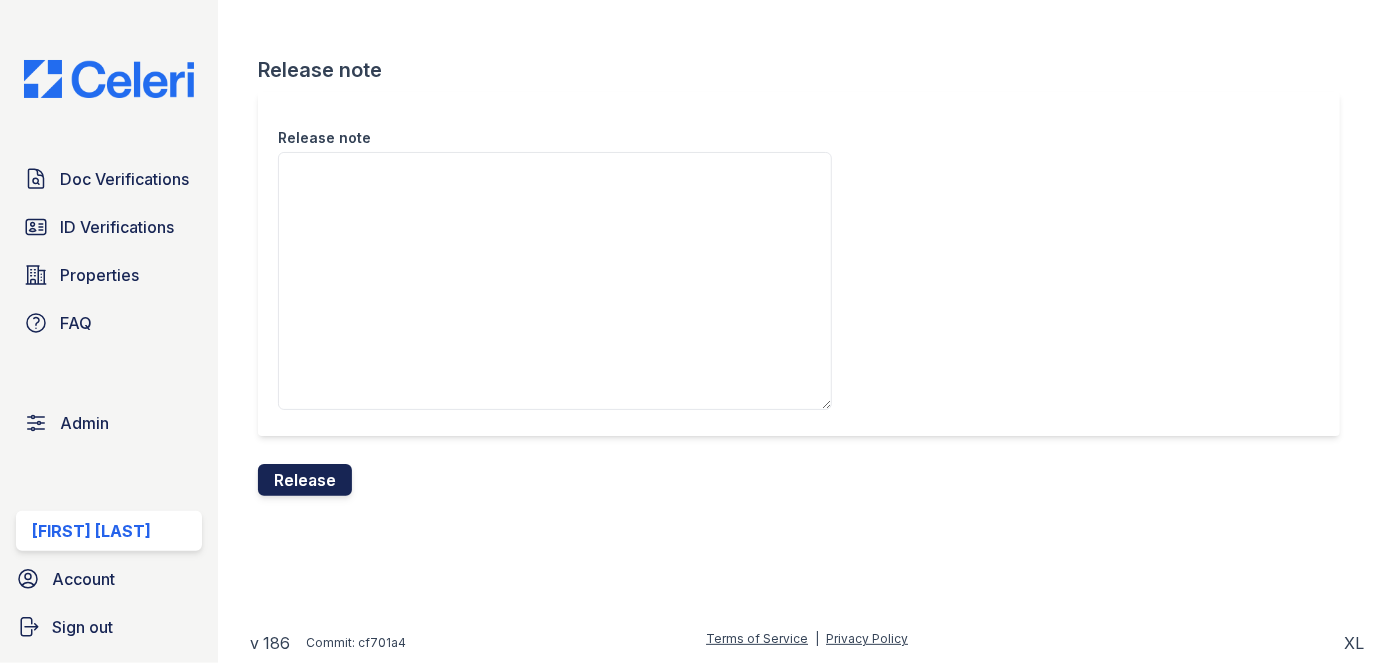 click on "Release" at bounding box center (305, 480) 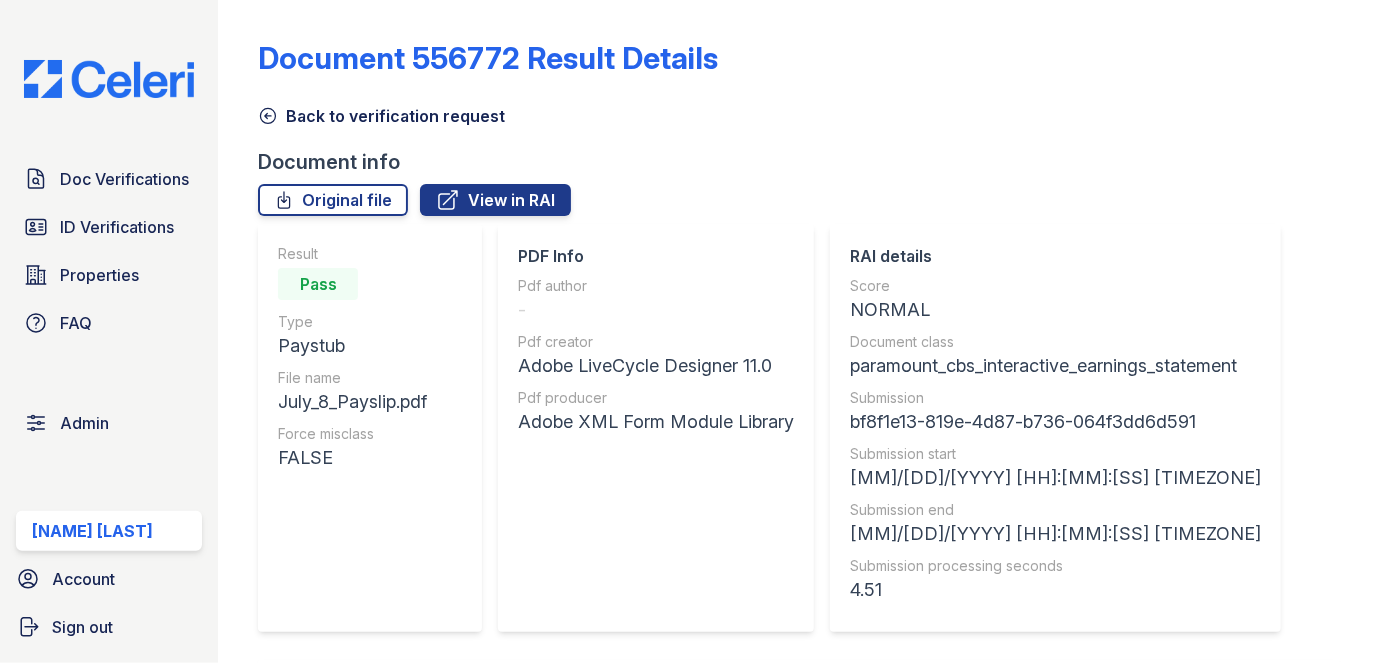 scroll, scrollTop: 0, scrollLeft: 0, axis: both 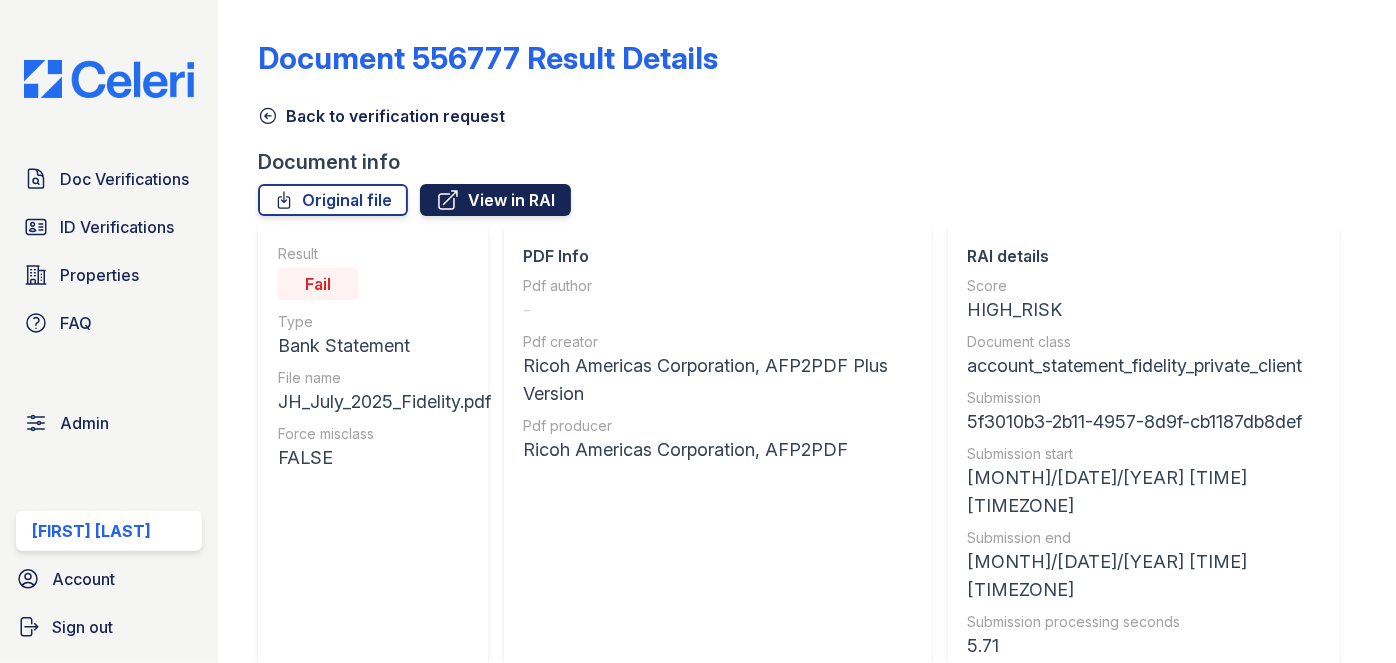click on "View in RAI" at bounding box center (495, 200) 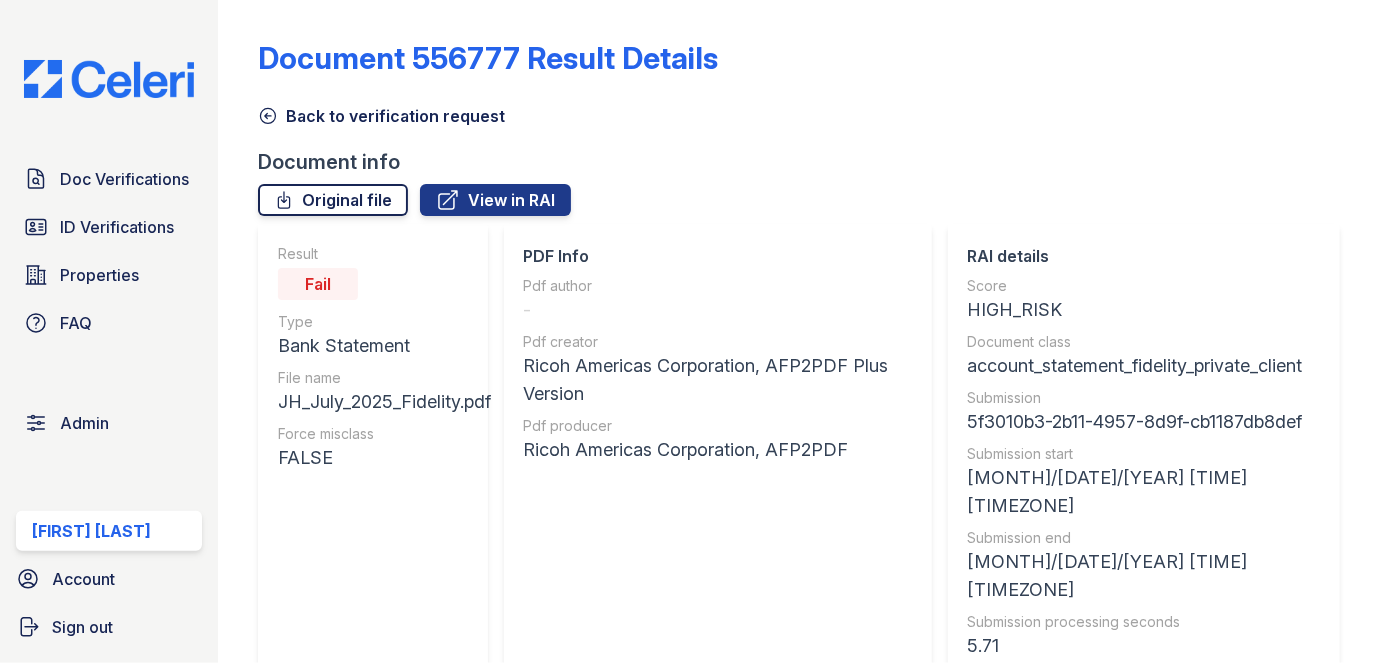 click on "Original file" at bounding box center (333, 200) 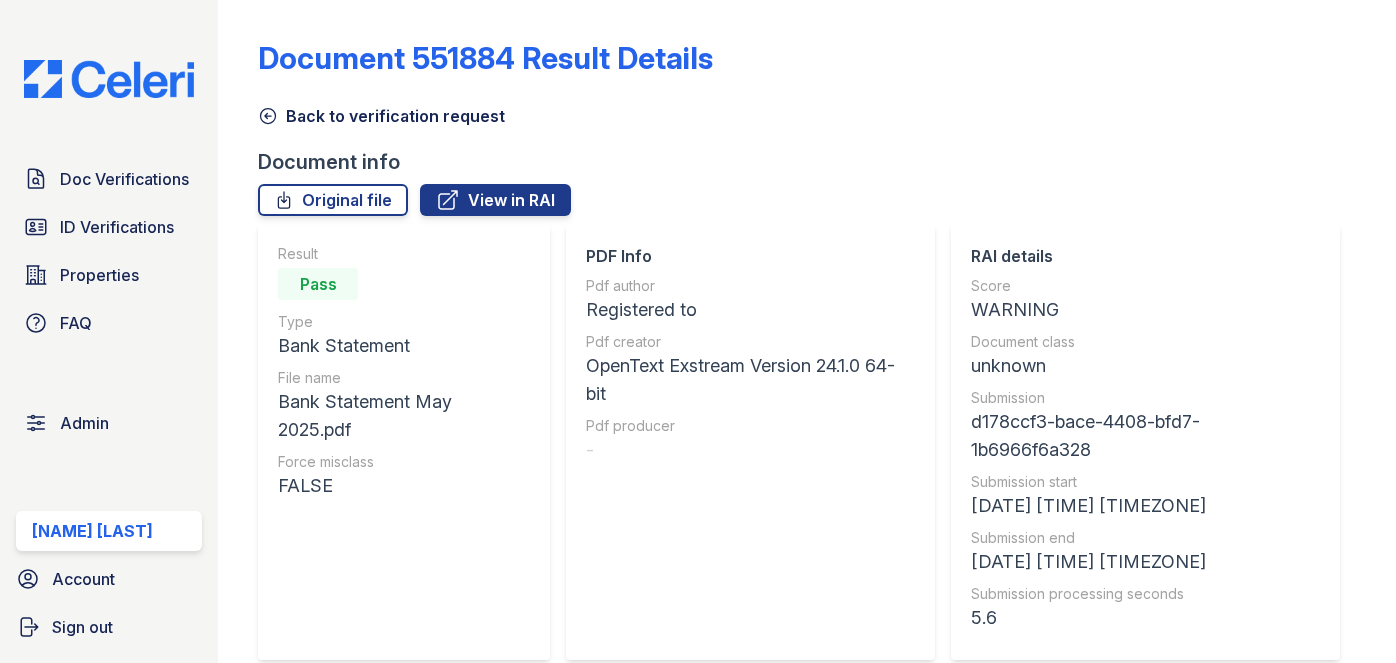 scroll, scrollTop: 0, scrollLeft: 0, axis: both 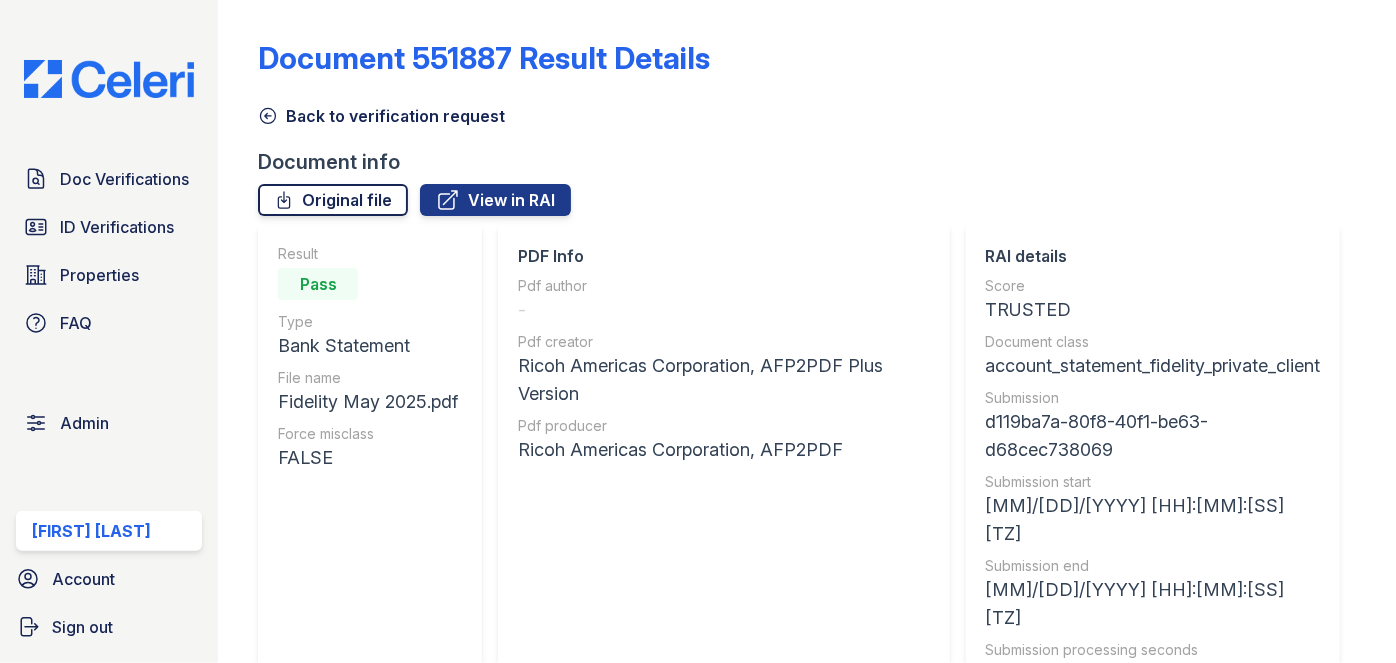 click on "Original file" at bounding box center [333, 200] 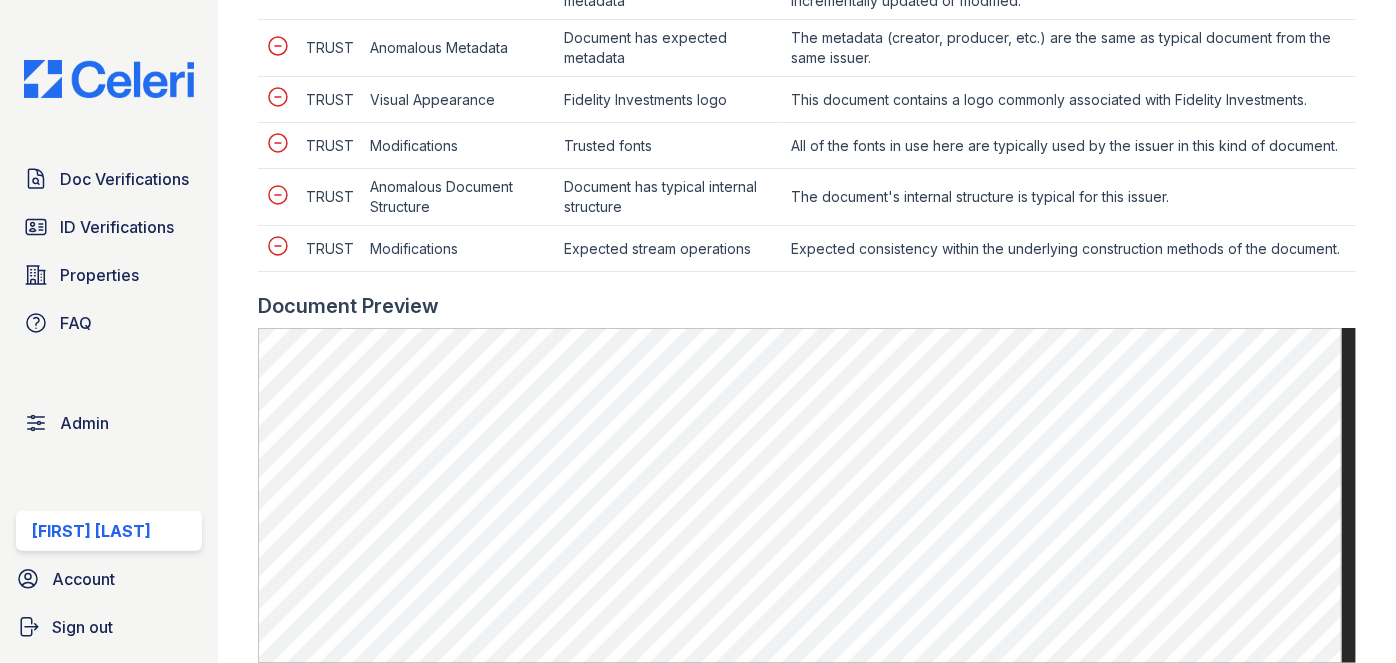scroll, scrollTop: 1000, scrollLeft: 0, axis: vertical 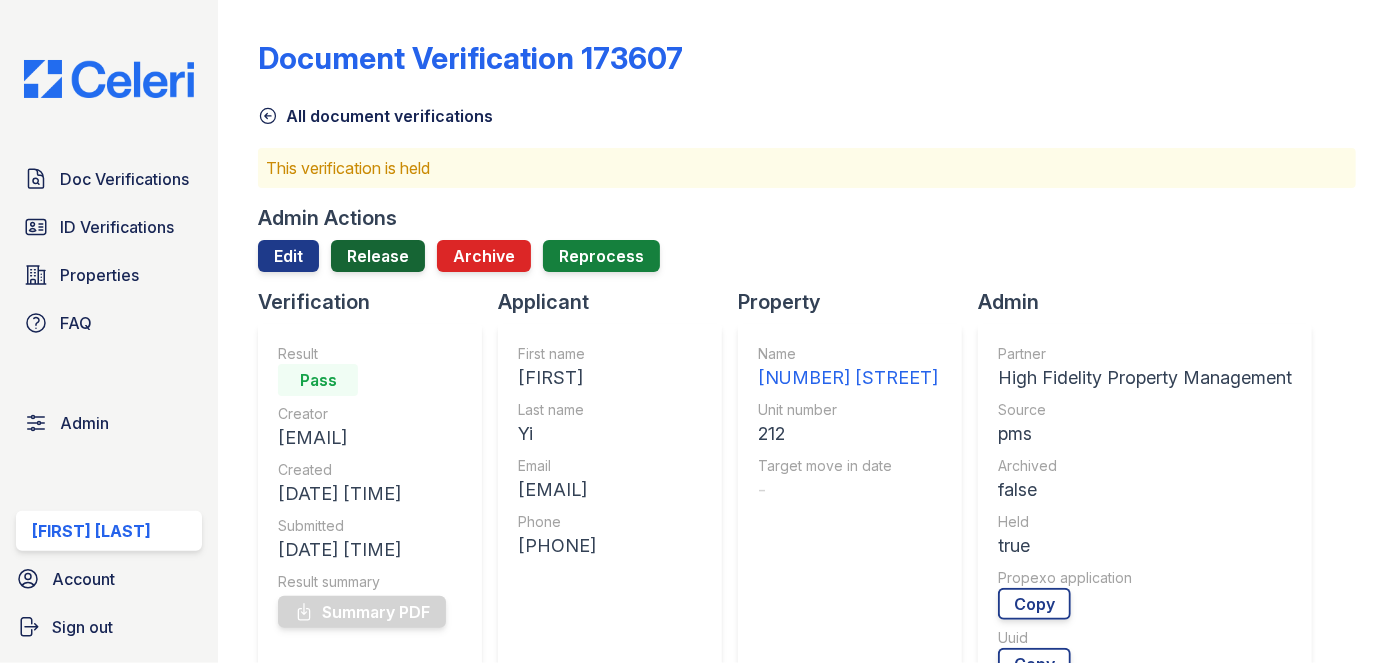 click on "Release" at bounding box center (378, 256) 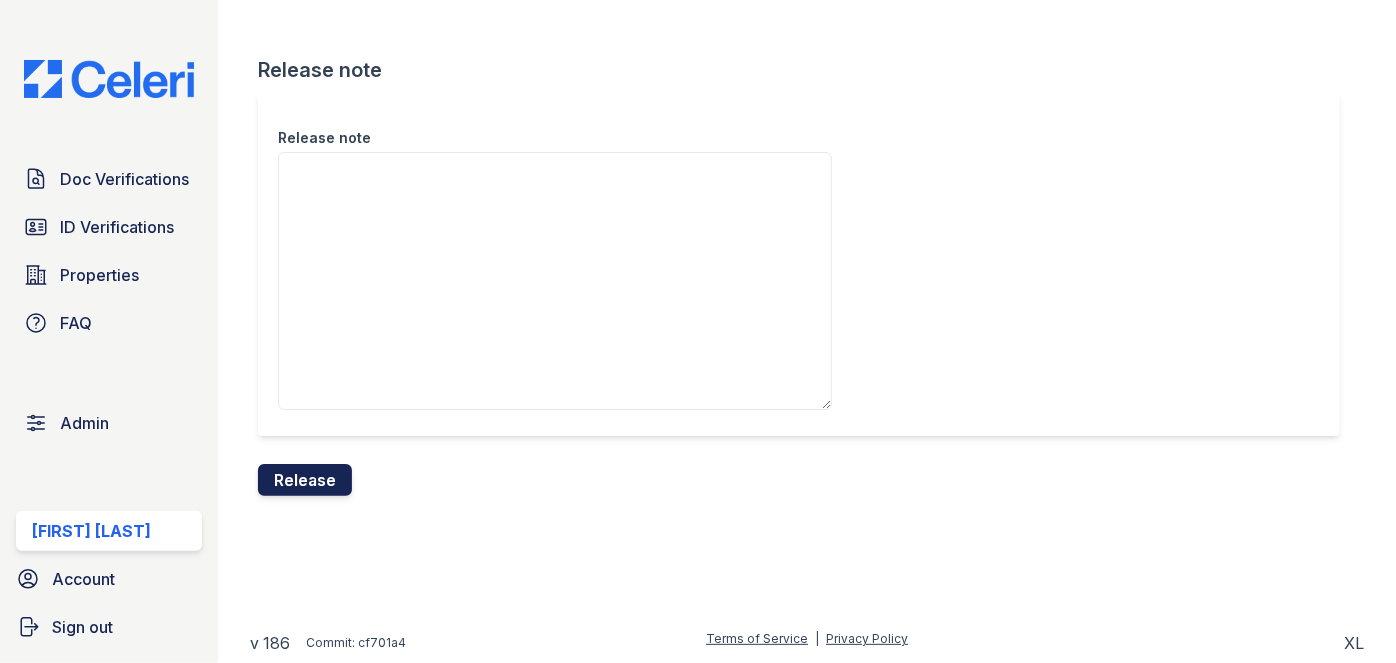click on "Release" at bounding box center (305, 480) 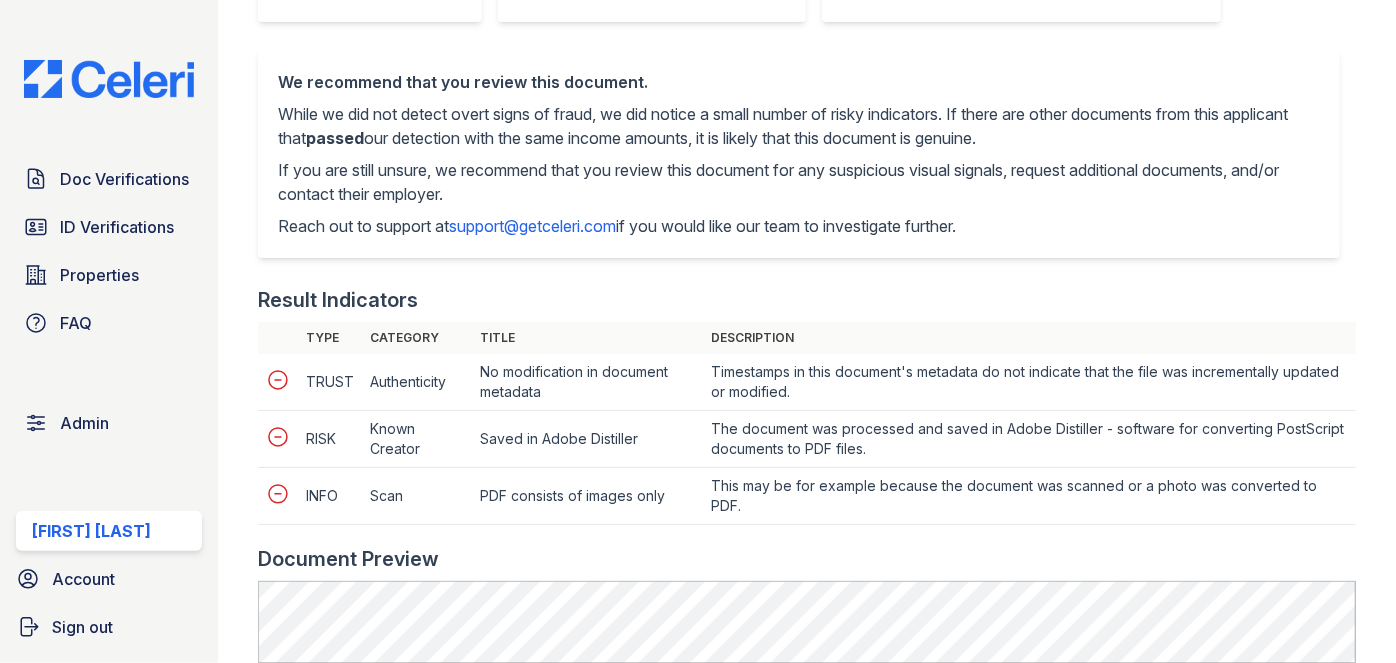 scroll, scrollTop: 0, scrollLeft: 0, axis: both 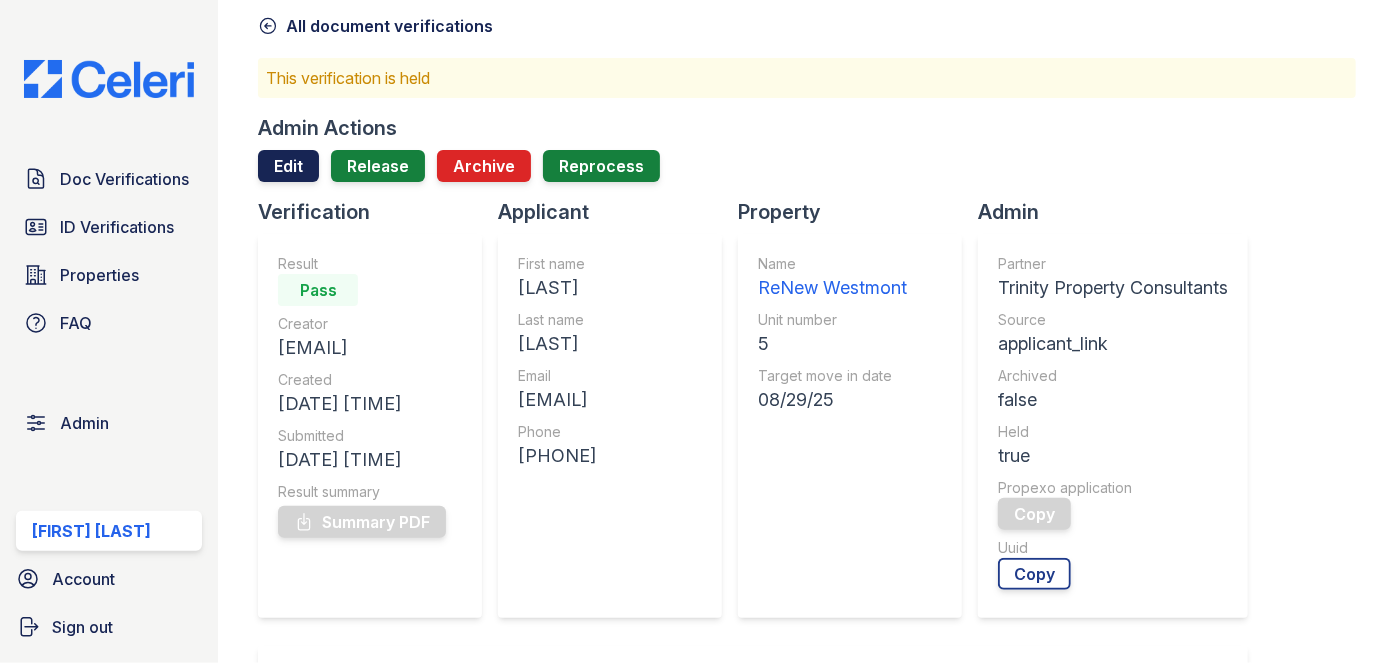 click on "Edit" at bounding box center (288, 166) 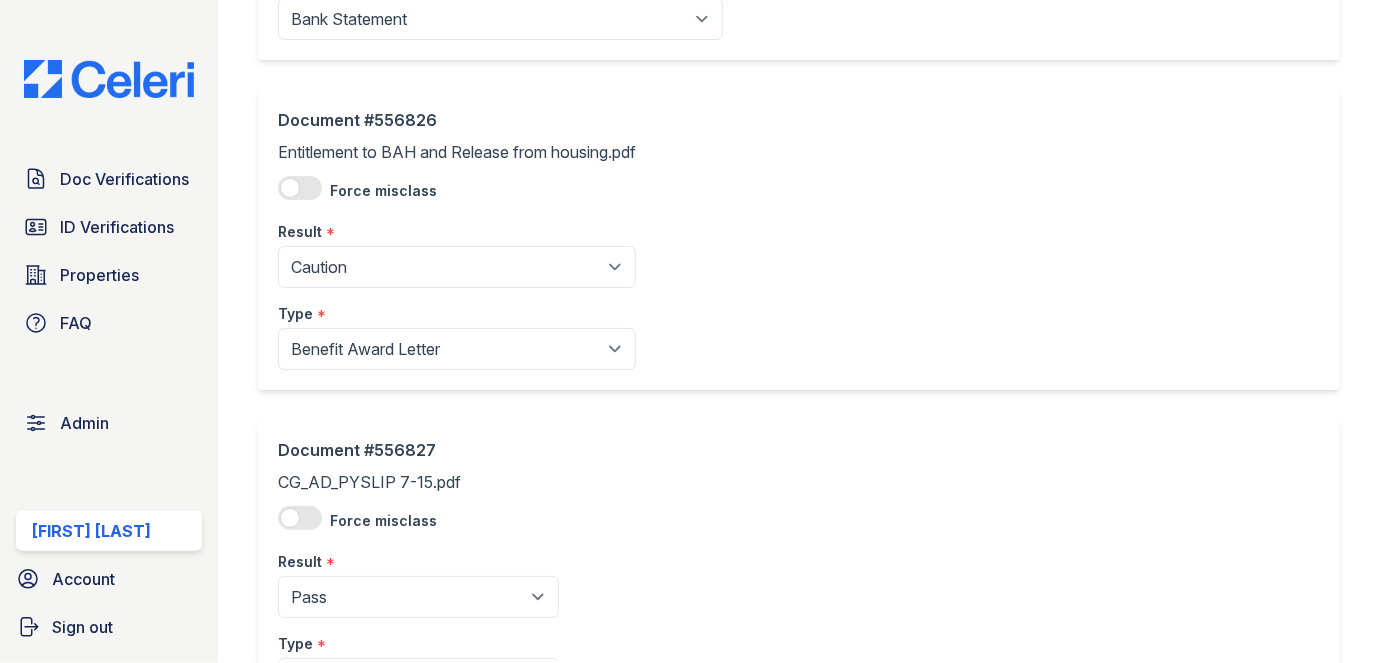 scroll, scrollTop: 1090, scrollLeft: 0, axis: vertical 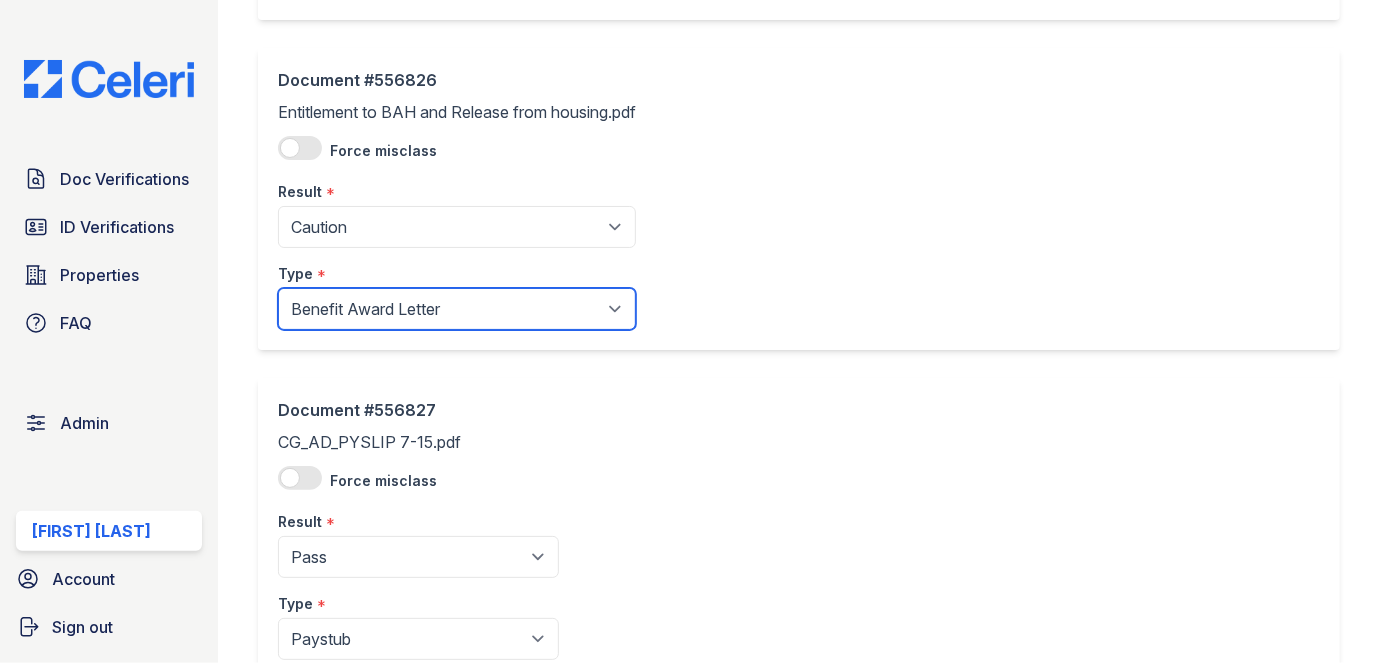 click on "Paystub
Bank Statement
Offer Letter
Tax Documents
Benefit Award Letter
Investment Account Statement
Other" at bounding box center [457, 309] 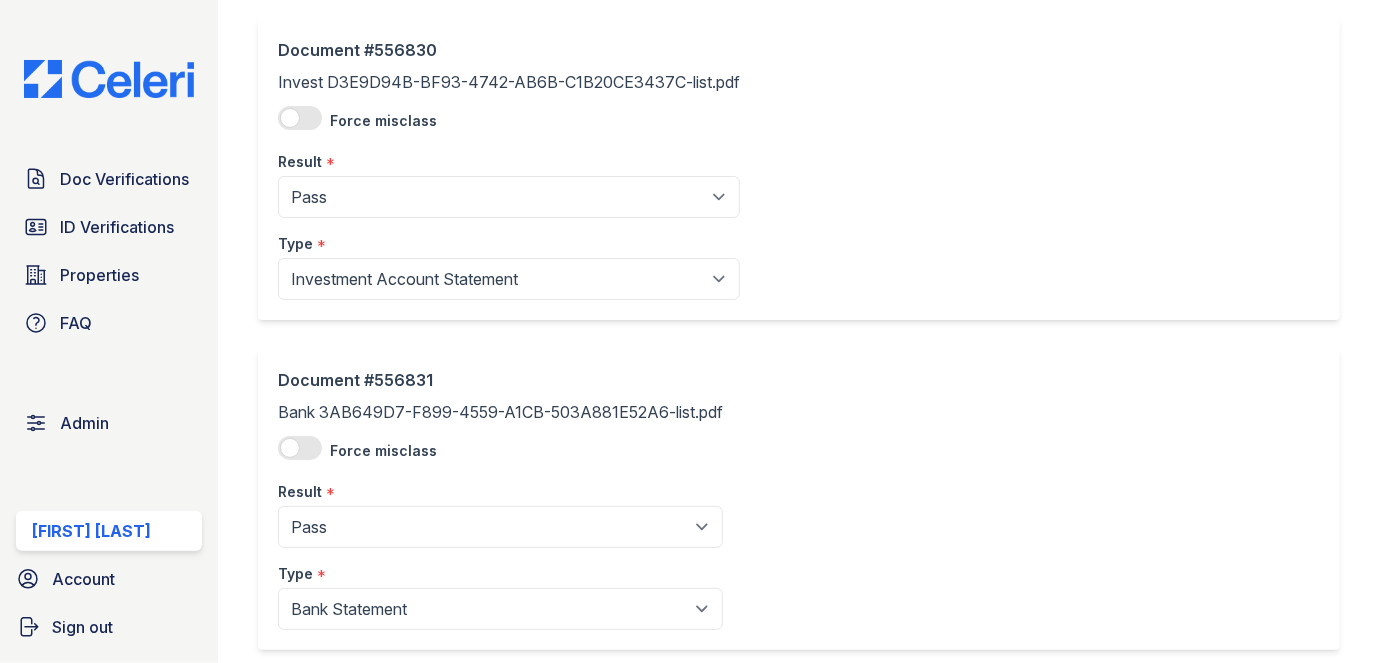 scroll, scrollTop: 2549, scrollLeft: 0, axis: vertical 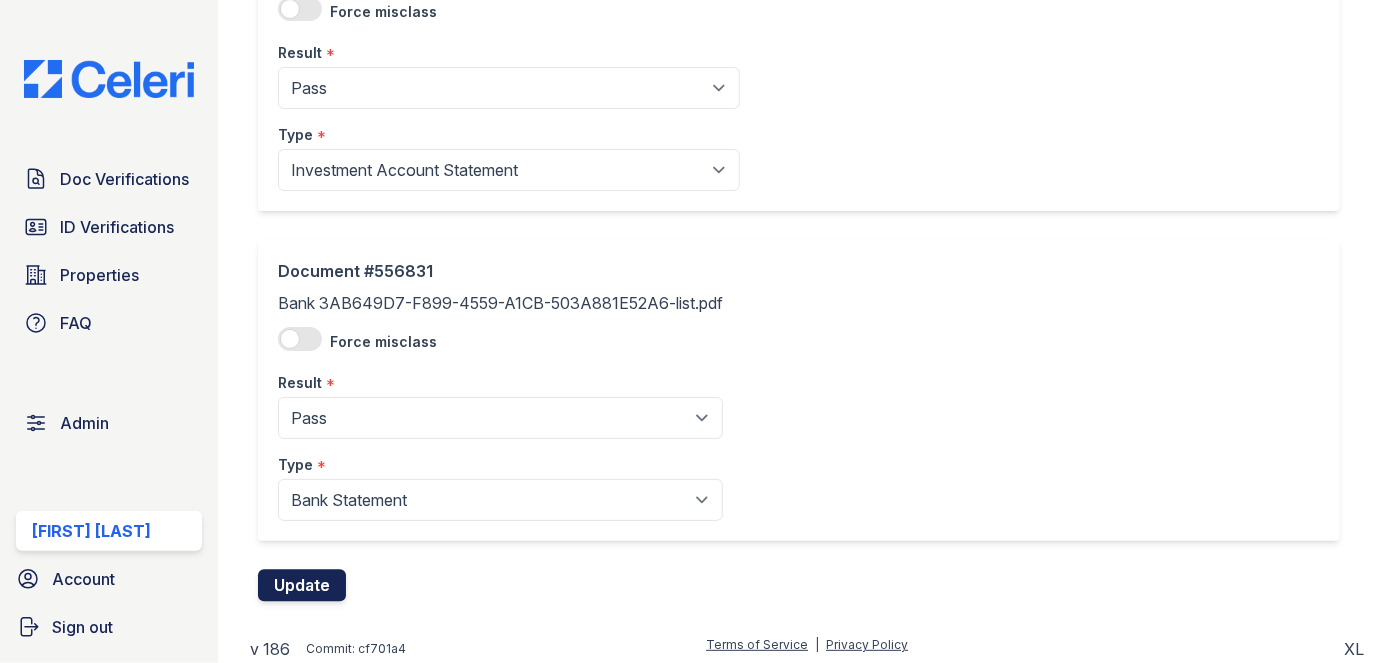 click on "Update" at bounding box center [302, 585] 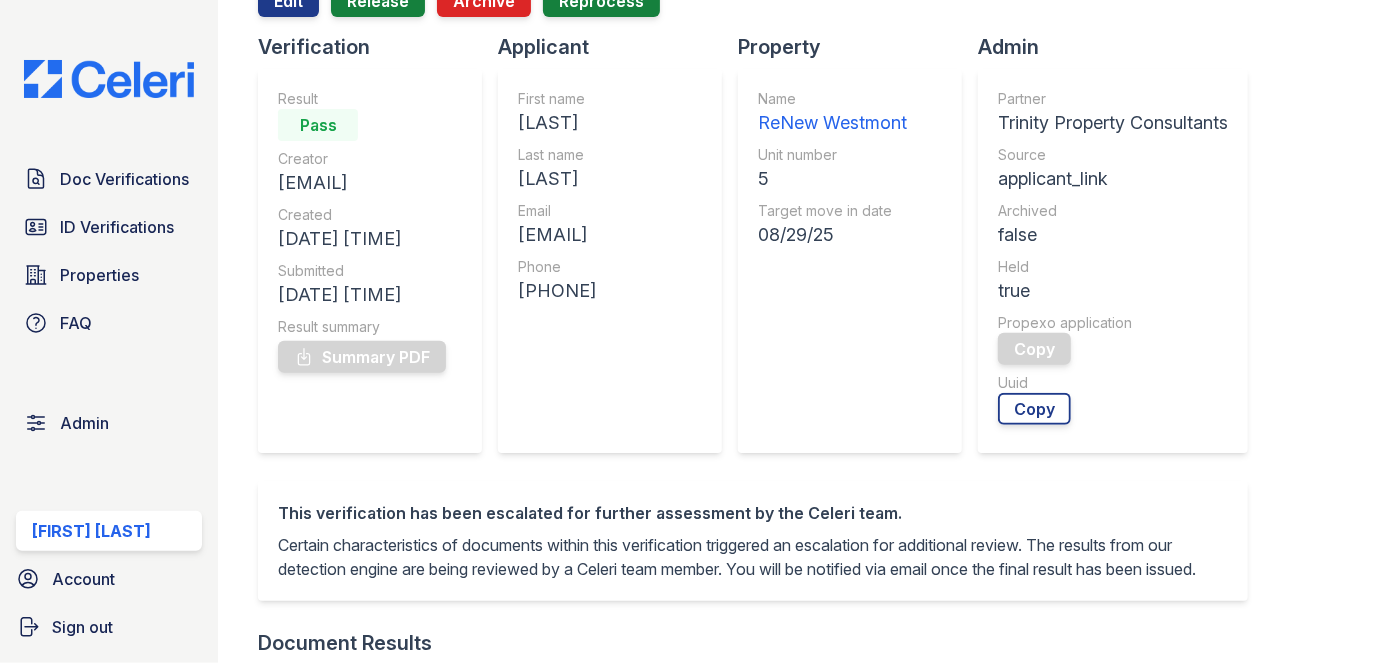 scroll, scrollTop: 181, scrollLeft: 0, axis: vertical 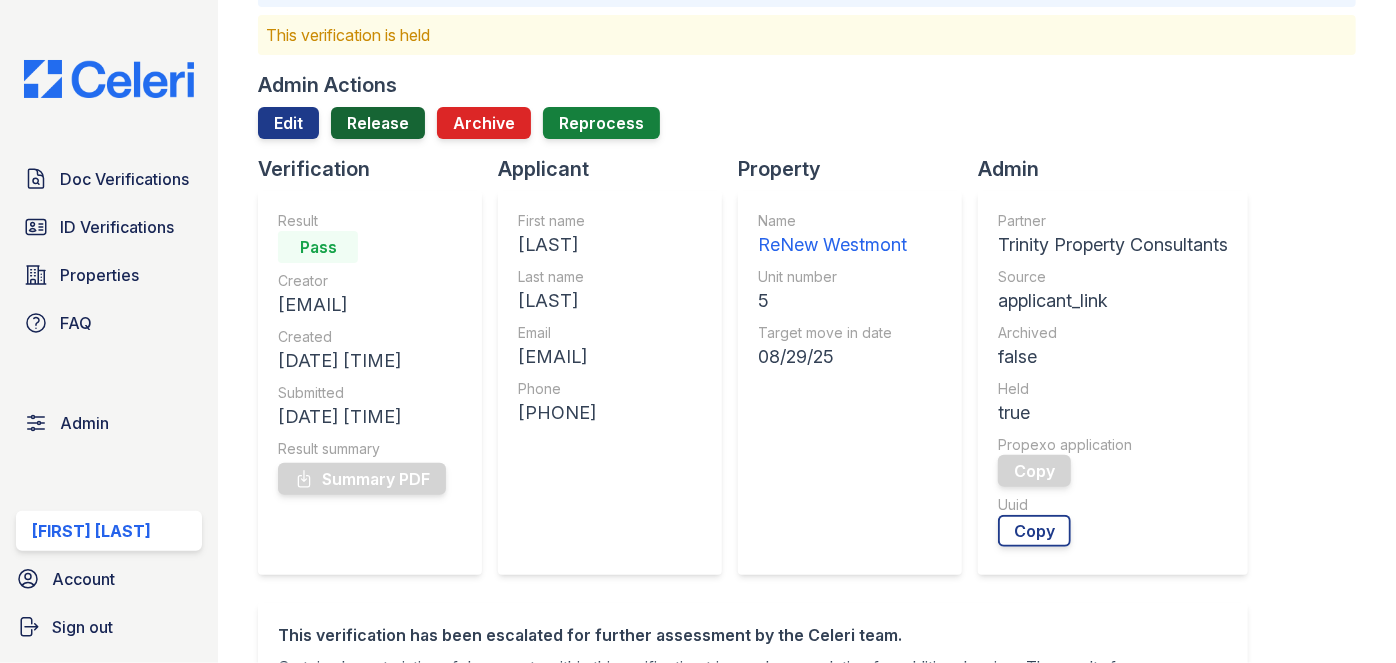 click on "Release" at bounding box center [378, 123] 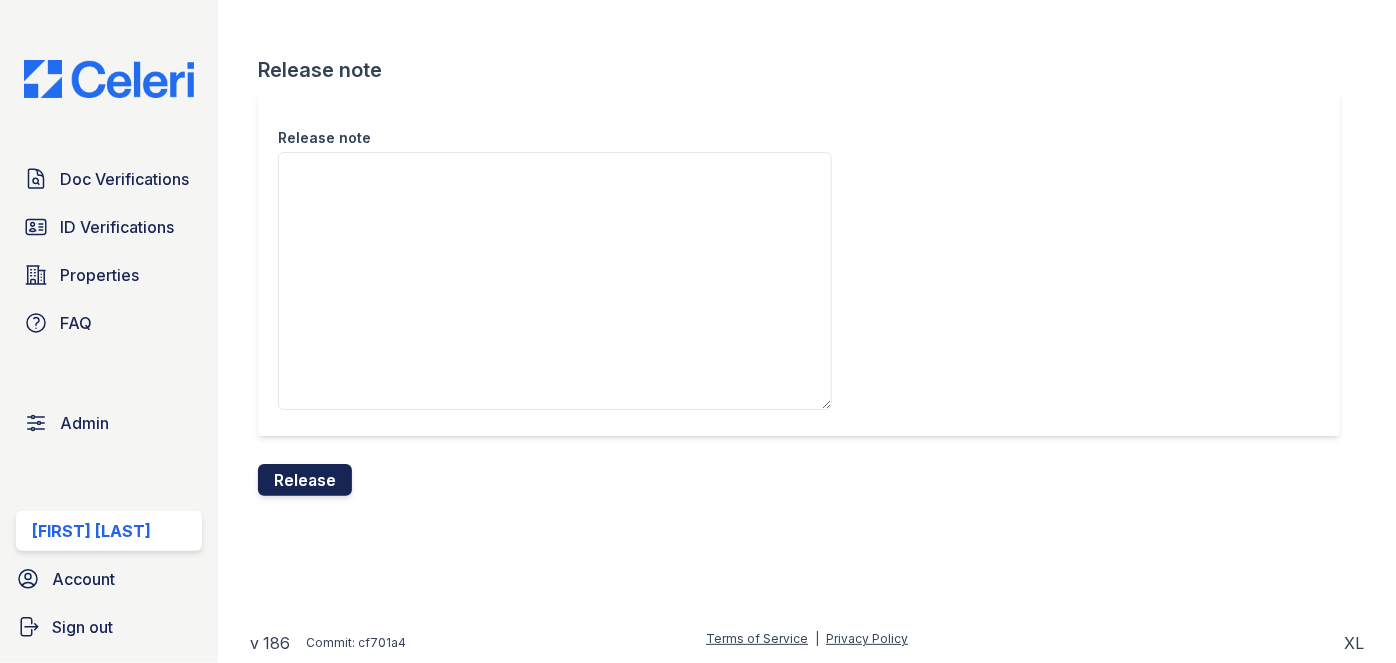 click on "Release" at bounding box center (305, 480) 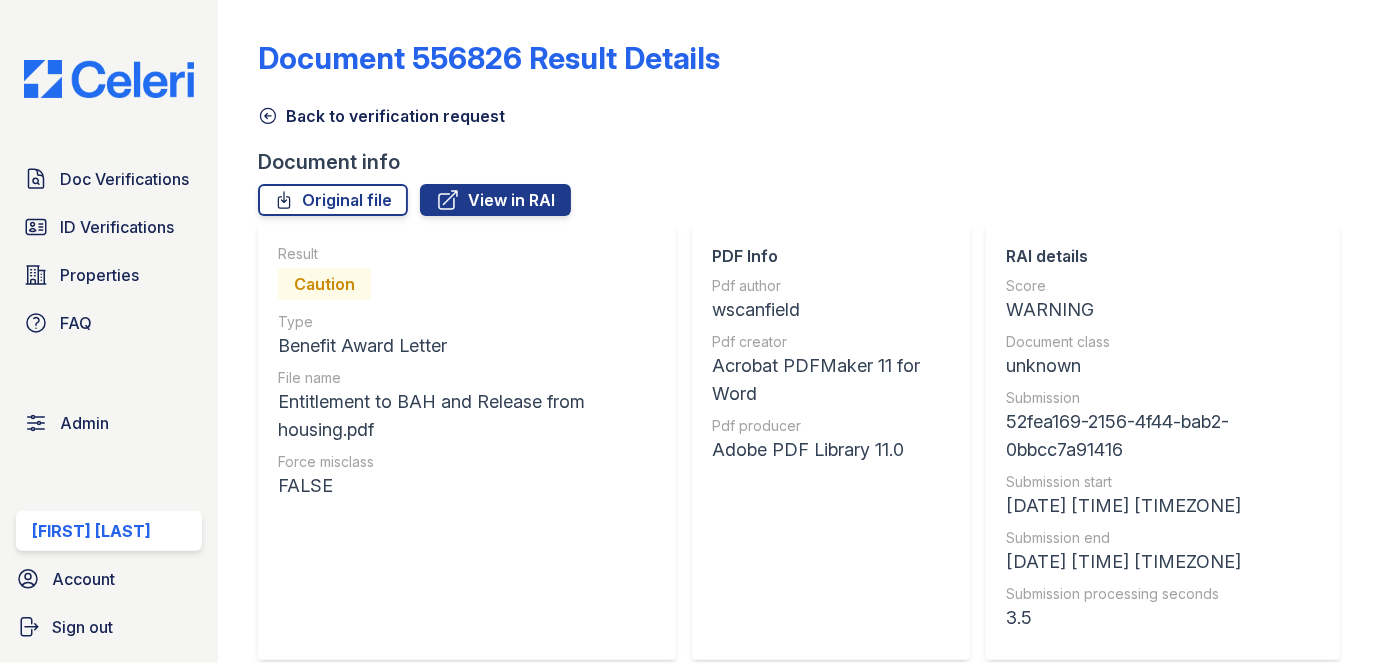 scroll, scrollTop: 0, scrollLeft: 0, axis: both 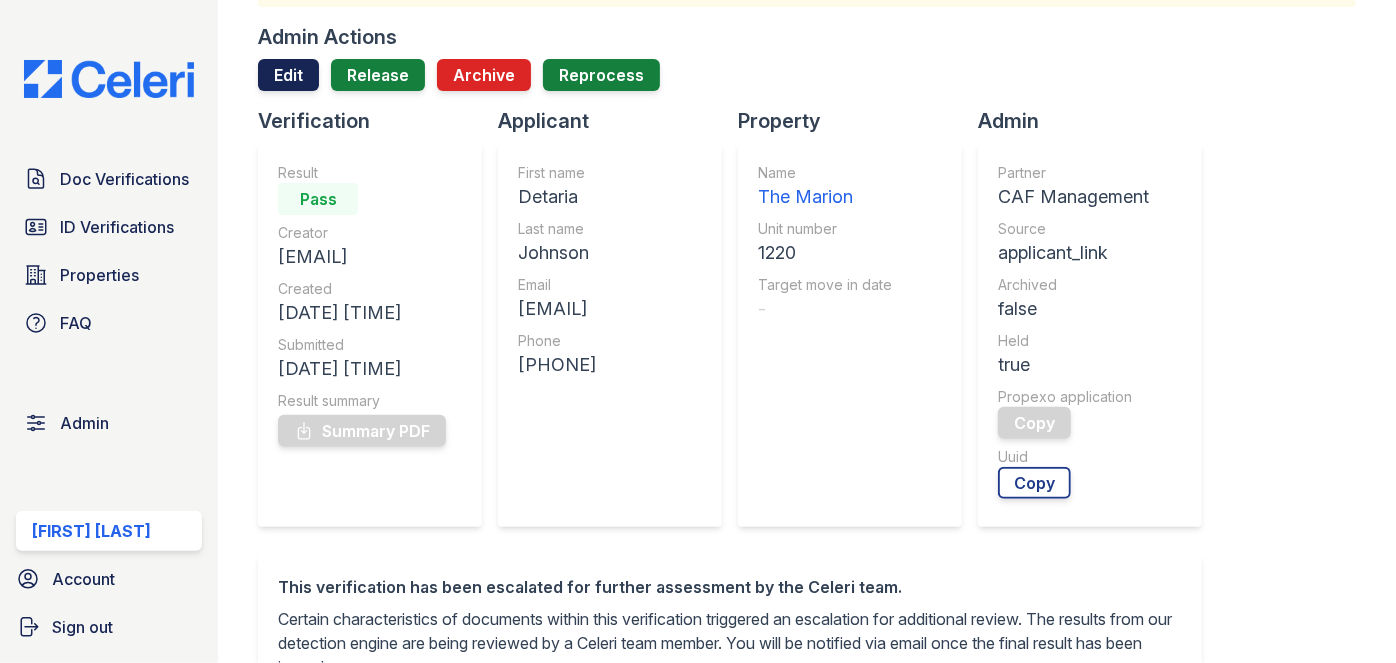 click on "Edit" at bounding box center (288, 75) 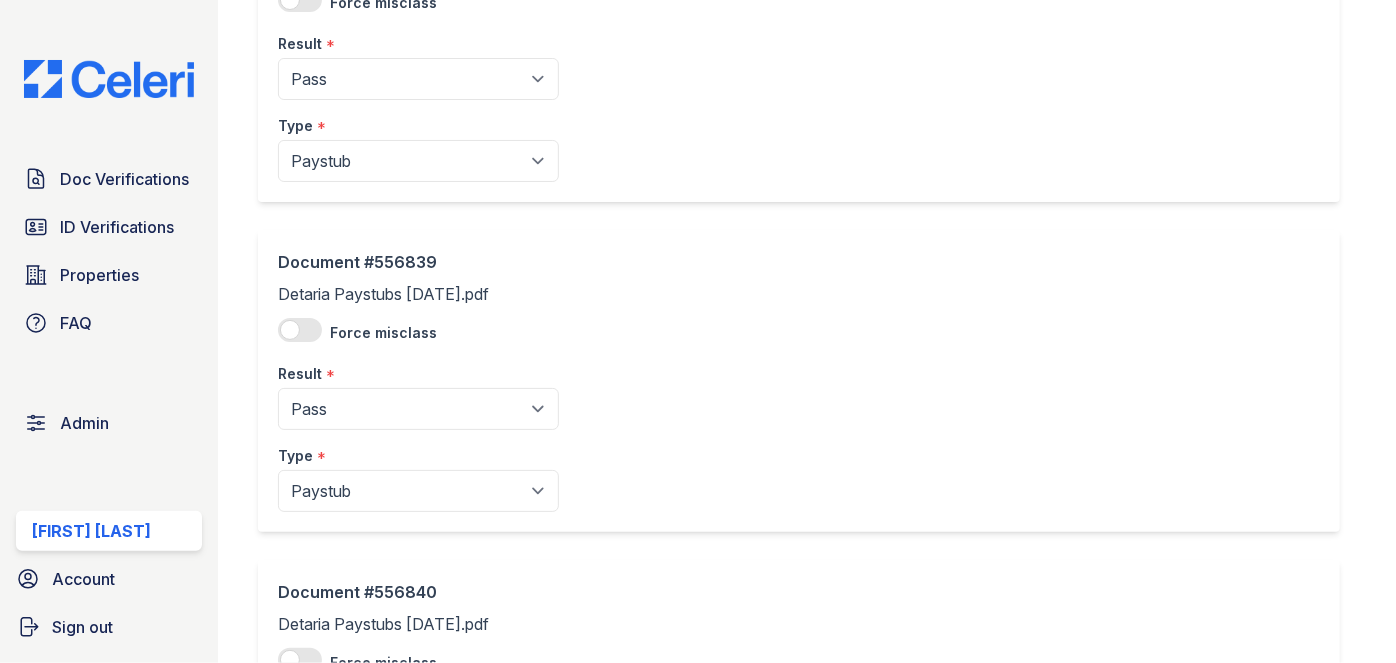 scroll, scrollTop: 272, scrollLeft: 0, axis: vertical 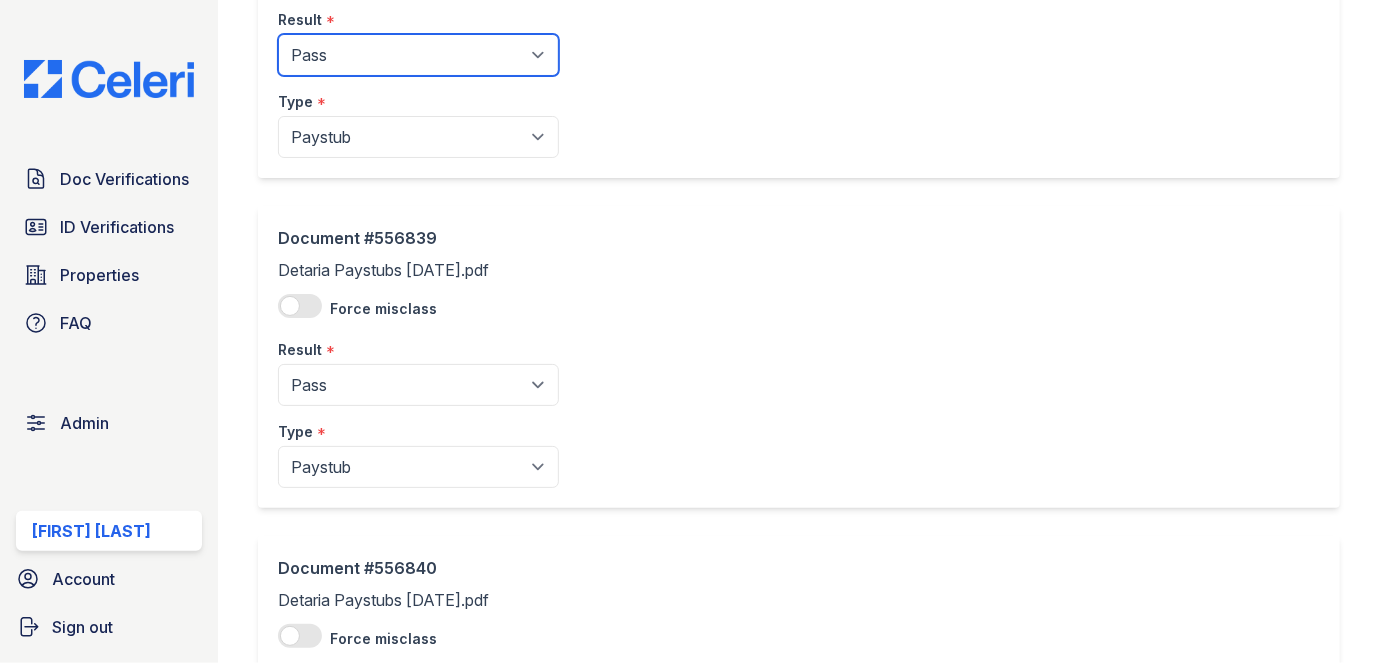 click on "Pending
Sent
Started
Processing
Pass
Fail
Caution
Error
N/A" at bounding box center [418, 55] 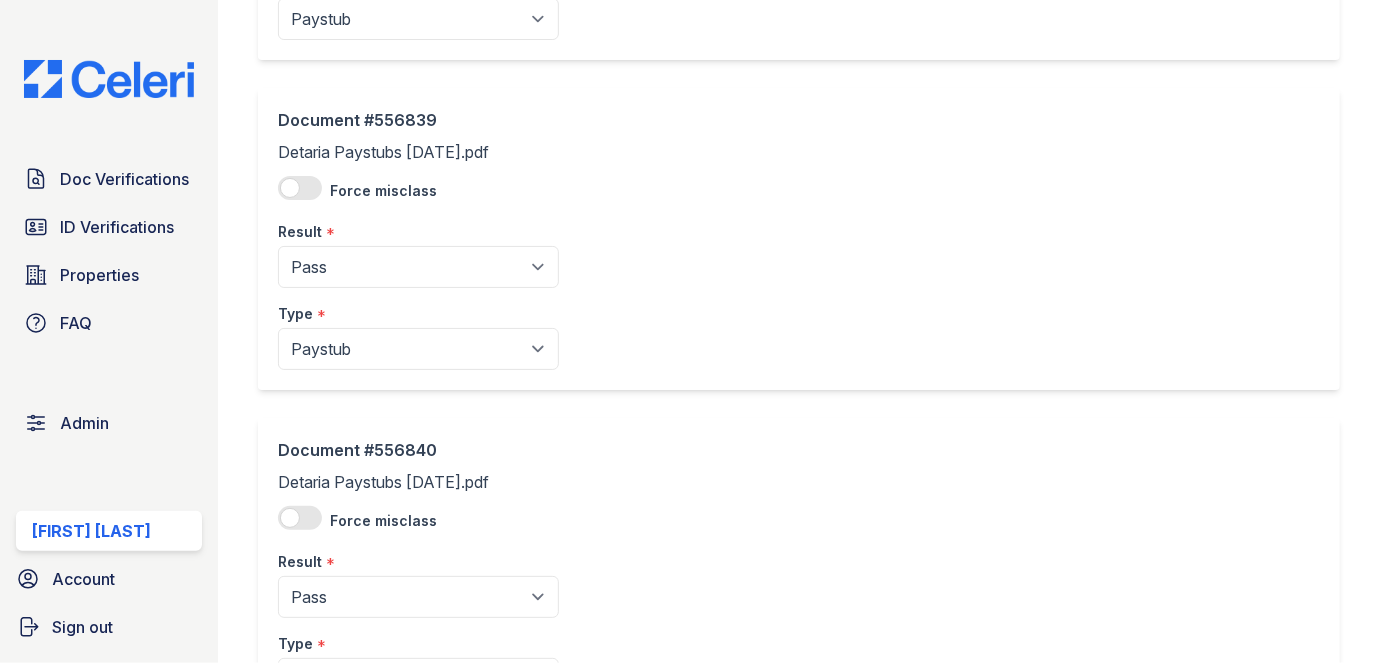 scroll, scrollTop: 454, scrollLeft: 0, axis: vertical 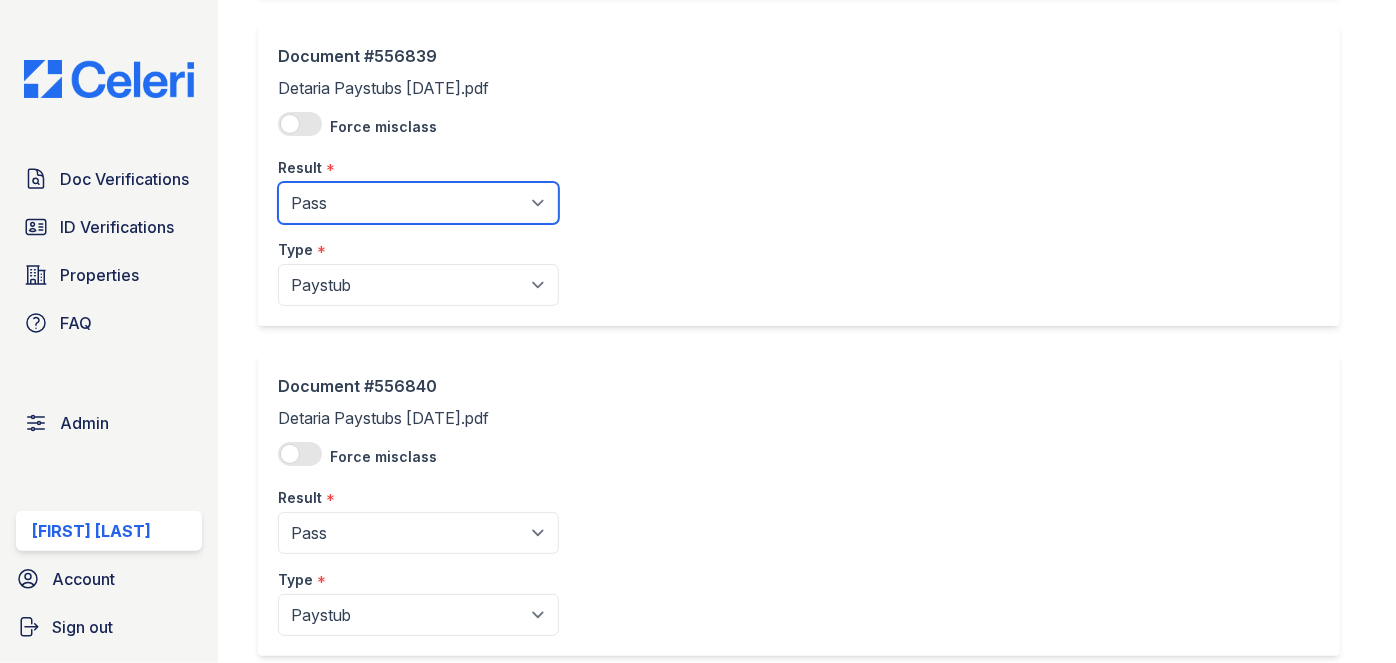 click on "Pending
Sent
Started
Processing
Pass
Fail
Caution
Error
N/A" at bounding box center [418, 203] 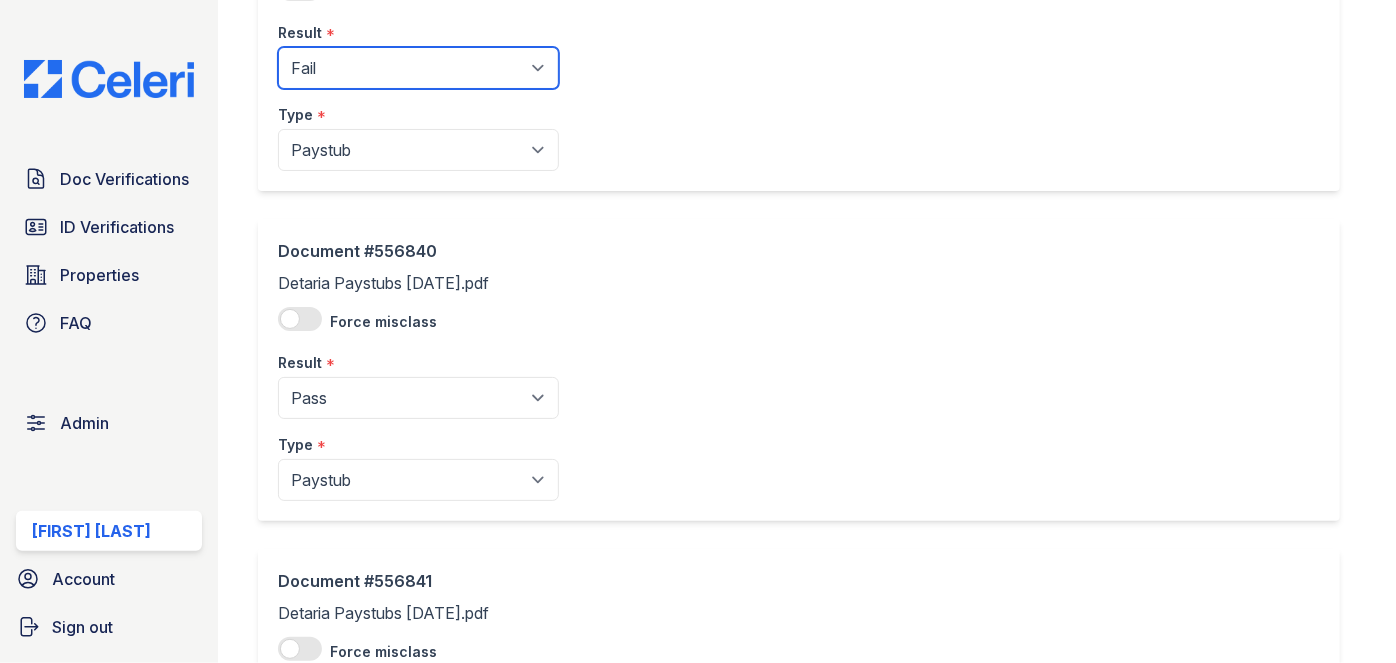 scroll, scrollTop: 727, scrollLeft: 0, axis: vertical 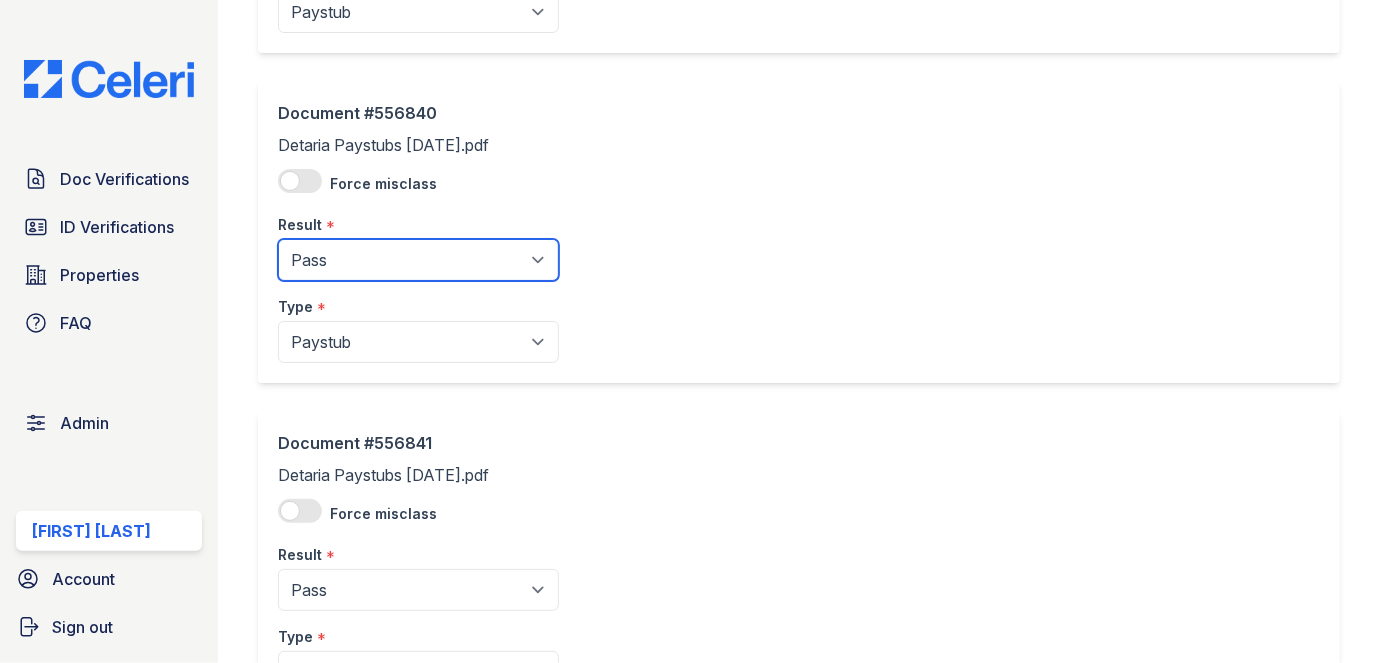 click on "Pending
Sent
Started
Processing
Pass
Fail
Caution
Error
N/A" at bounding box center [418, 260] 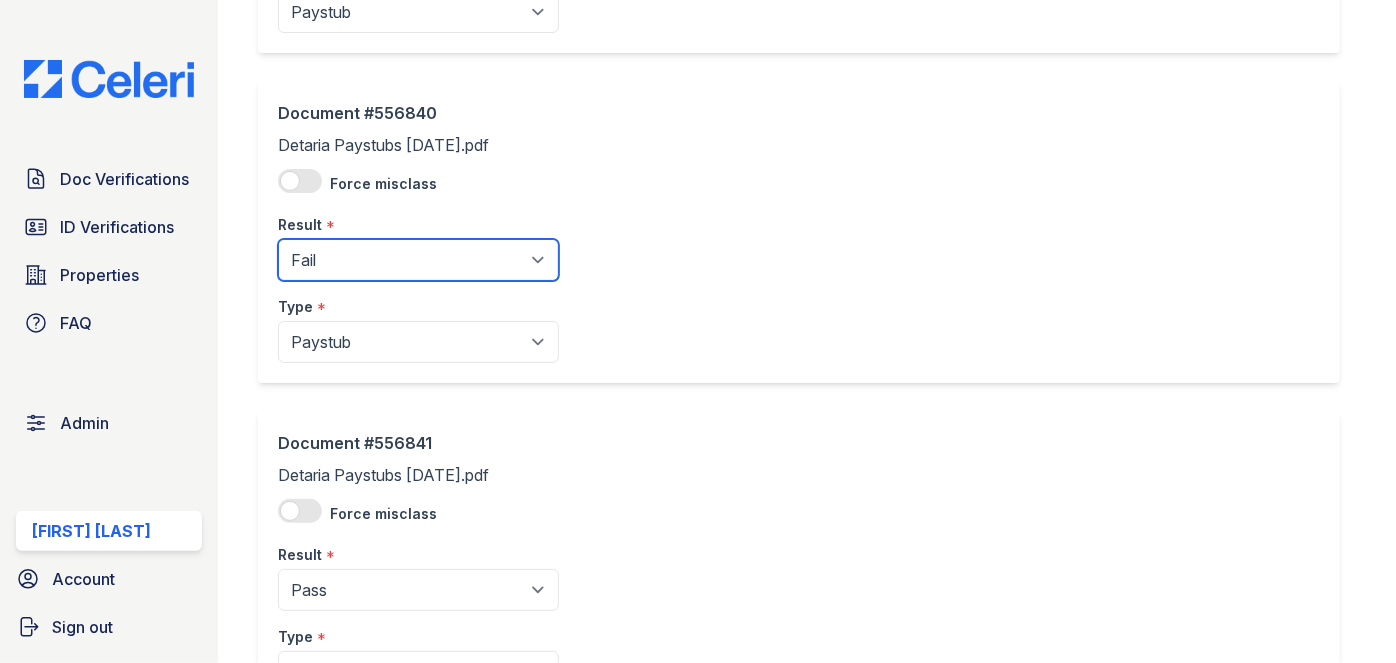 scroll, scrollTop: 902, scrollLeft: 0, axis: vertical 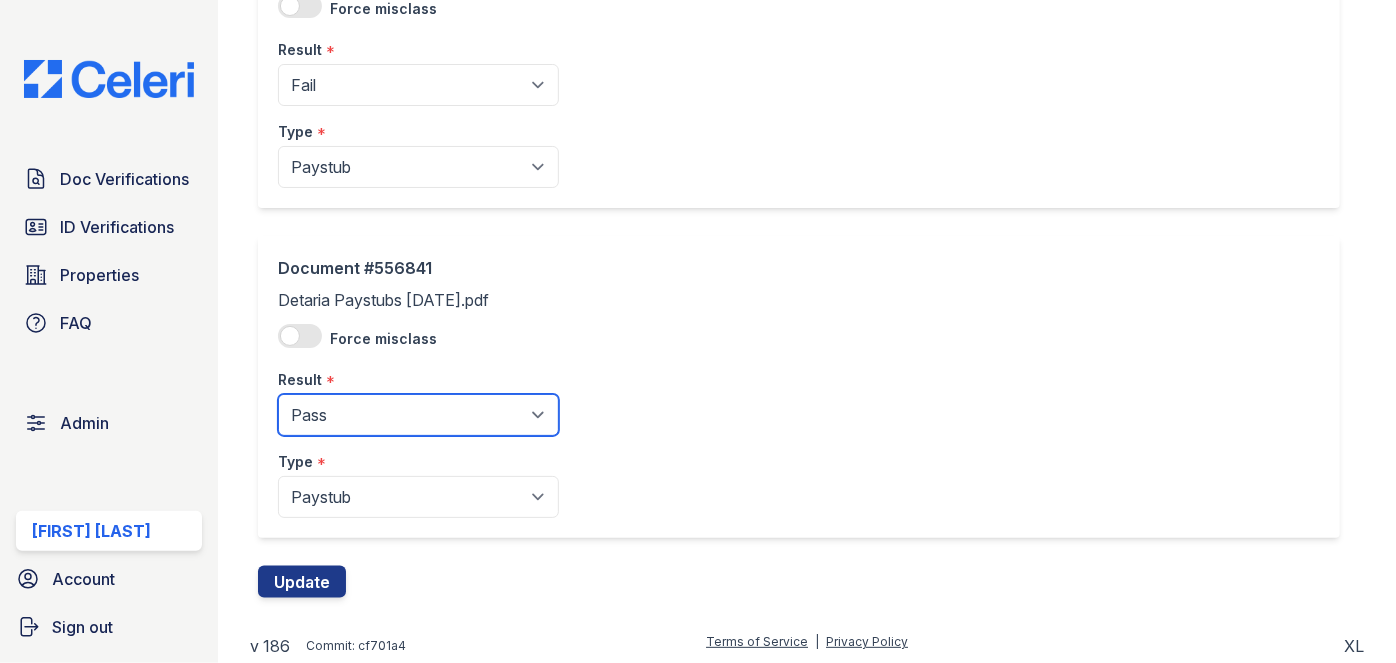 click on "Pending
Sent
Started
Processing
Pass
Fail
Caution
Error
N/A" at bounding box center [418, 415] 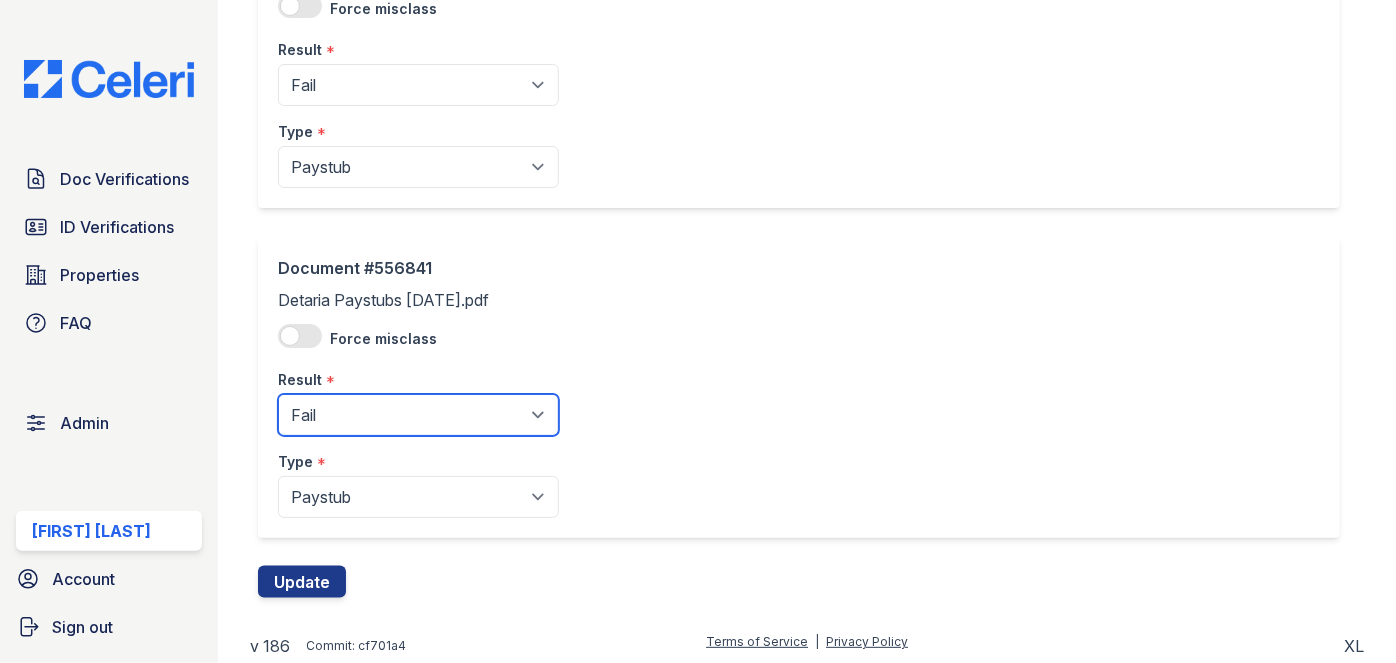 click on "Pending
Sent
Started
Processing
Pass
Fail
Caution
Error
N/A" at bounding box center [418, 415] 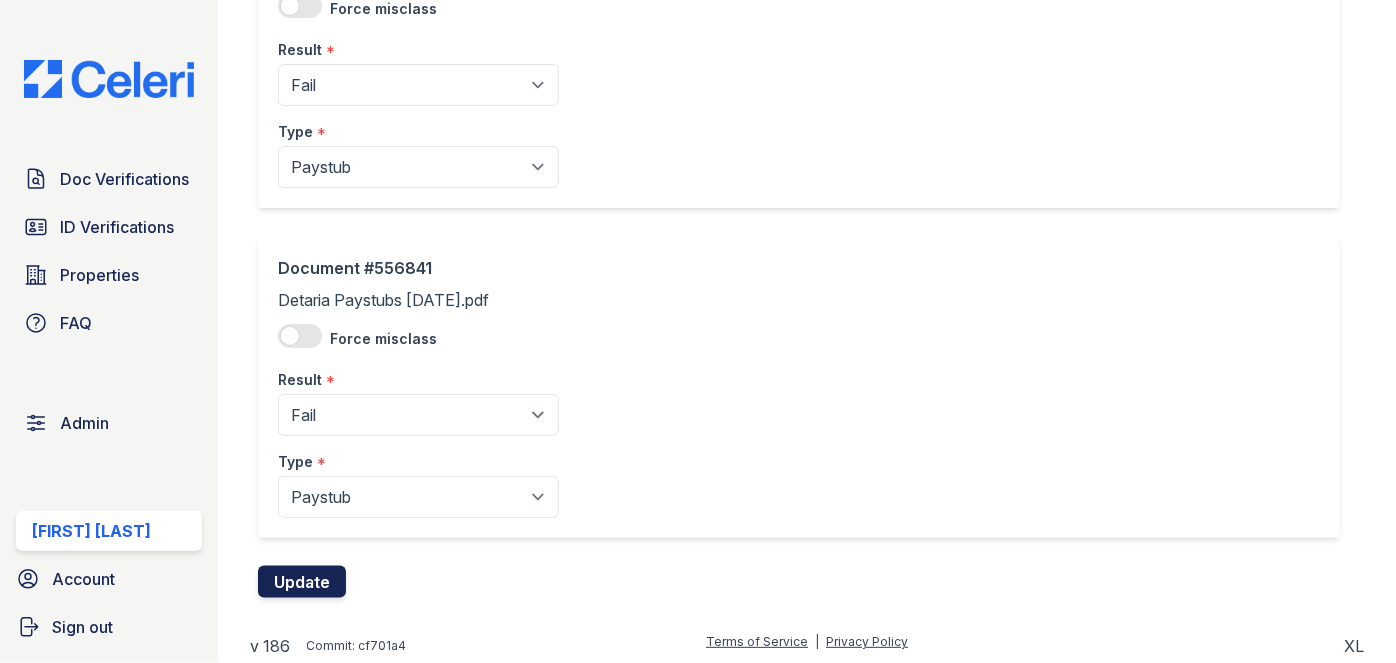 click on "Update" at bounding box center [302, 582] 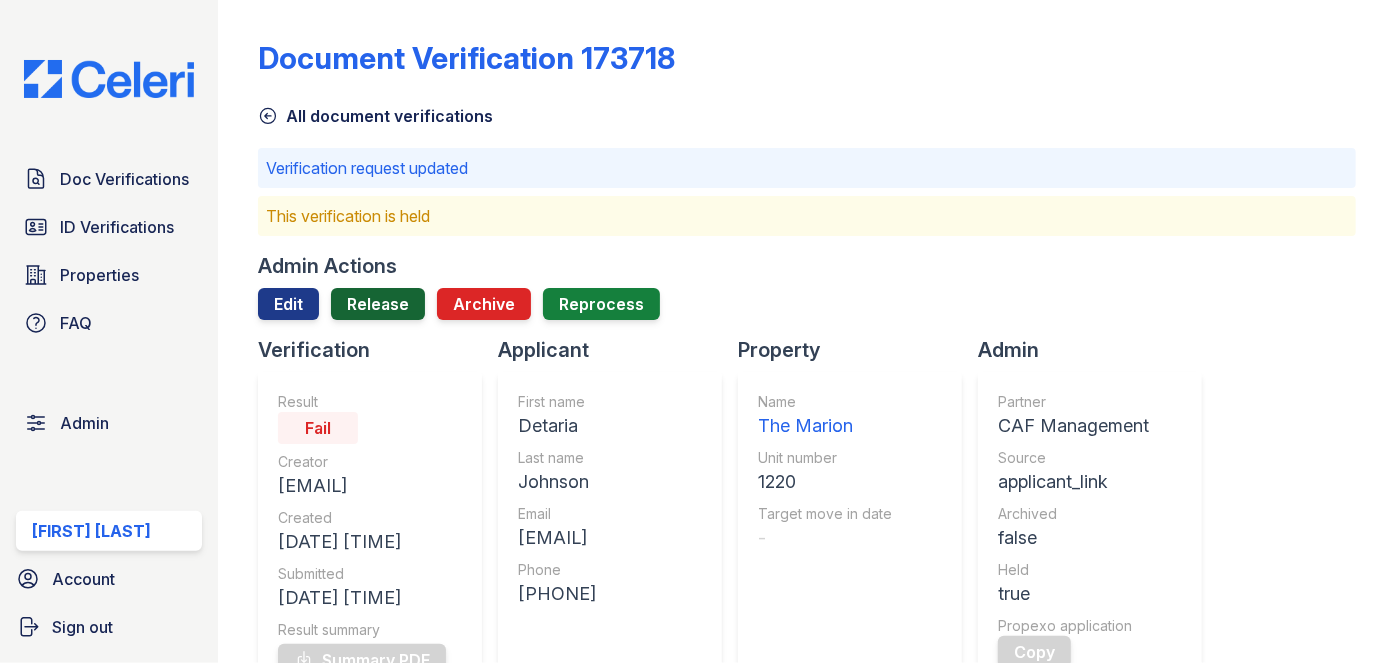 click on "Release" at bounding box center [378, 304] 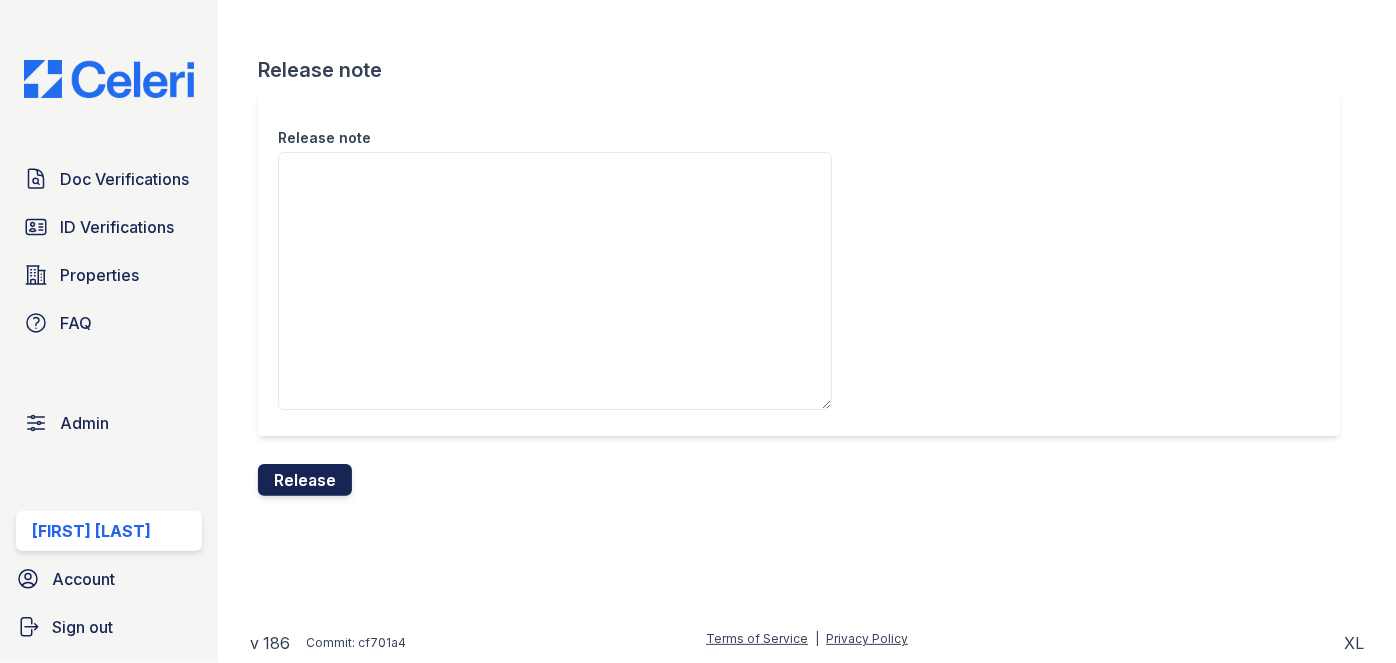 click on "Release" at bounding box center [305, 480] 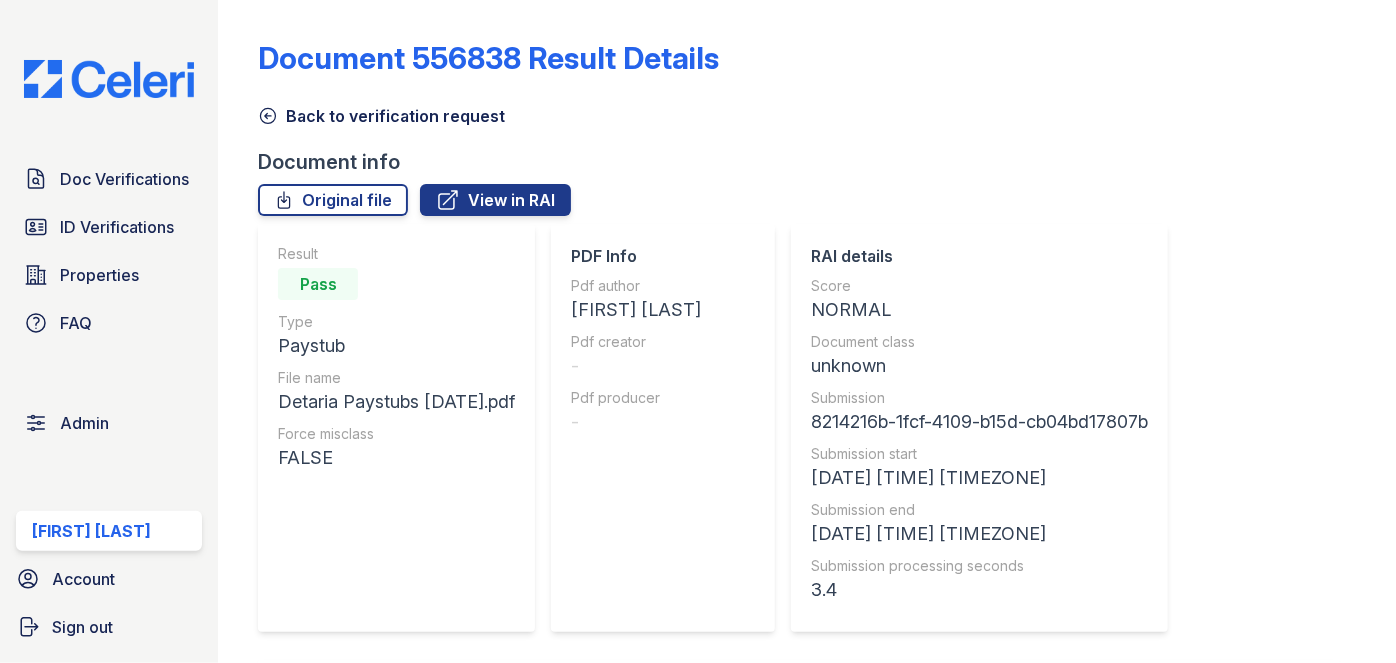 scroll, scrollTop: 0, scrollLeft: 0, axis: both 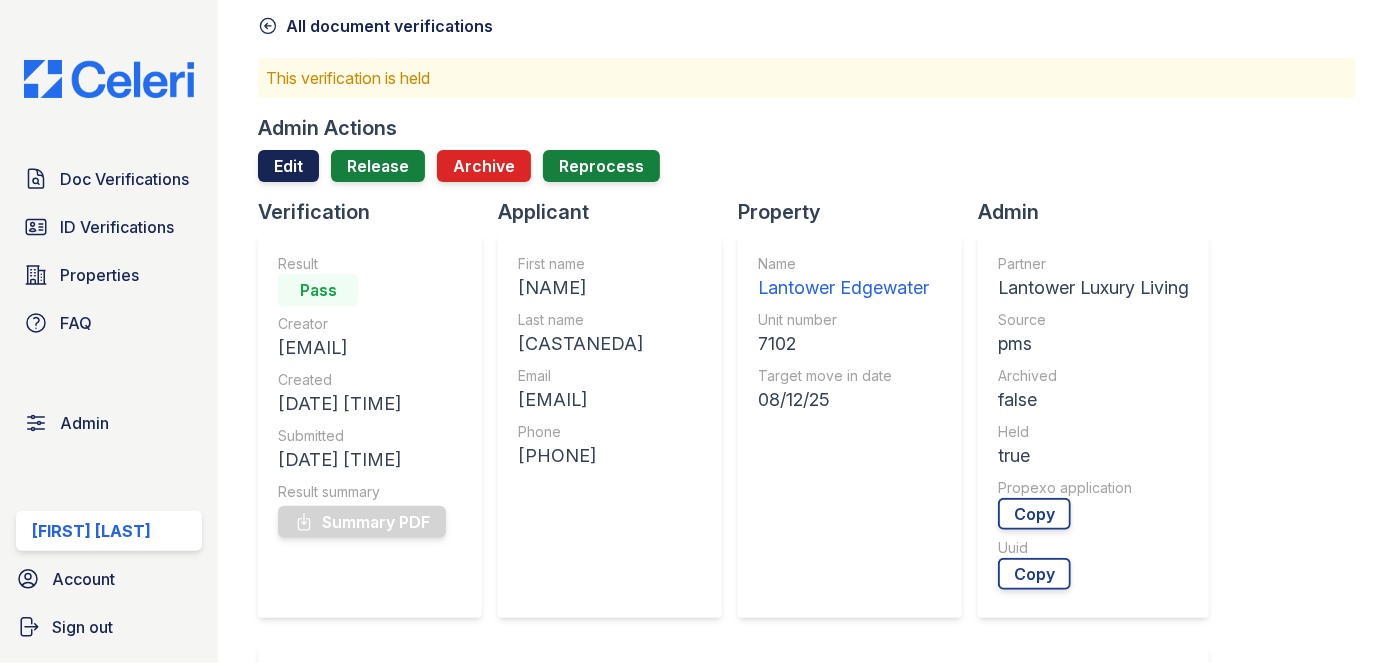 click on "Edit" at bounding box center (288, 166) 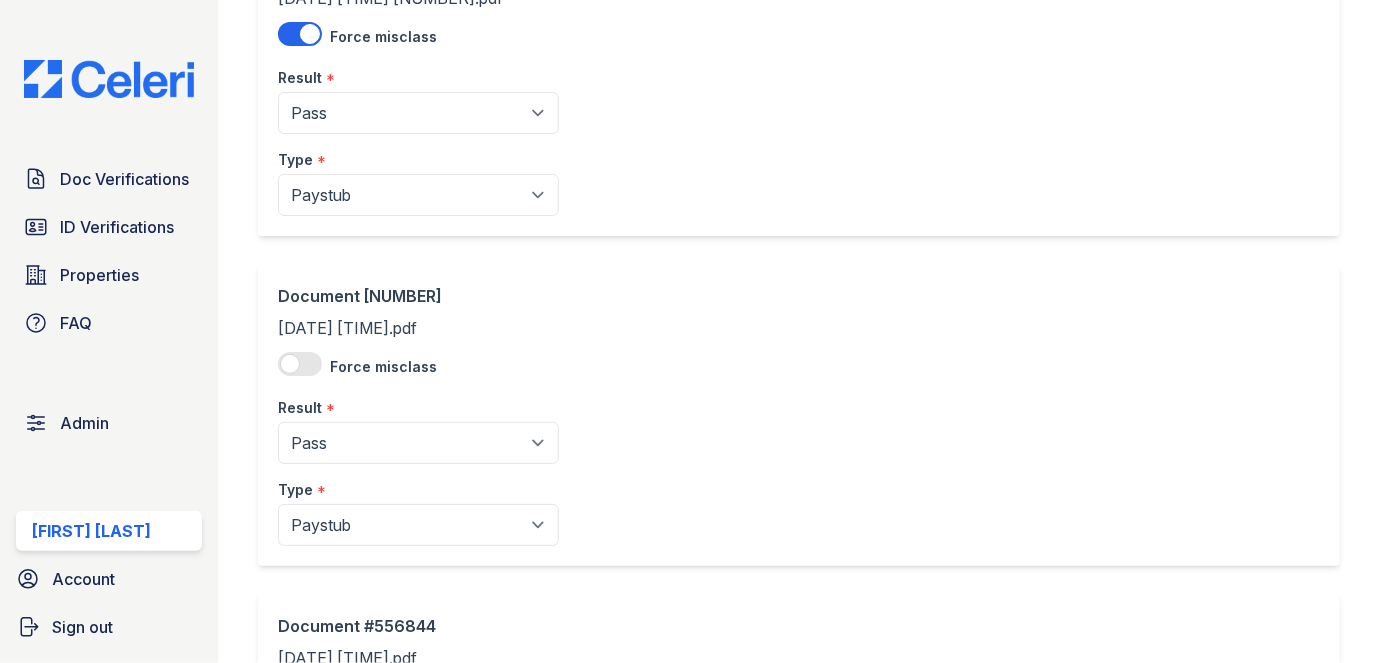 scroll, scrollTop: 272, scrollLeft: 0, axis: vertical 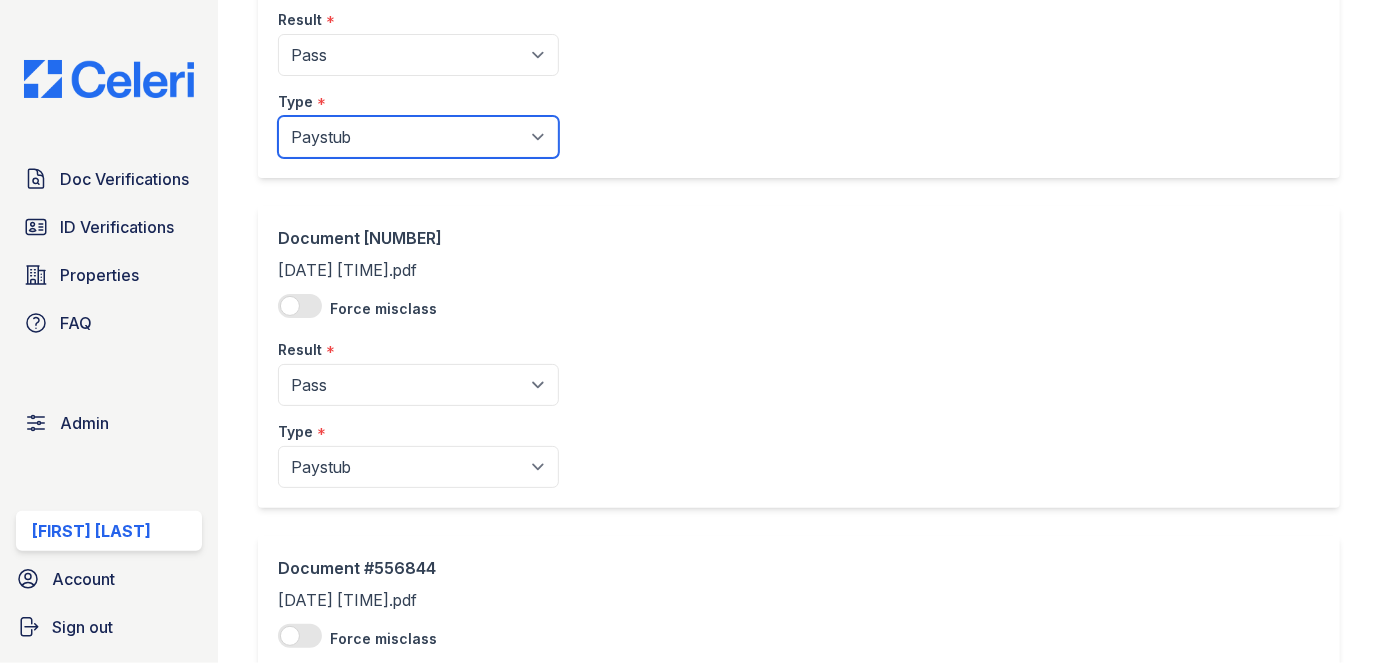 click on "Paystub
Bank Statement
Offer Letter
Tax Documents
Benefit Award Letter
Investment Account Statement
Other" at bounding box center [418, 137] 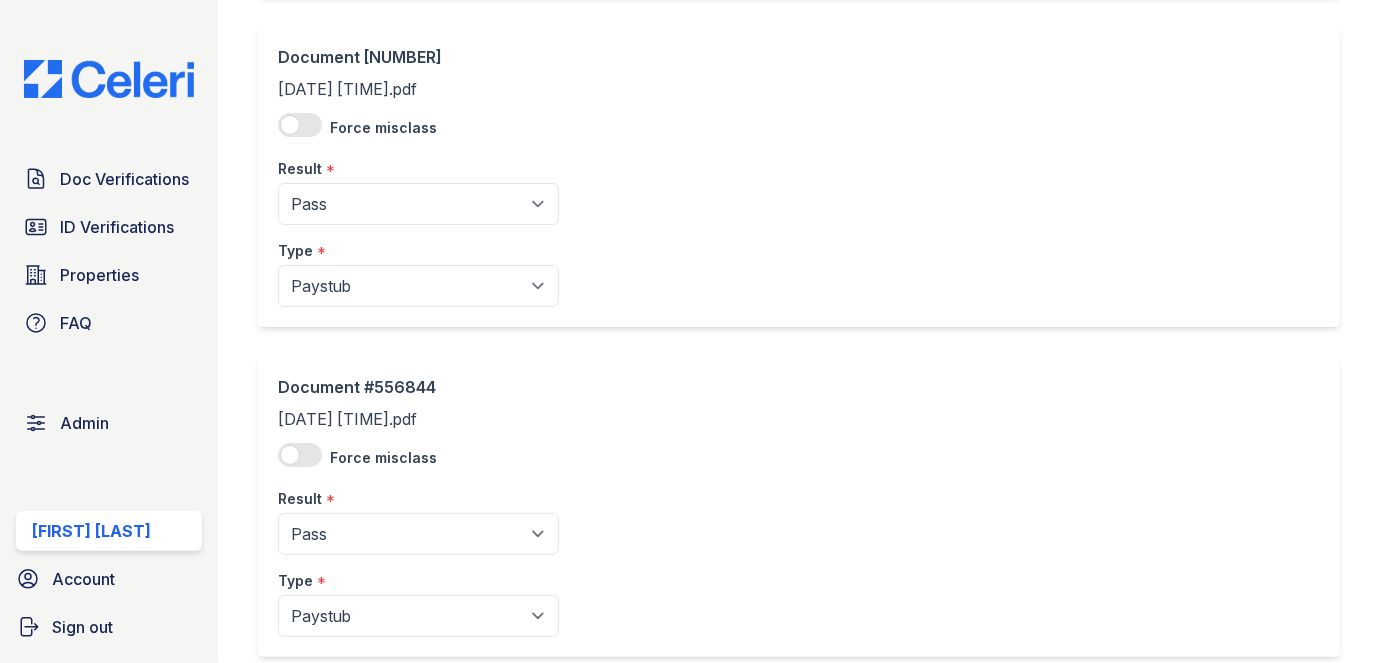 scroll, scrollTop: 545, scrollLeft: 0, axis: vertical 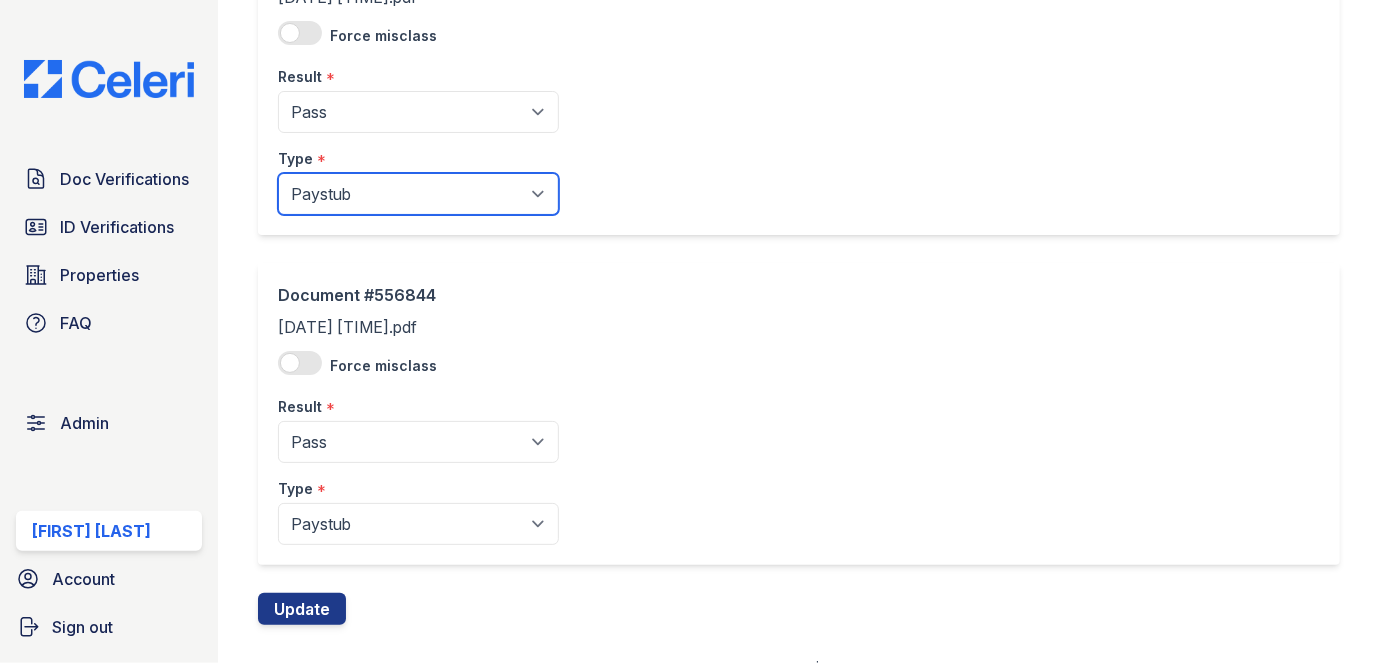 click on "Paystub
Bank Statement
Offer Letter
Tax Documents
Benefit Award Letter
Investment Account Statement
Other" at bounding box center (418, 194) 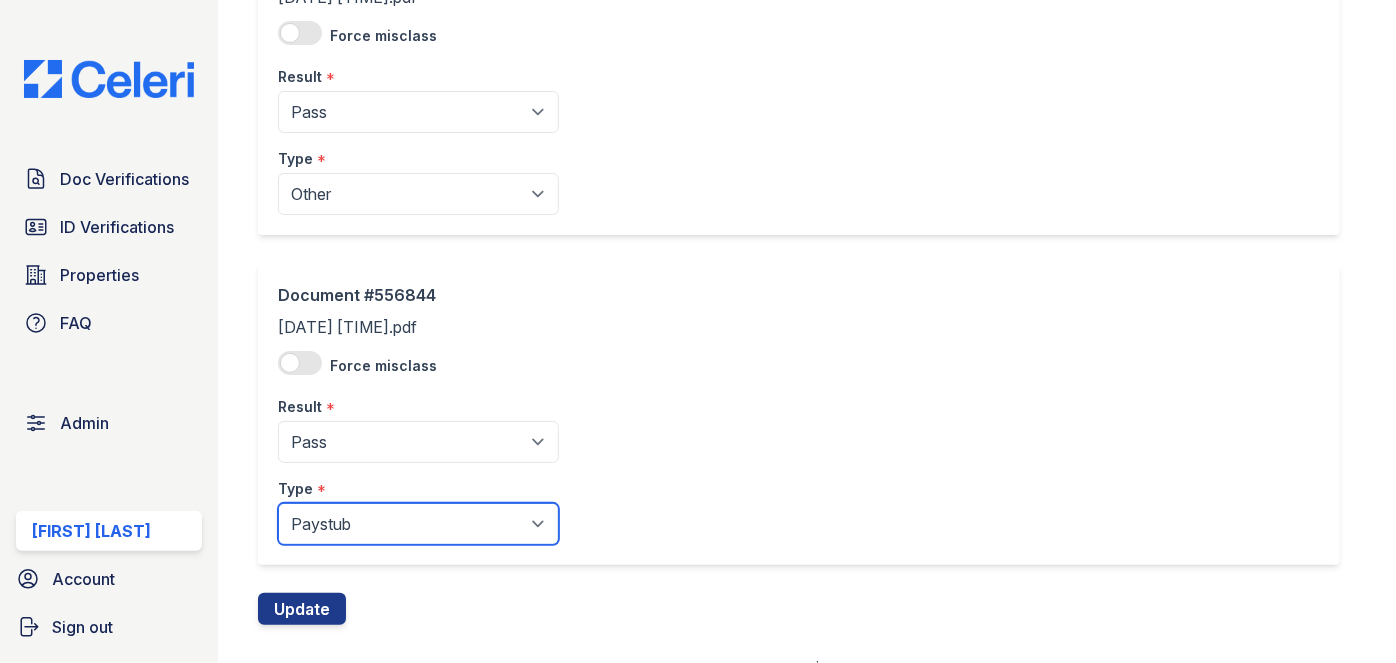 drag, startPoint x: 320, startPoint y: 520, endPoint x: 317, endPoint y: 510, distance: 10.440307 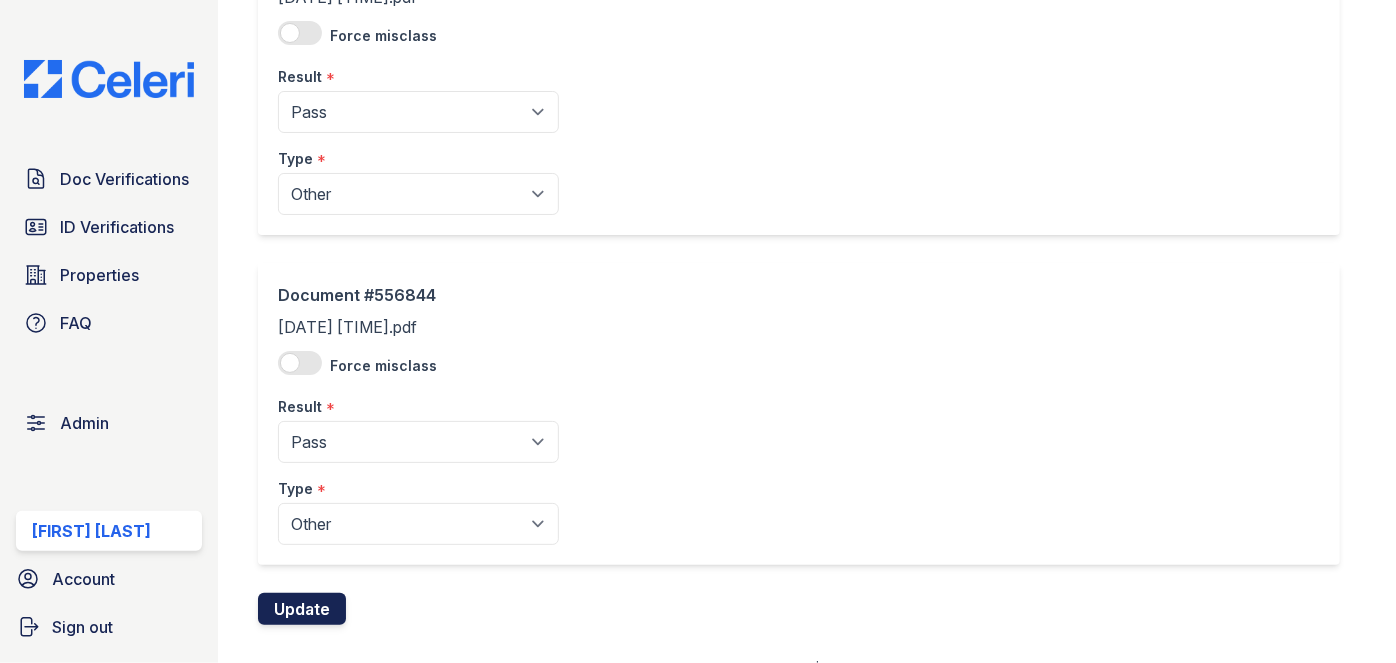 click on "Update" at bounding box center (302, 609) 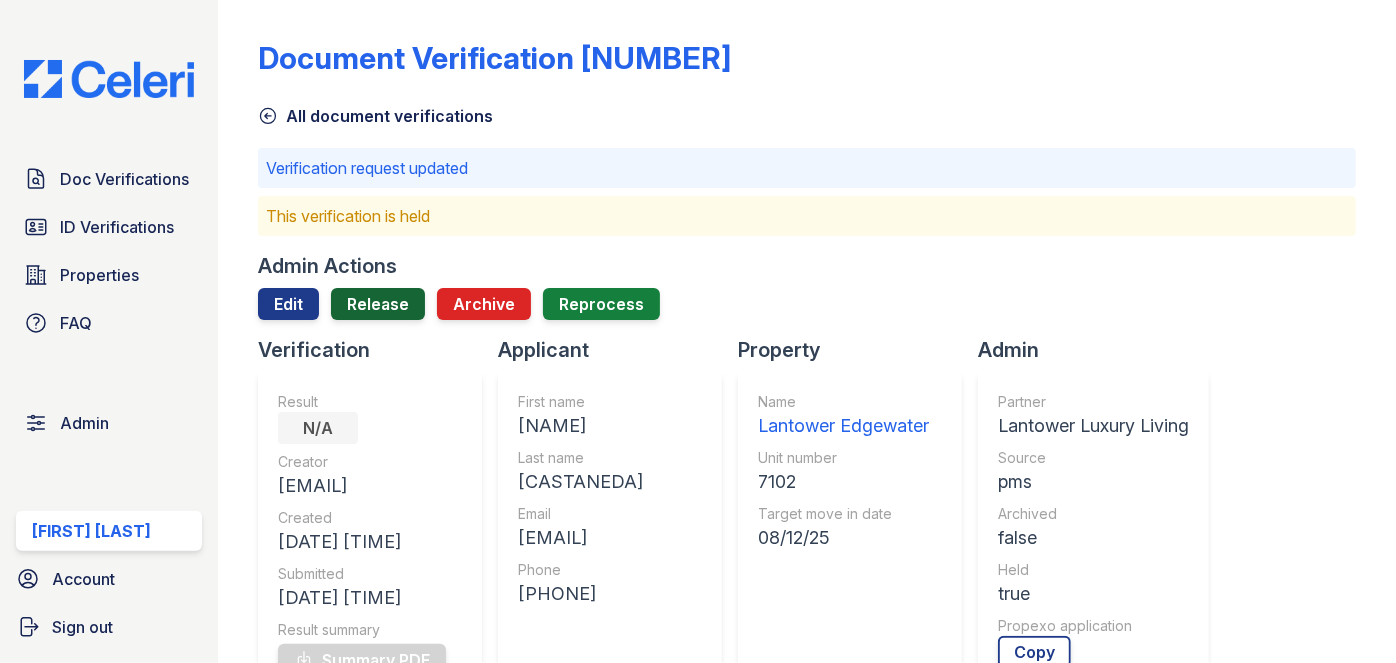 click on "Release" at bounding box center [378, 304] 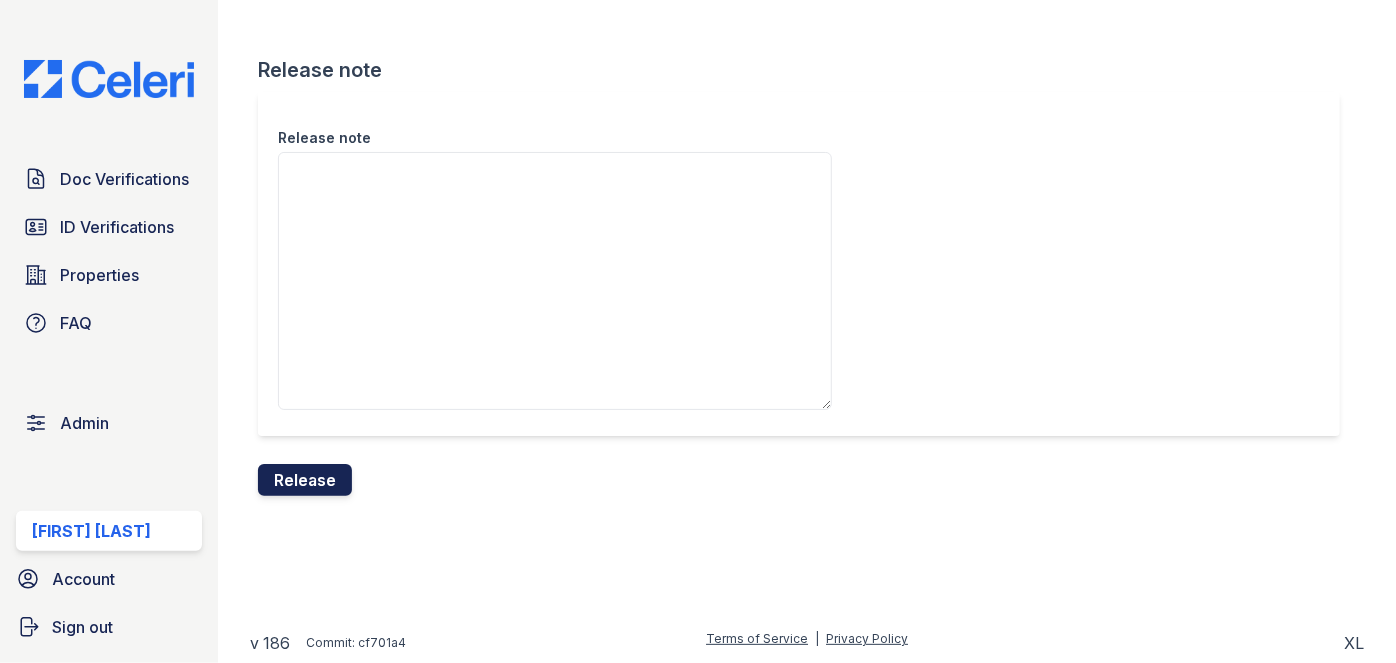 click on "Release" at bounding box center [305, 480] 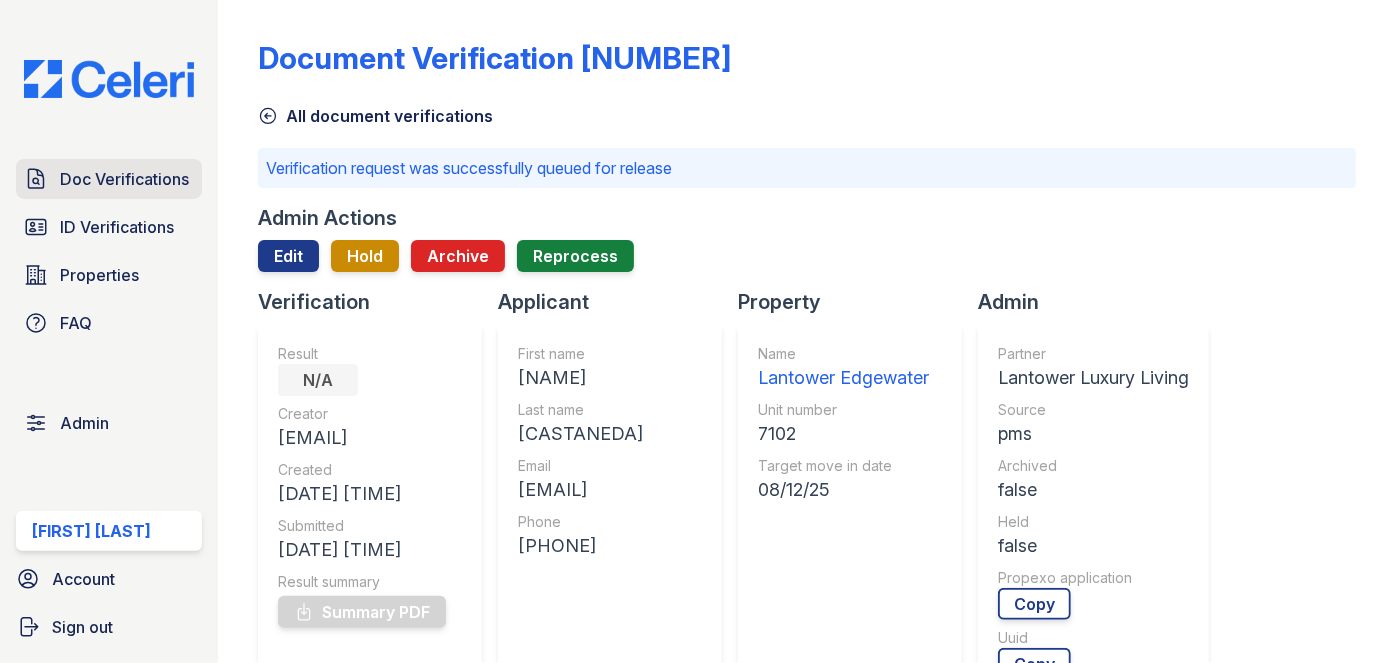 click on "Doc Verifications" at bounding box center [124, 179] 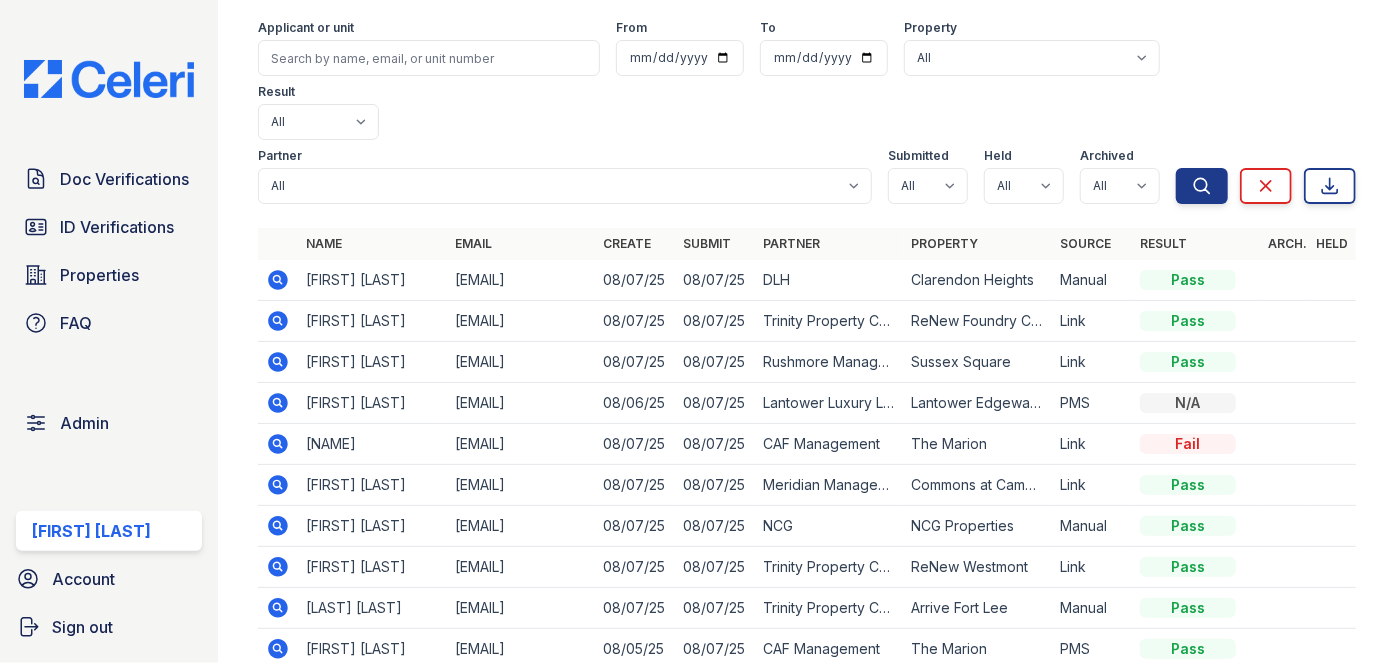 scroll, scrollTop: 221, scrollLeft: 0, axis: vertical 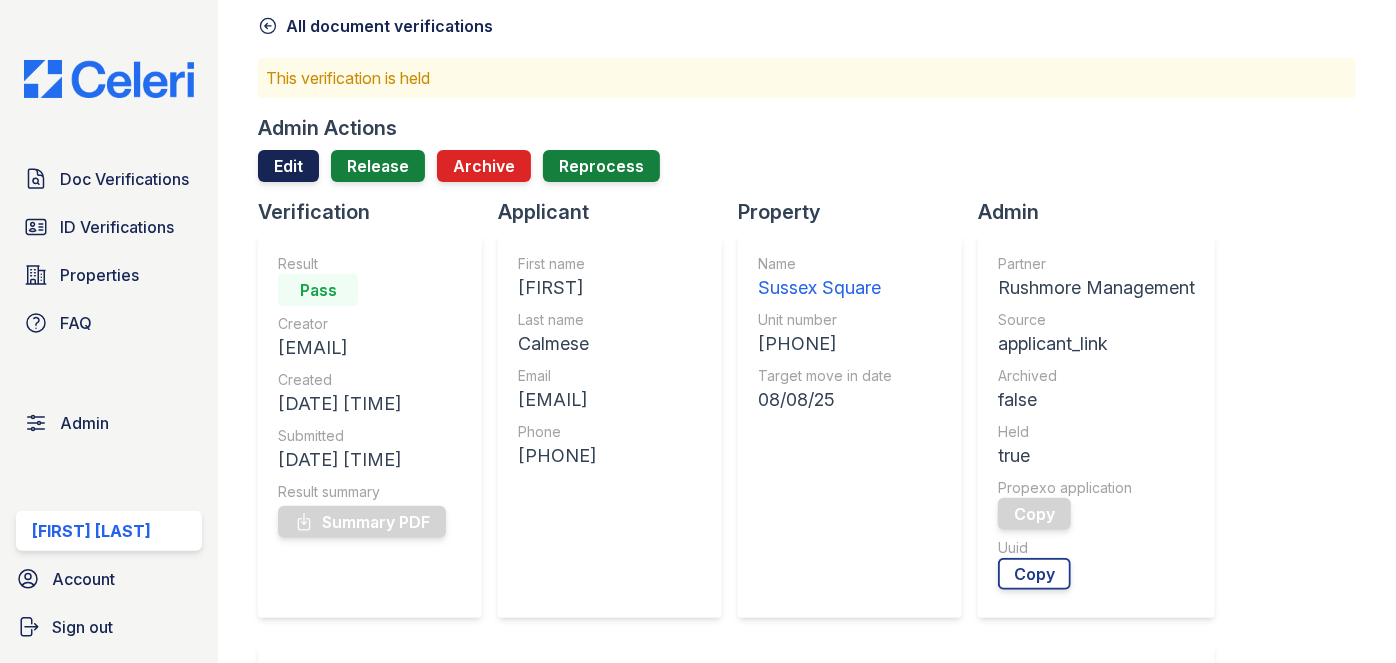 click on "Edit" at bounding box center [288, 166] 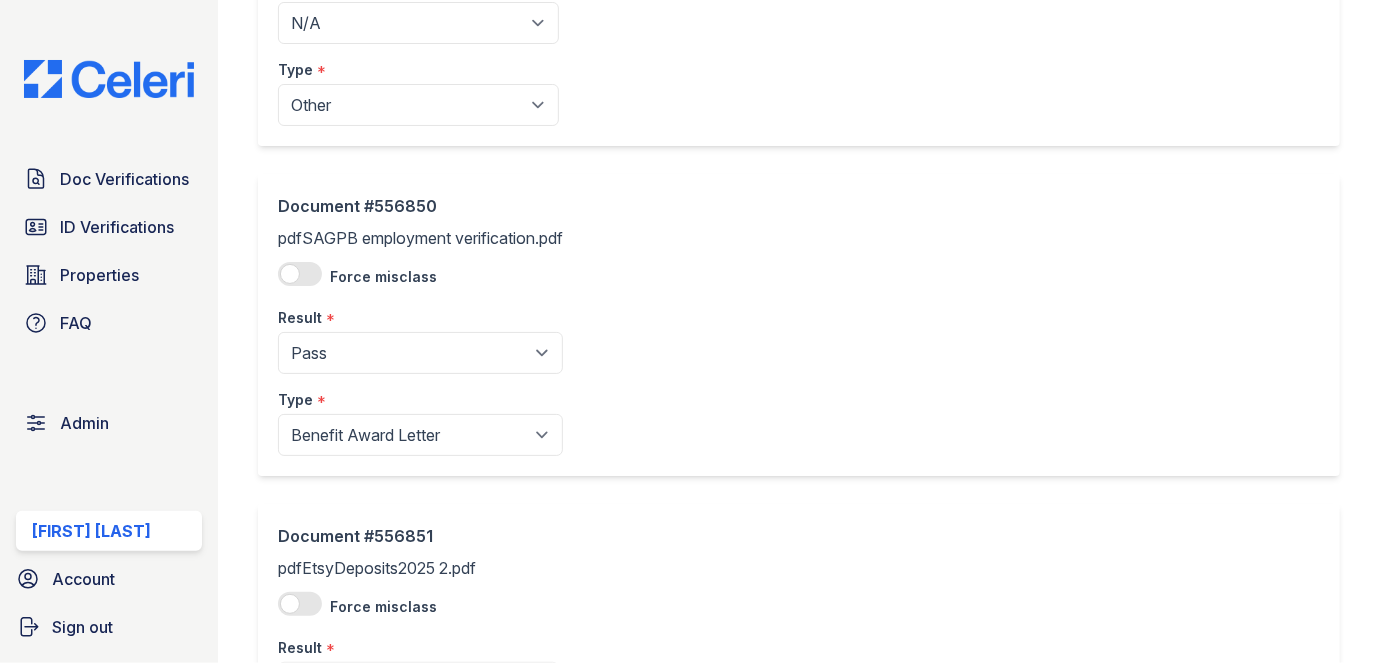 scroll, scrollTop: 1727, scrollLeft: 0, axis: vertical 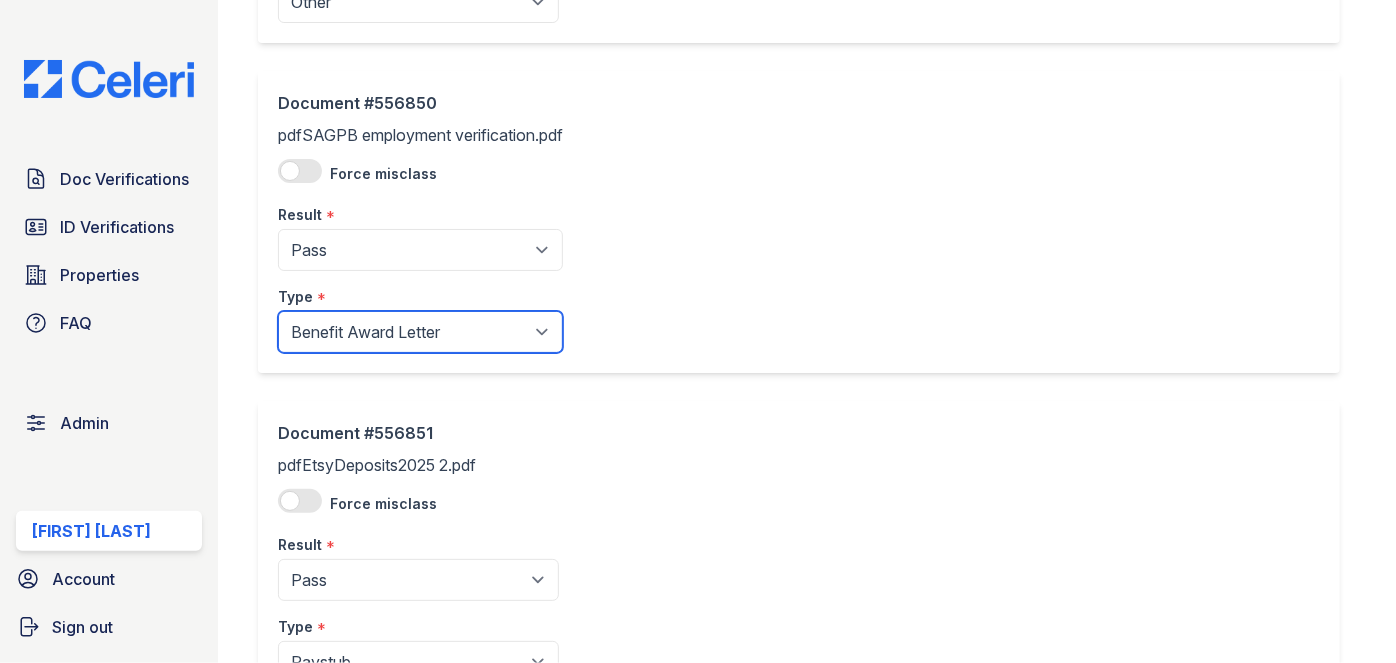 click on "Paystub
Bank Statement
Offer Letter
Tax Documents
Benefit Award Letter
Investment Account Statement
Other" at bounding box center [420, 332] 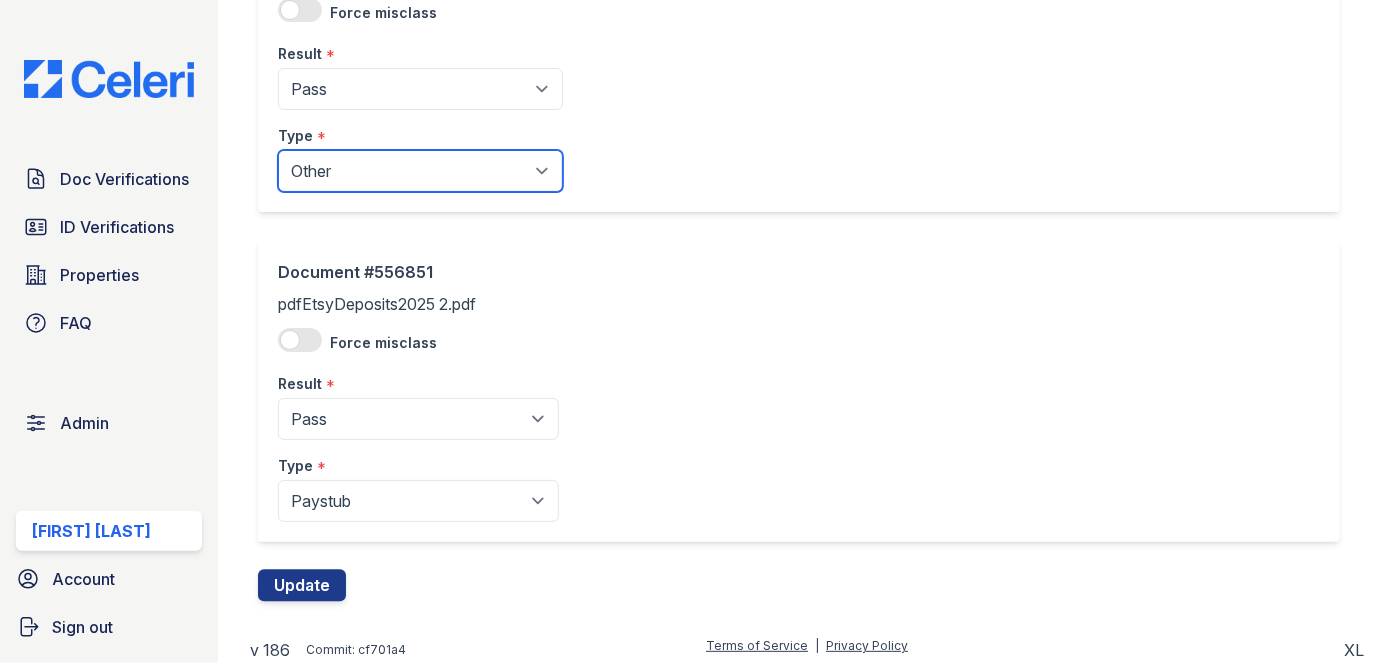 scroll, scrollTop: 1890, scrollLeft: 0, axis: vertical 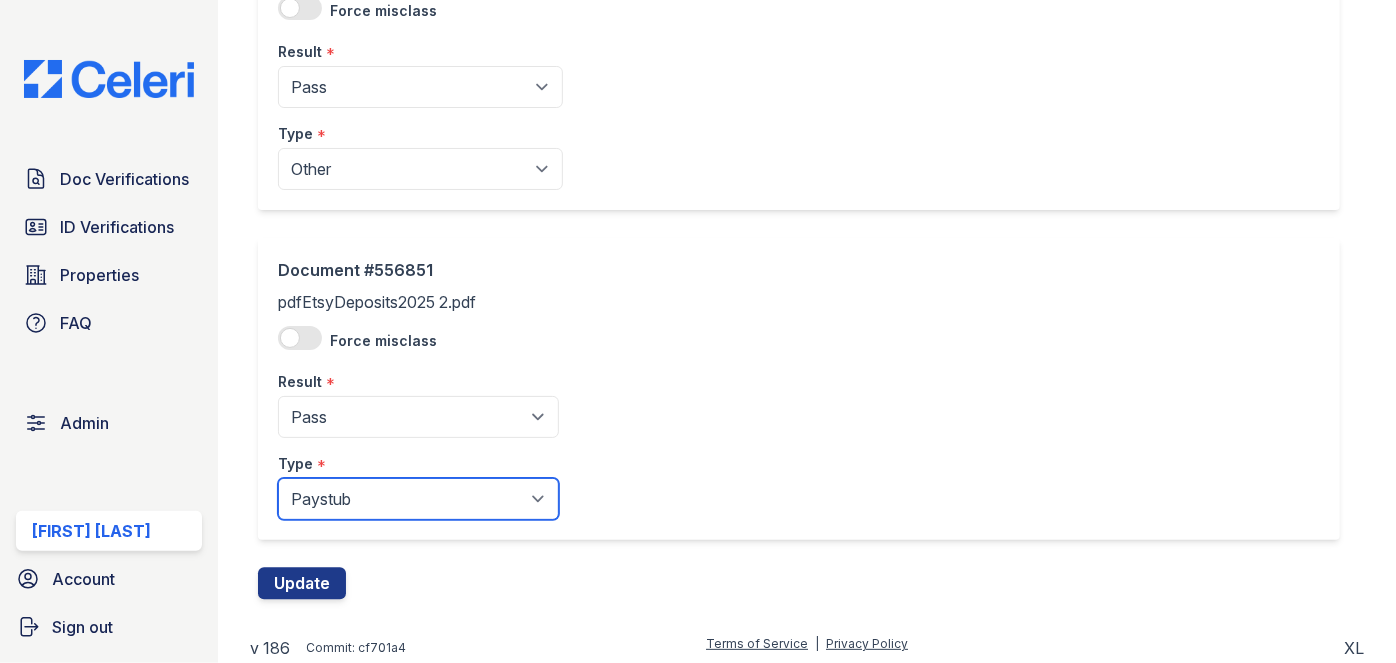 click on "Paystub
Bank Statement
Offer Letter
Tax Documents
Benefit Award Letter
Investment Account Statement
Other" at bounding box center (418, 499) 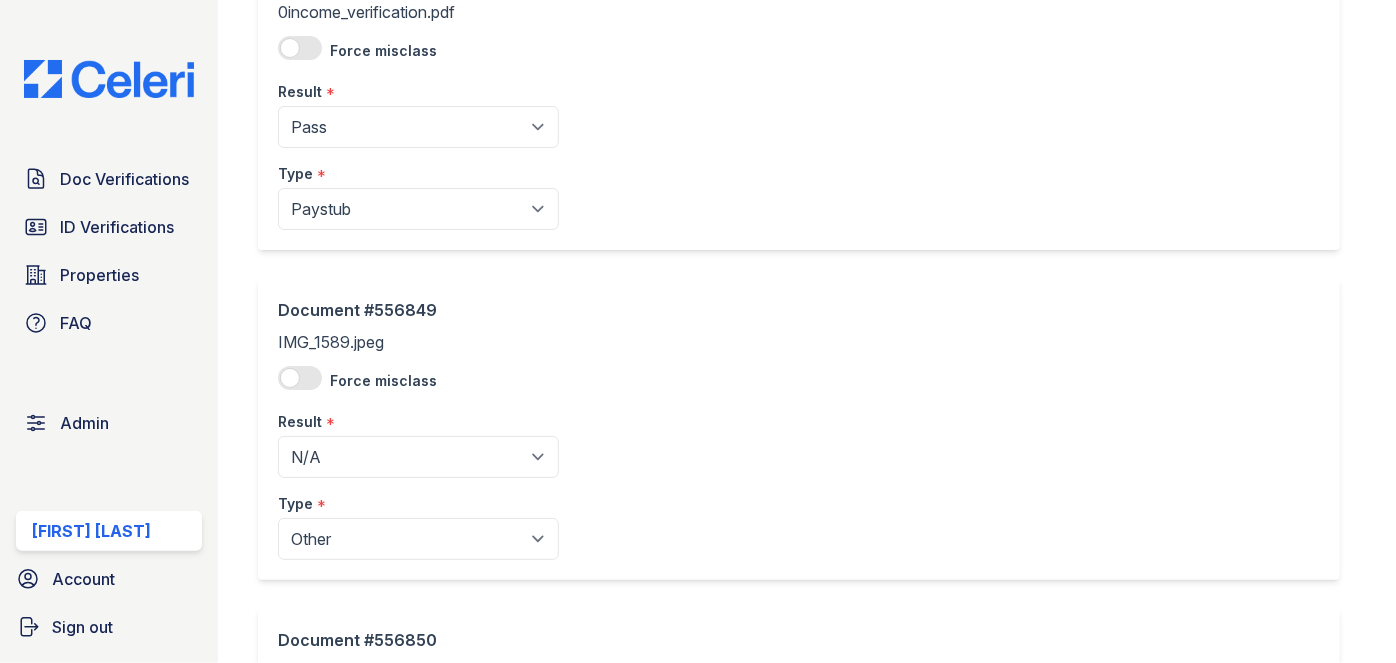 scroll, scrollTop: 1163, scrollLeft: 0, axis: vertical 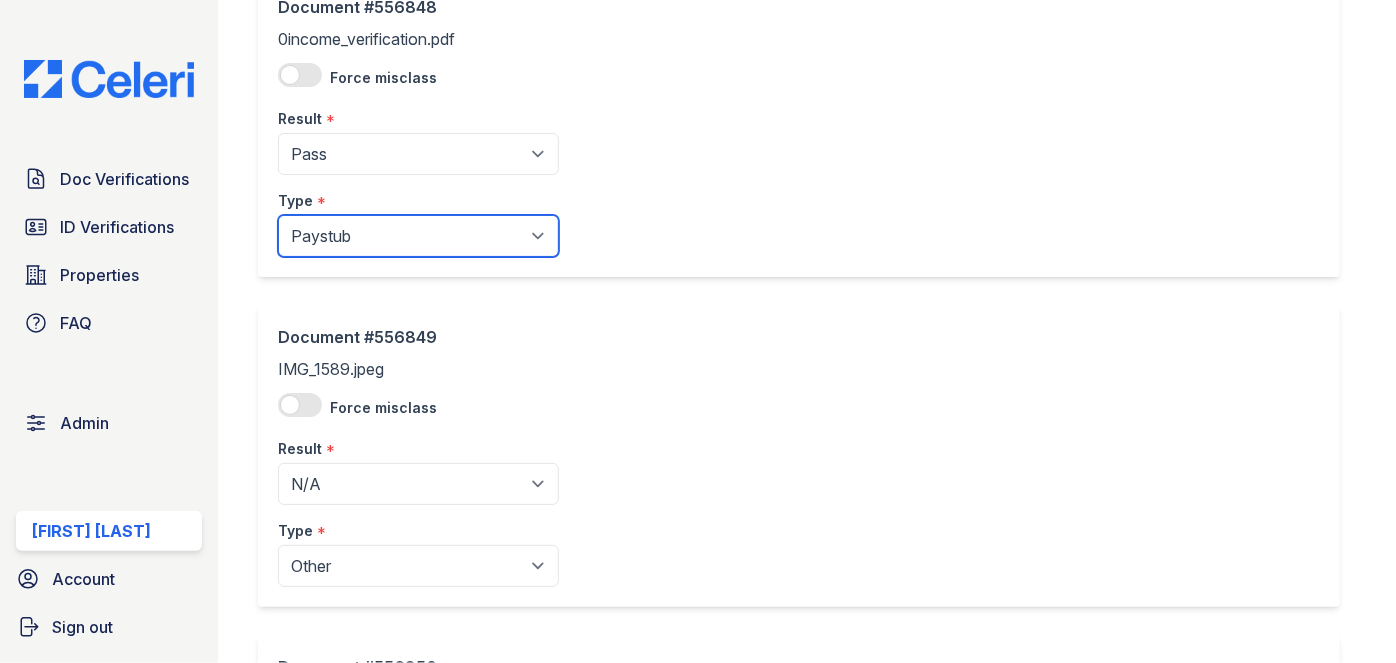 click on "Paystub
Bank Statement
Offer Letter
Tax Documents
Benefit Award Letter
Investment Account Statement
Other" at bounding box center (418, 236) 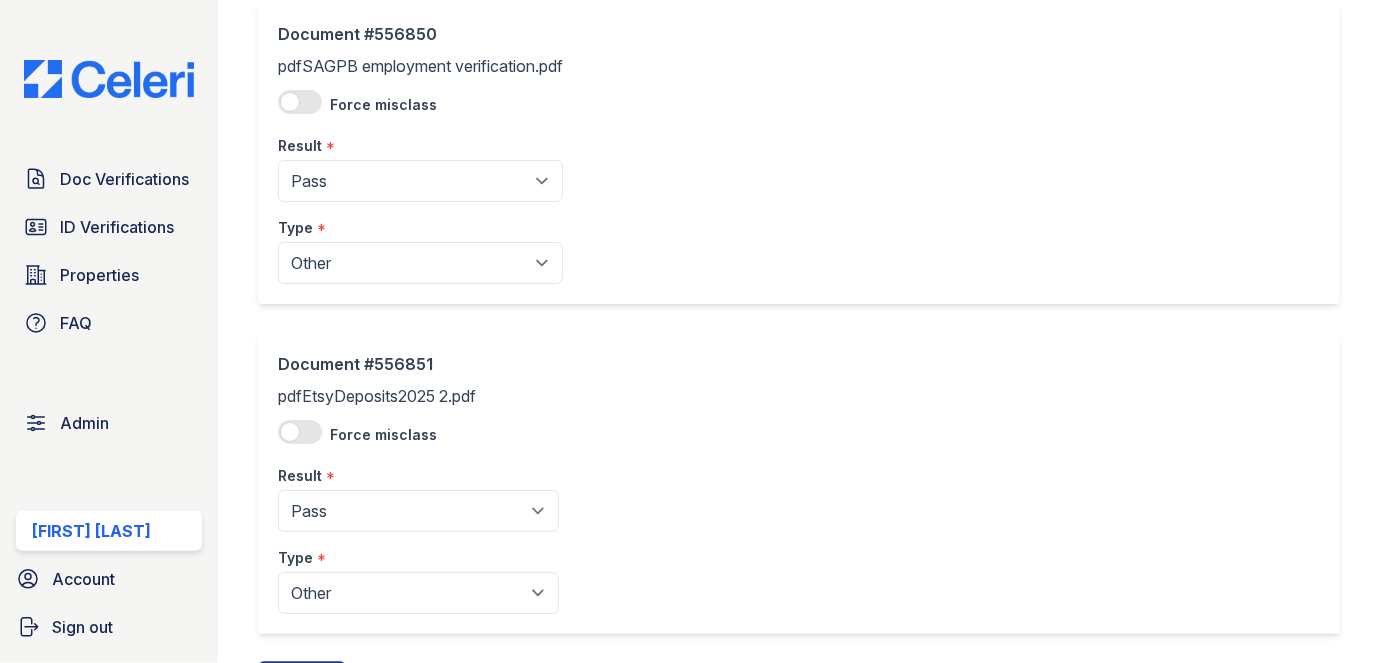 scroll, scrollTop: 1890, scrollLeft: 0, axis: vertical 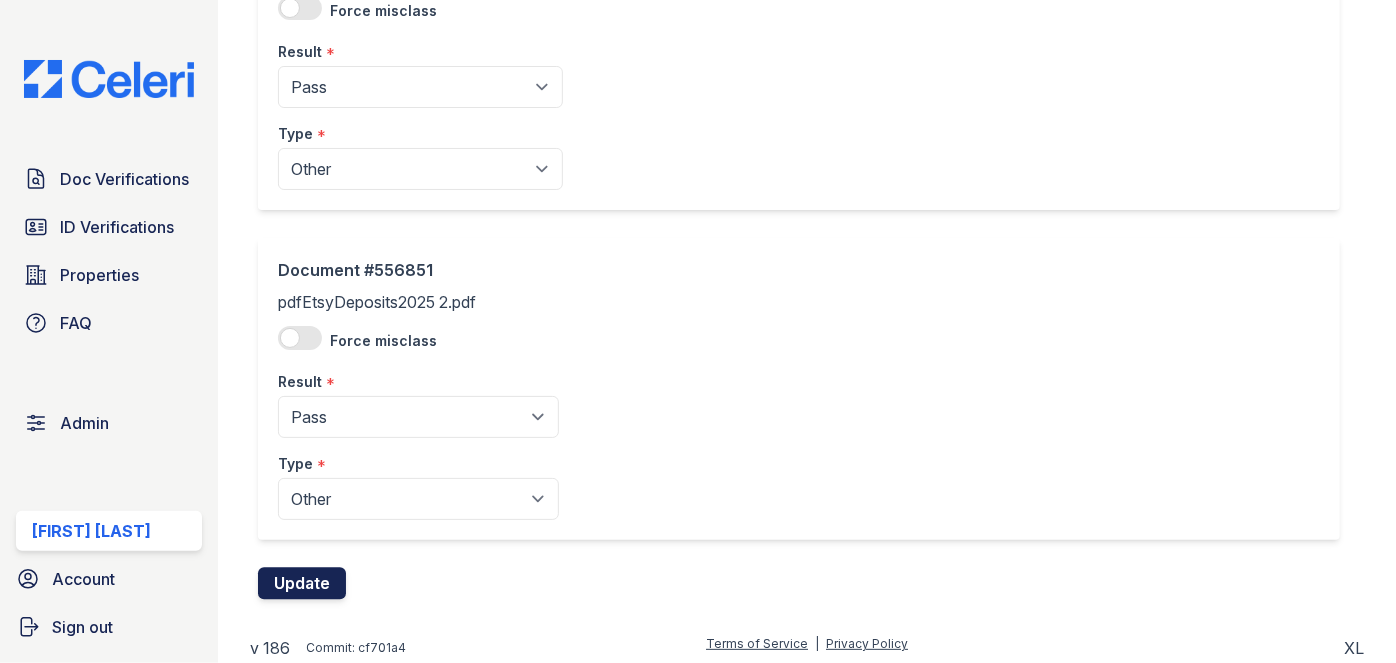 click on "Update" at bounding box center [302, 584] 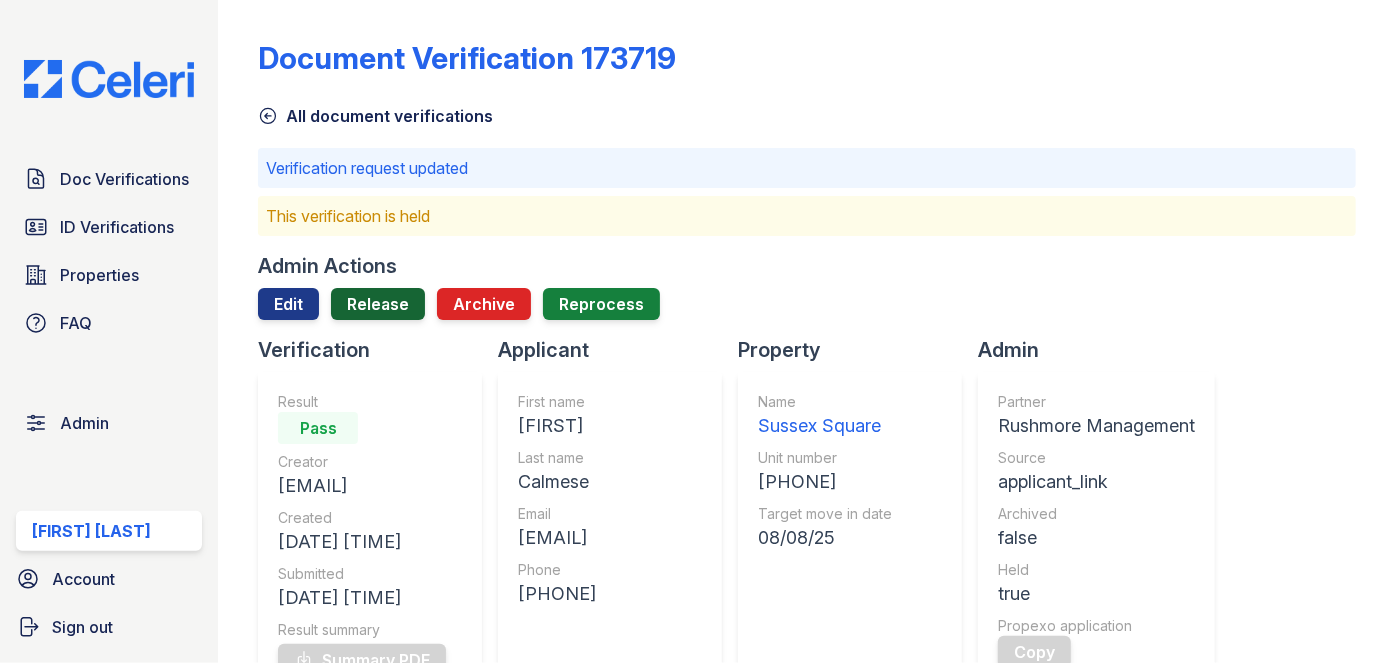 click on "Release" at bounding box center [378, 304] 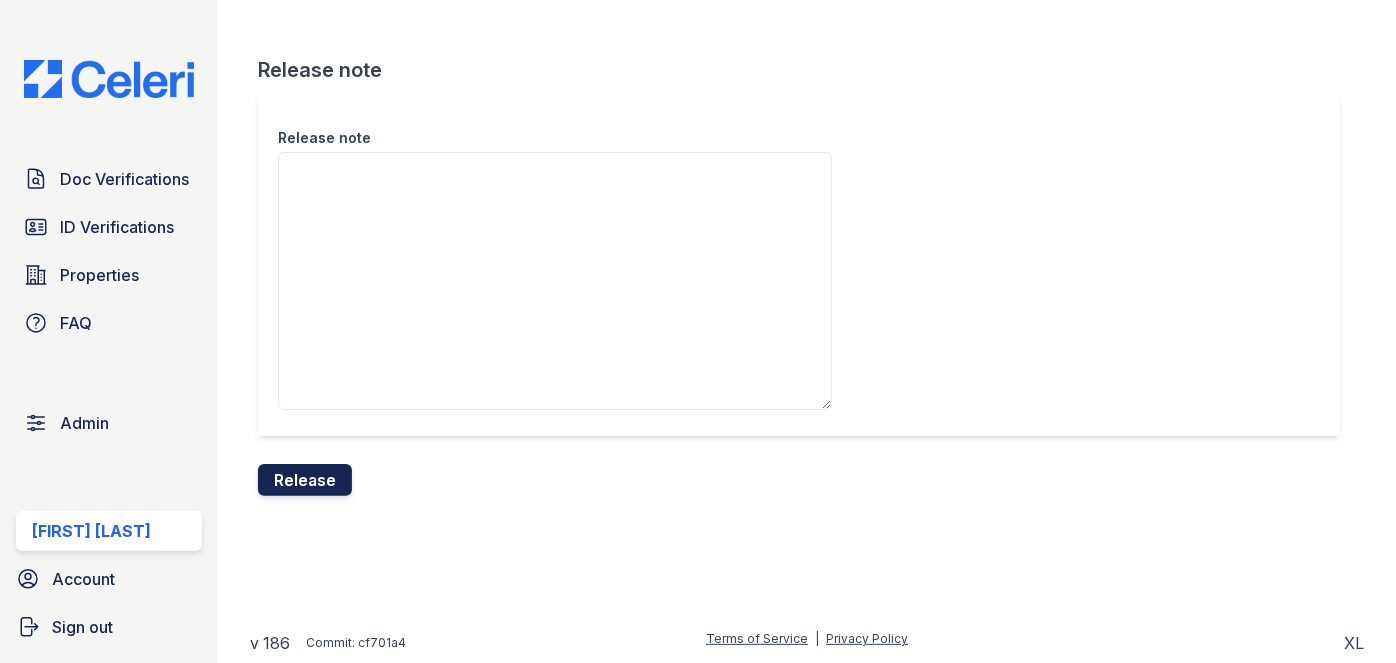 click on "Release" at bounding box center [305, 480] 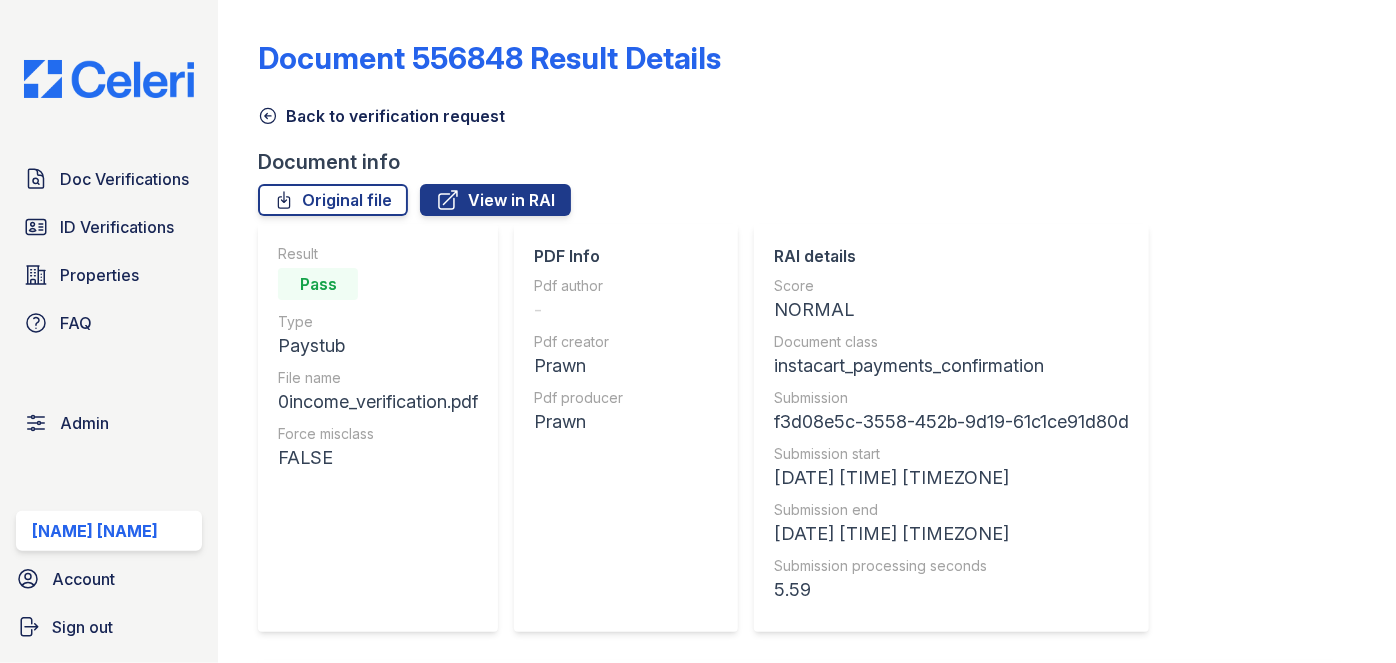 scroll, scrollTop: 0, scrollLeft: 0, axis: both 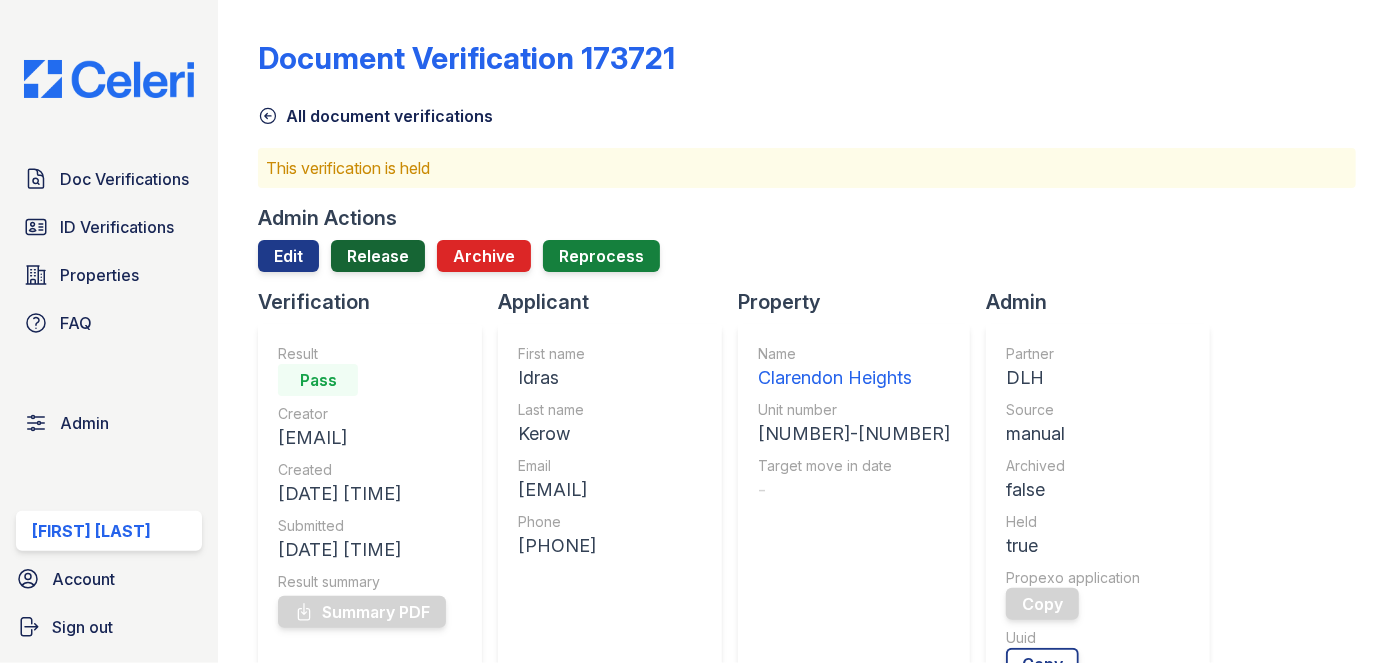 click on "Release" at bounding box center [378, 256] 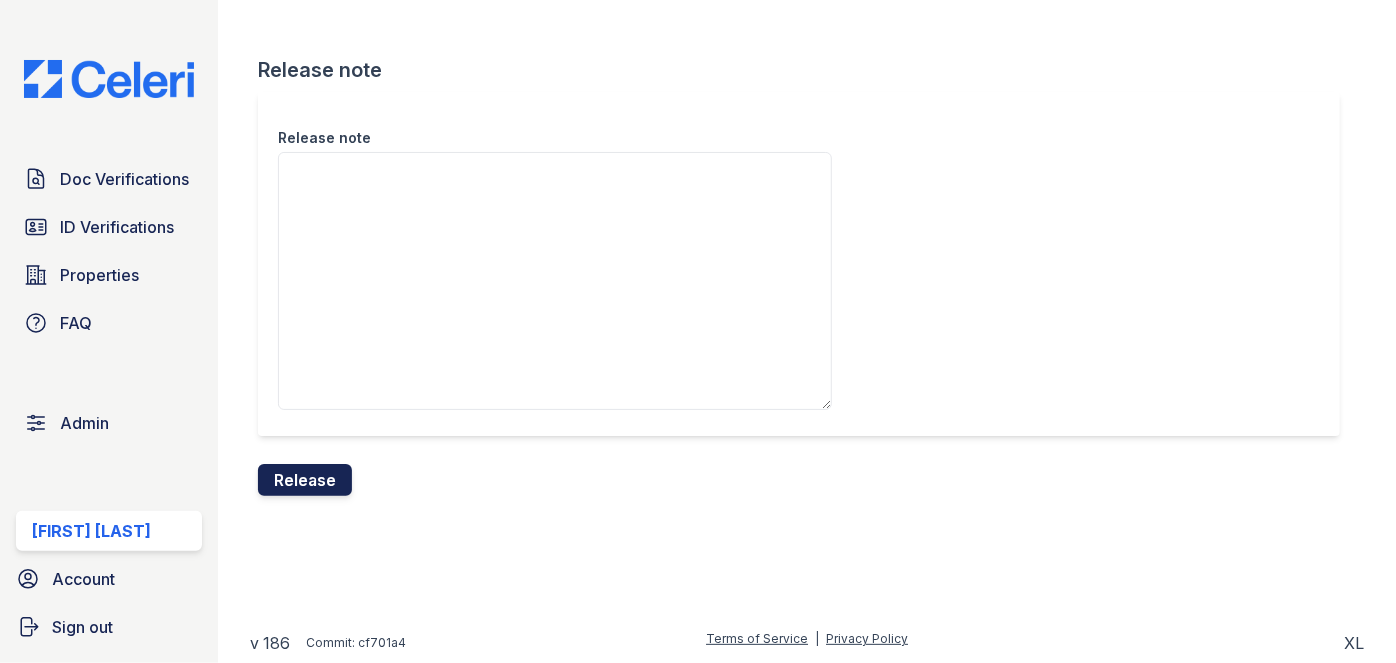 click on "Release" at bounding box center (305, 480) 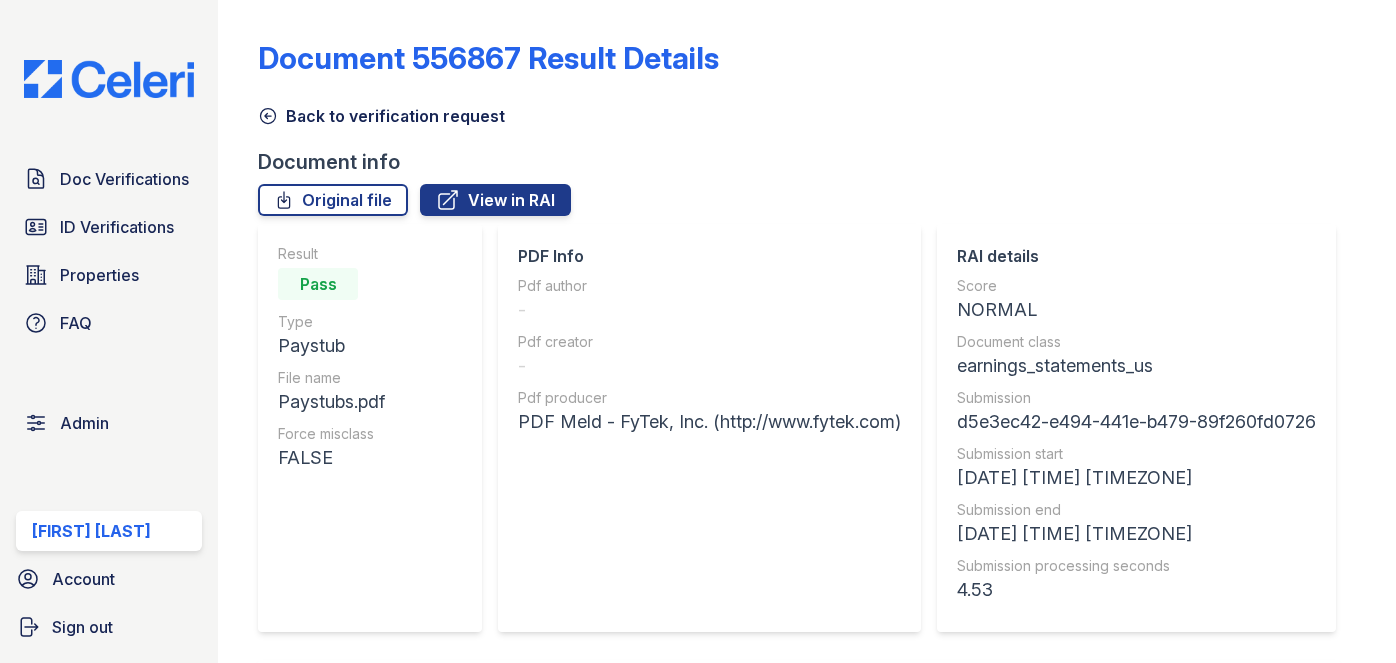 scroll, scrollTop: 0, scrollLeft: 0, axis: both 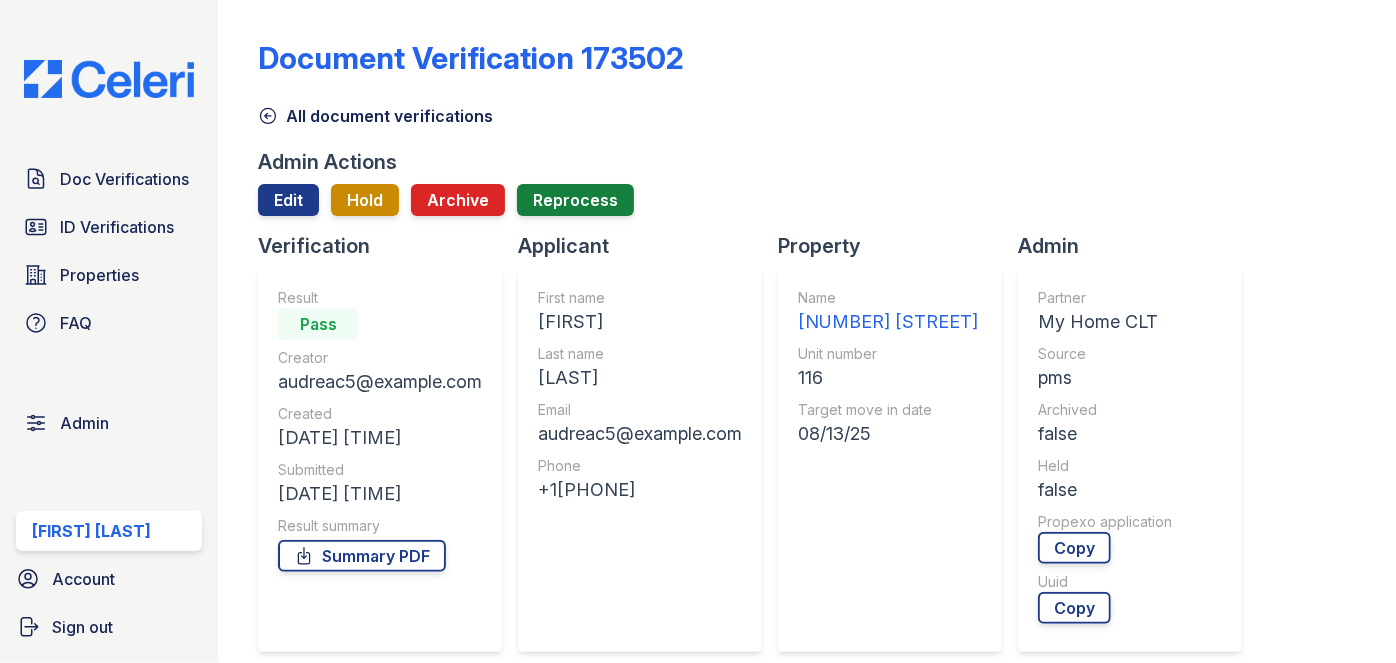 click on "Admin Actions
Edit
Hold
Archive
Reprocess" at bounding box center [807, 190] 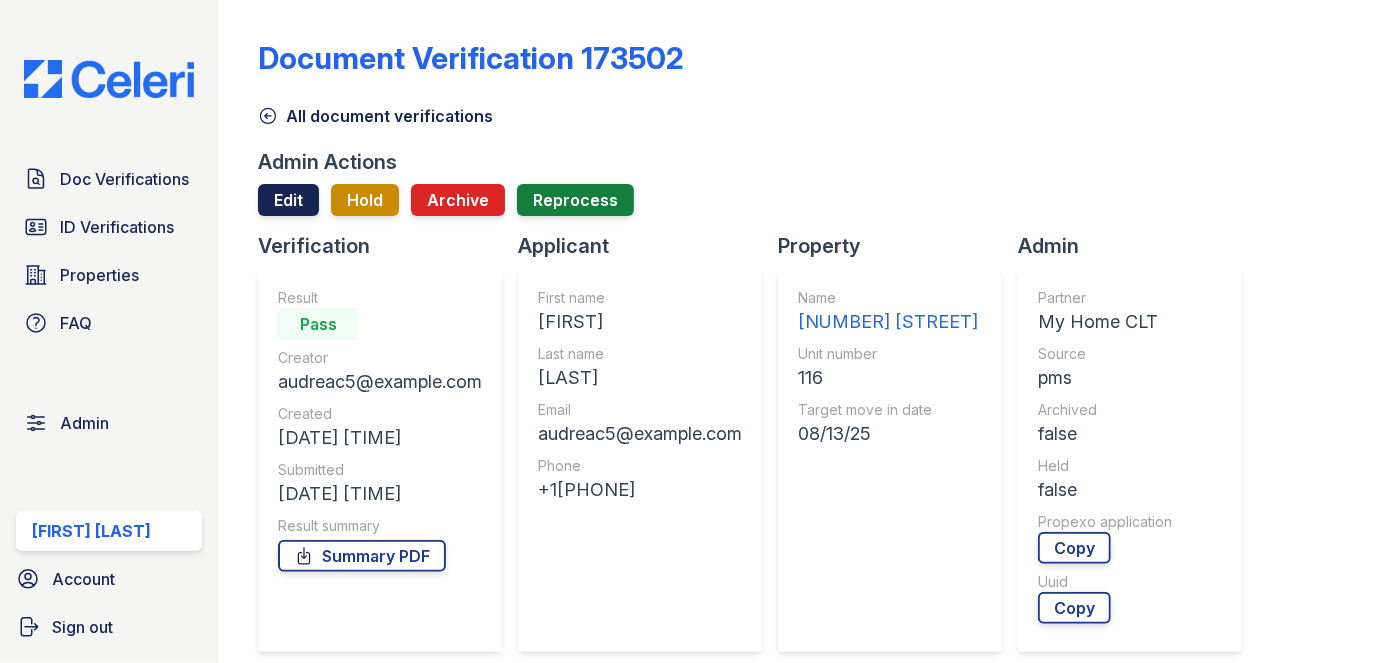 click on "Edit" at bounding box center [288, 200] 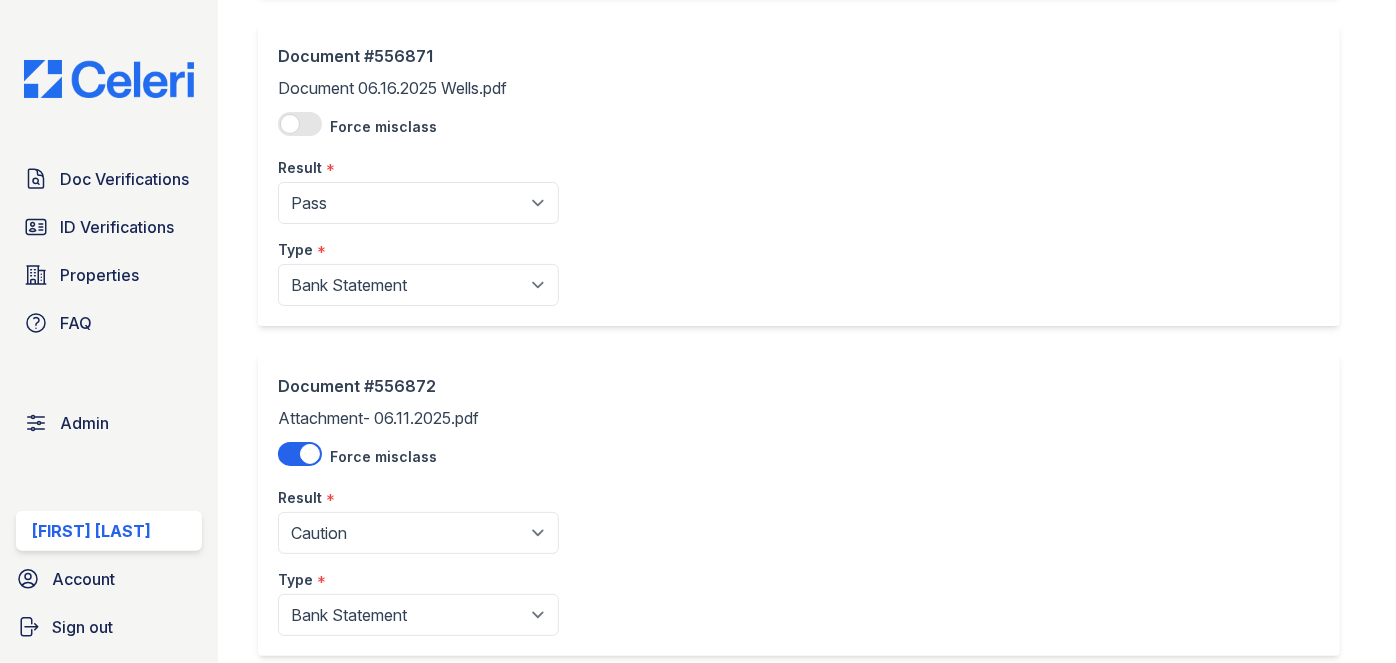 scroll, scrollTop: 545, scrollLeft: 0, axis: vertical 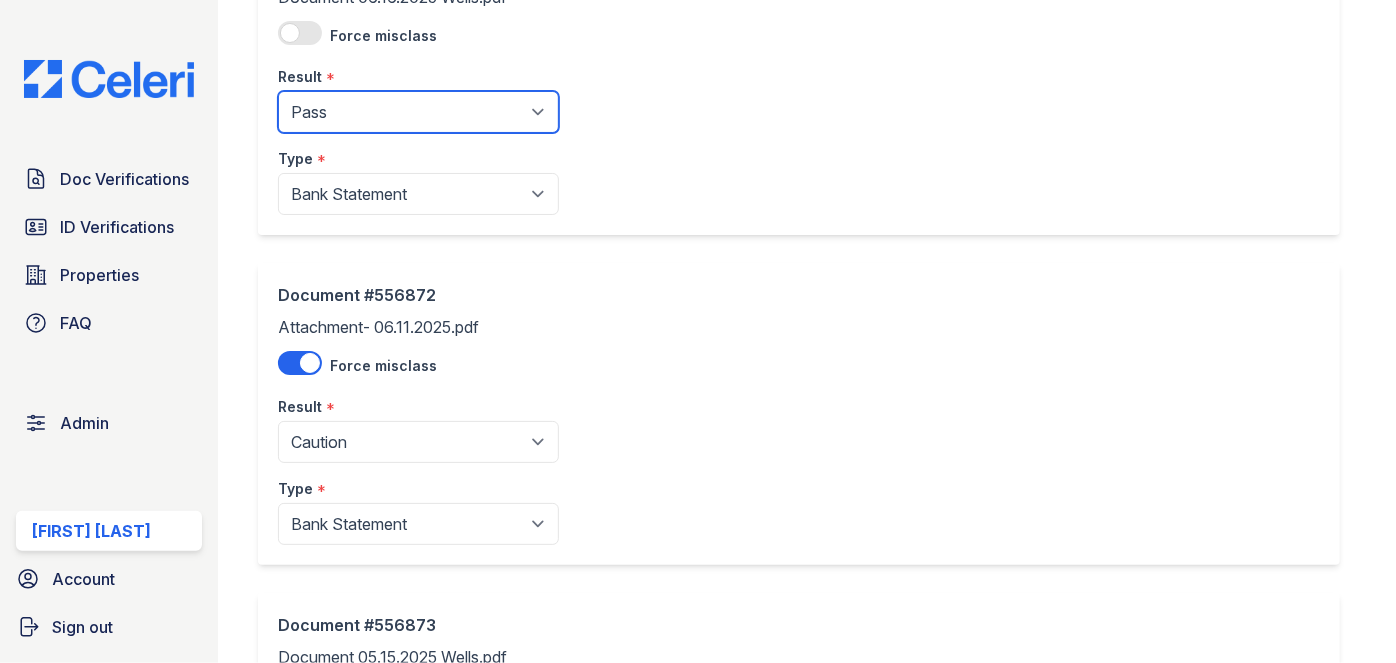 click on "Pending
Sent
Started
Processing
Pass
Fail
Caution
Error
N/A" at bounding box center (418, 112) 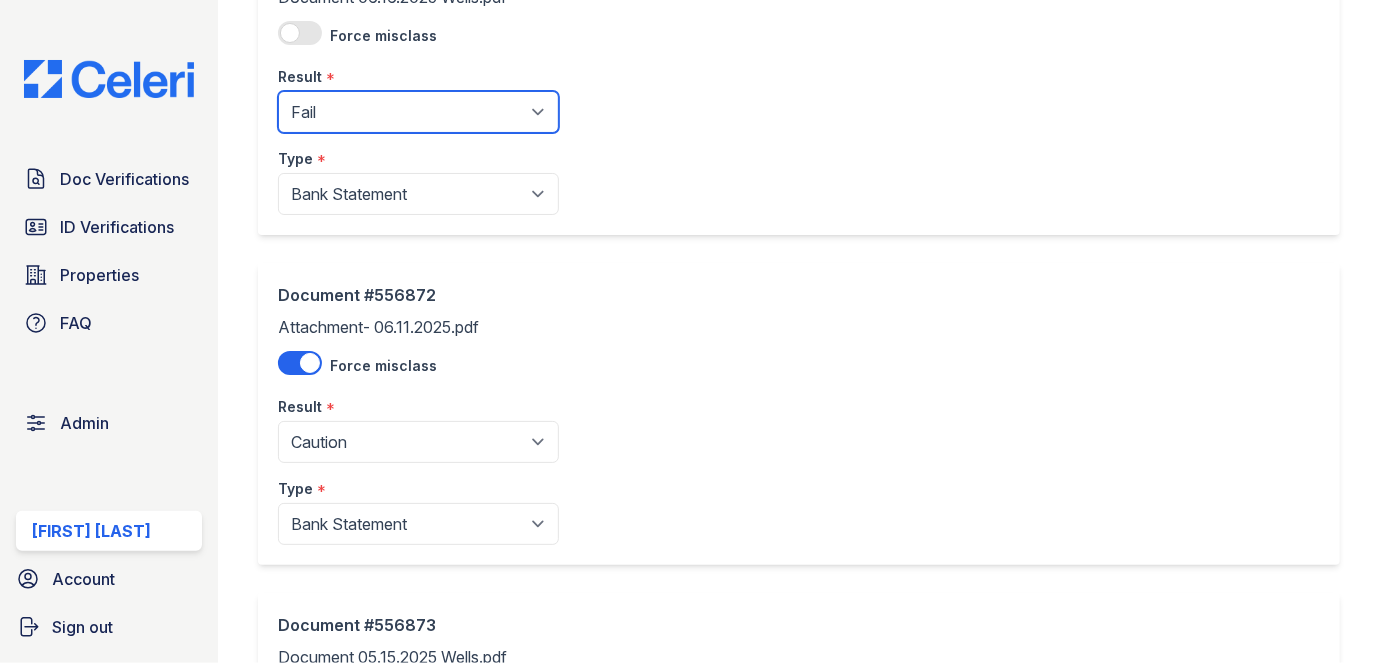 click on "Pending
Sent
Started
Processing
Pass
Fail
Caution
Error
N/A" at bounding box center (418, 112) 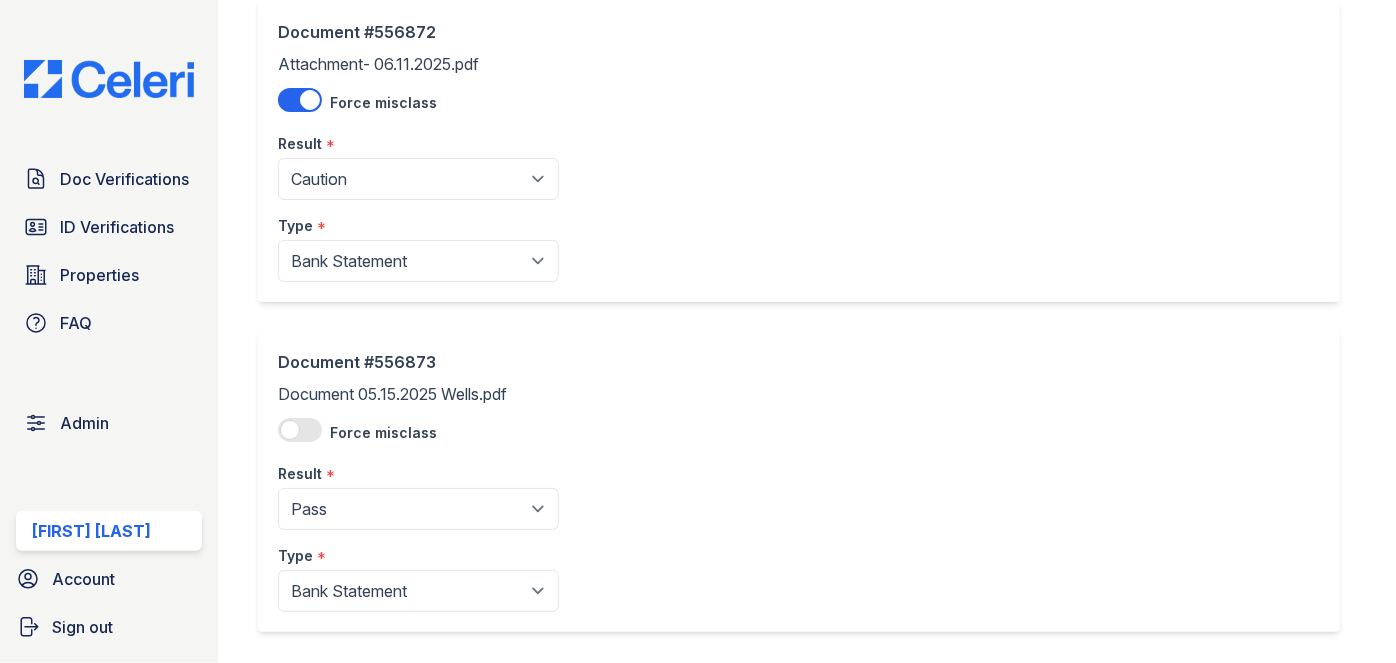 scroll, scrollTop: 818, scrollLeft: 0, axis: vertical 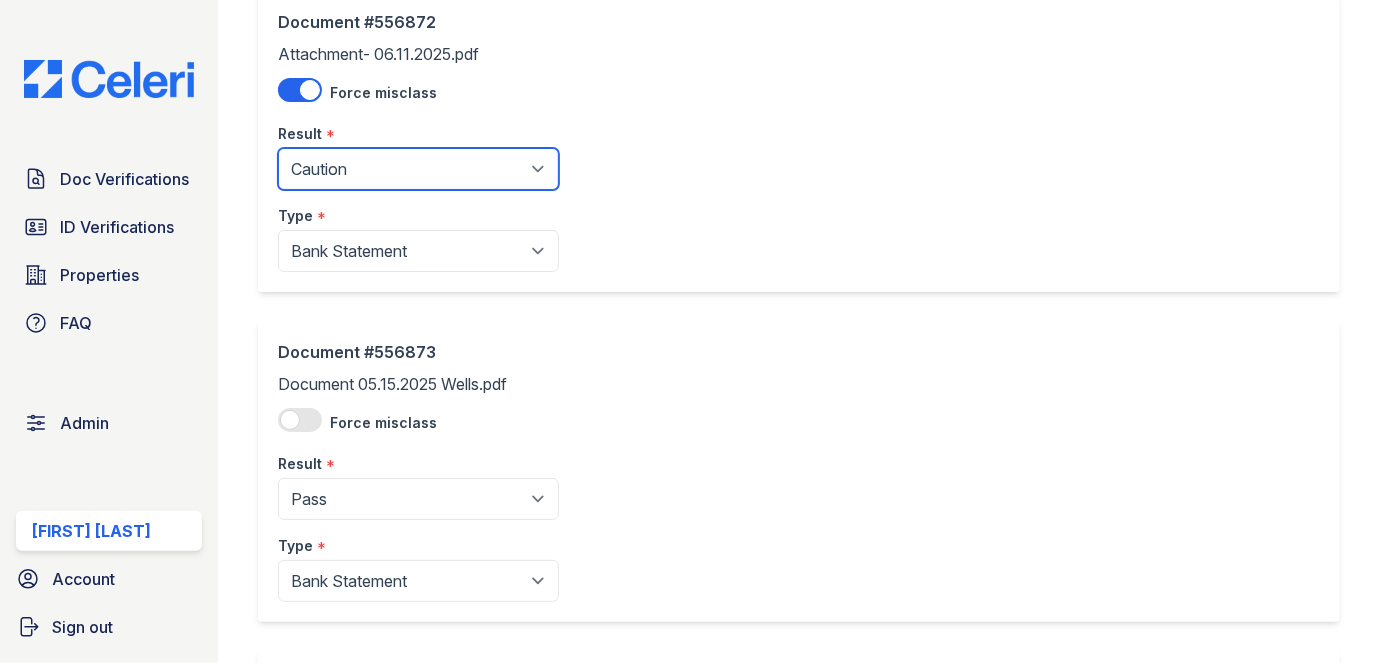 click on "Pending
Sent
Started
Processing
Pass
Fail
Caution
Error
N/A" at bounding box center (418, 169) 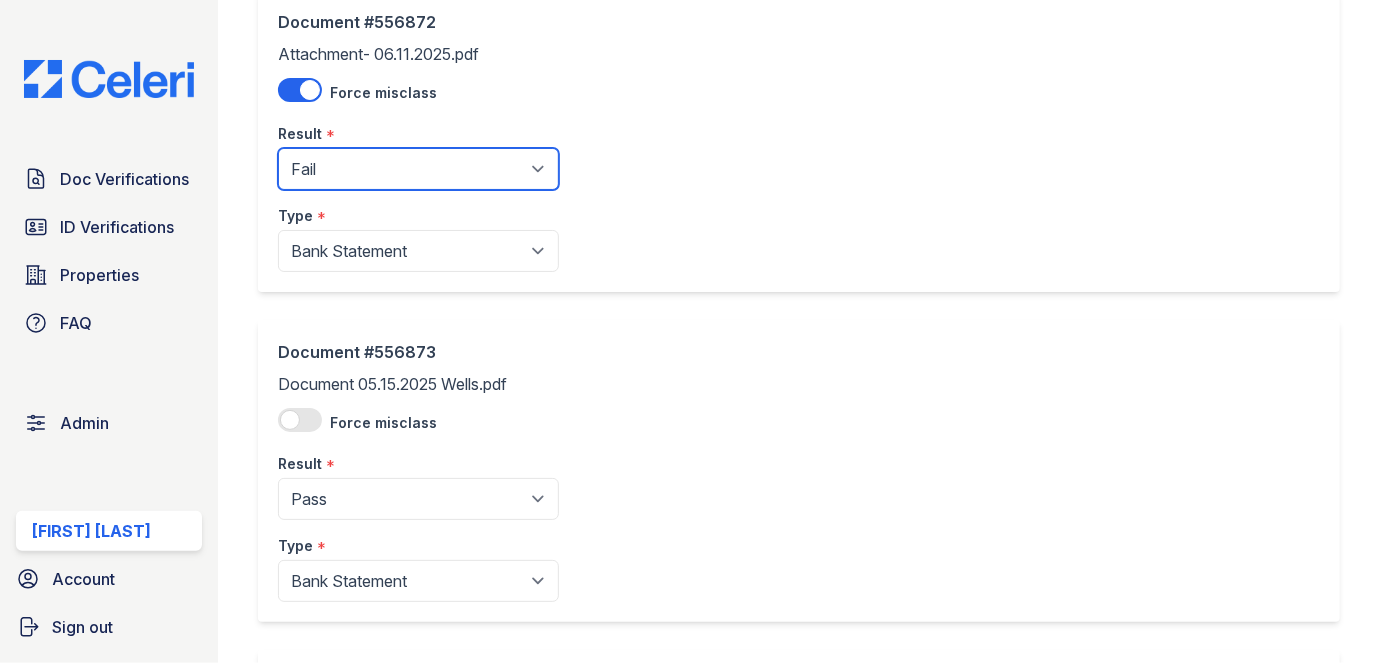 click on "Pending
Sent
Started
Processing
Pass
Fail
Caution
Error
N/A" at bounding box center (418, 169) 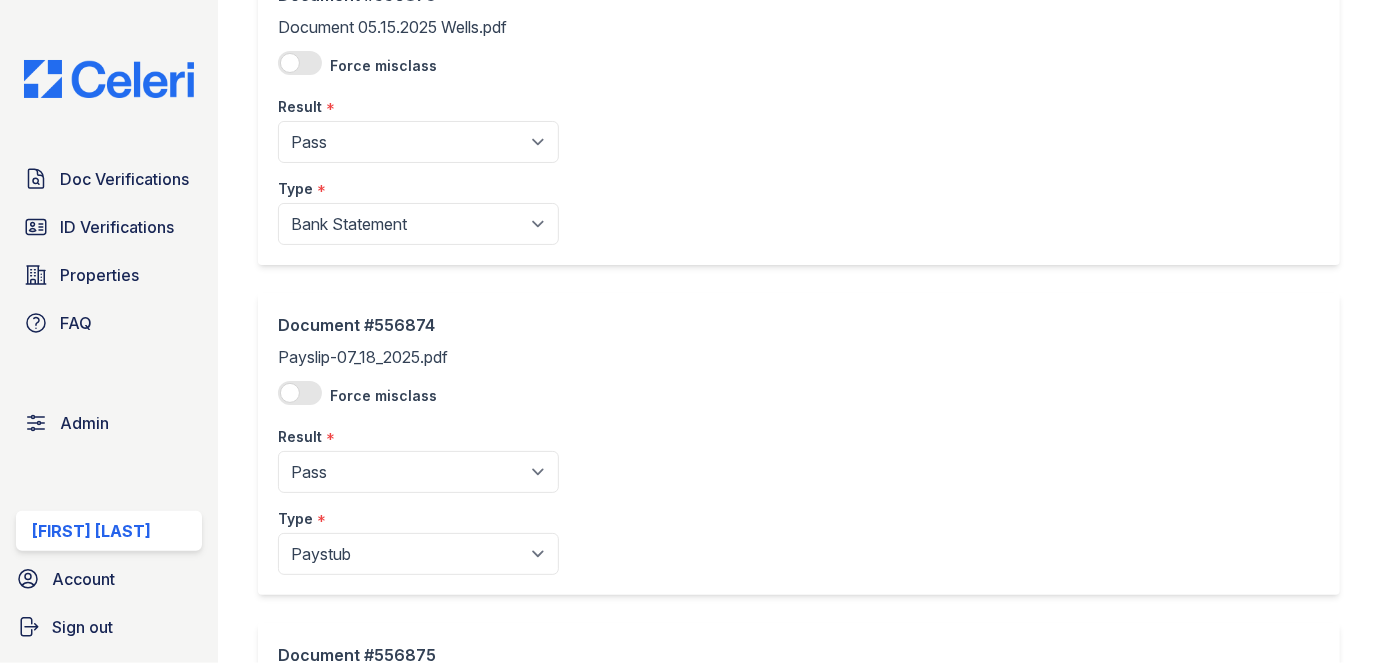 scroll, scrollTop: 1181, scrollLeft: 0, axis: vertical 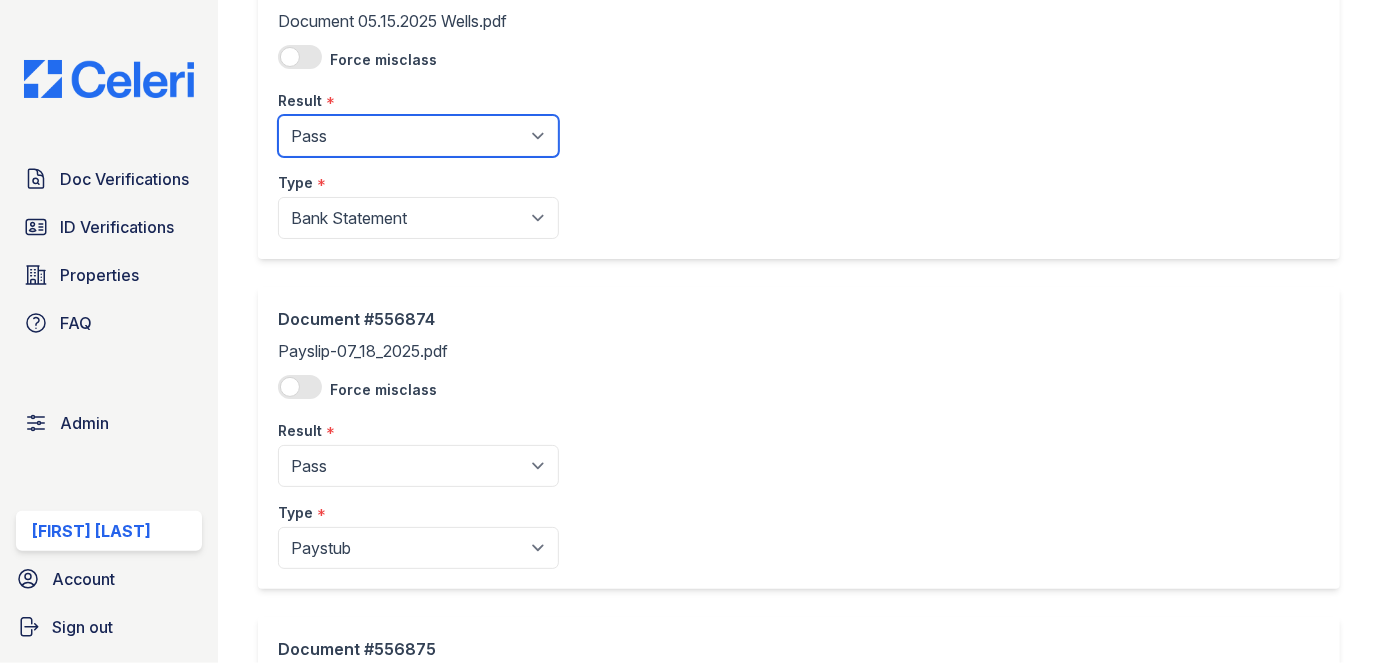 click on "Pending
Sent
Started
Processing
Pass
Fail
Caution
Error
N/A" at bounding box center [418, 136] 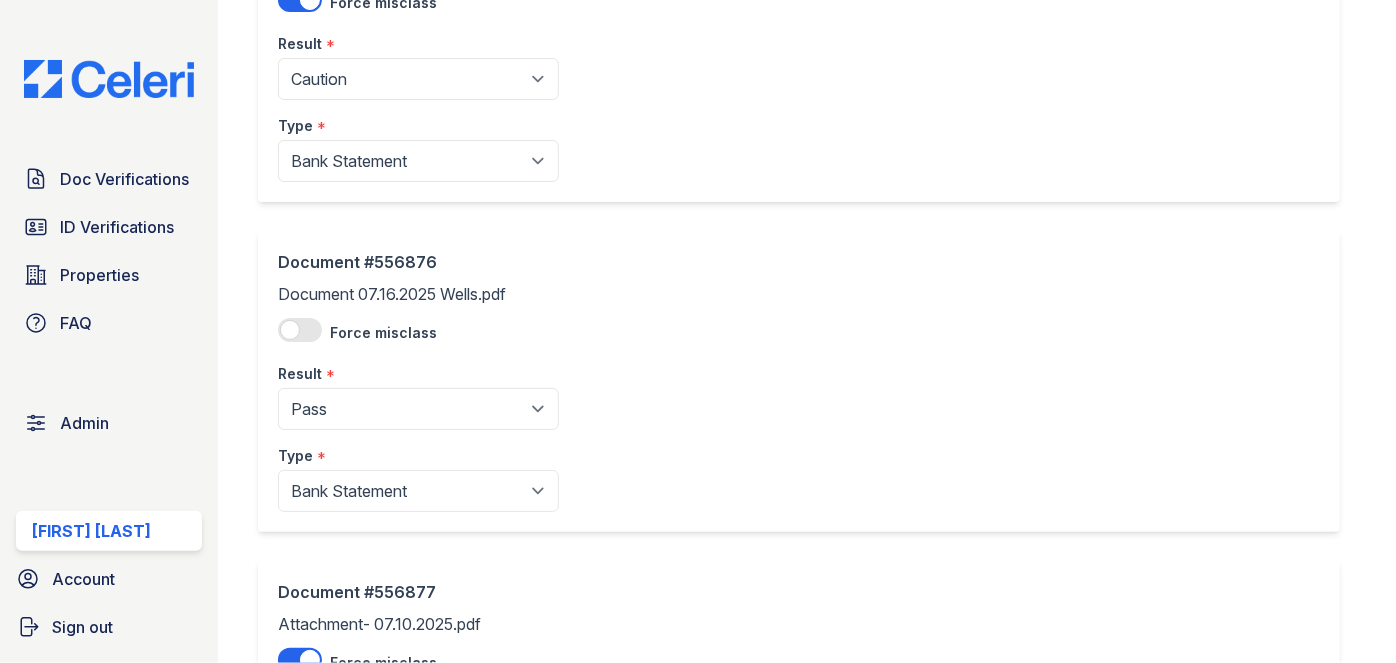 scroll, scrollTop: 1909, scrollLeft: 0, axis: vertical 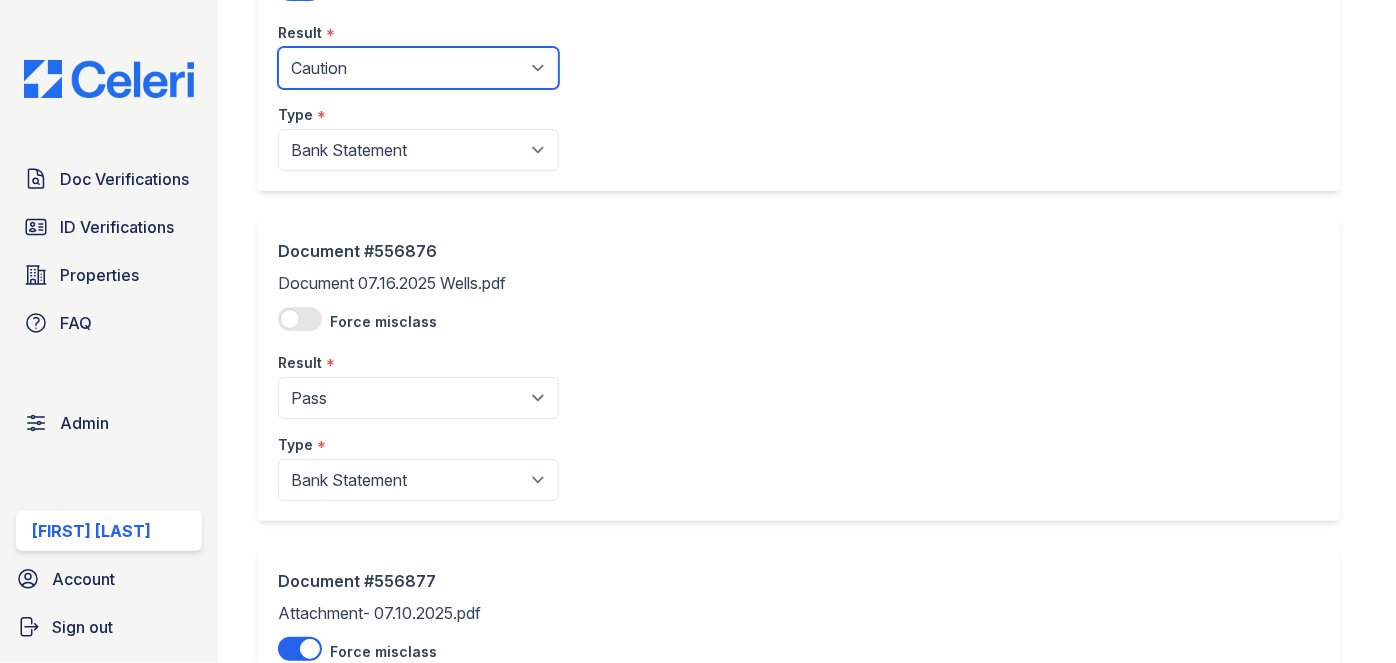 click on "Pending
Sent
Started
Processing
Pass
Fail
Caution
Error
N/A" at bounding box center [418, 68] 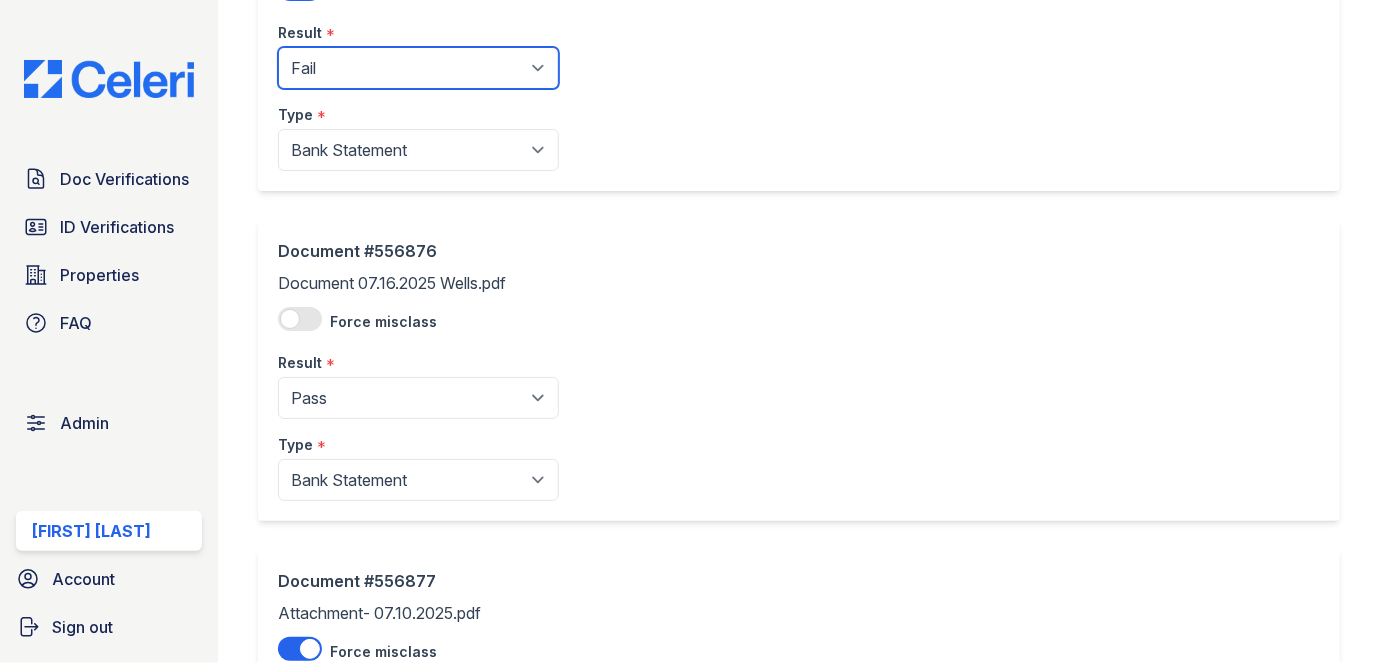 click on "Pending
Sent
Started
Processing
Pass
Fail
Caution
Error
N/A" at bounding box center (418, 68) 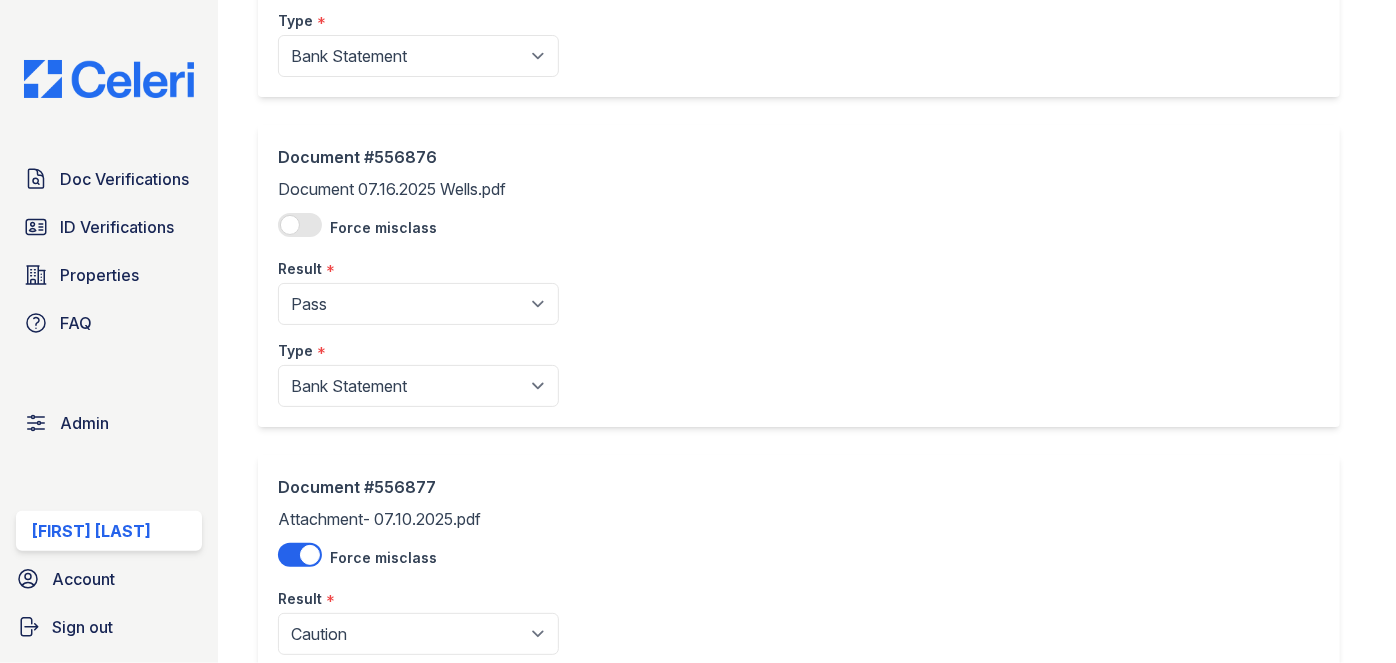 scroll, scrollTop: 2181, scrollLeft: 0, axis: vertical 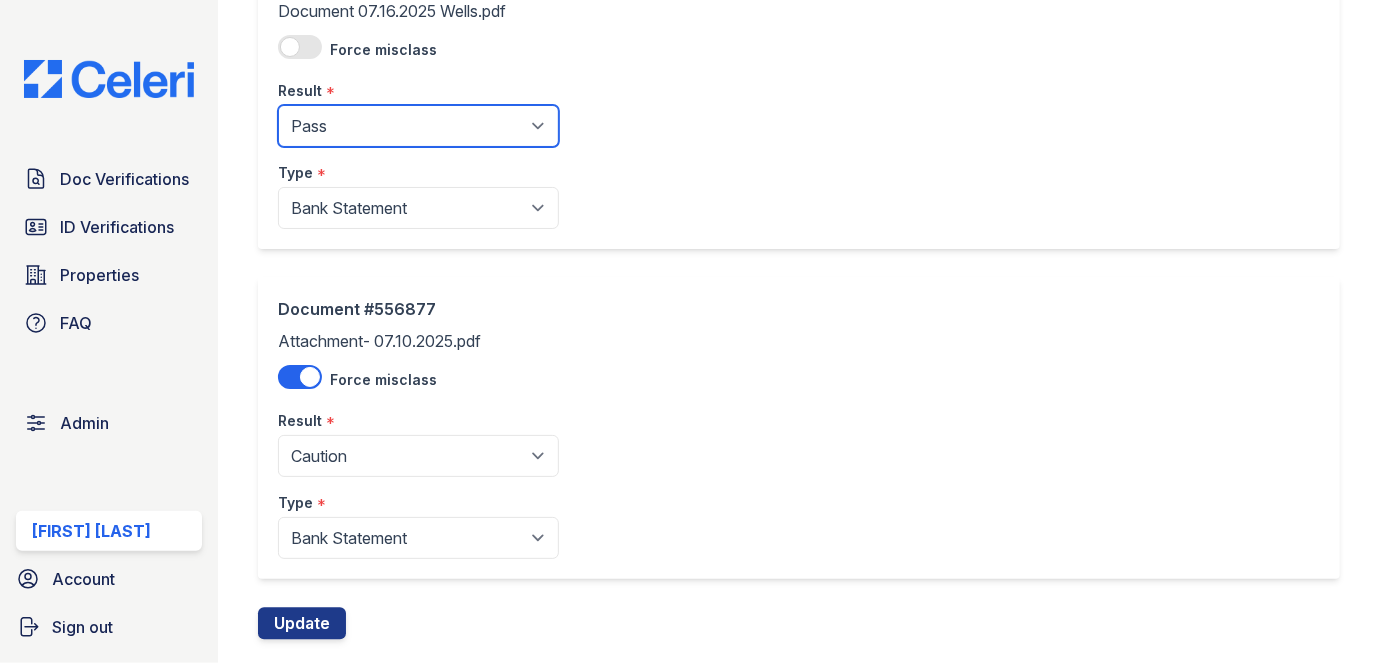 click on "Pending
Sent
Started
Processing
Pass
Fail
Caution
Error
N/A" at bounding box center (418, 126) 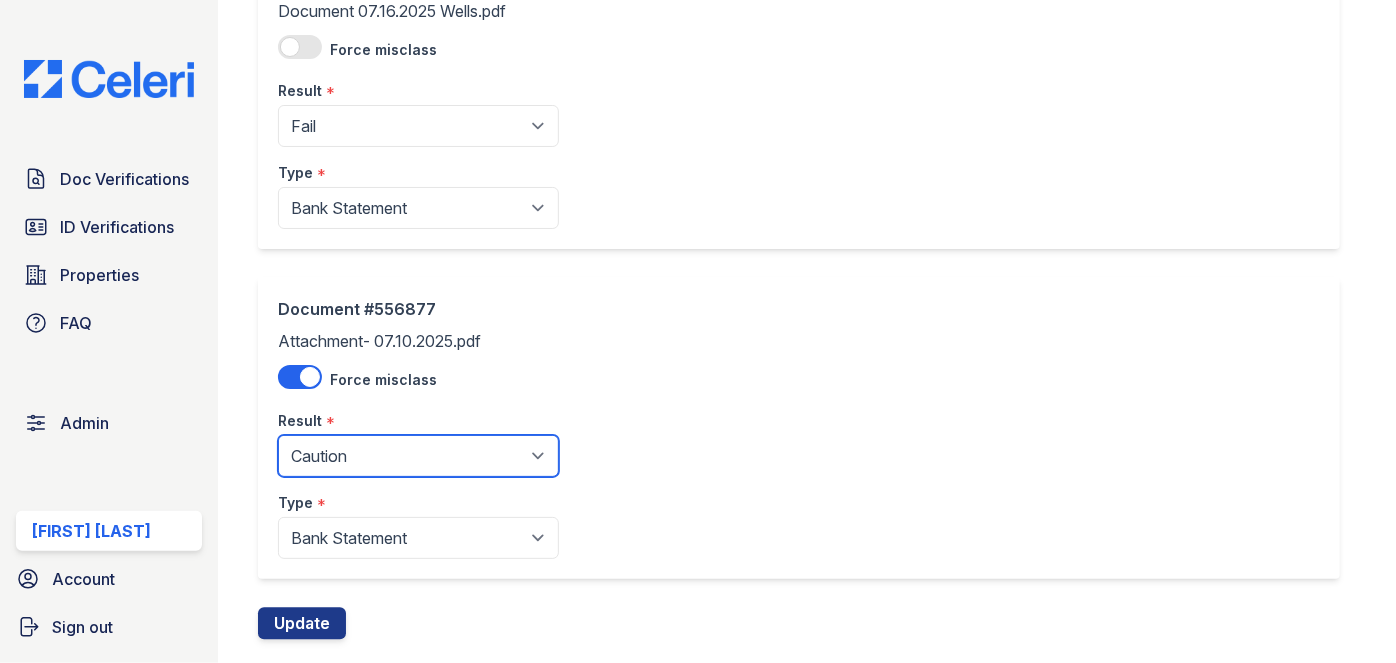 click on "Pending
Sent
Started
Processing
Pass
Fail
Caution
Error
N/A" at bounding box center [418, 456] 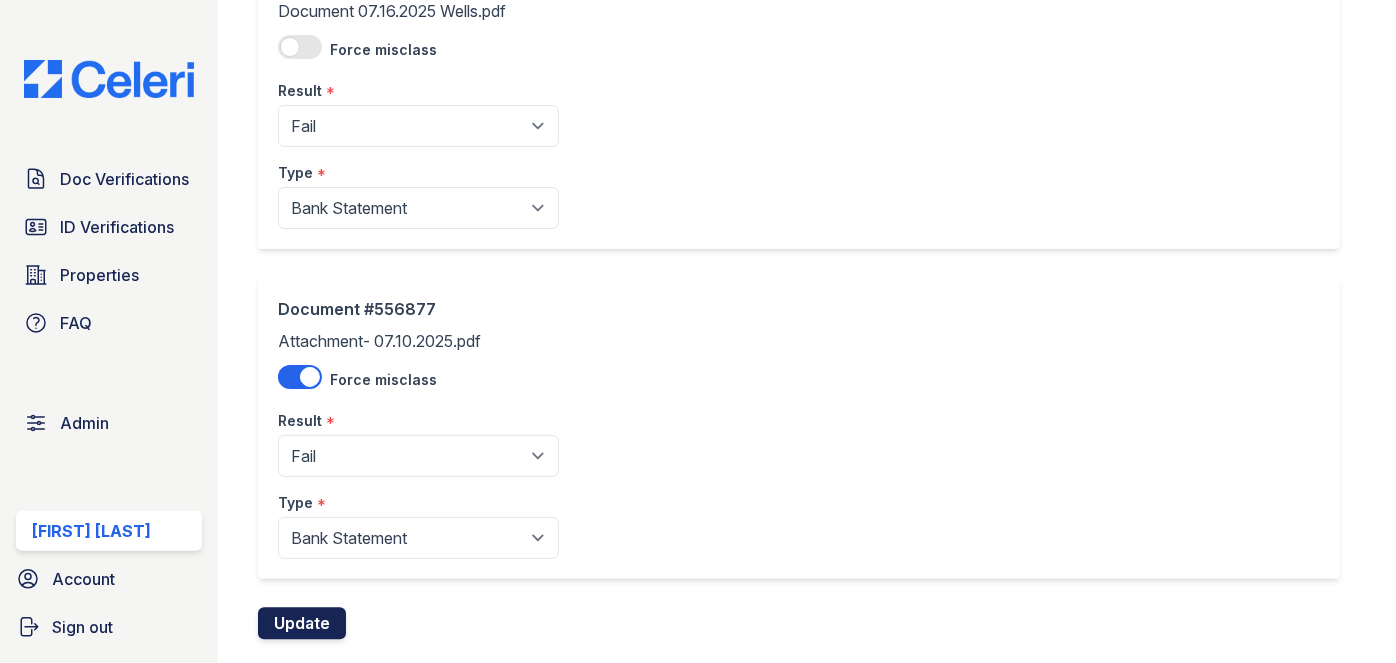 click on "Update" at bounding box center [302, 623] 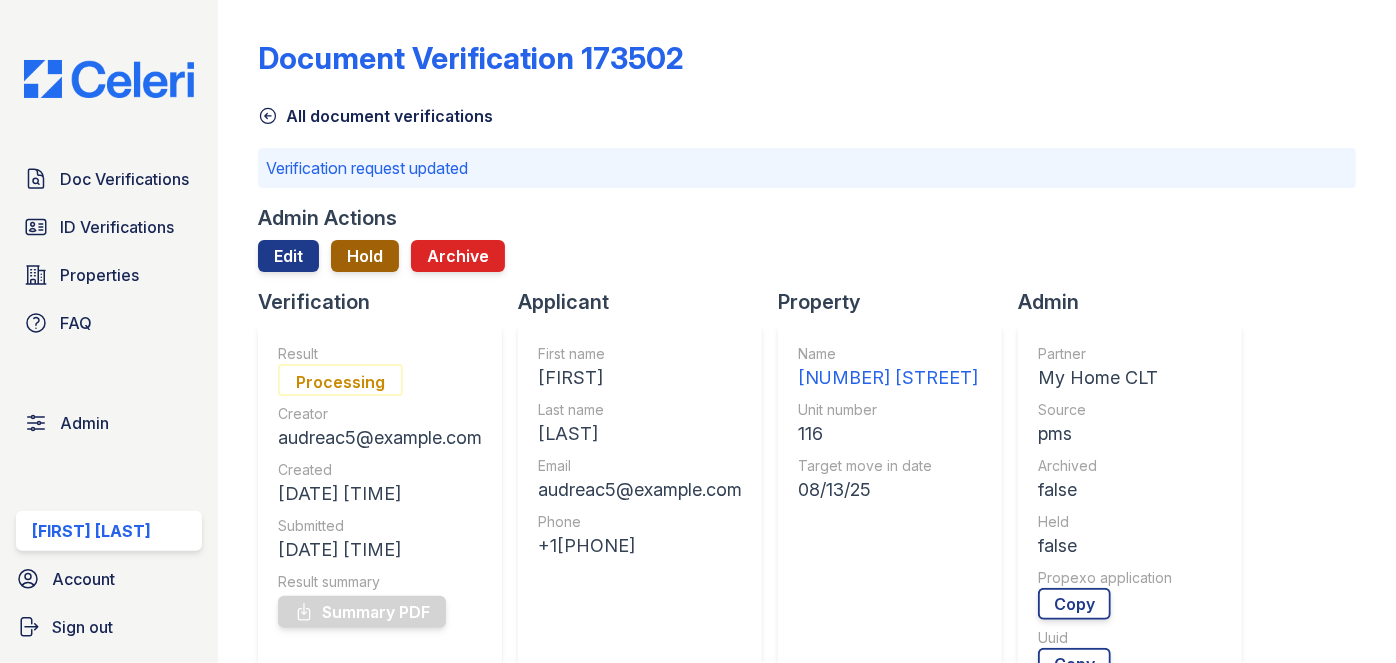 click on "Hold" at bounding box center (365, 256) 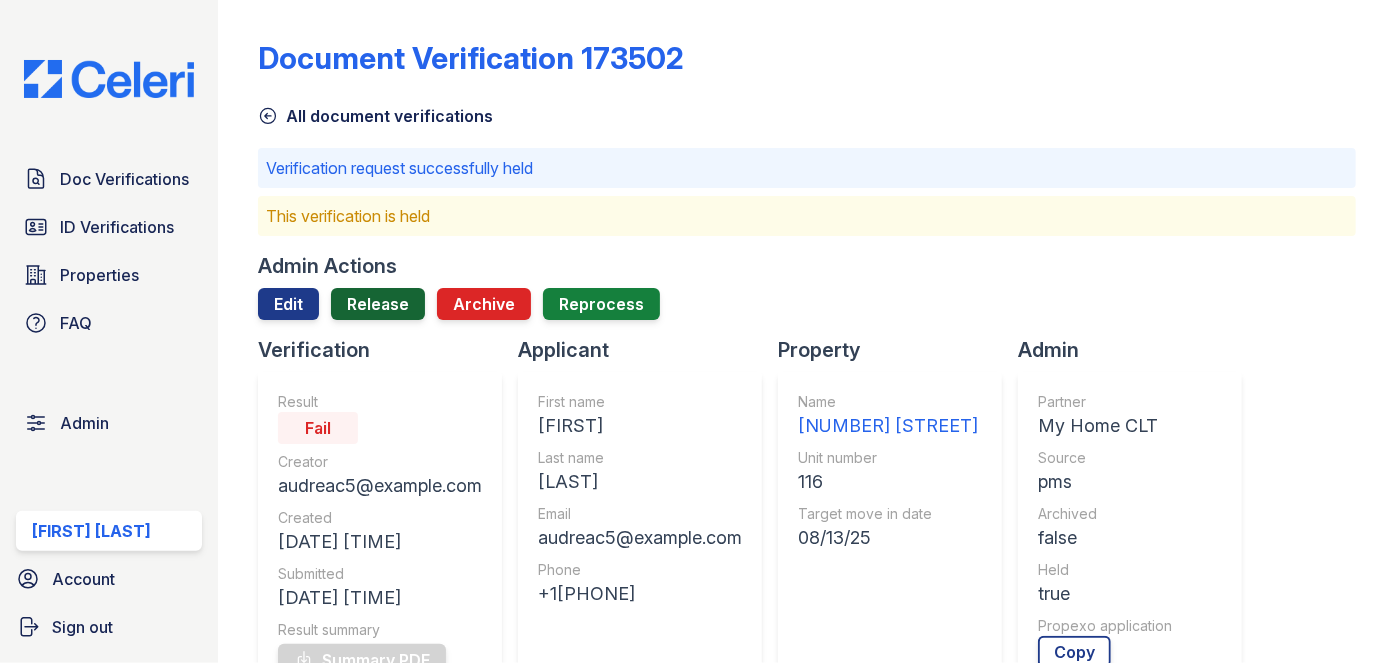 click on "Release" at bounding box center (378, 304) 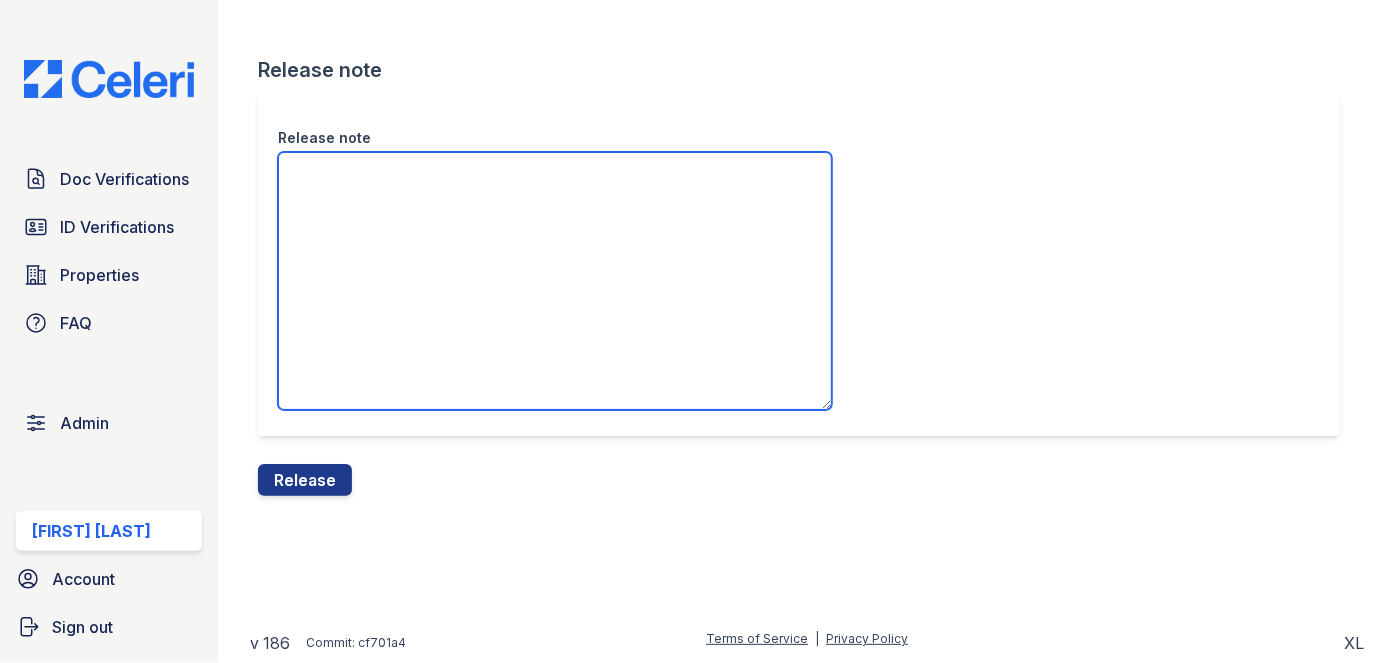 click on "Release note" at bounding box center (555, 281) 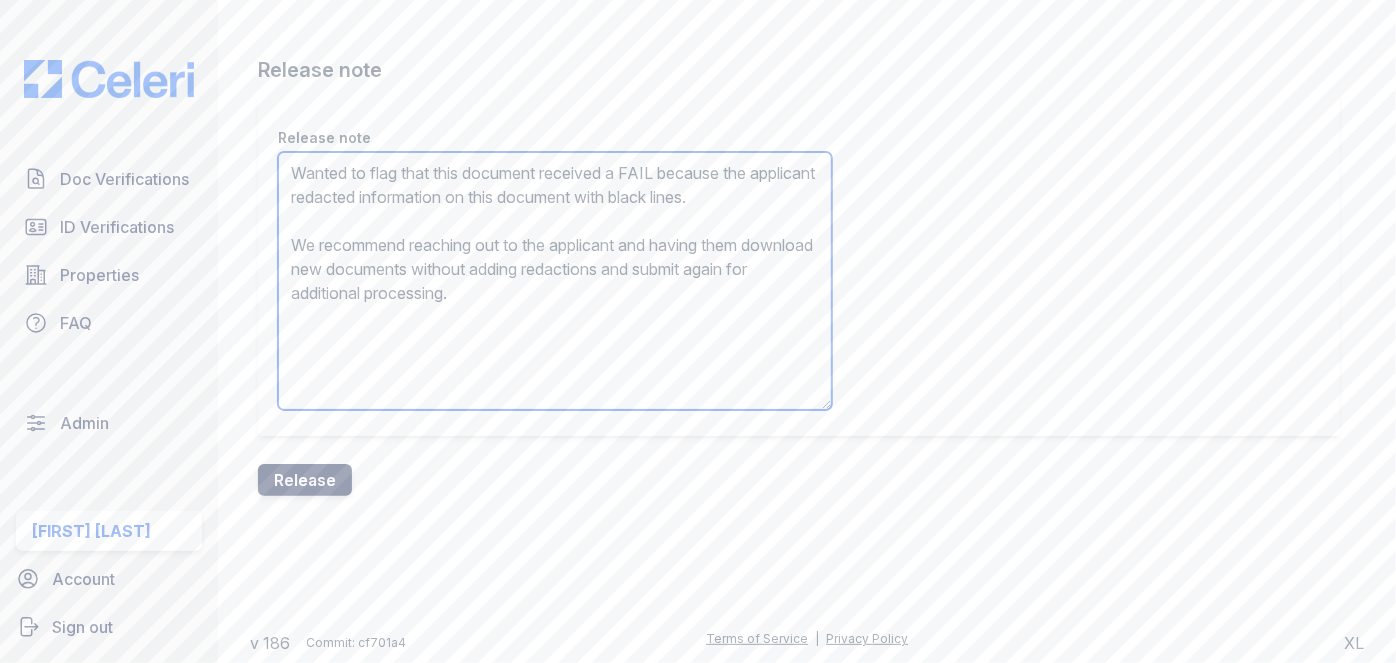 type on "Wanted to flag that this document received a FAIL because the applicant redacted information on this document with black lines.
We recommend reaching out to the applicant and having them download new documents without adding redactions and submit again for additional processing." 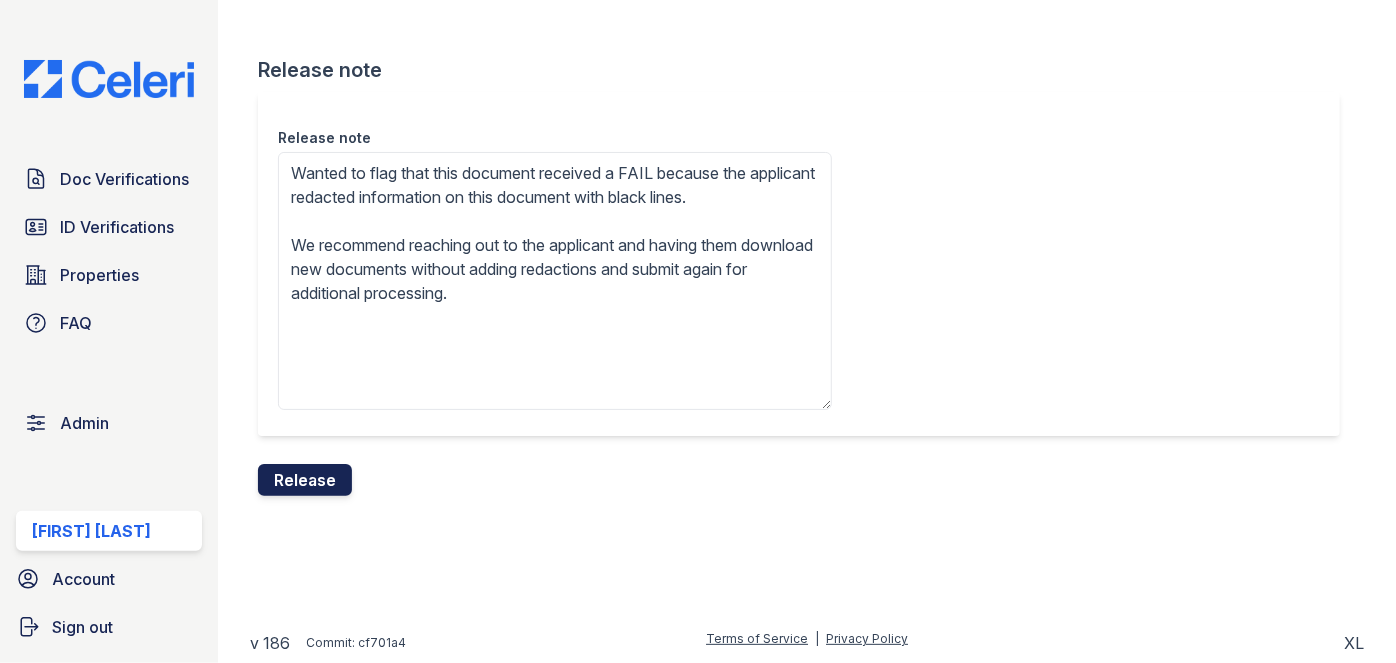 click on "Release" at bounding box center [305, 480] 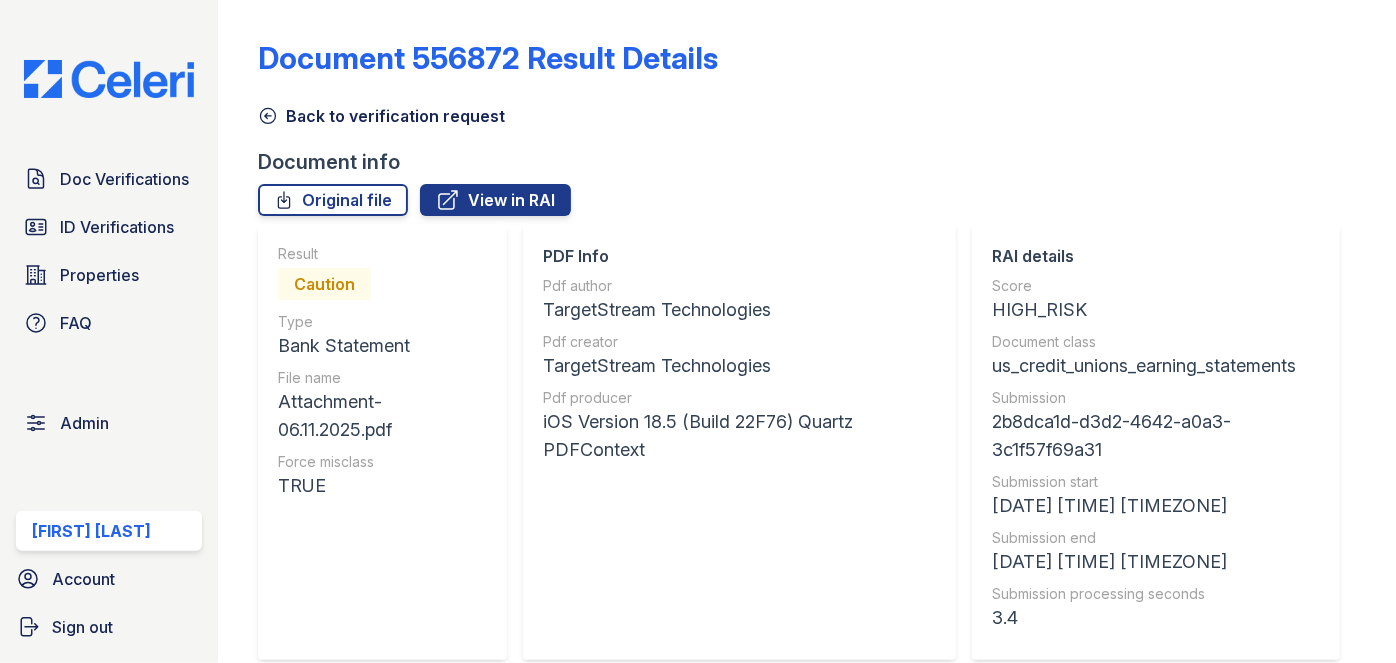 scroll, scrollTop: 0, scrollLeft: 0, axis: both 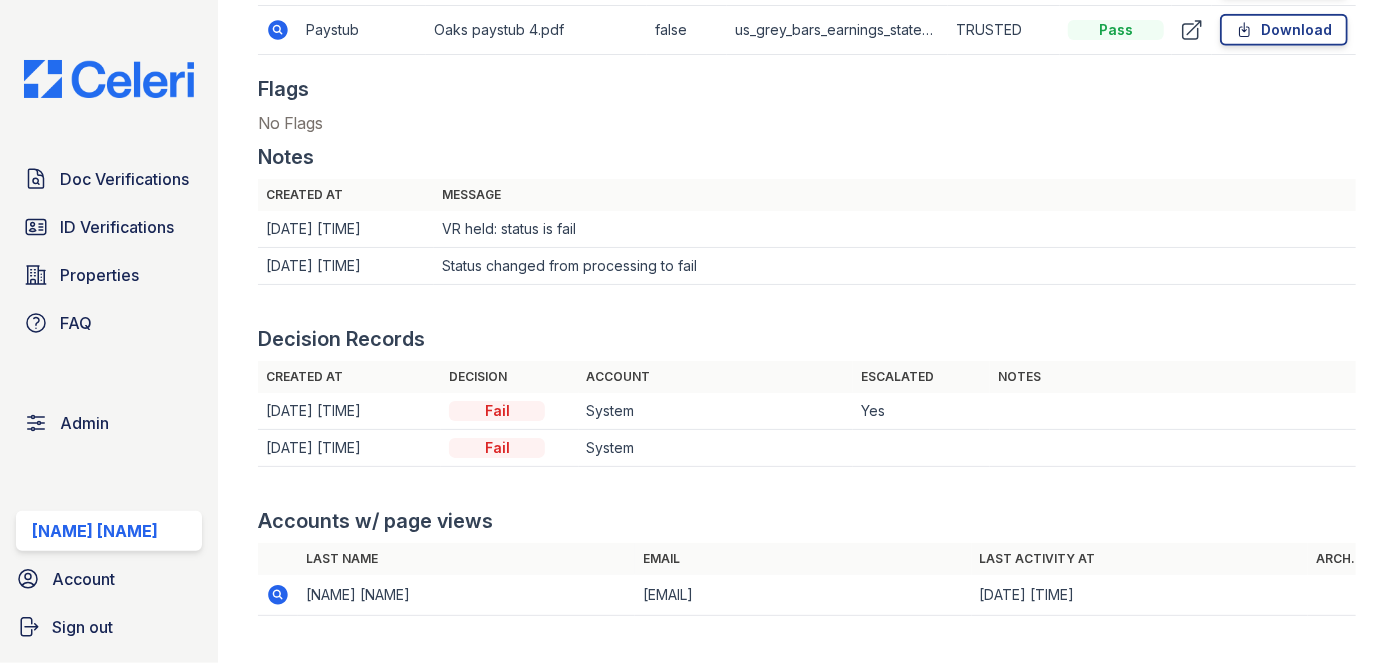 drag, startPoint x: 277, startPoint y: 408, endPoint x: 400, endPoint y: 136, distance: 298.518 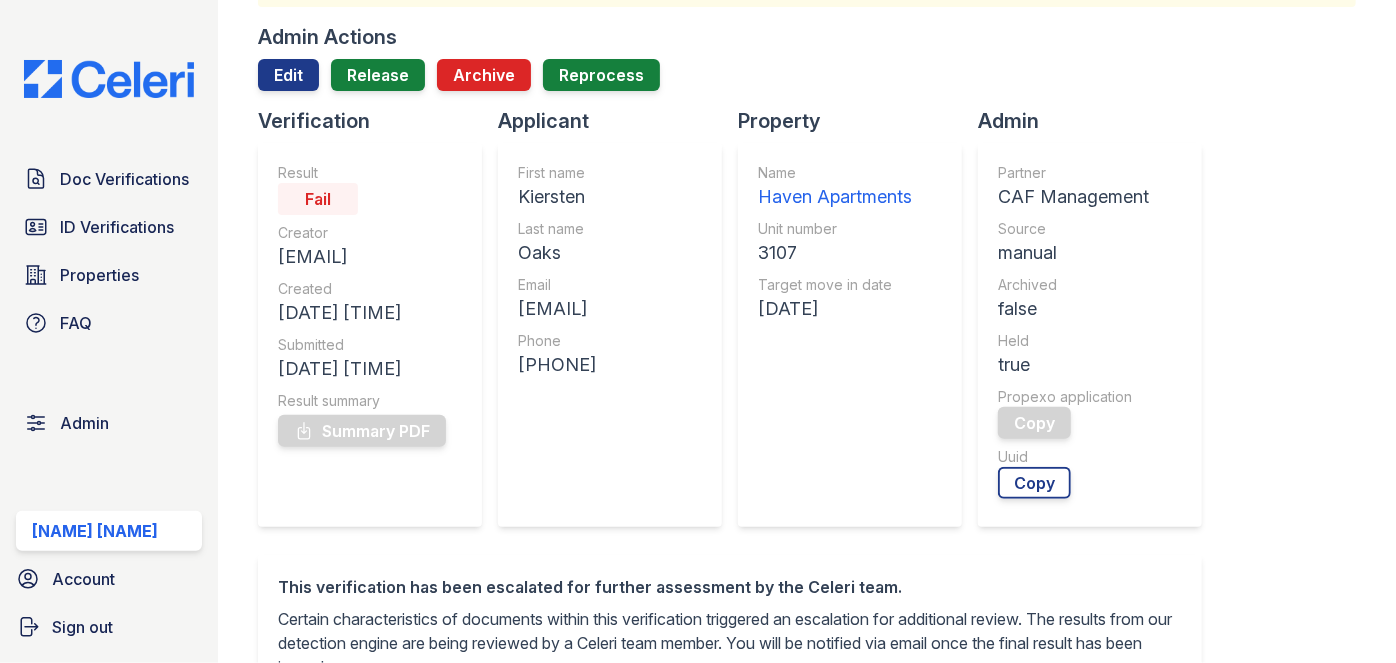 scroll, scrollTop: 0, scrollLeft: 0, axis: both 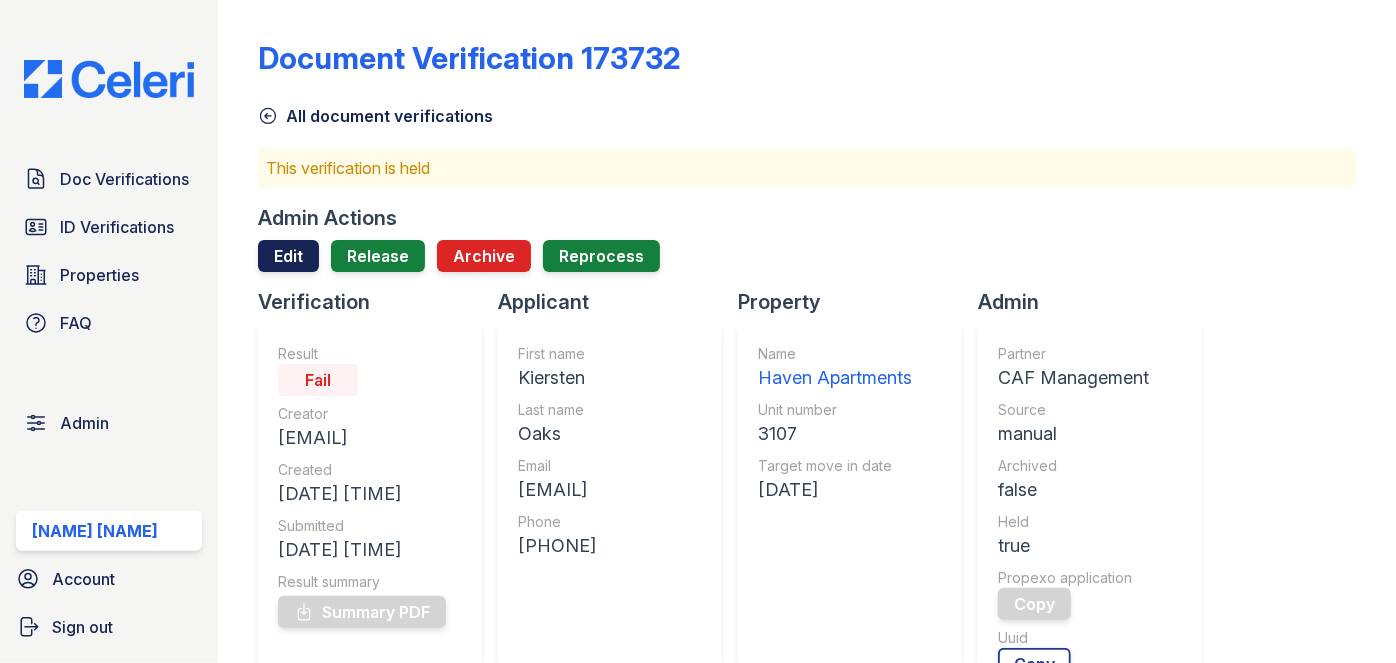 click on "Edit" at bounding box center (288, 256) 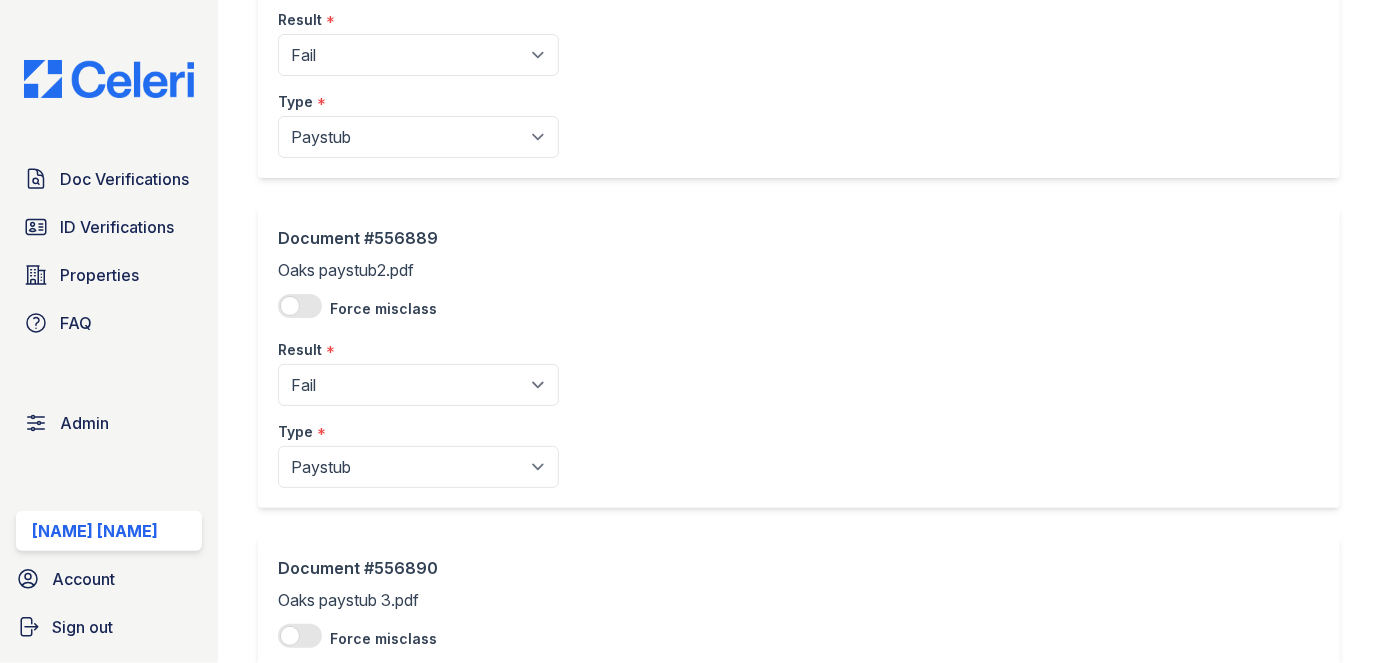scroll, scrollTop: 272, scrollLeft: 0, axis: vertical 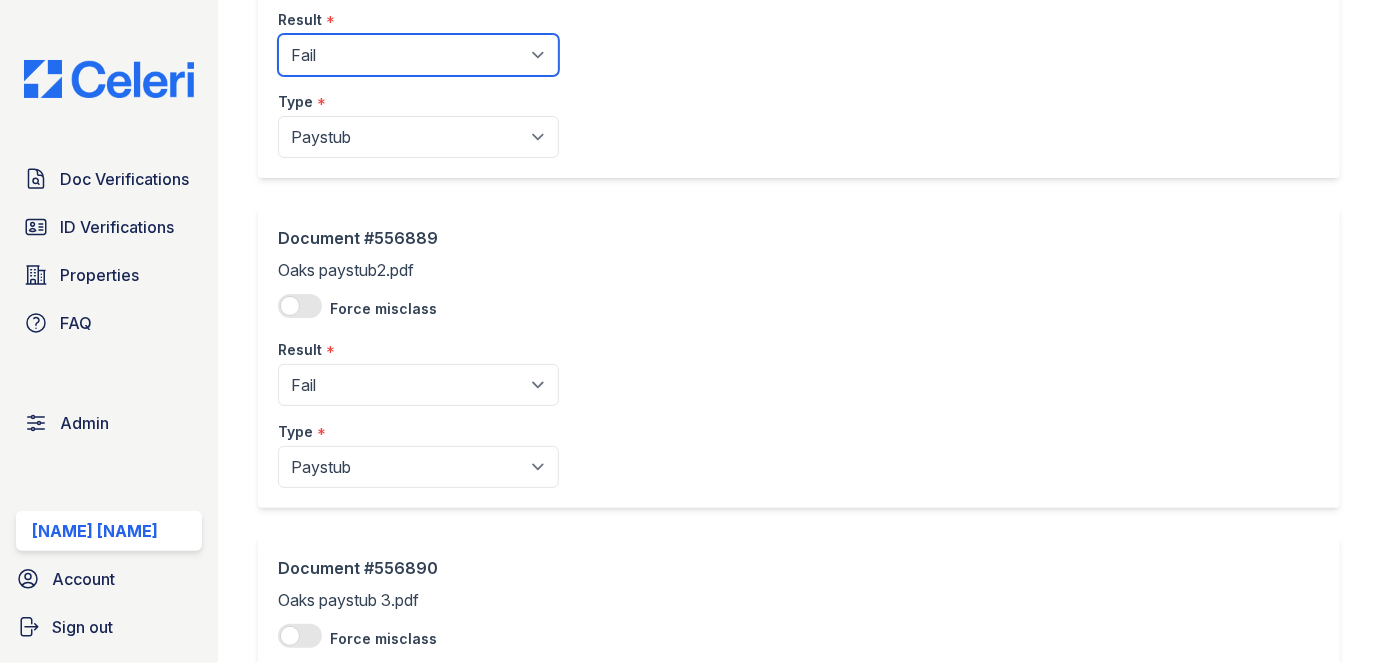 click on "Pending
Sent
Started
Processing
Pass
Fail
Caution
Error
N/A" at bounding box center [418, 55] 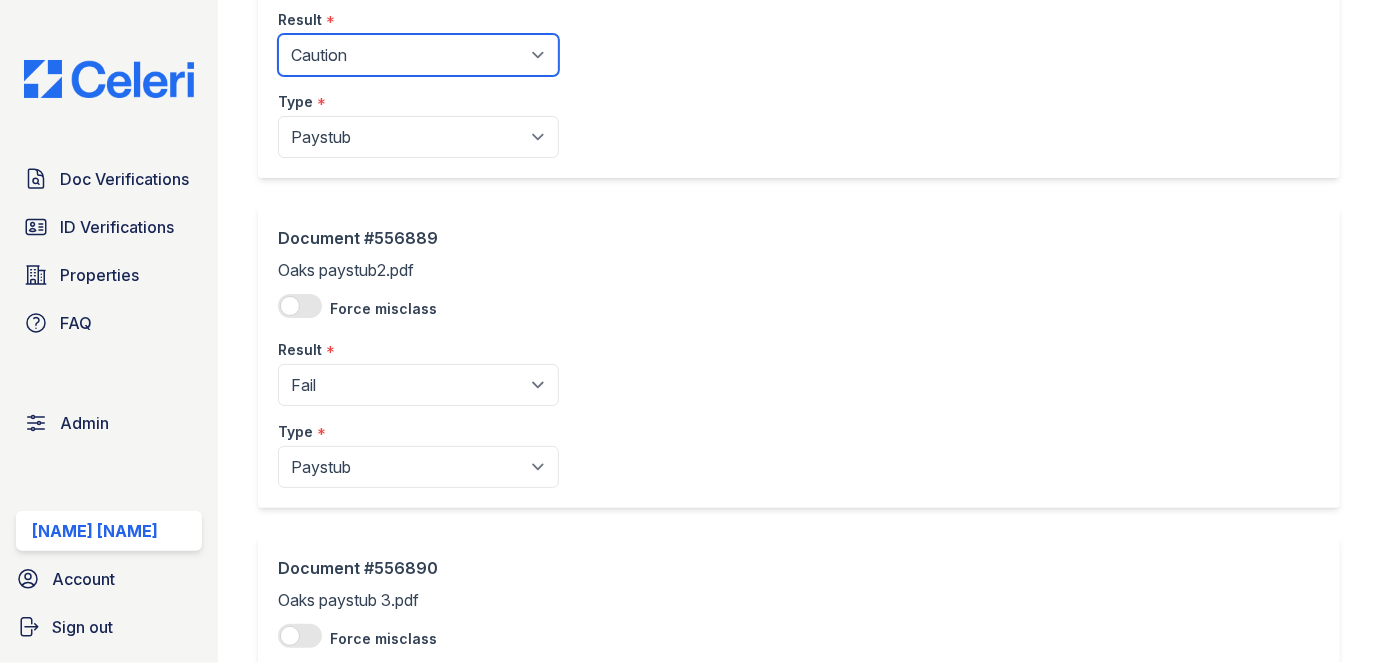 scroll, scrollTop: 454, scrollLeft: 0, axis: vertical 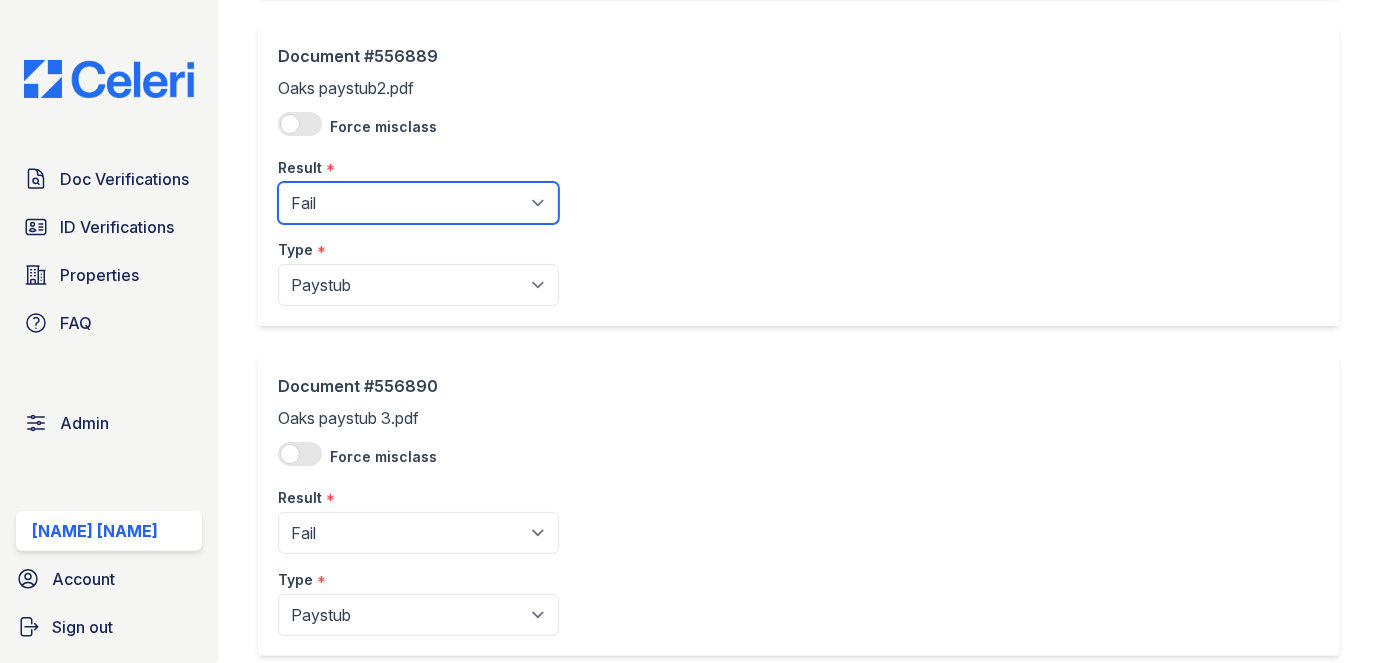 click on "Pending
Sent
Started
Processing
Pass
Fail
Caution
Error
N/A" at bounding box center (418, 203) 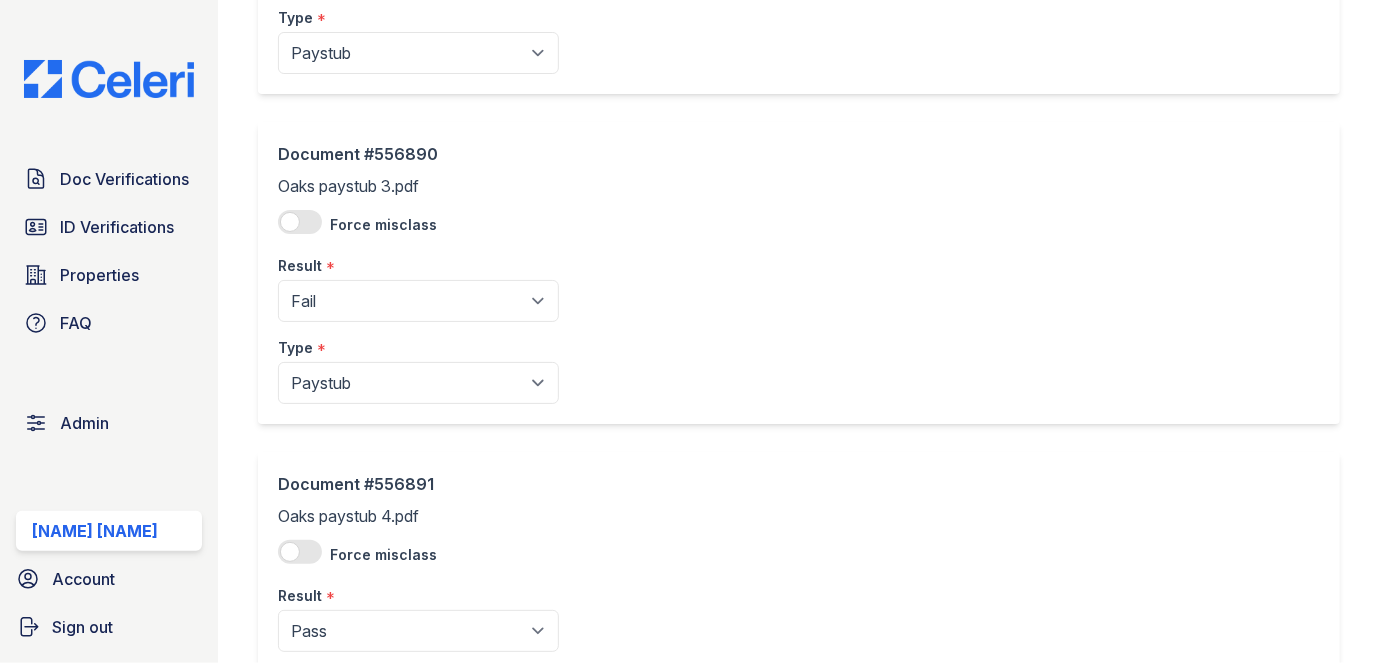 scroll, scrollTop: 727, scrollLeft: 0, axis: vertical 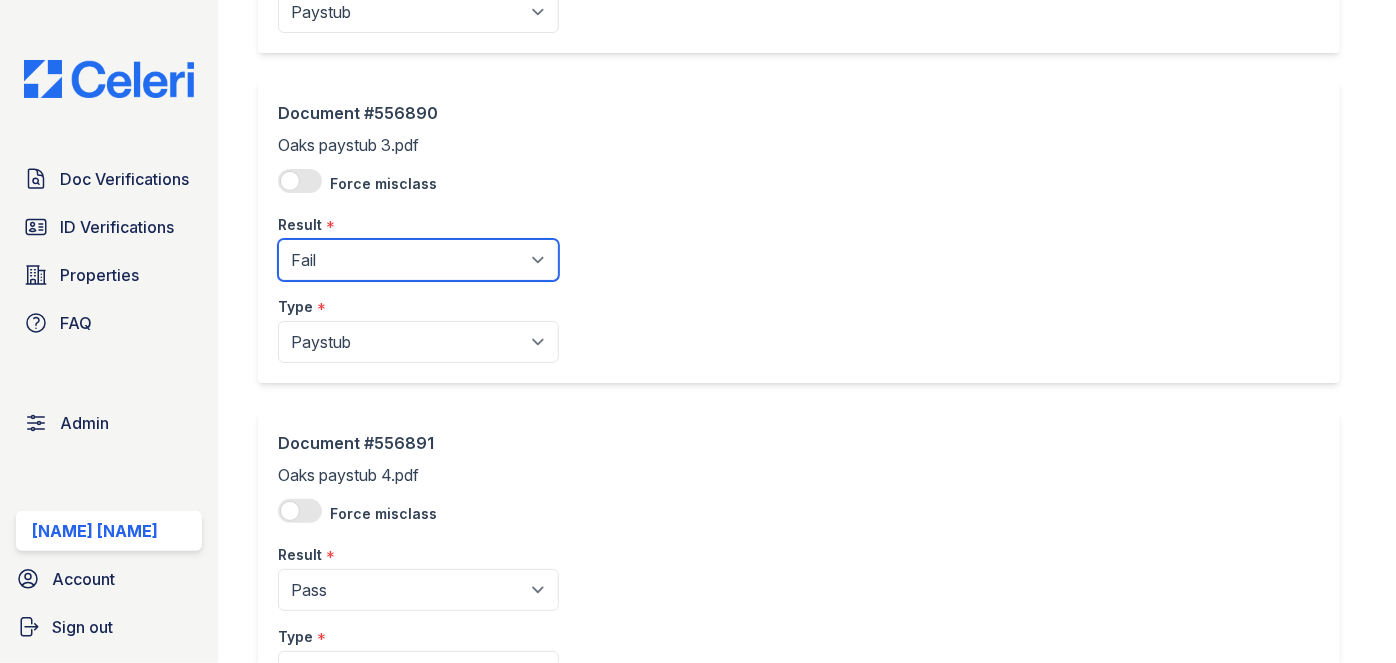 click on "Pending
Sent
Started
Processing
Pass
Fail
Caution
Error
N/A" at bounding box center (418, 260) 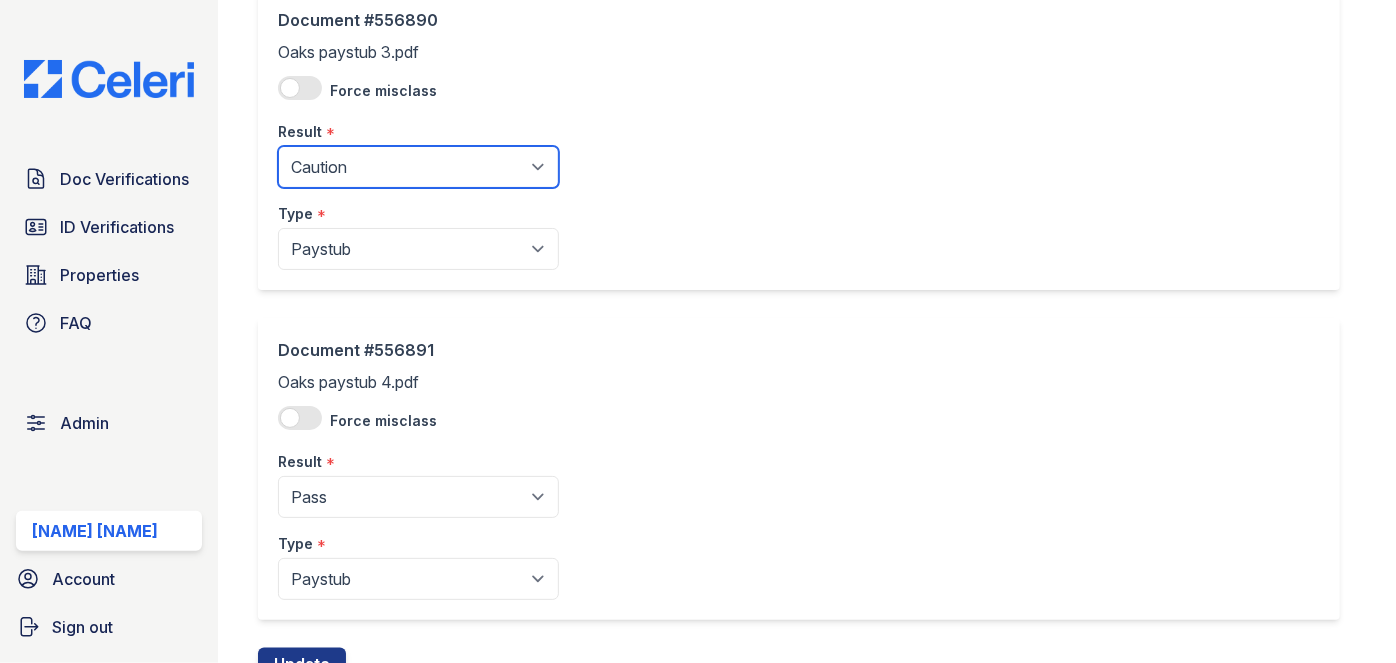 scroll, scrollTop: 902, scrollLeft: 0, axis: vertical 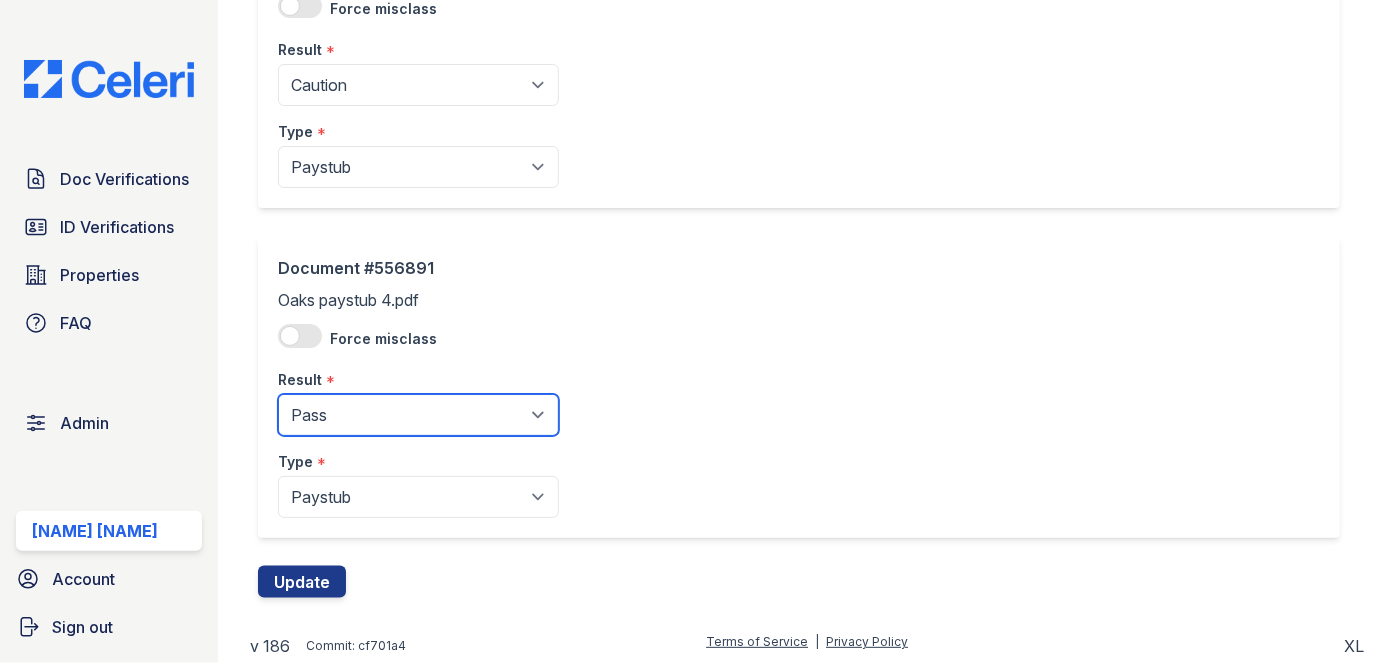 click on "Pending
Sent
Started
Processing
Pass
Fail
Caution
Error
N/A" at bounding box center (418, 415) 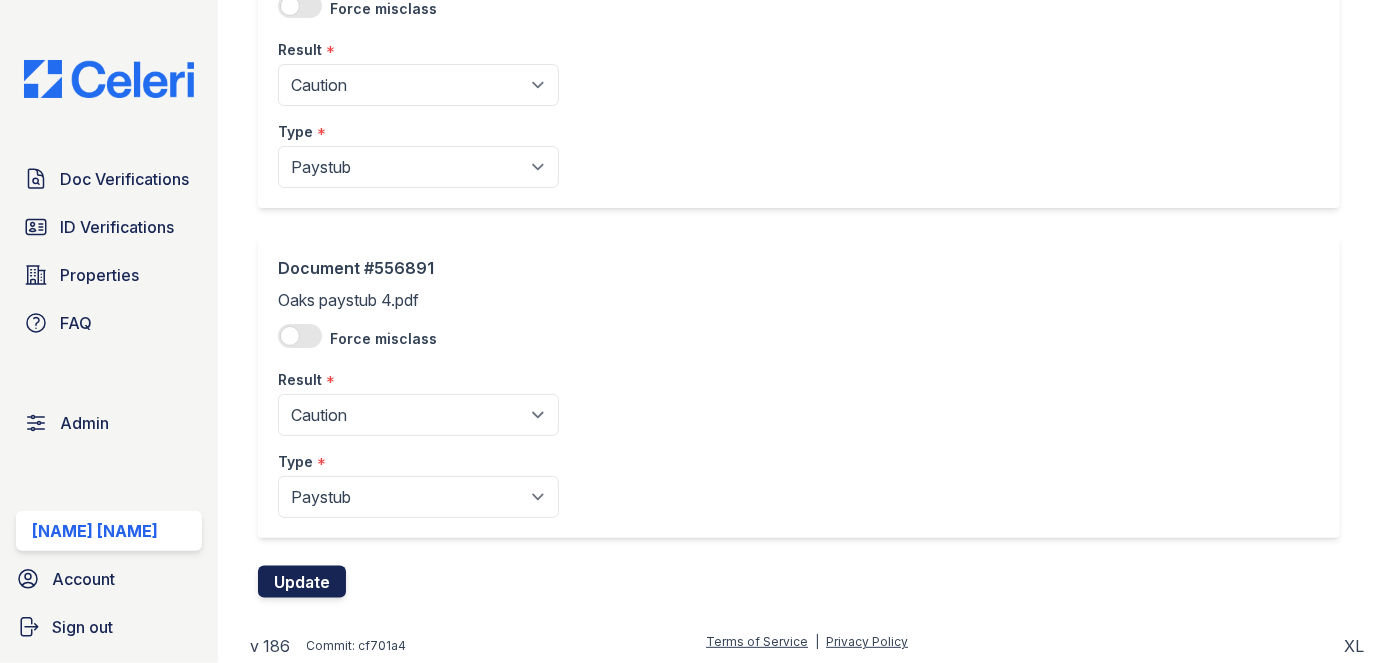 click on "Update" at bounding box center (302, 582) 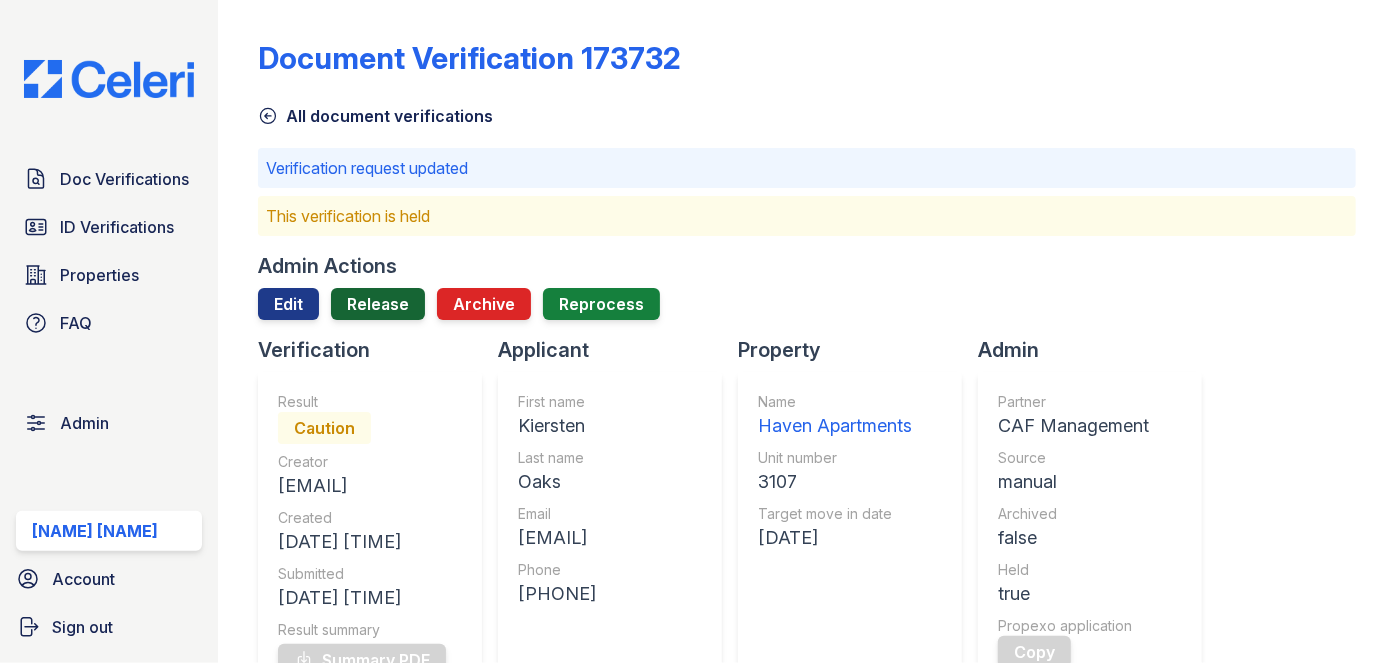 click on "Release" at bounding box center [378, 304] 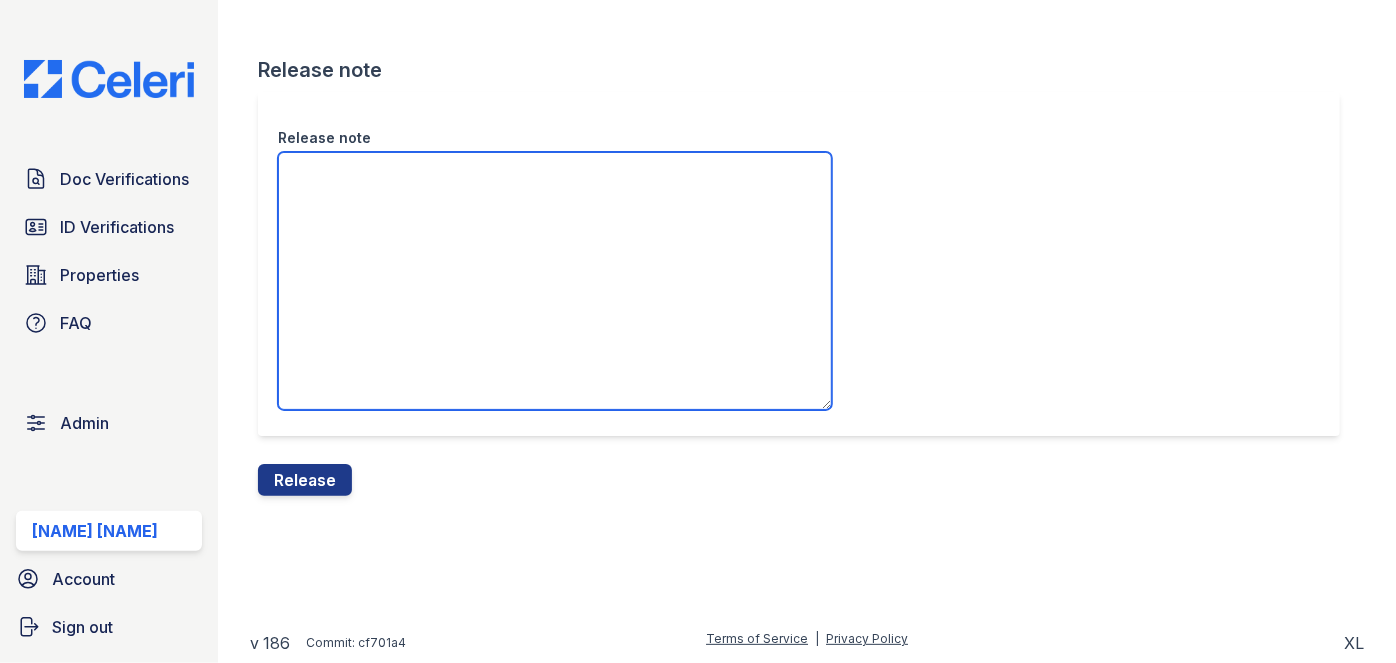 click on "Release note" at bounding box center [555, 281] 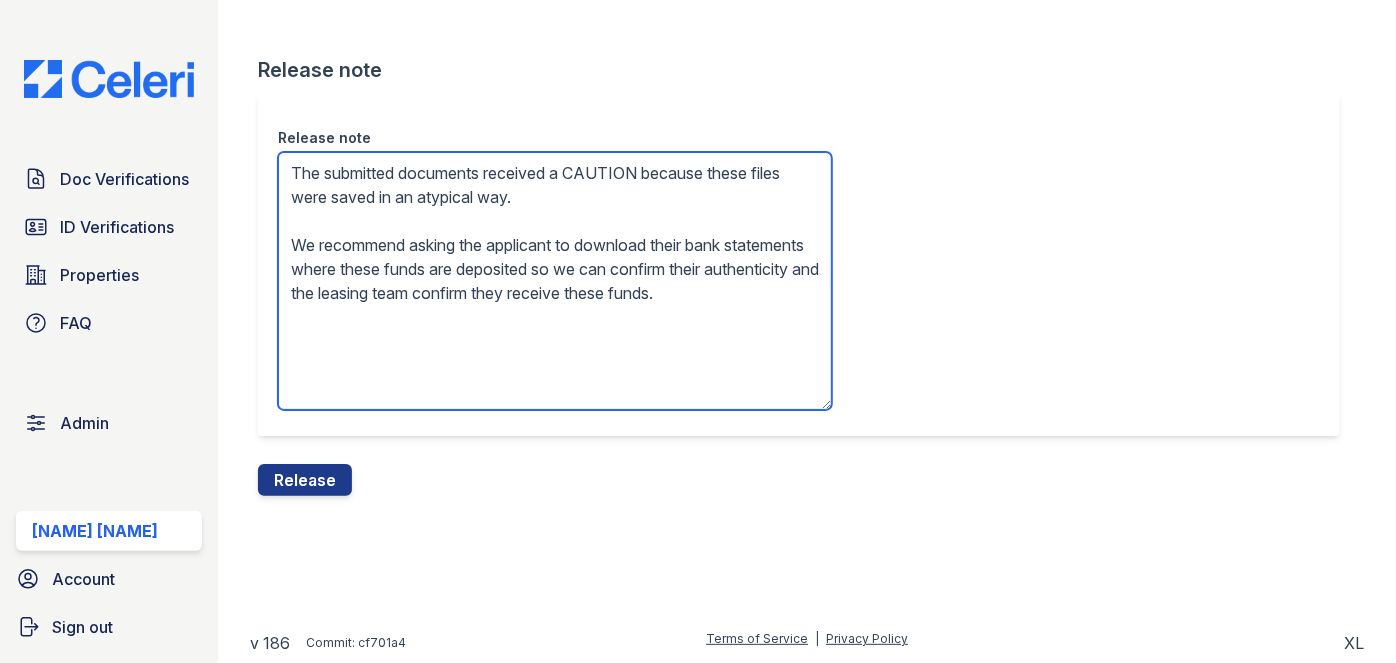 type on "The submitted documents received a CAUTION because these files were saved in an atypical way.
We recommend asking the applicant to download their bank statements where these funds are deposited so we can confirm their authenticity and the leasing team confirm they receive these funds." 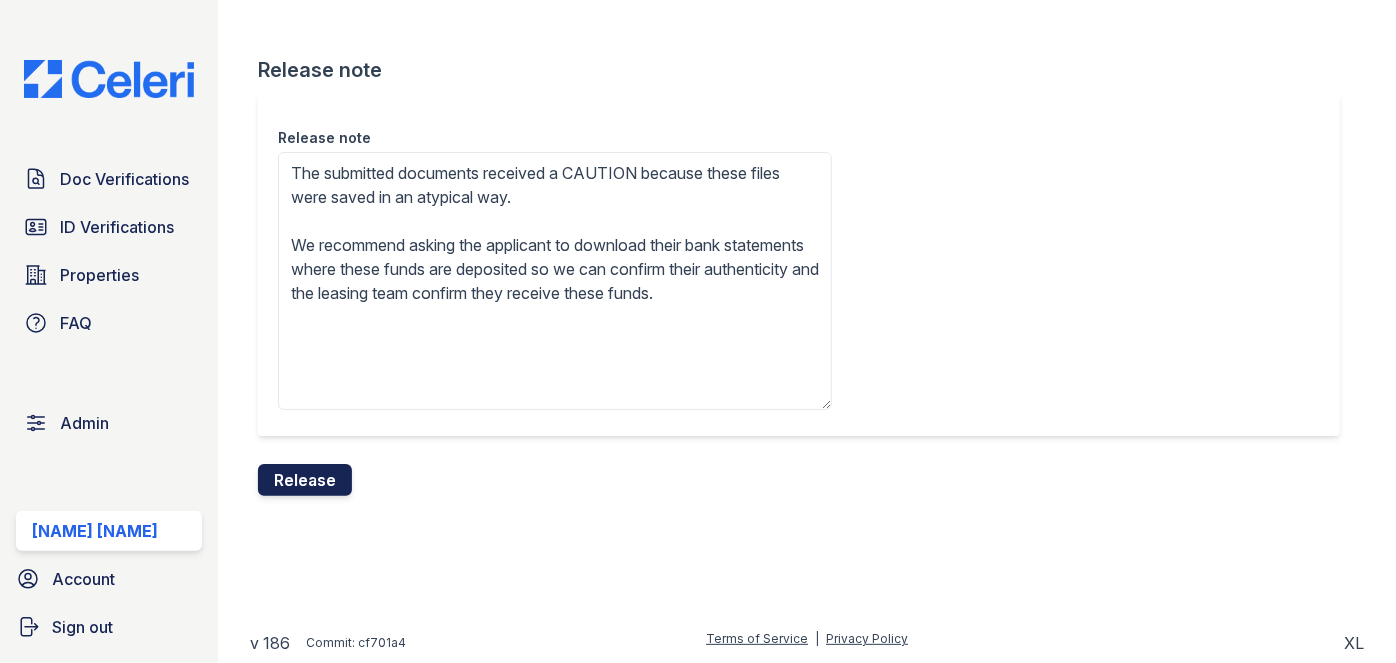 click on "Release" at bounding box center [305, 480] 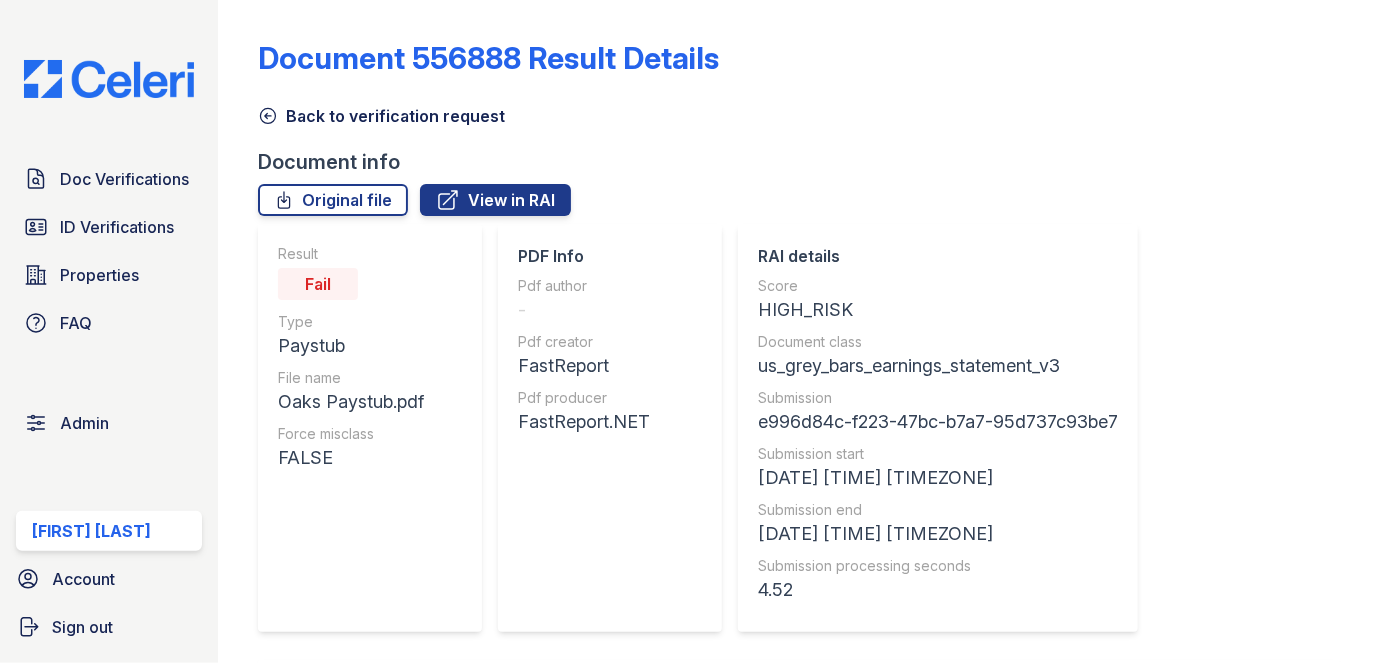 scroll, scrollTop: 0, scrollLeft: 0, axis: both 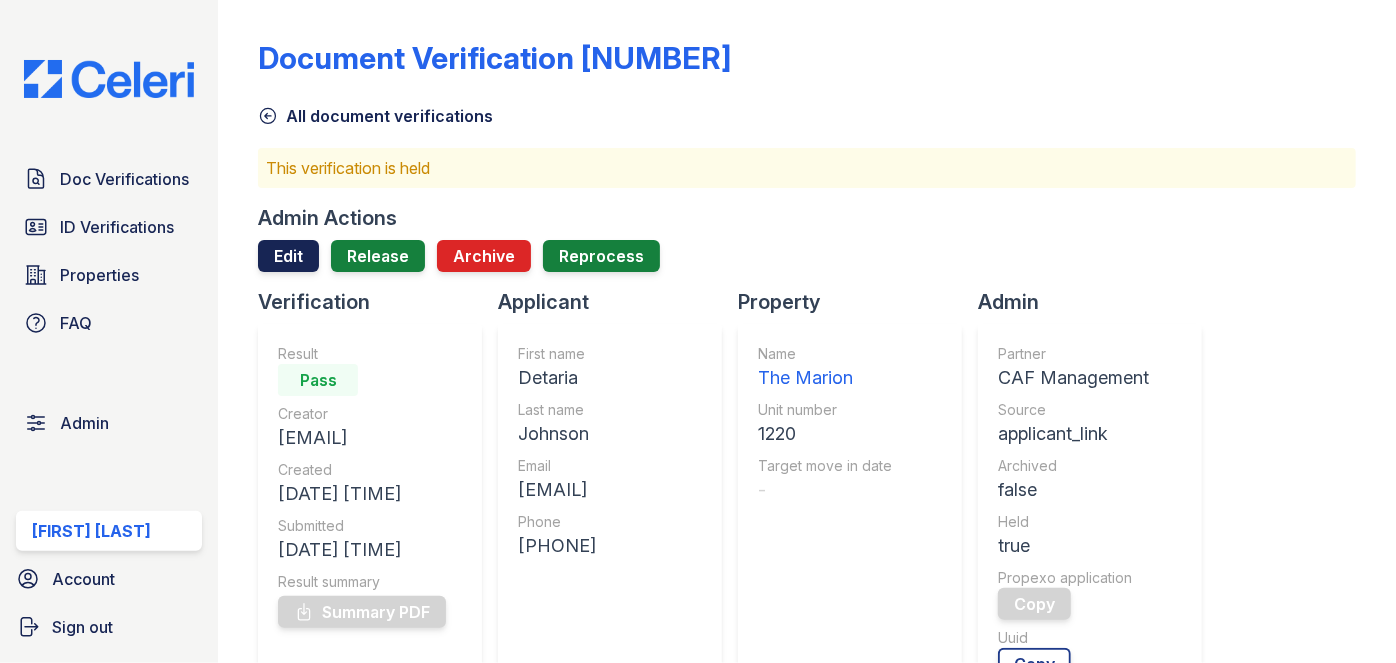 click on "Edit" at bounding box center (288, 256) 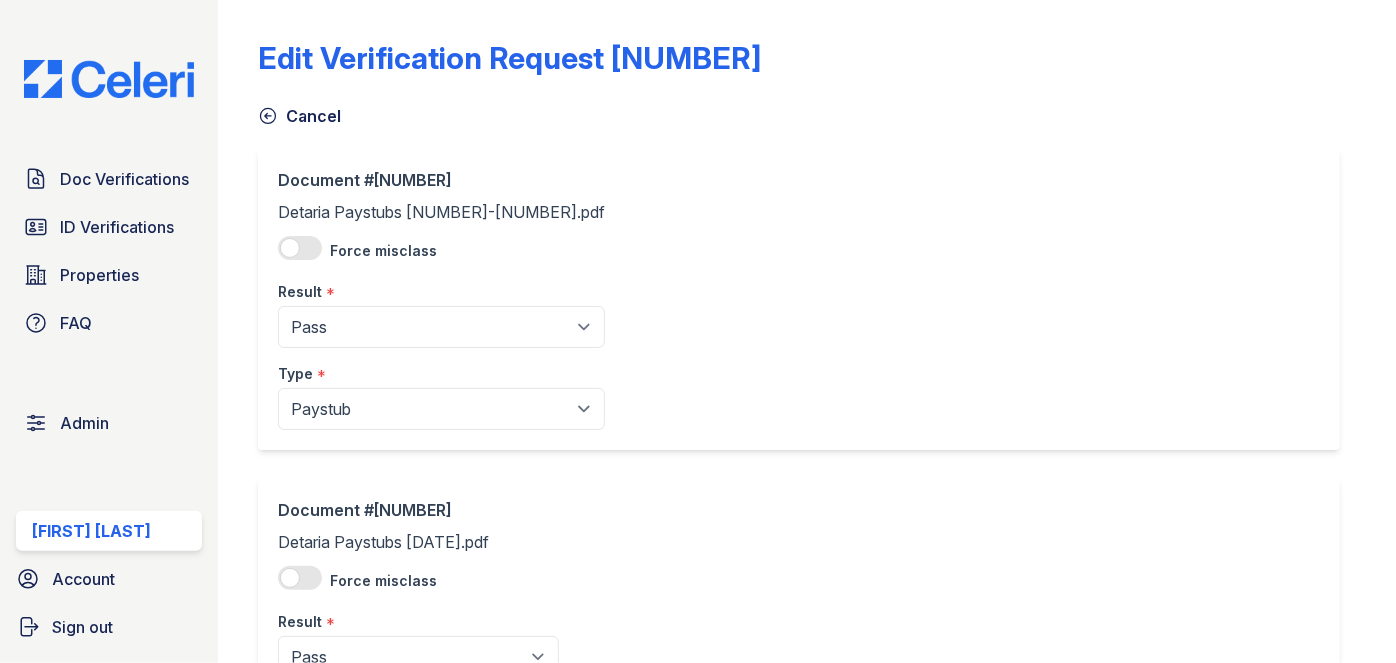 scroll, scrollTop: 181, scrollLeft: 0, axis: vertical 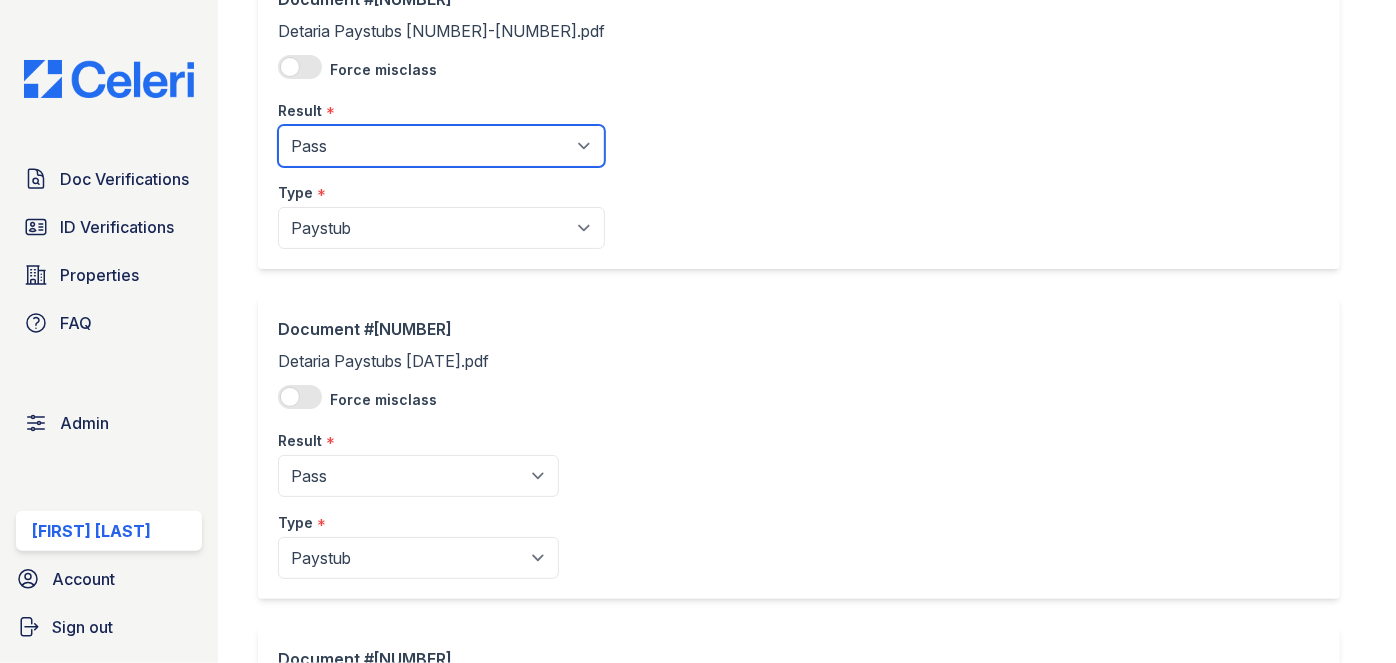 click on "Pending
Sent
Started
Processing
Pass
Fail
Caution
Error
N/A" at bounding box center (441, 146) 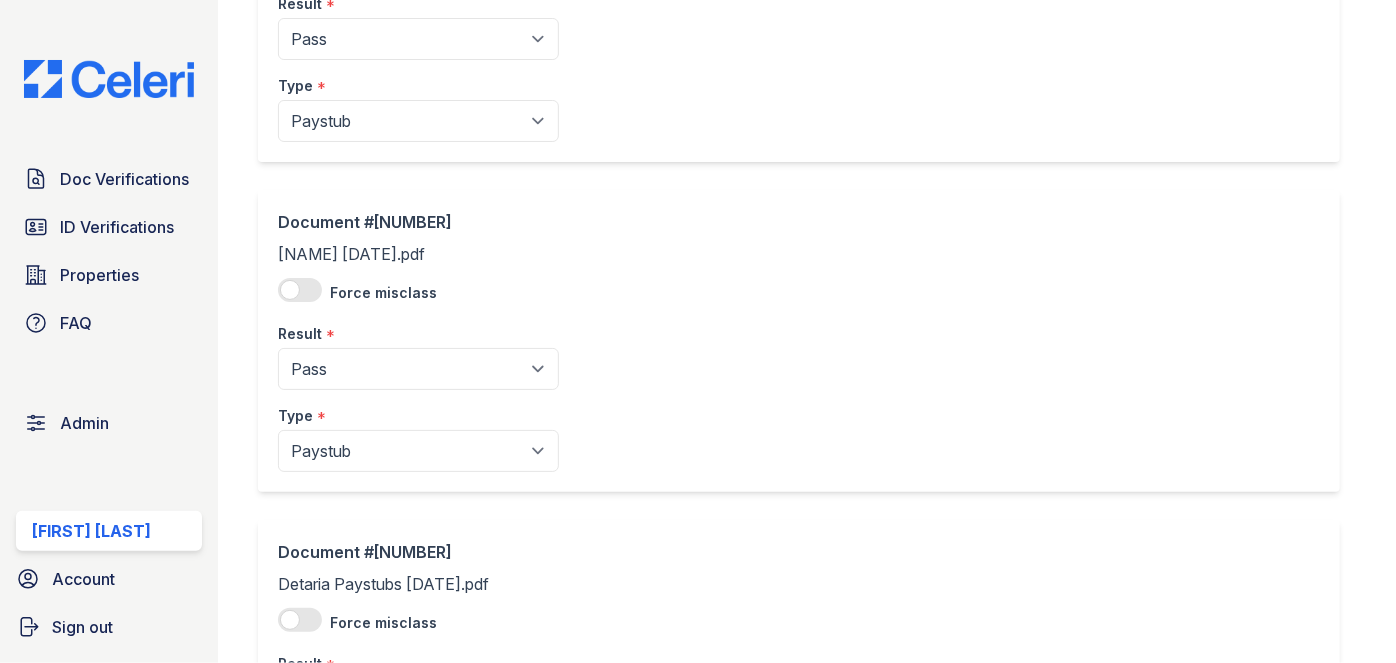 scroll, scrollTop: 636, scrollLeft: 0, axis: vertical 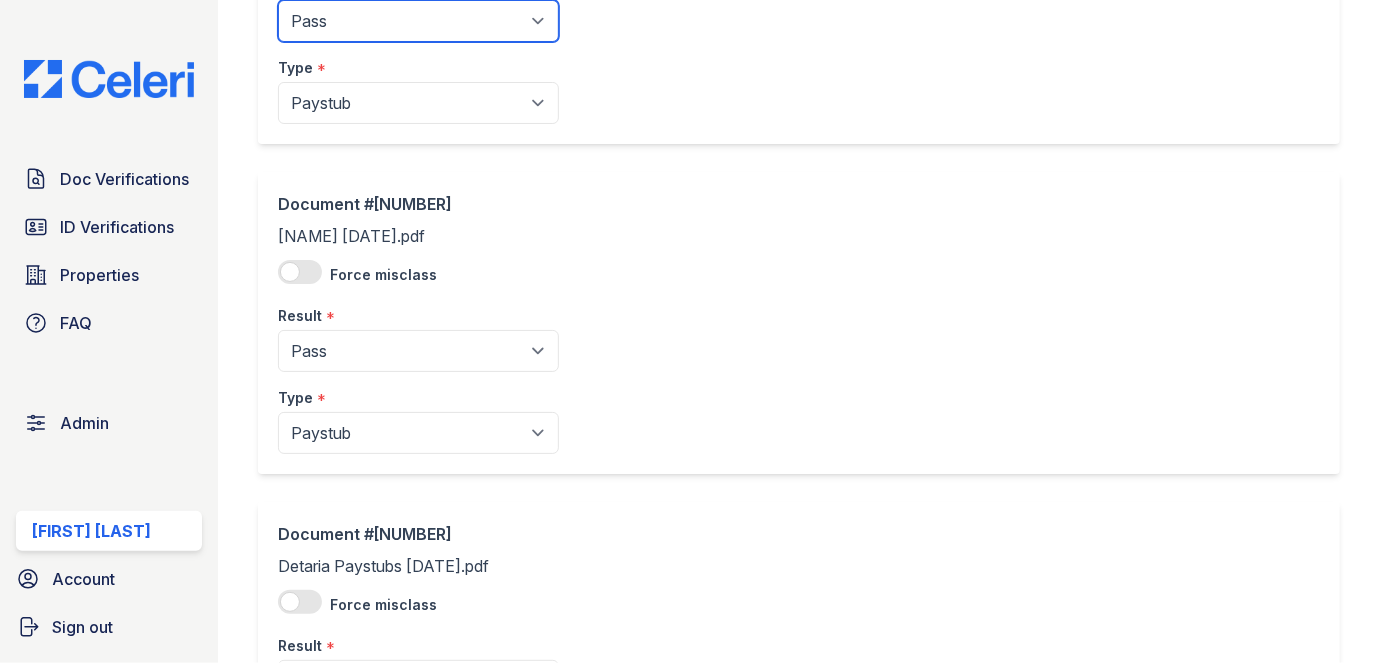 click on "Pending
Sent
Started
Processing
Pass
Fail
Caution
Error
N/A" at bounding box center [418, 21] 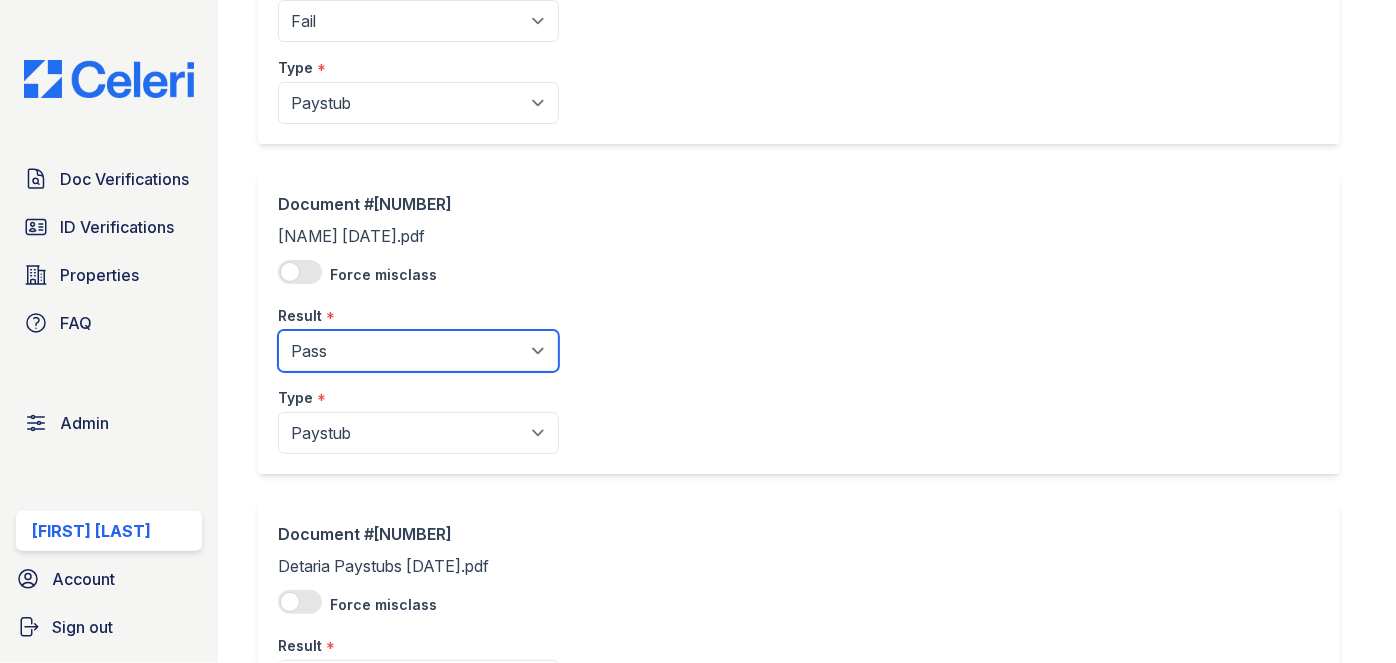 click on "Pending
Sent
Started
Processing
Pass
Fail
Caution
Error
N/A" at bounding box center [418, 351] 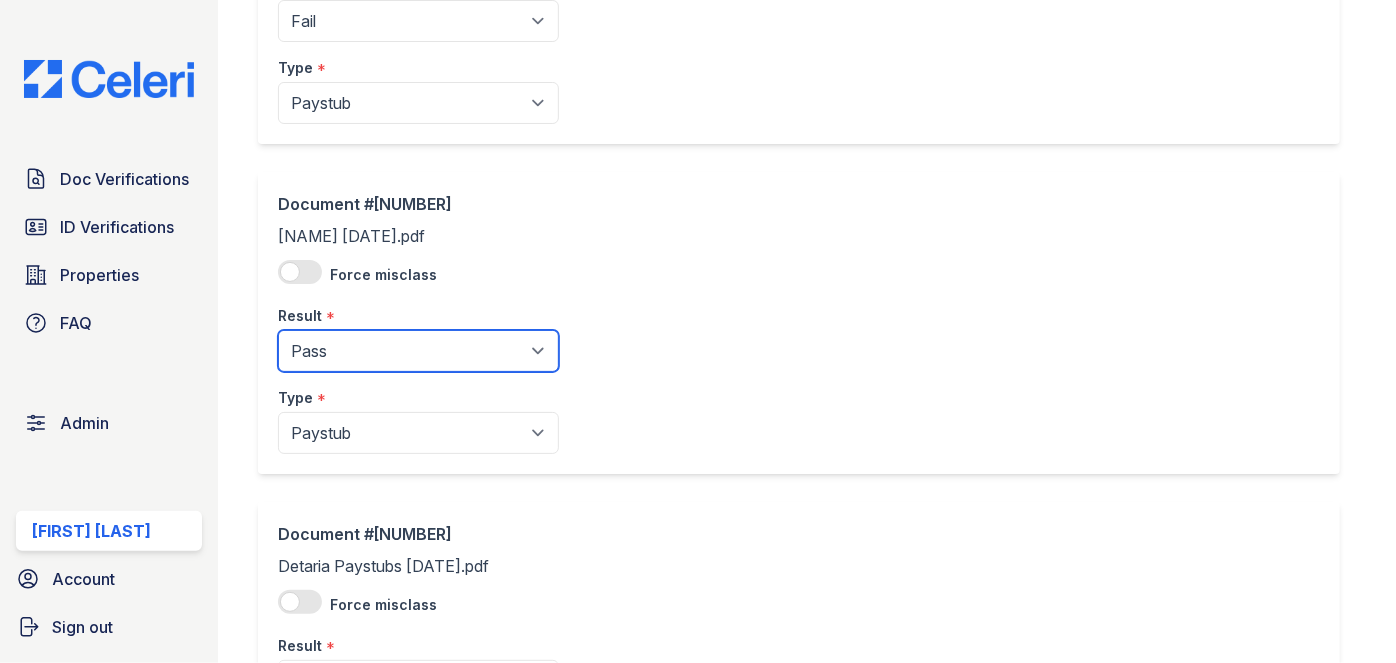 select on "fail" 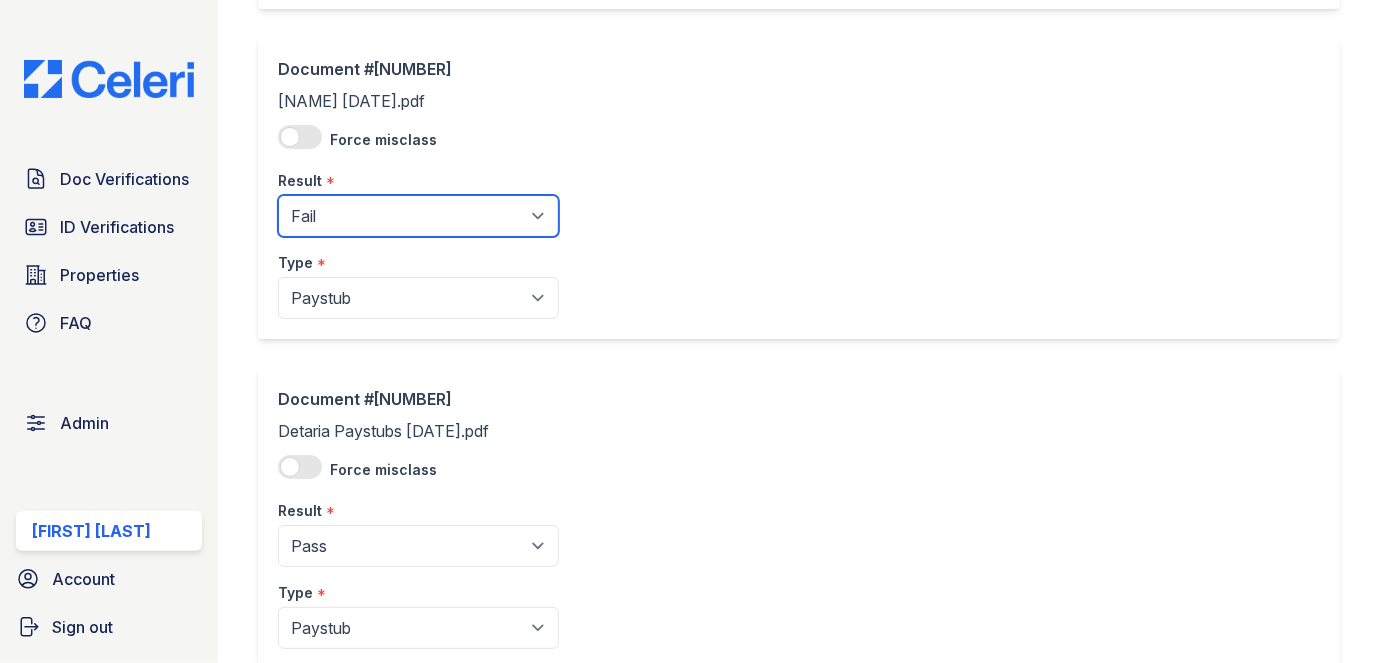 scroll, scrollTop: 902, scrollLeft: 0, axis: vertical 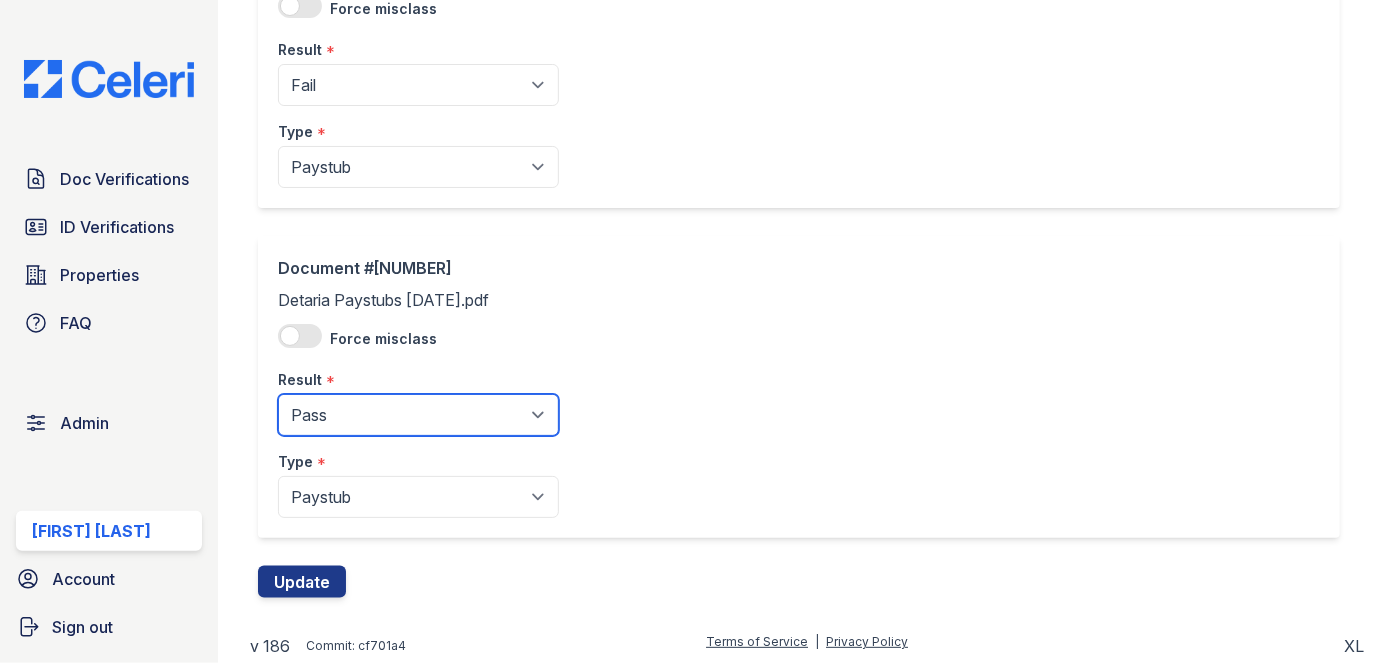 click on "Pending
Sent
Started
Processing
Pass
Fail
Caution
Error
N/A" at bounding box center (418, 415) 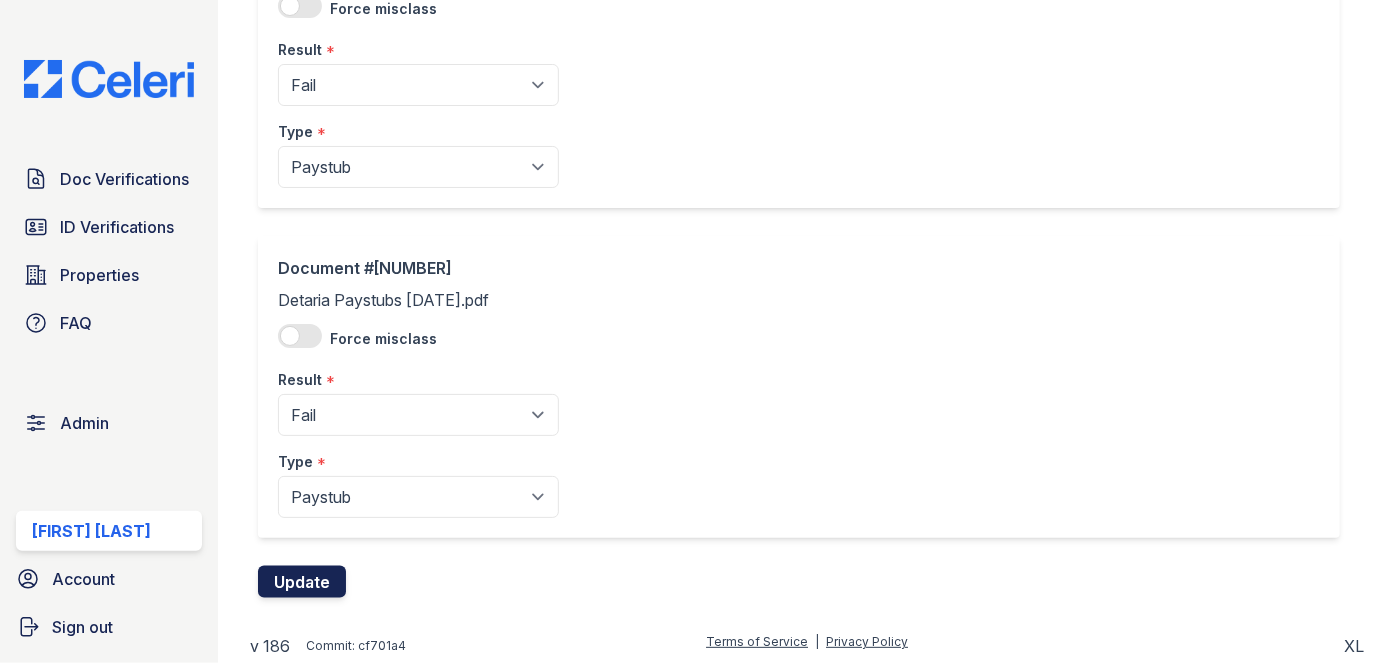 click on "Update" at bounding box center [302, 582] 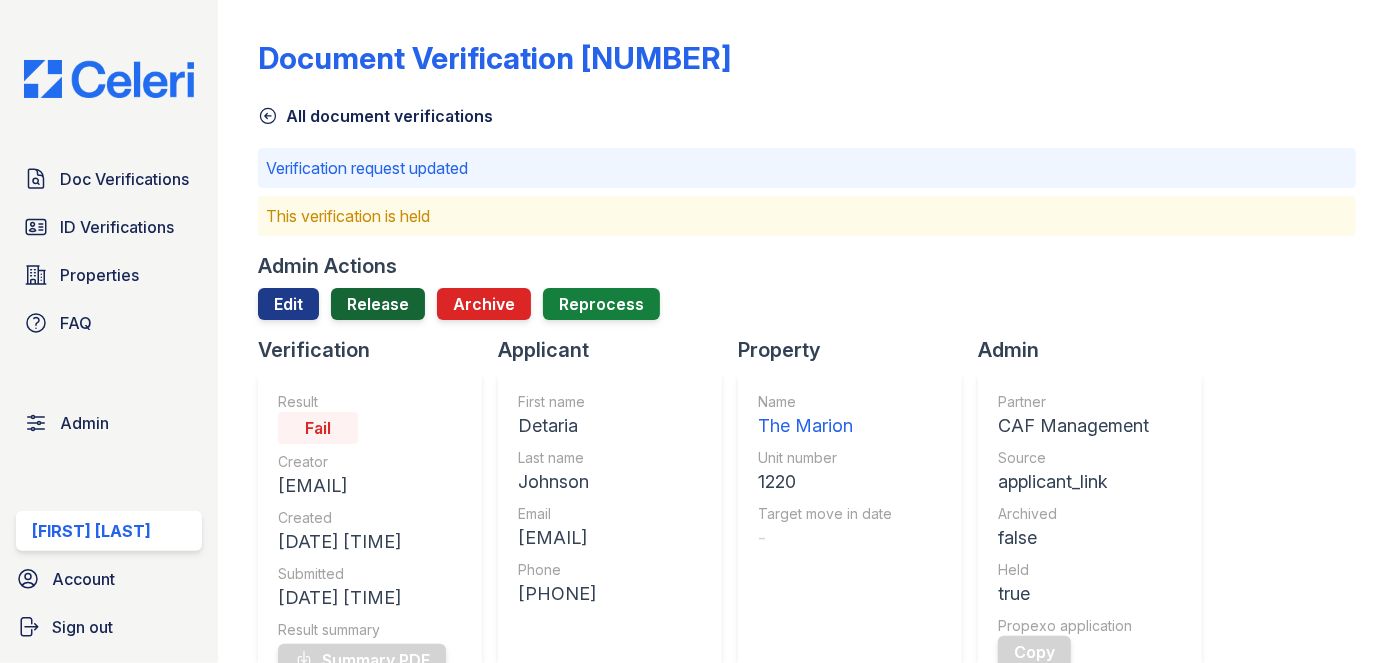 click on "Release" at bounding box center (378, 304) 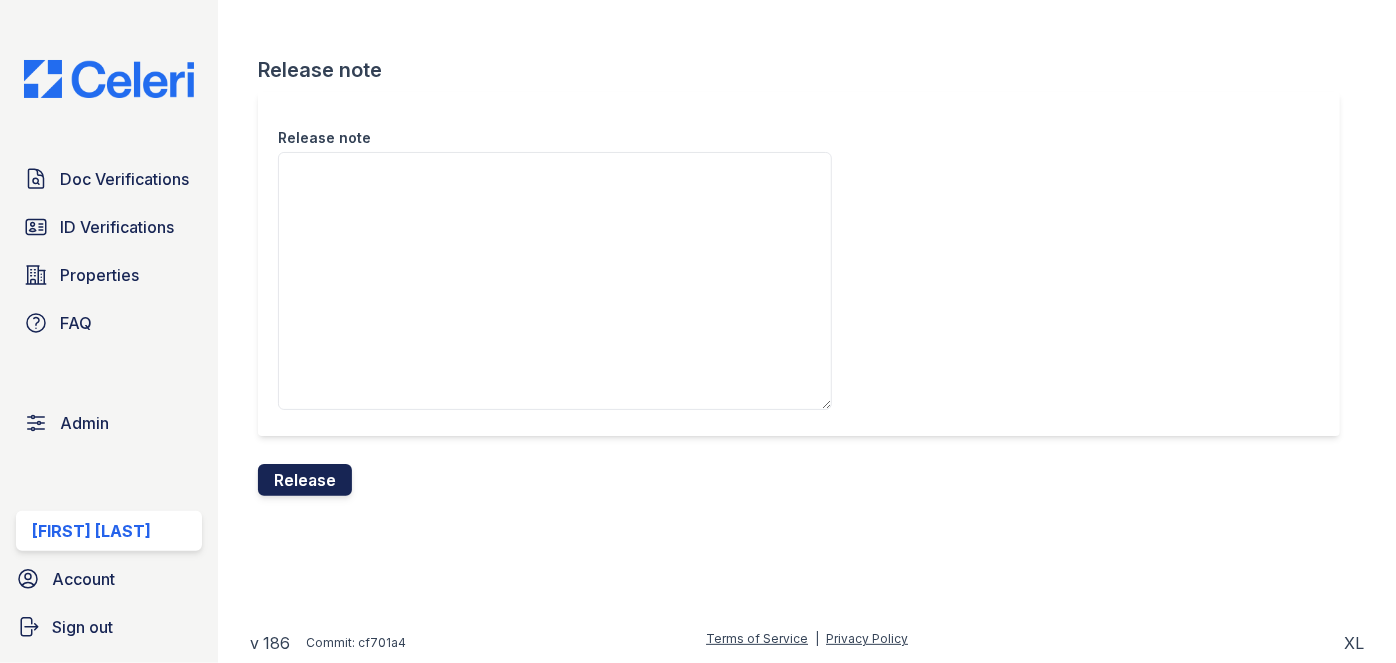 click on "Release" at bounding box center (305, 480) 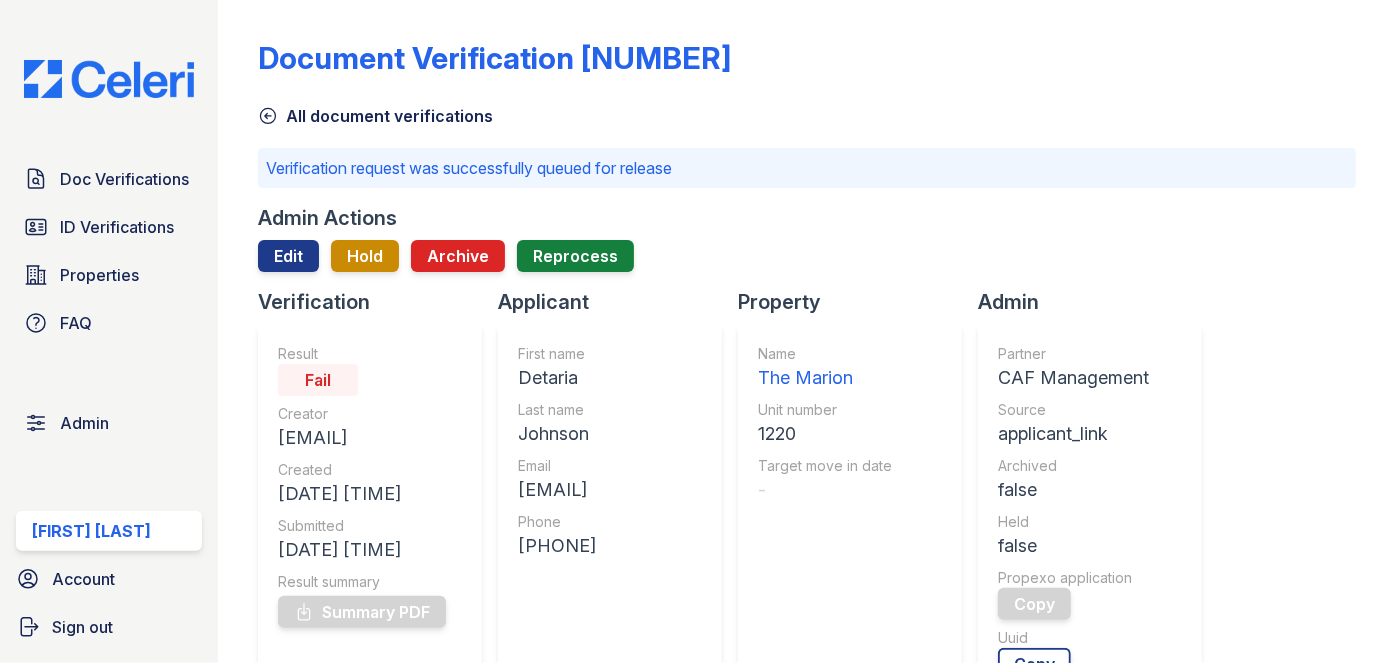 click on "Detaria" at bounding box center (557, 378) 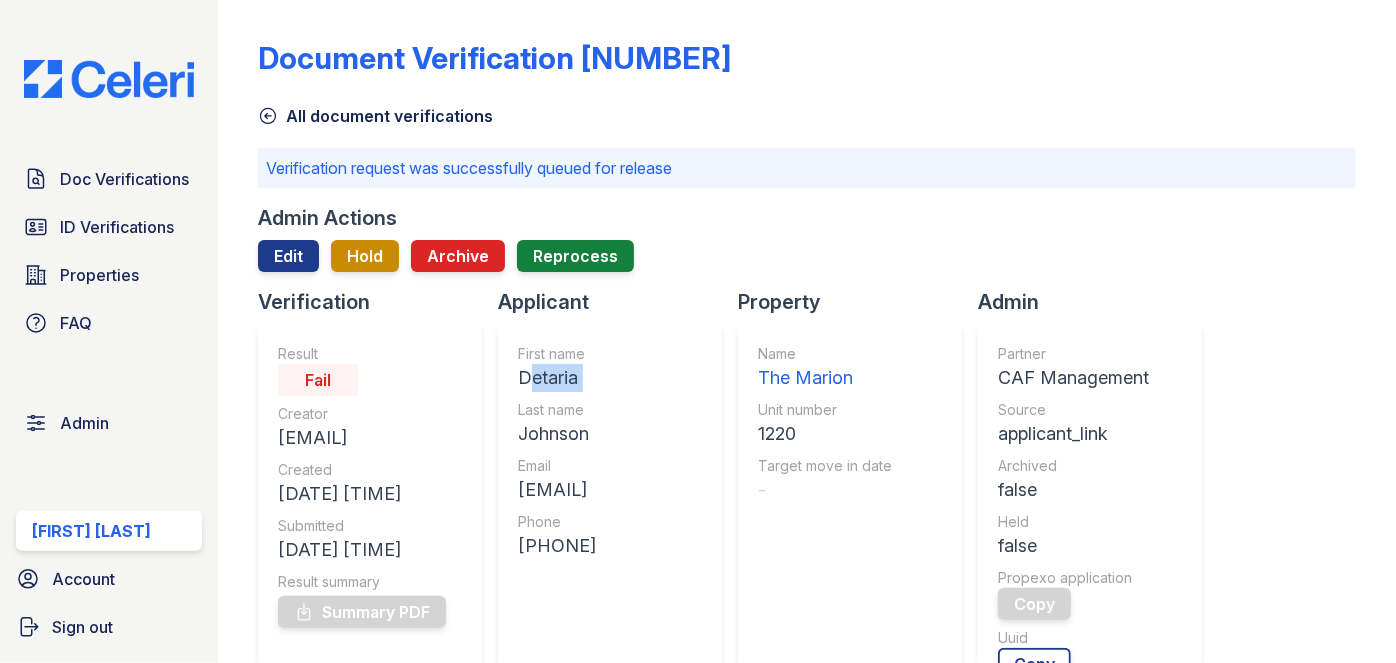 click on "Detaria" at bounding box center (557, 378) 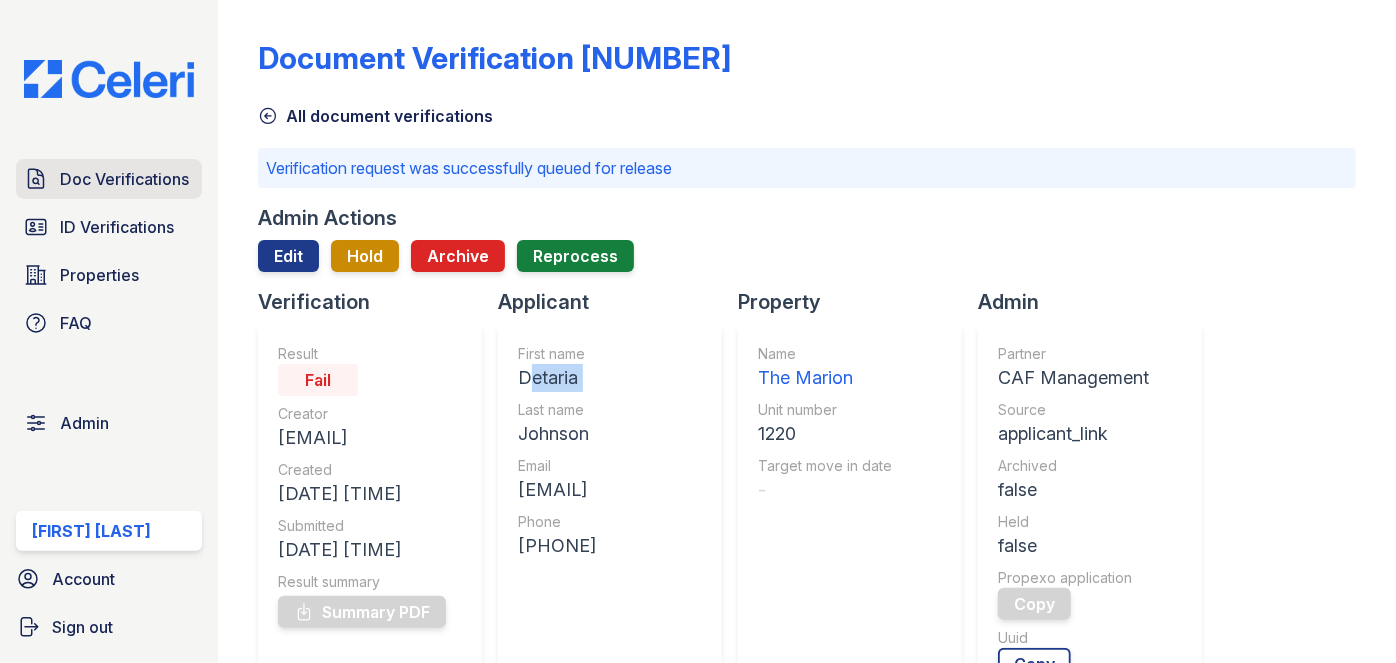 click on "Doc Verifications" at bounding box center [109, 179] 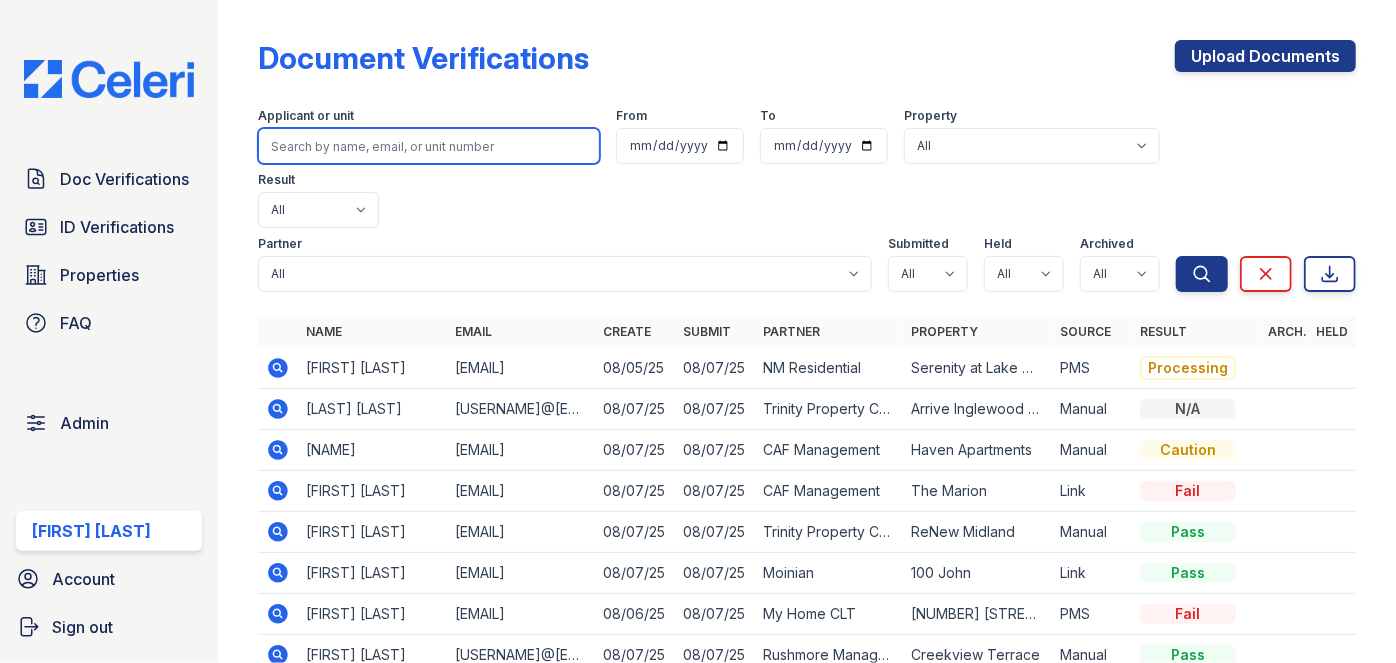 click at bounding box center (429, 146) 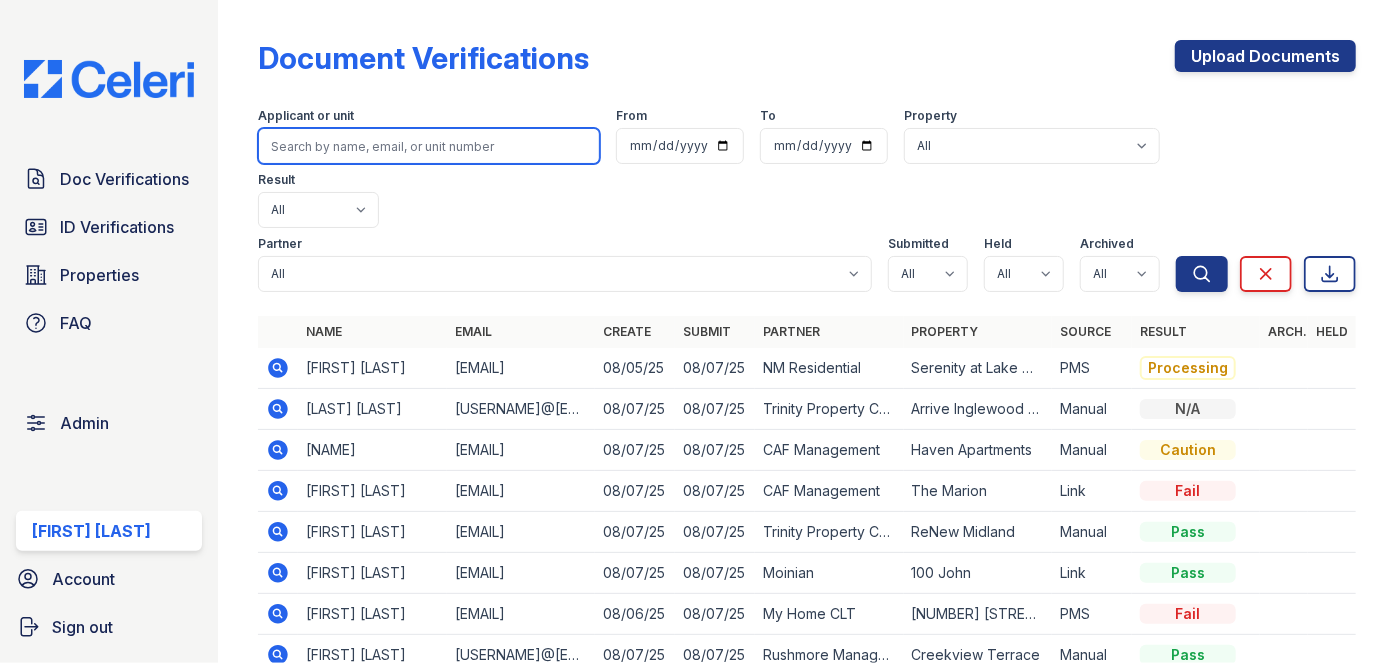 paste on "Detaria" 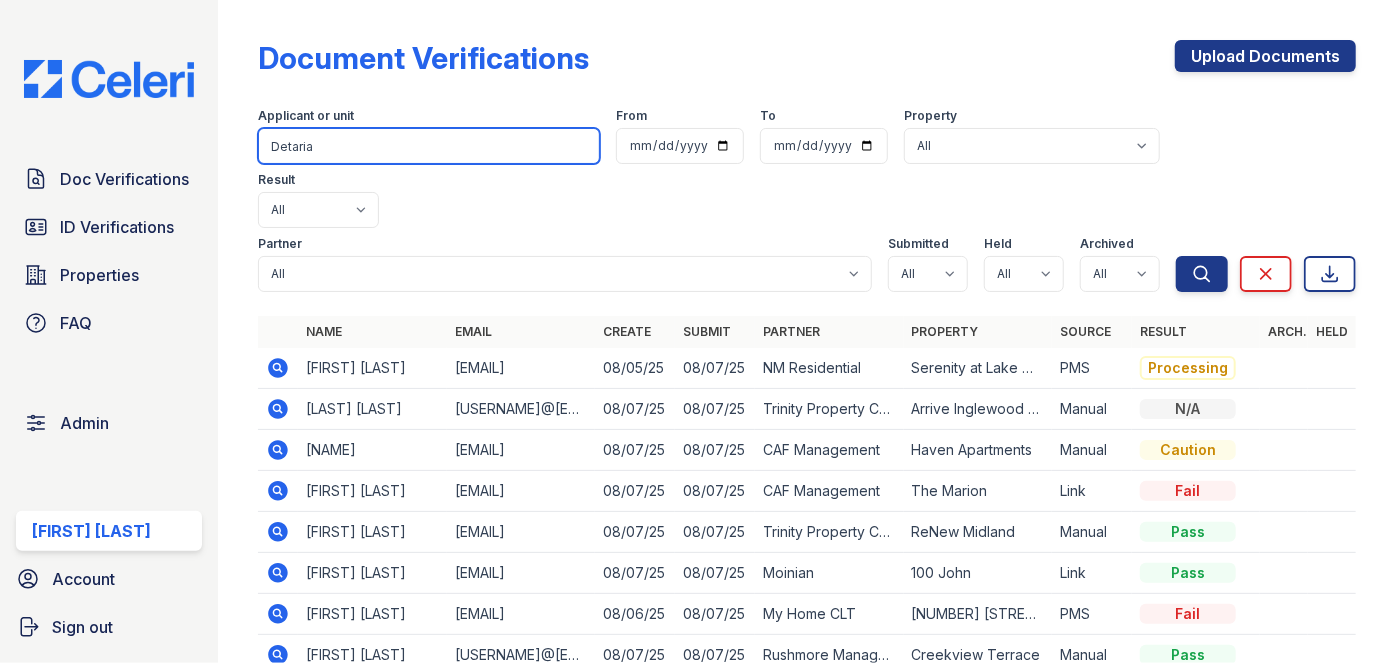 type on "Detaria" 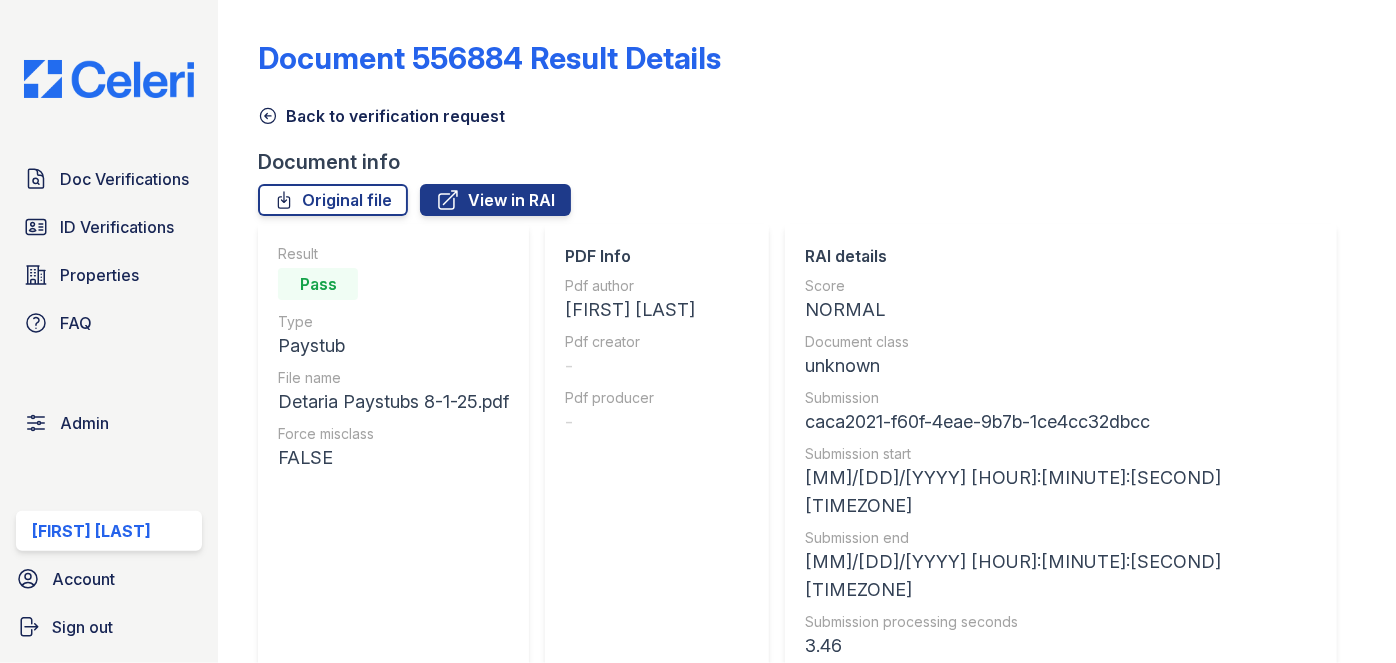 scroll, scrollTop: 0, scrollLeft: 0, axis: both 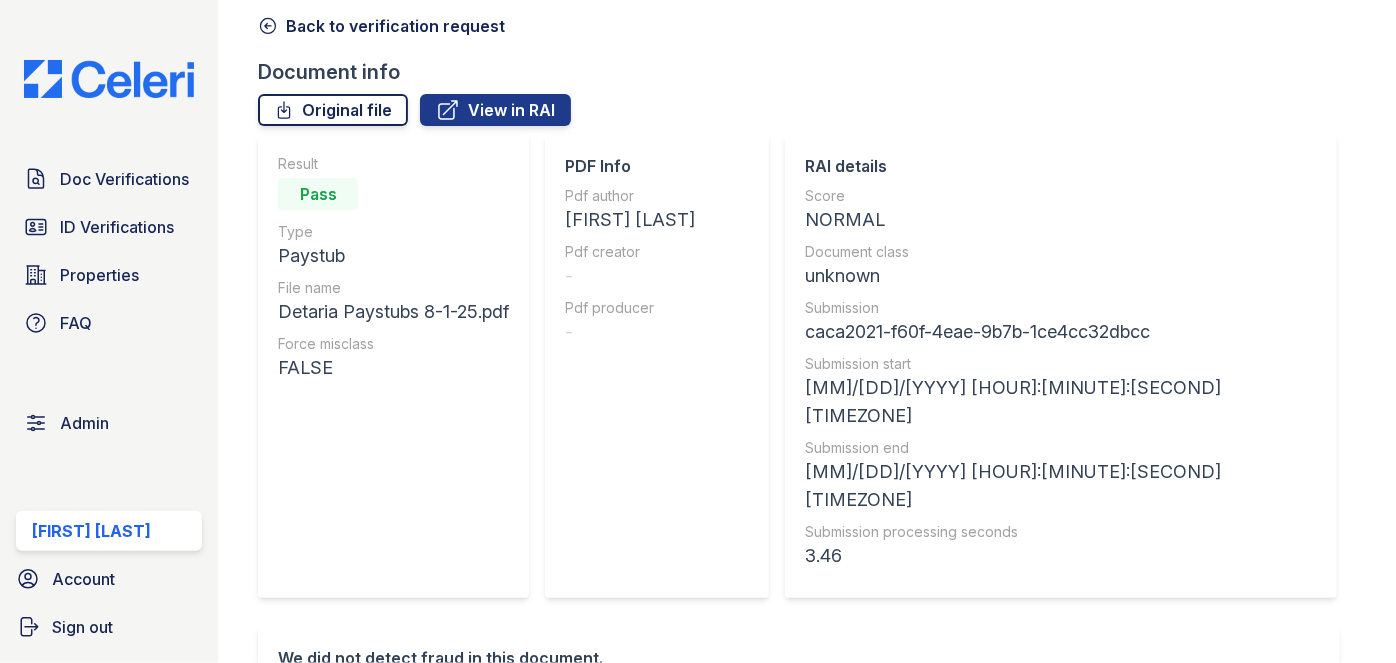 click on "Original file" at bounding box center (333, 110) 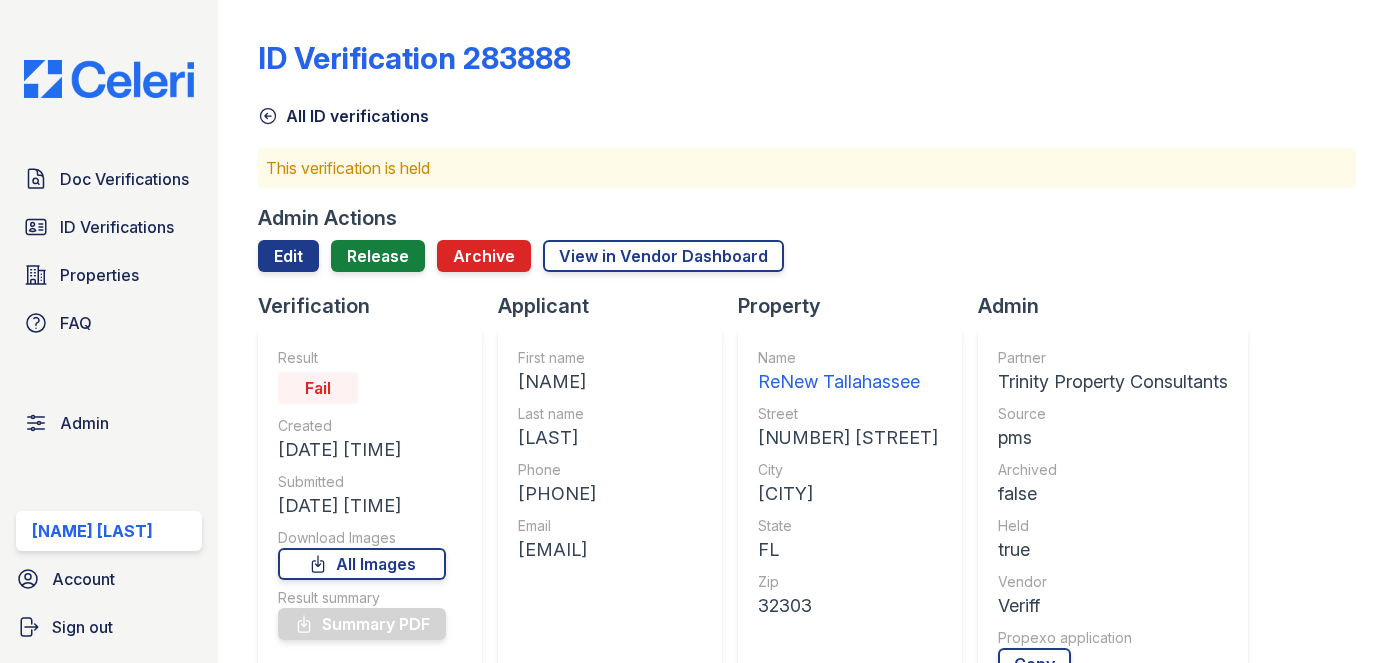 scroll, scrollTop: 0, scrollLeft: 0, axis: both 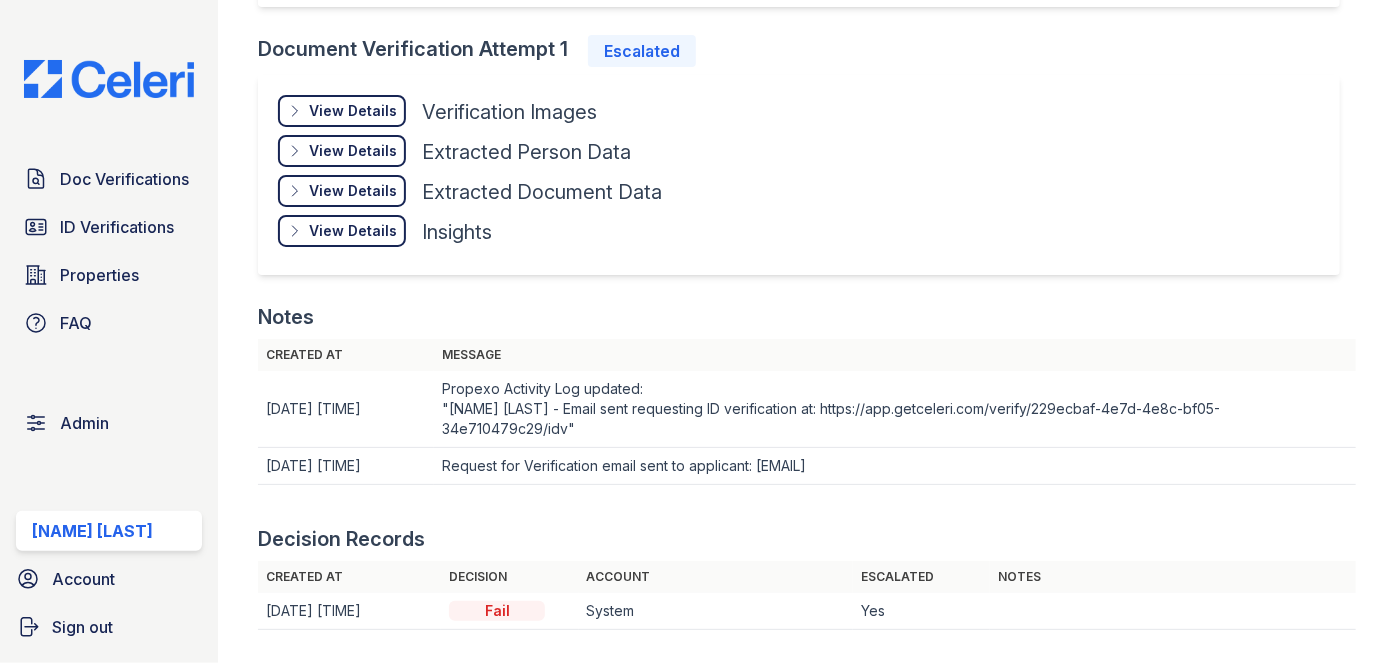 click on "View Details
Details" at bounding box center [342, 111] 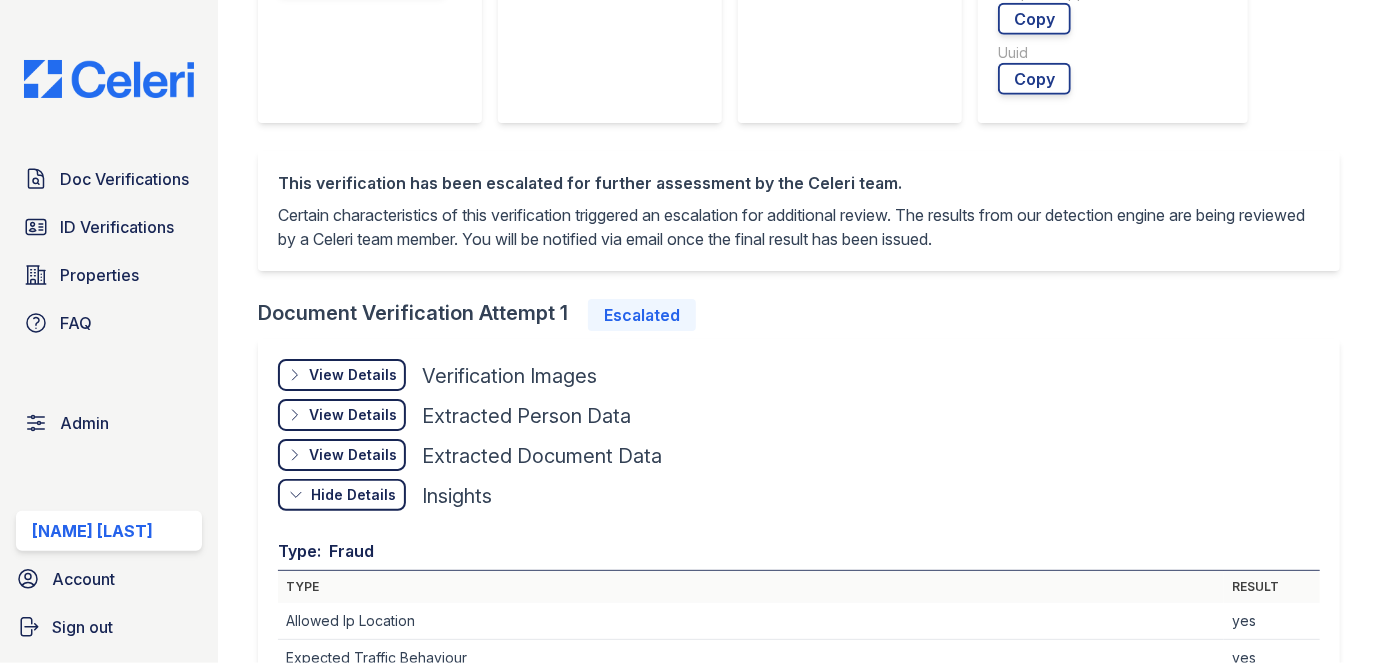 scroll, scrollTop: 636, scrollLeft: 0, axis: vertical 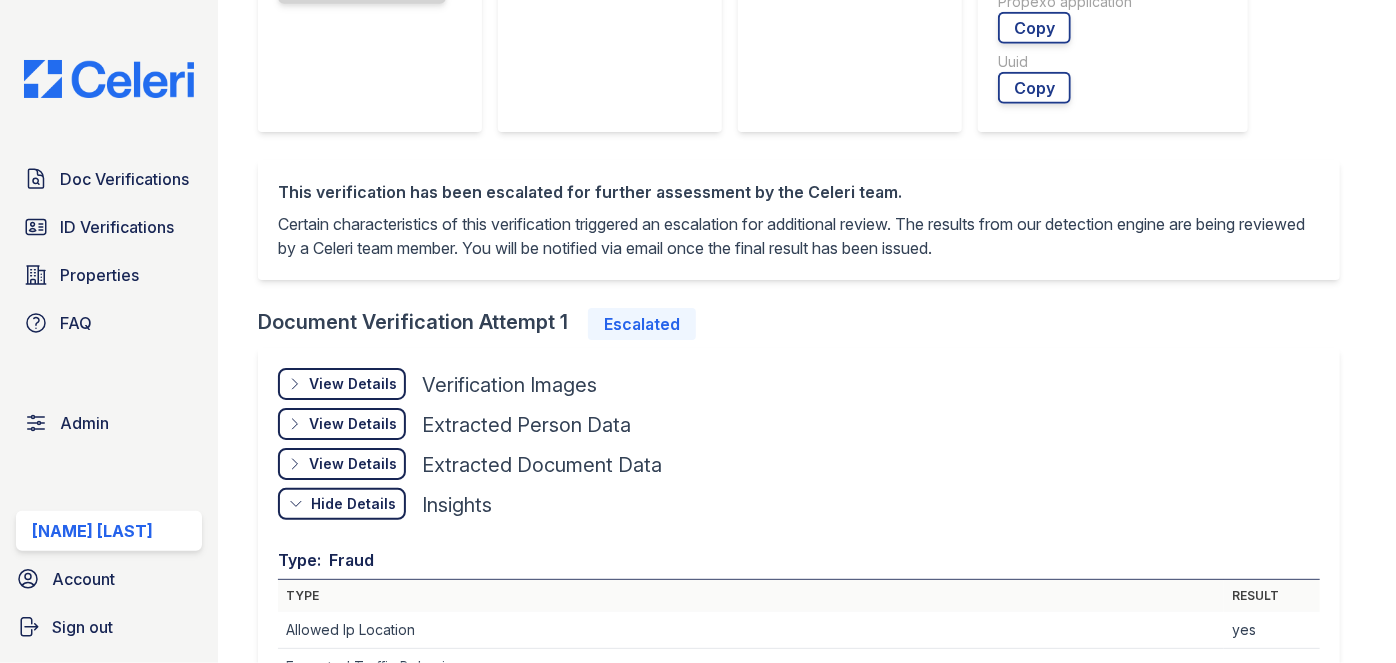 click on "View Details
Details" at bounding box center (342, 384) 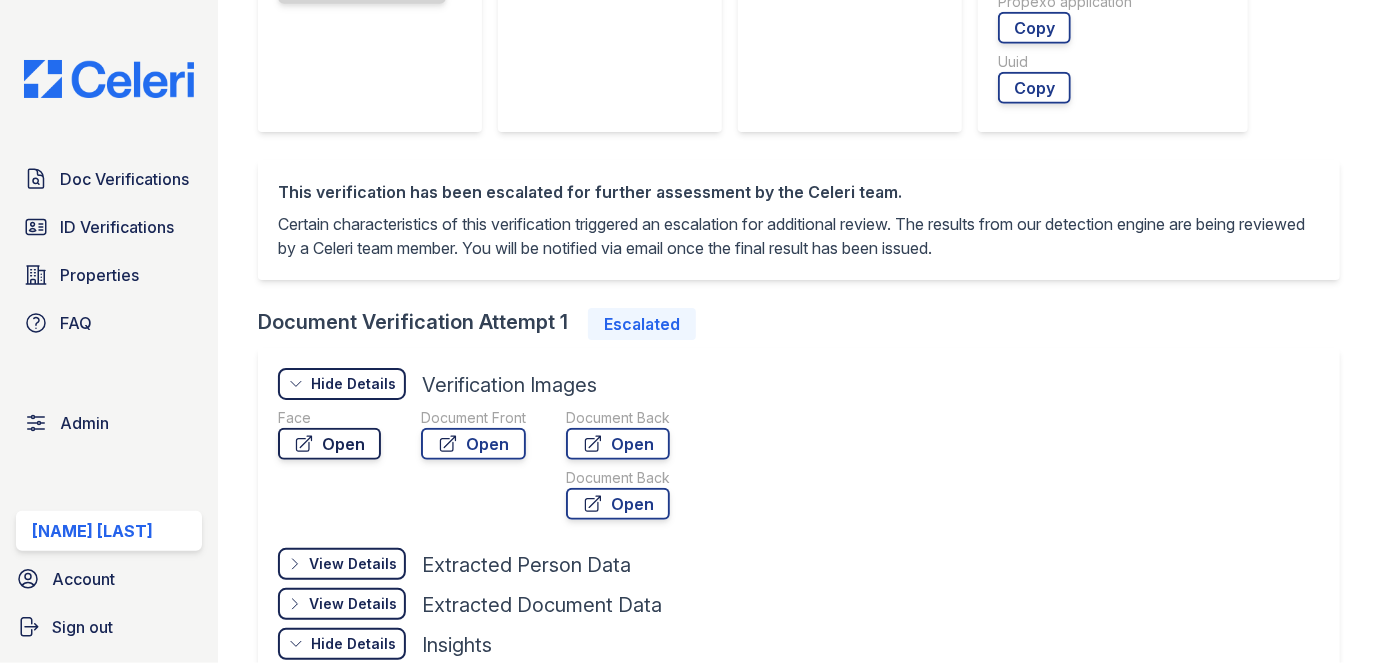 click on "Open" at bounding box center (329, 444) 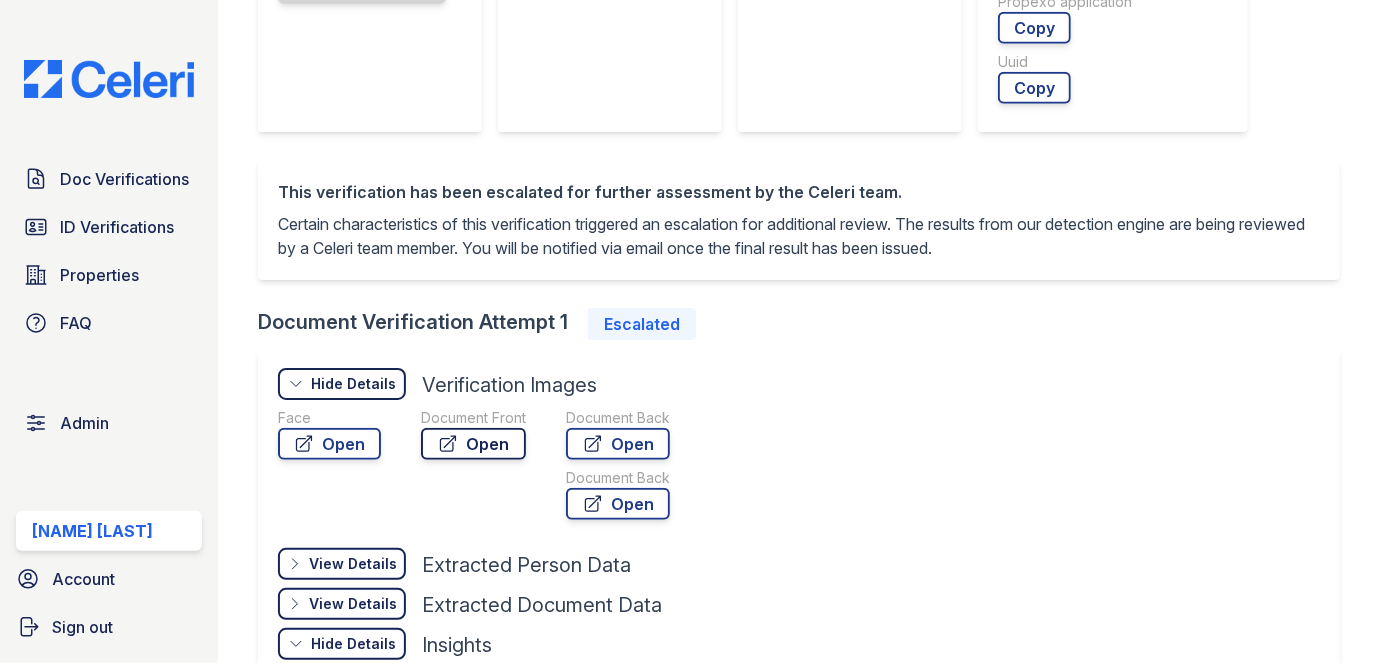 click on "Open" at bounding box center [473, 444] 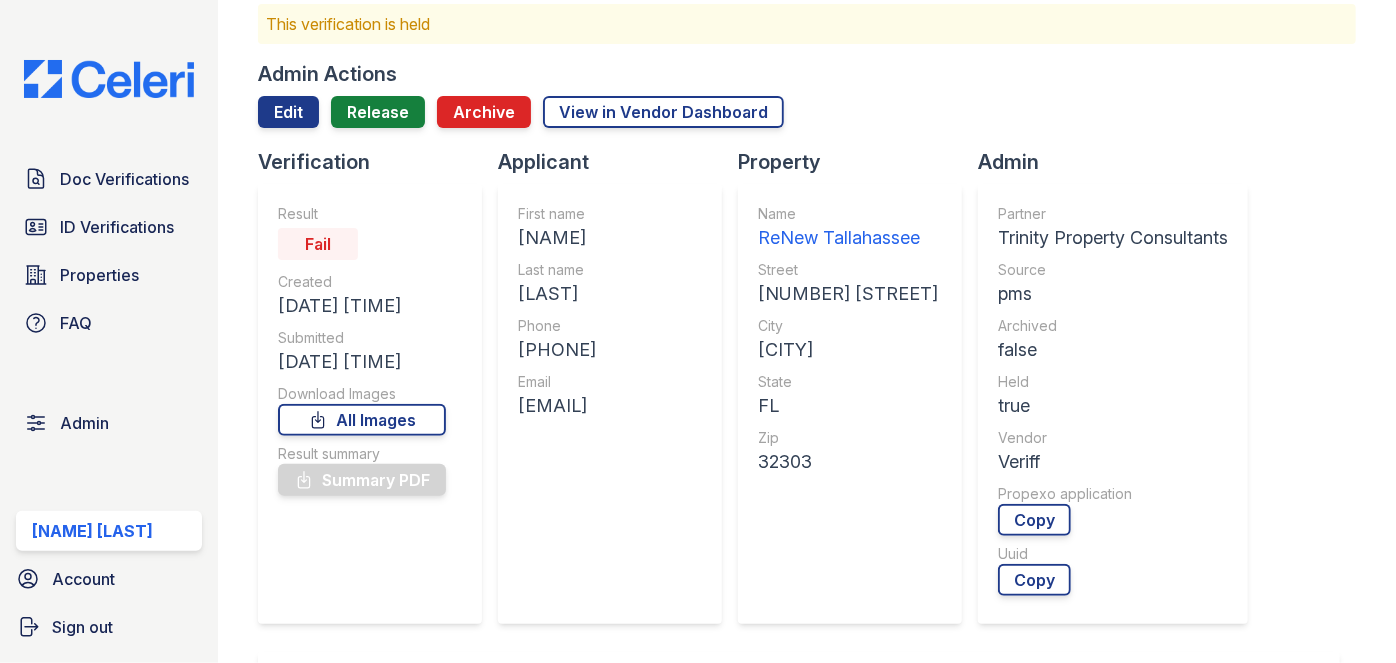 scroll, scrollTop: 0, scrollLeft: 0, axis: both 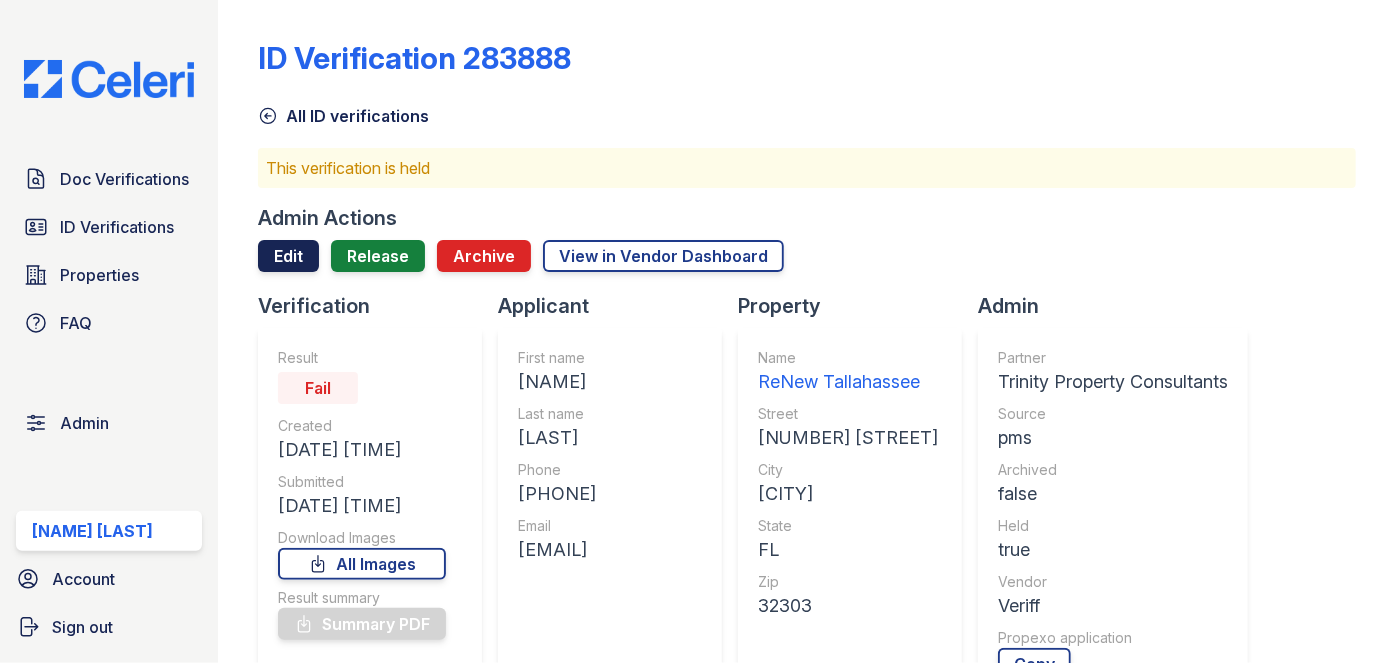 click on "Edit" at bounding box center [288, 256] 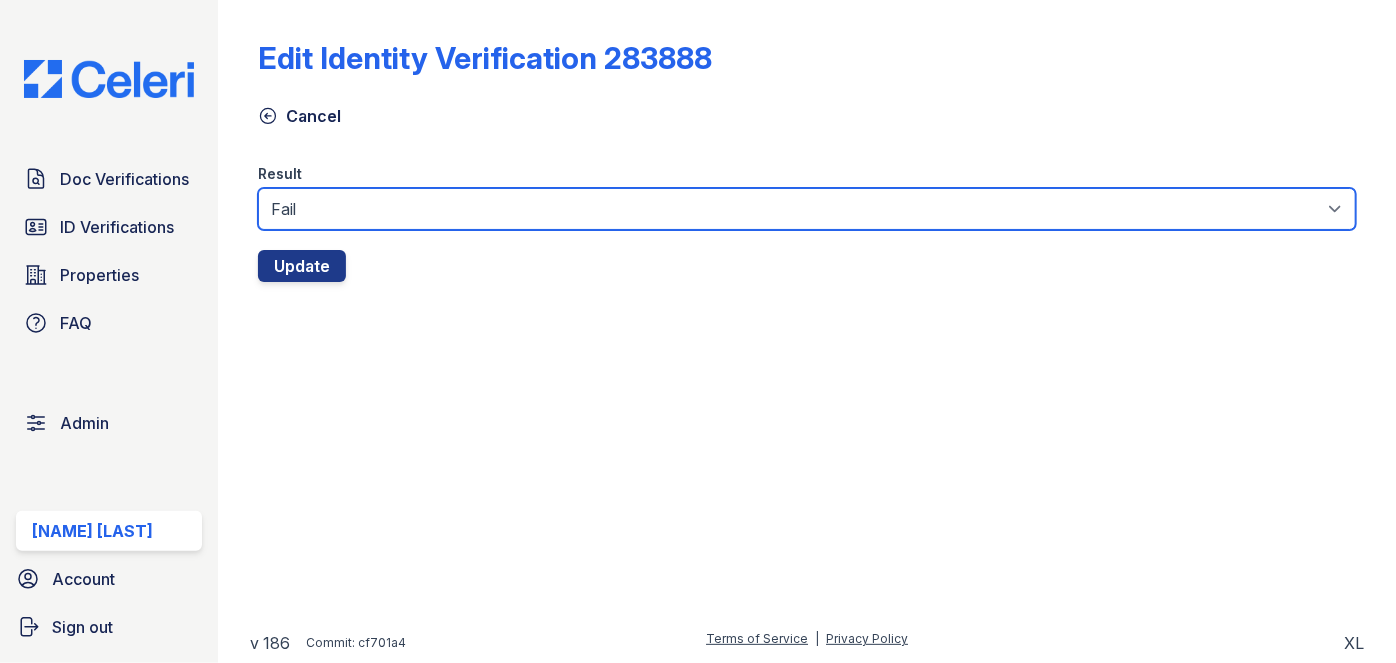 click on "Fail
Pass" at bounding box center [807, 209] 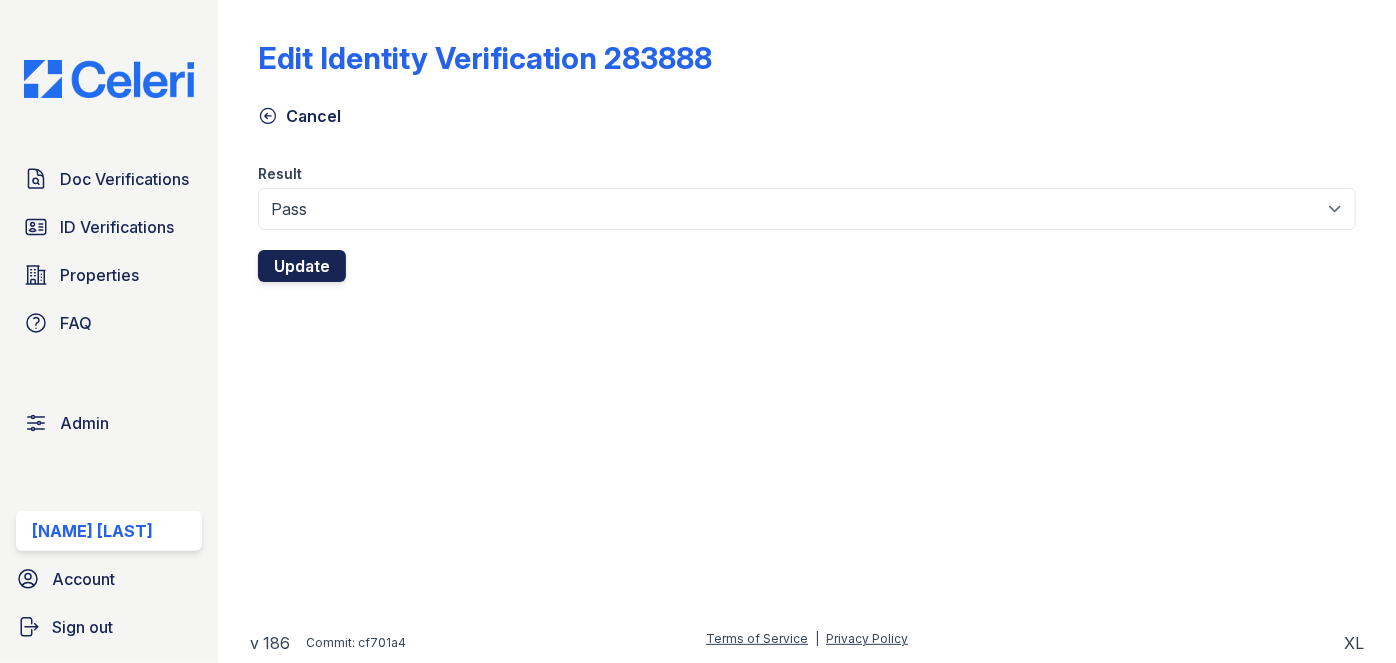 click on "Update" at bounding box center [302, 266] 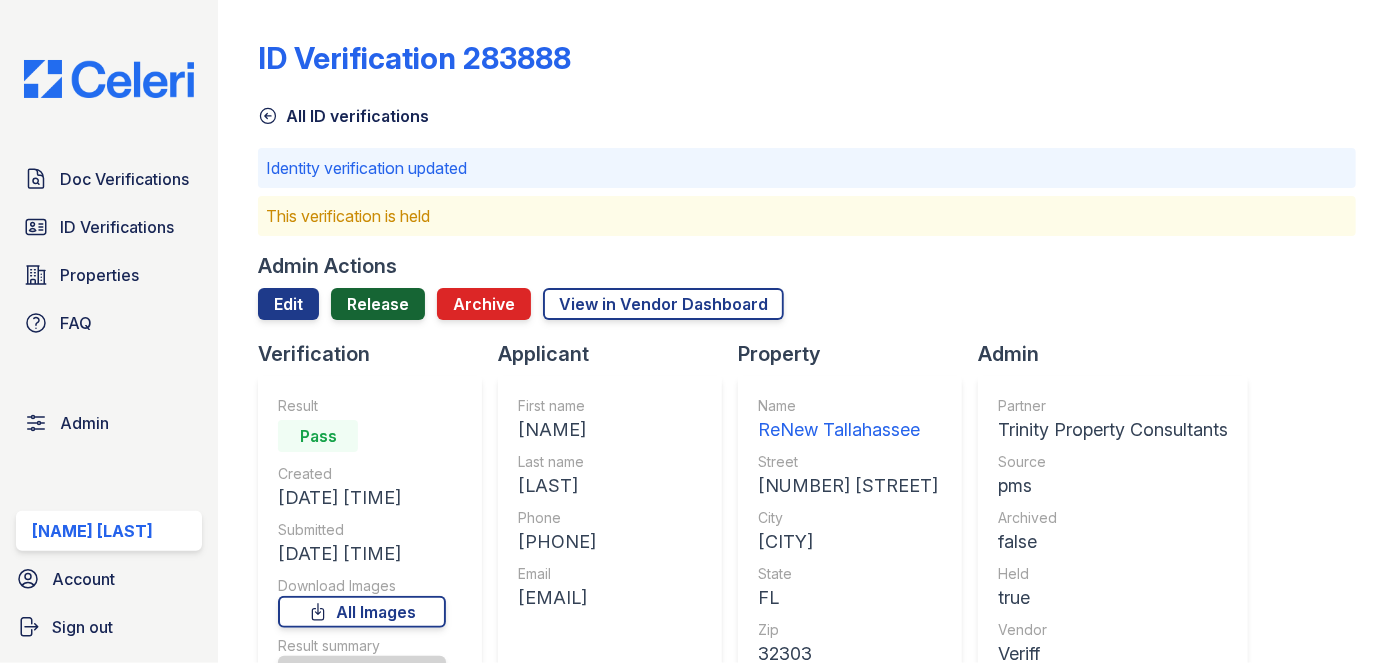 click on "Release" at bounding box center [378, 304] 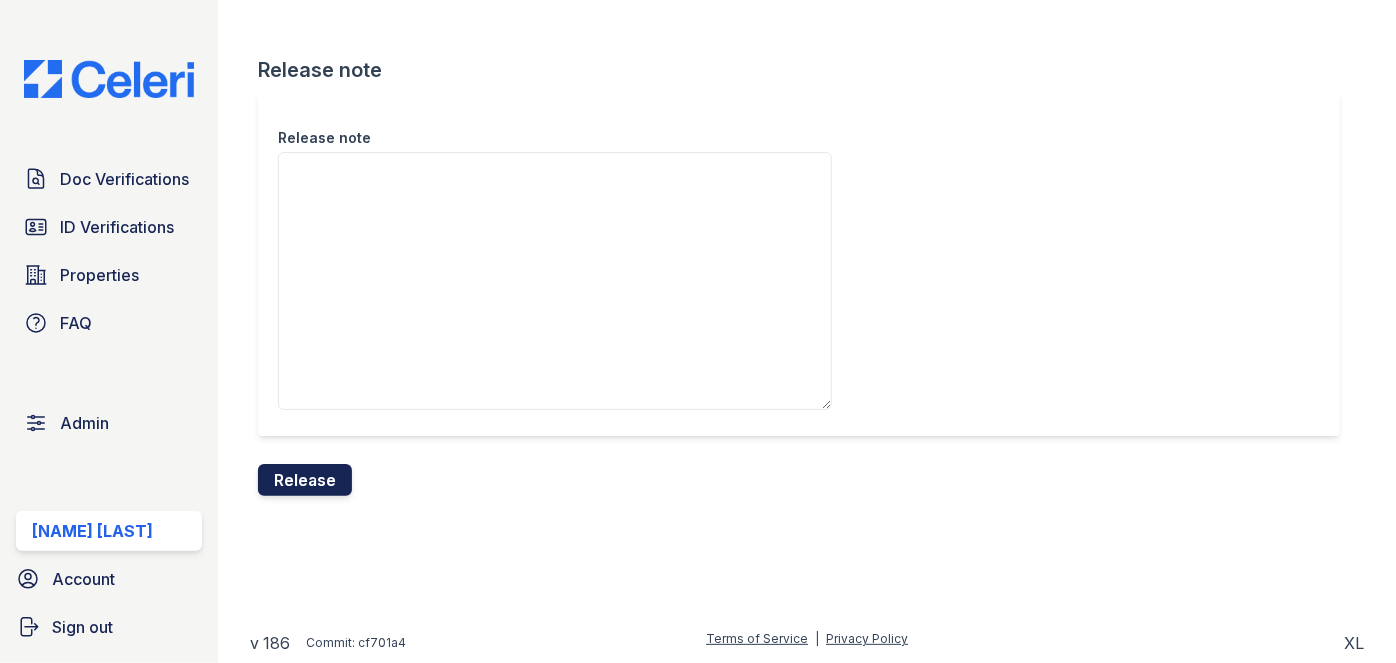 click on "Release" at bounding box center (305, 480) 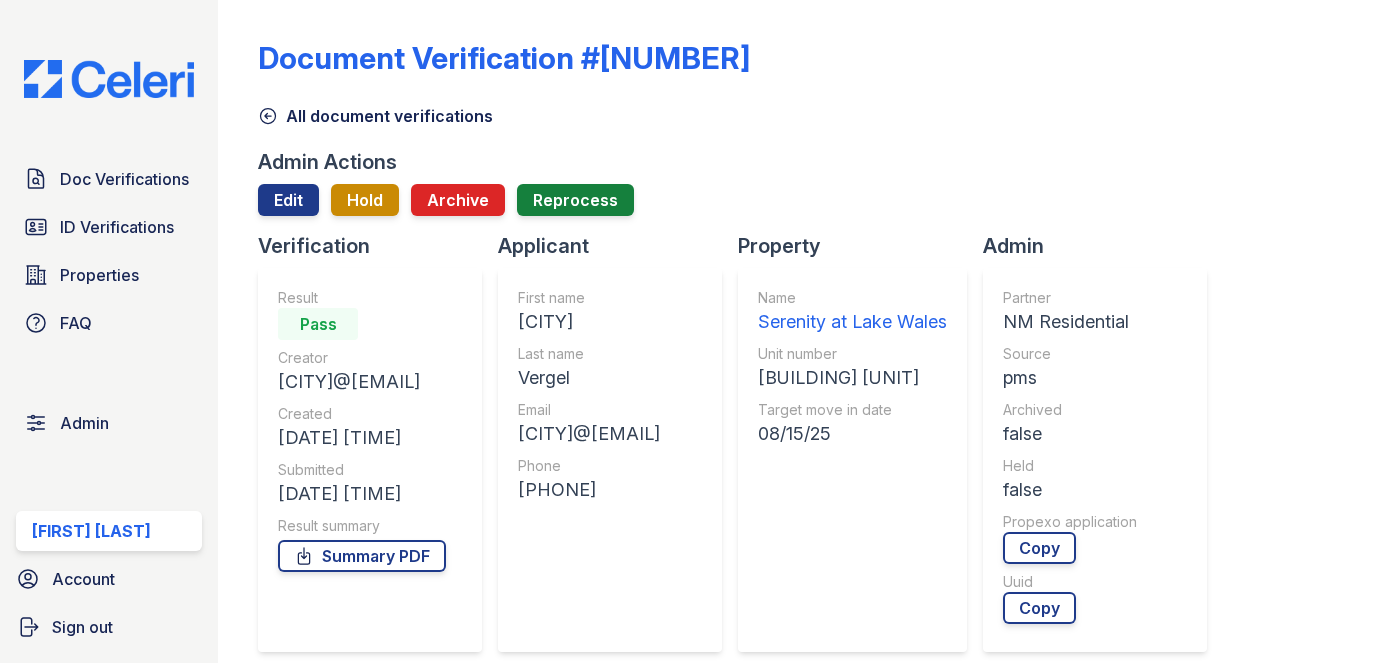 scroll, scrollTop: 0, scrollLeft: 0, axis: both 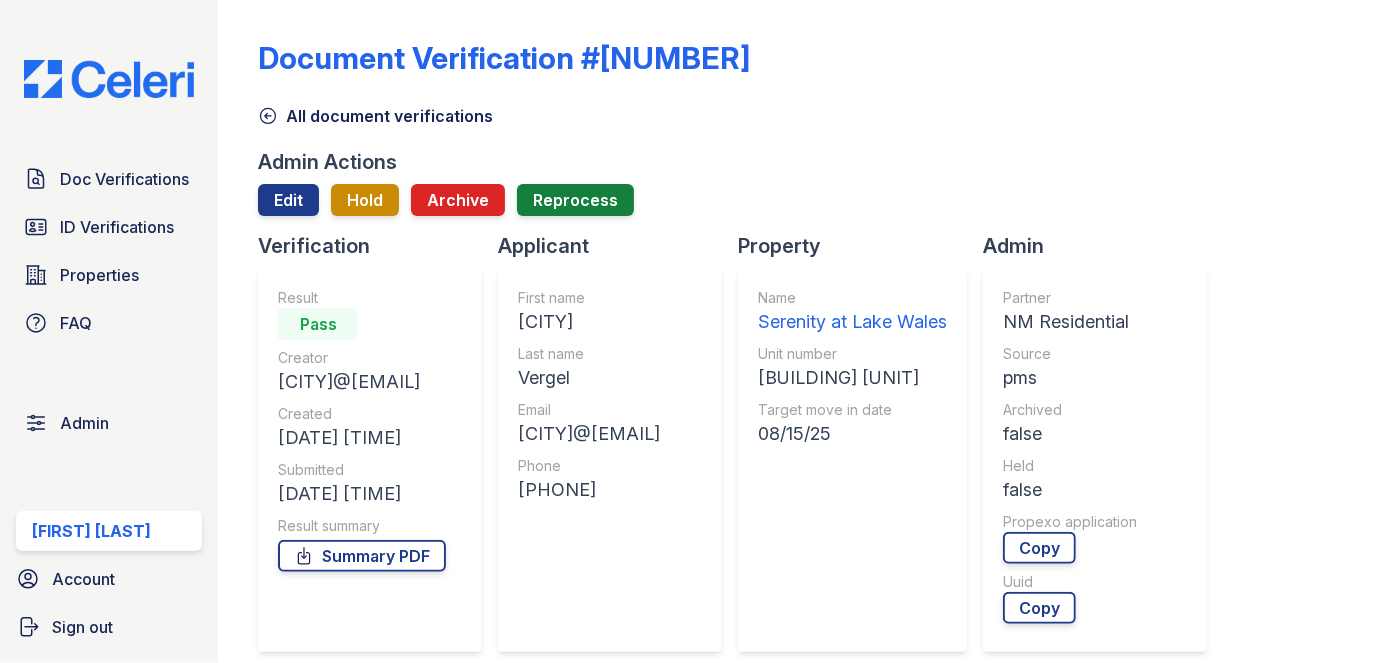 click on "Doc Verifications" at bounding box center [124, 179] 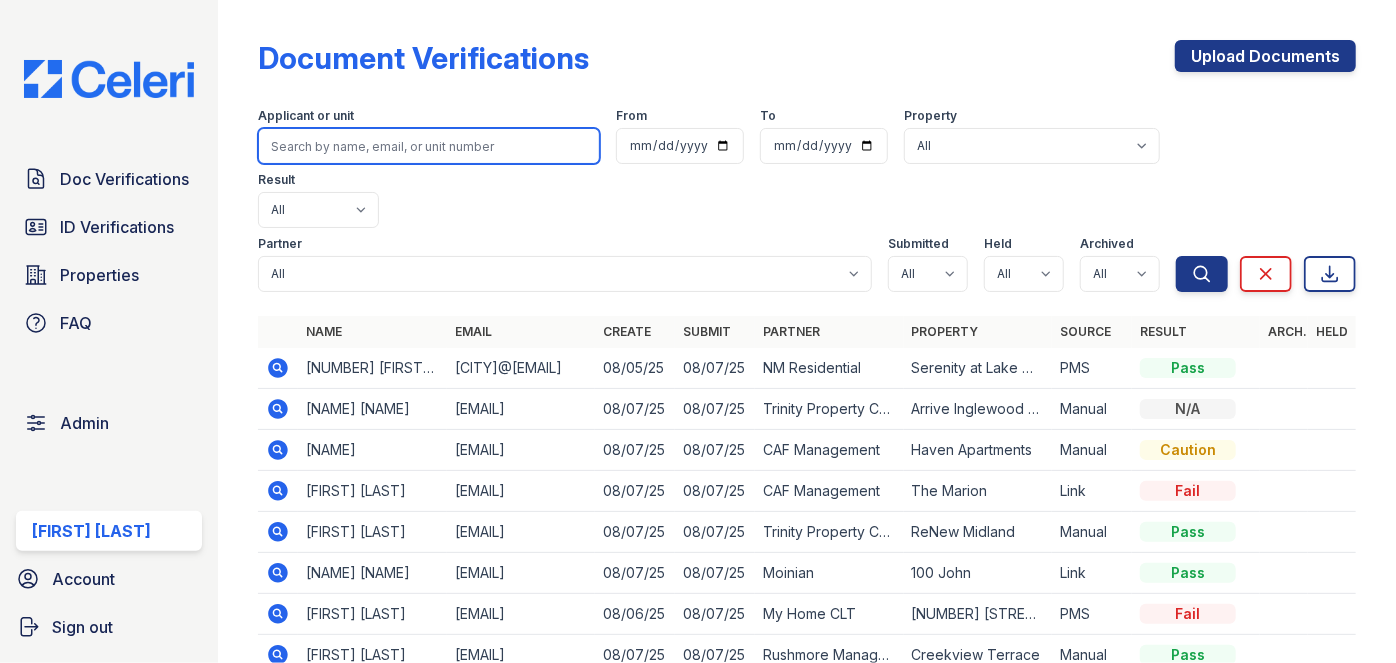 click at bounding box center (429, 146) 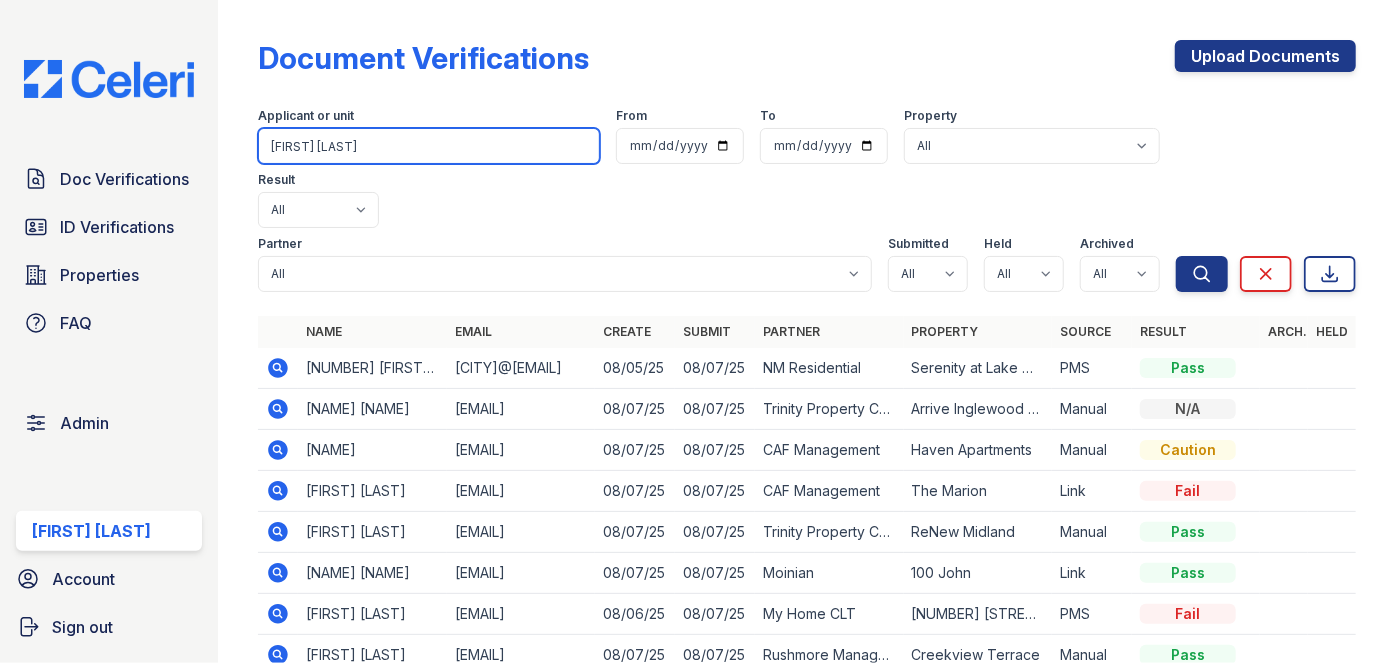 type on "Kathryn Snyder" 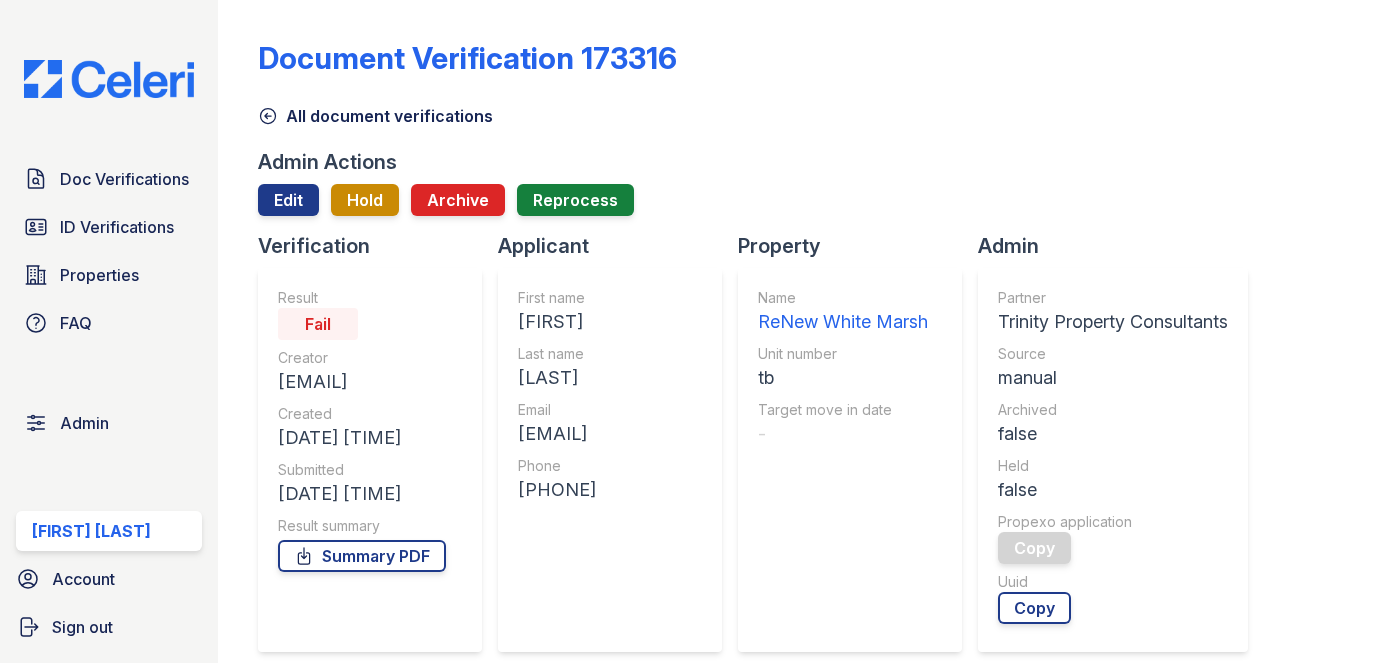 scroll, scrollTop: 0, scrollLeft: 0, axis: both 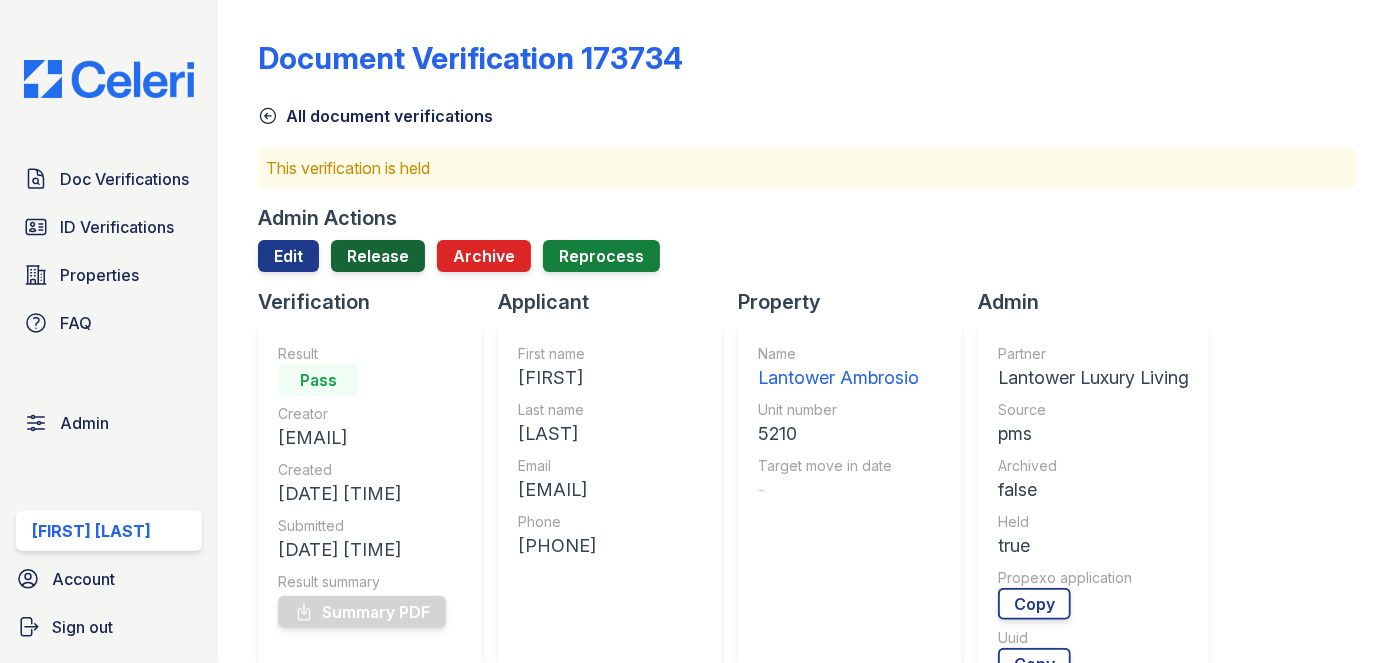 click on "Release" at bounding box center (378, 256) 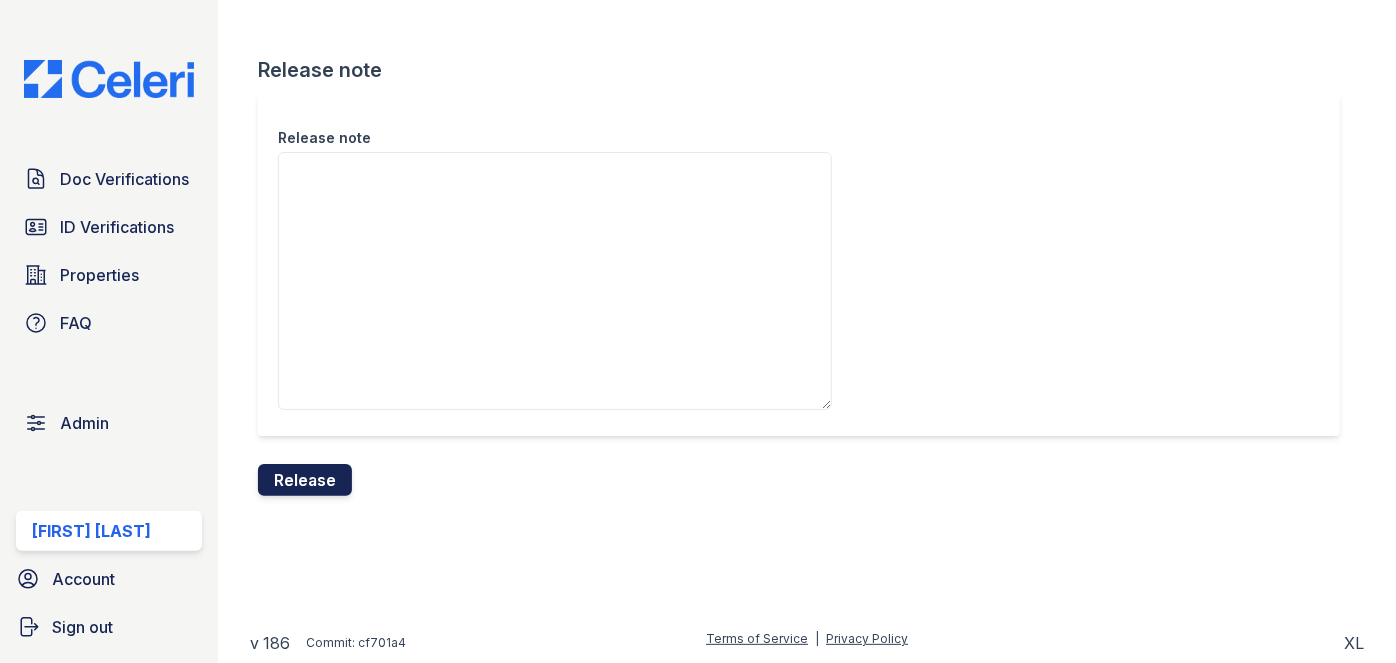 click on "Release" at bounding box center (305, 480) 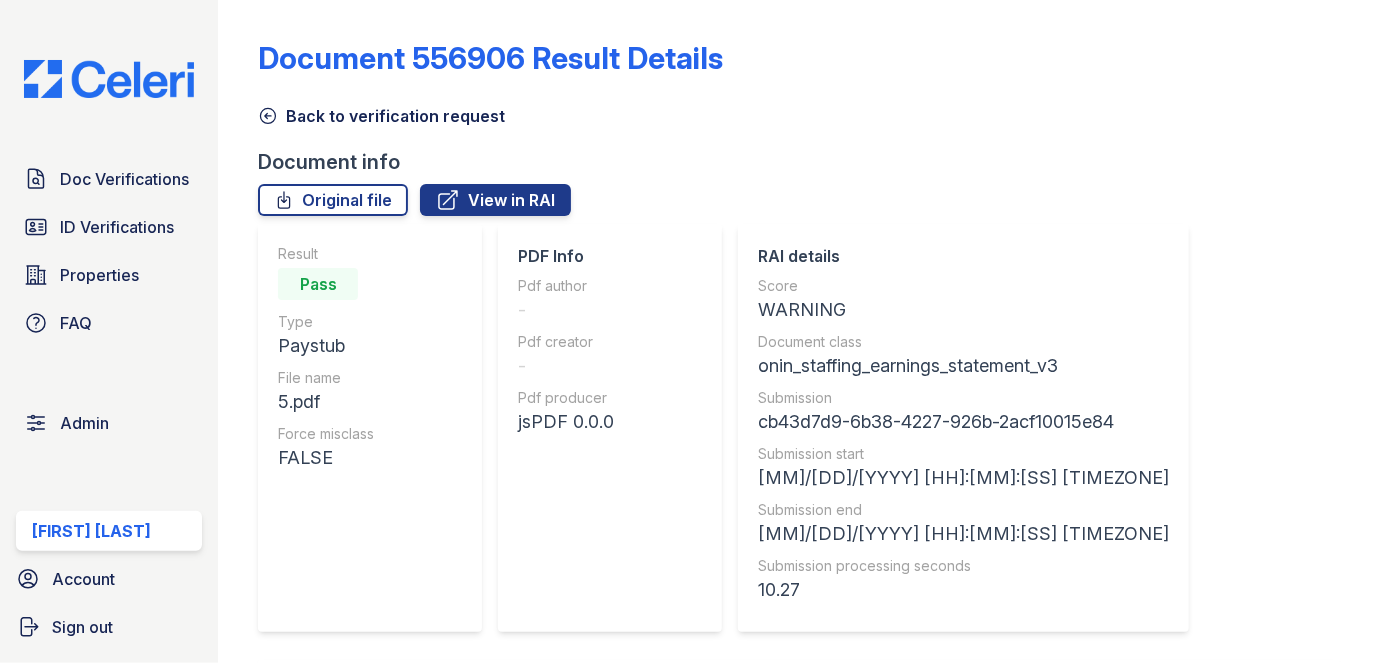 scroll, scrollTop: 0, scrollLeft: 0, axis: both 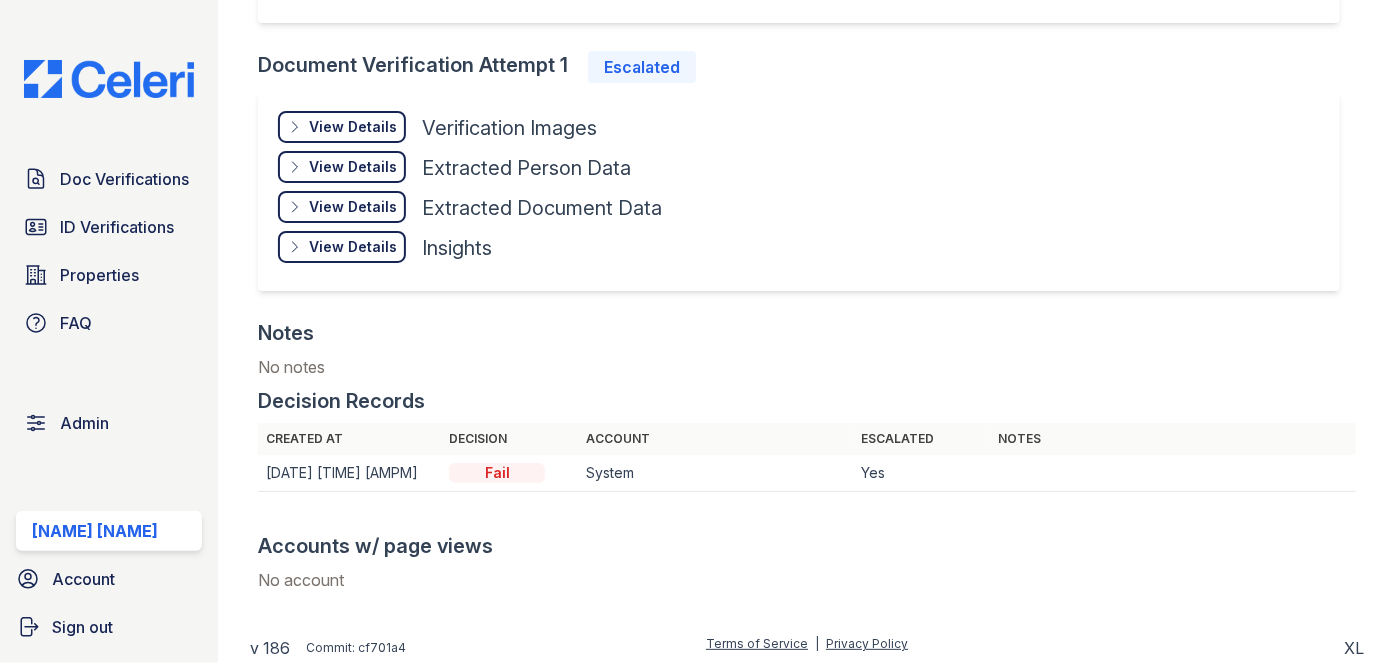 click on "View Details" at bounding box center [353, 127] 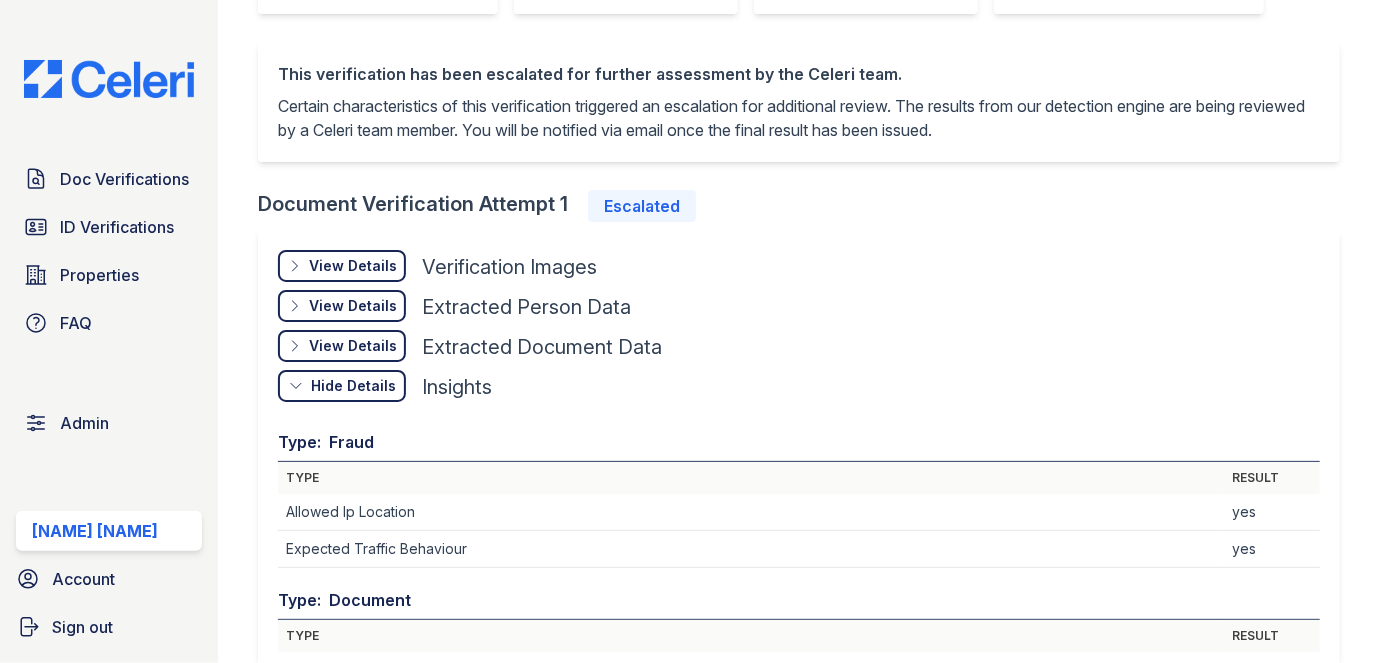 scroll, scrollTop: 711, scrollLeft: 0, axis: vertical 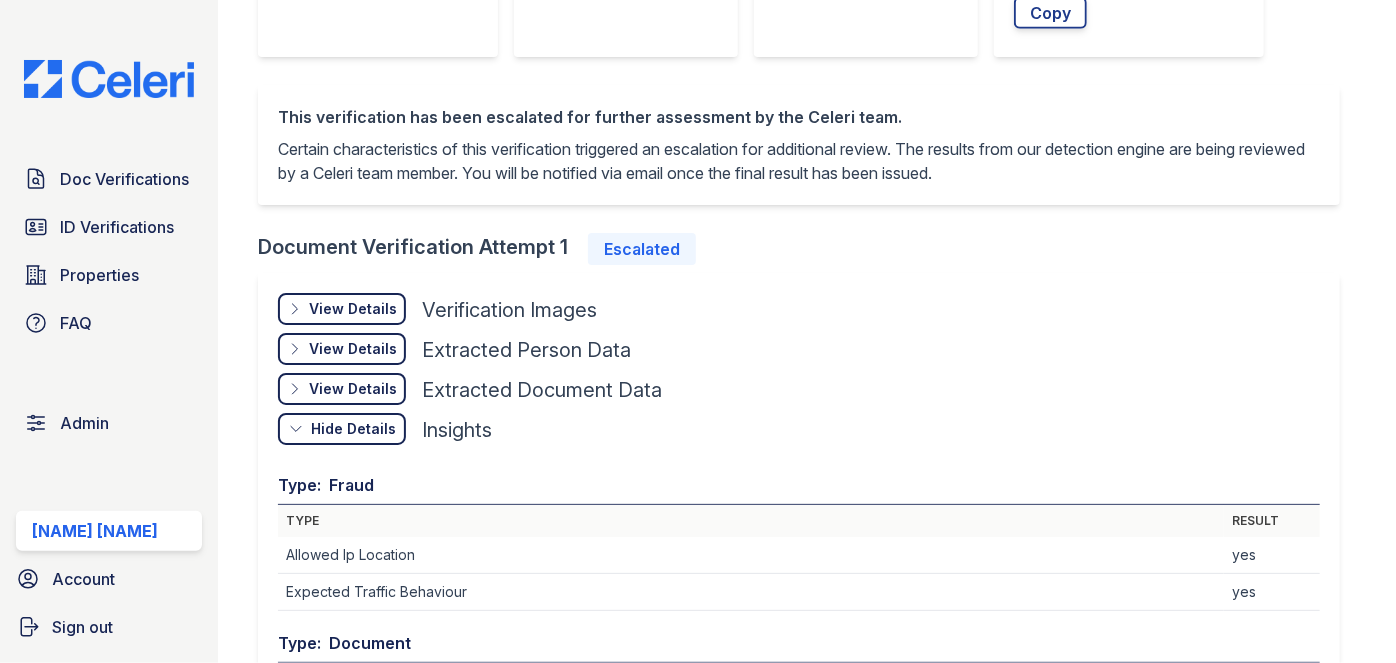click on "View Details" at bounding box center [353, 309] 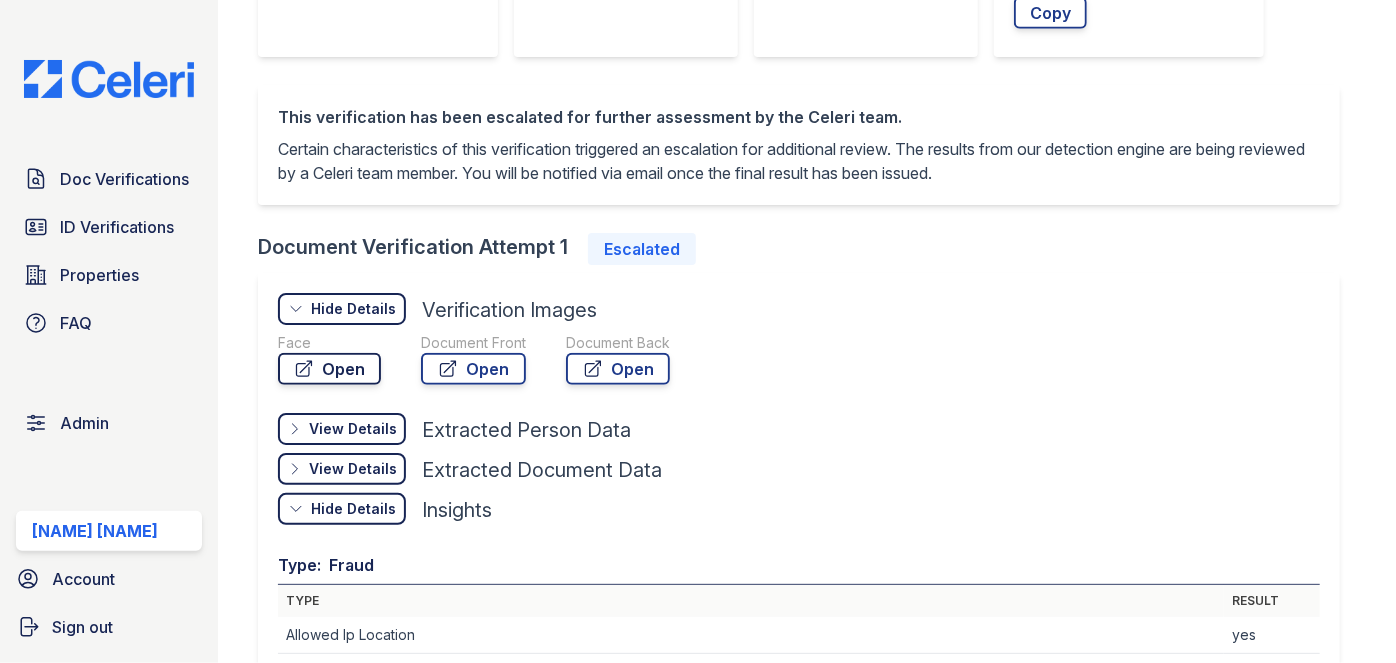 click on "Open" at bounding box center [329, 369] 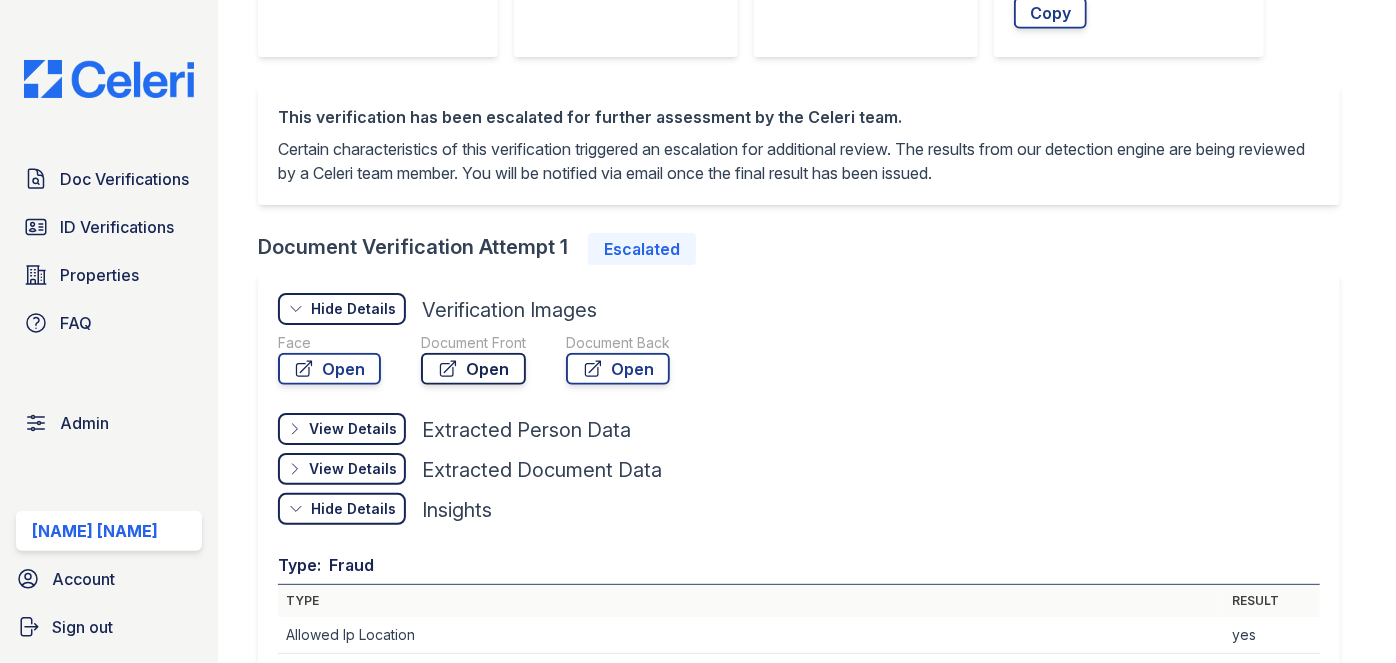 click on "Open" at bounding box center [473, 369] 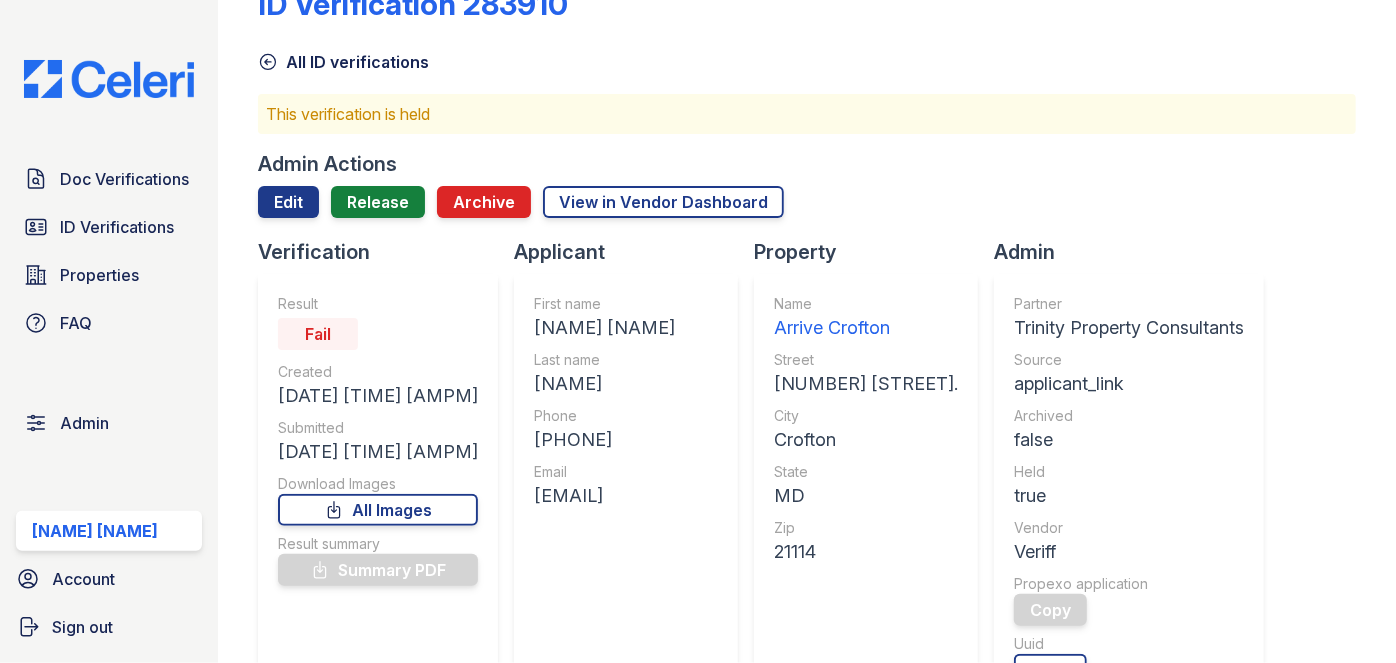 scroll, scrollTop: 0, scrollLeft: 0, axis: both 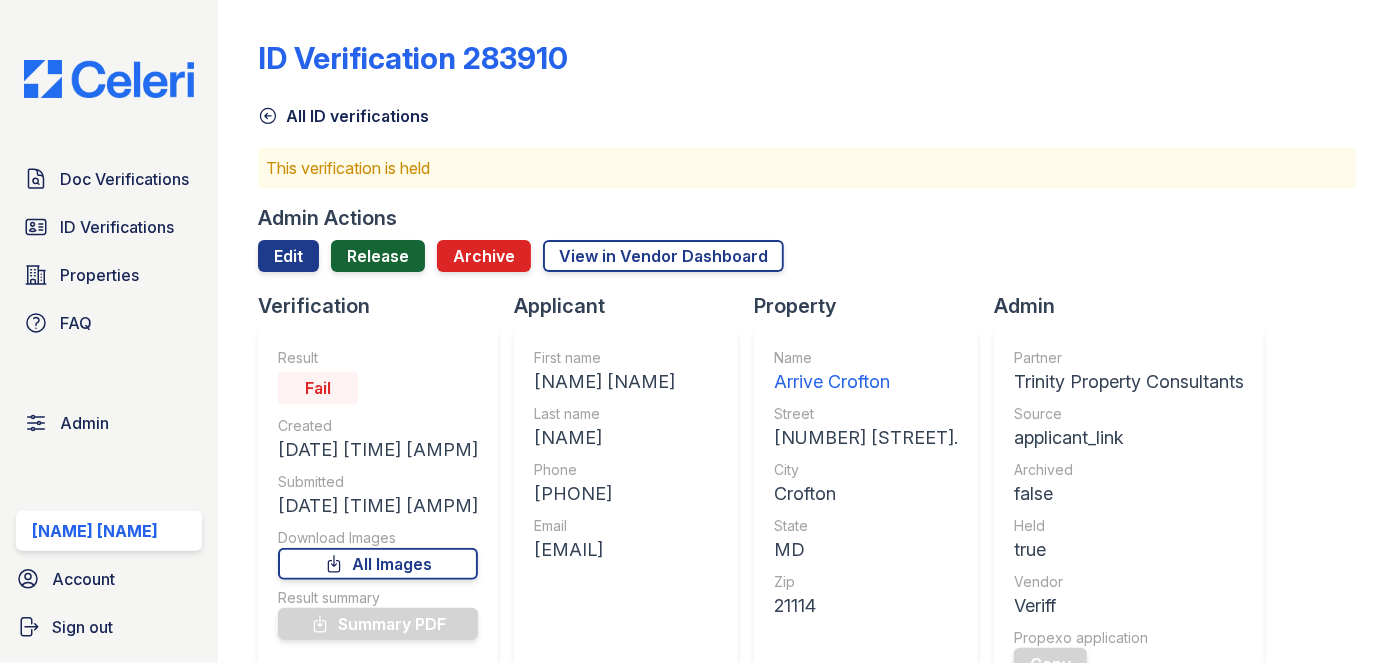 click on "Release" at bounding box center [378, 256] 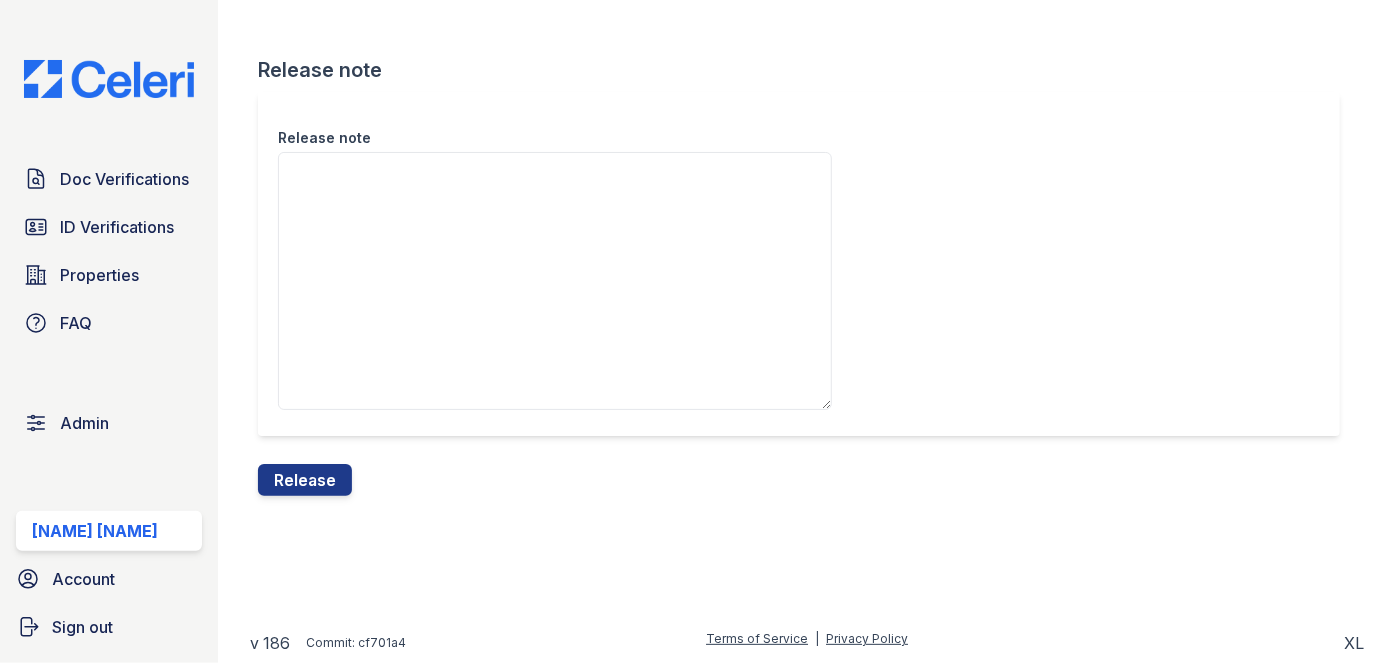 click on "Release note" at bounding box center (807, 278) 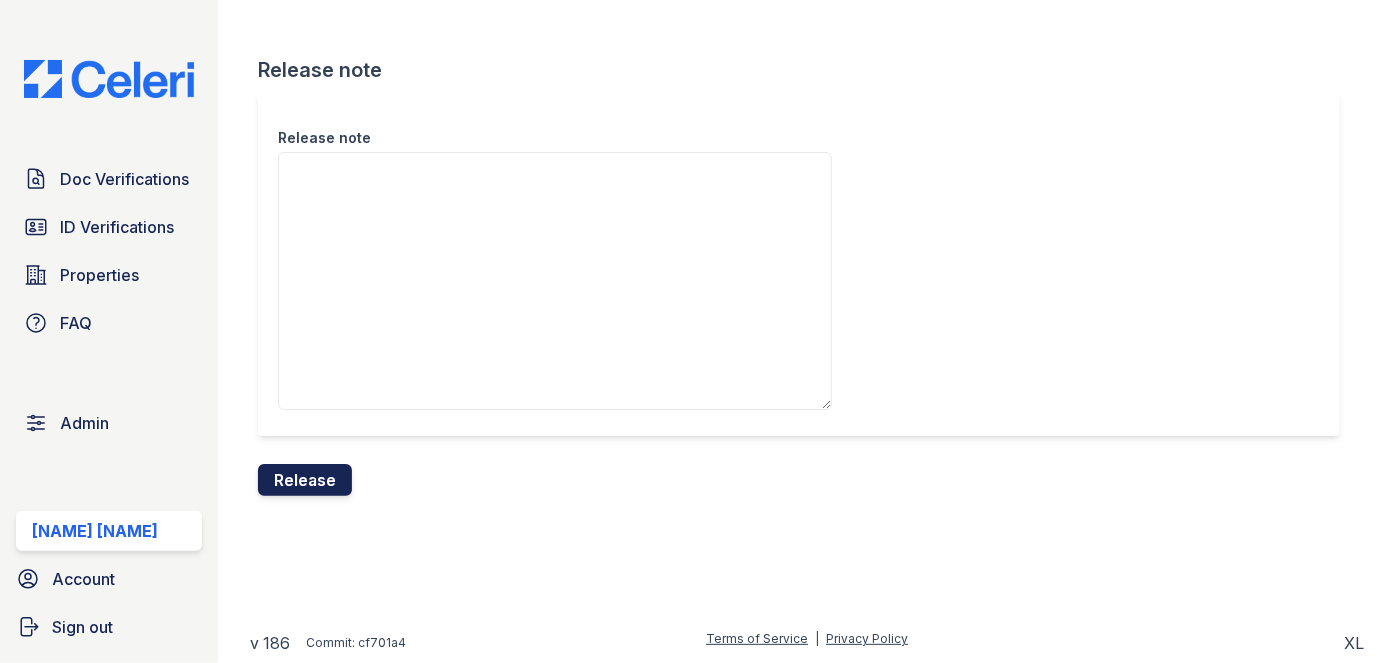 click on "Release" at bounding box center [305, 480] 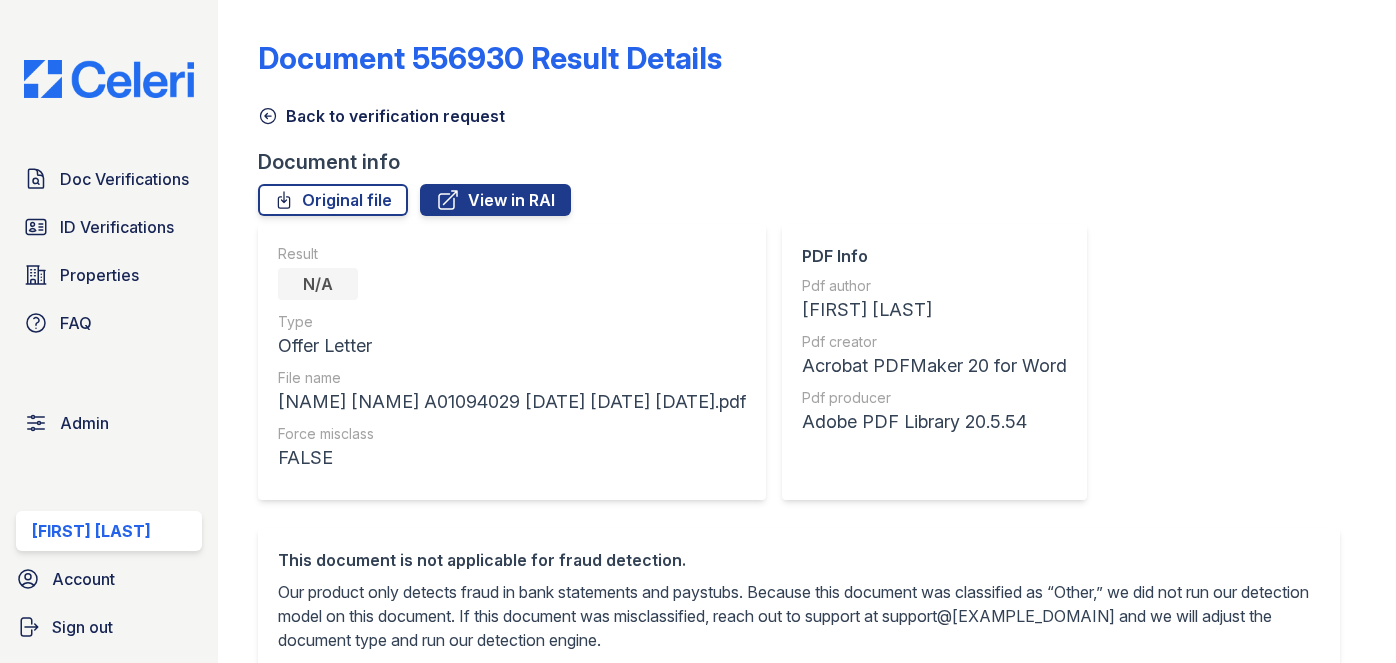 scroll, scrollTop: 0, scrollLeft: 0, axis: both 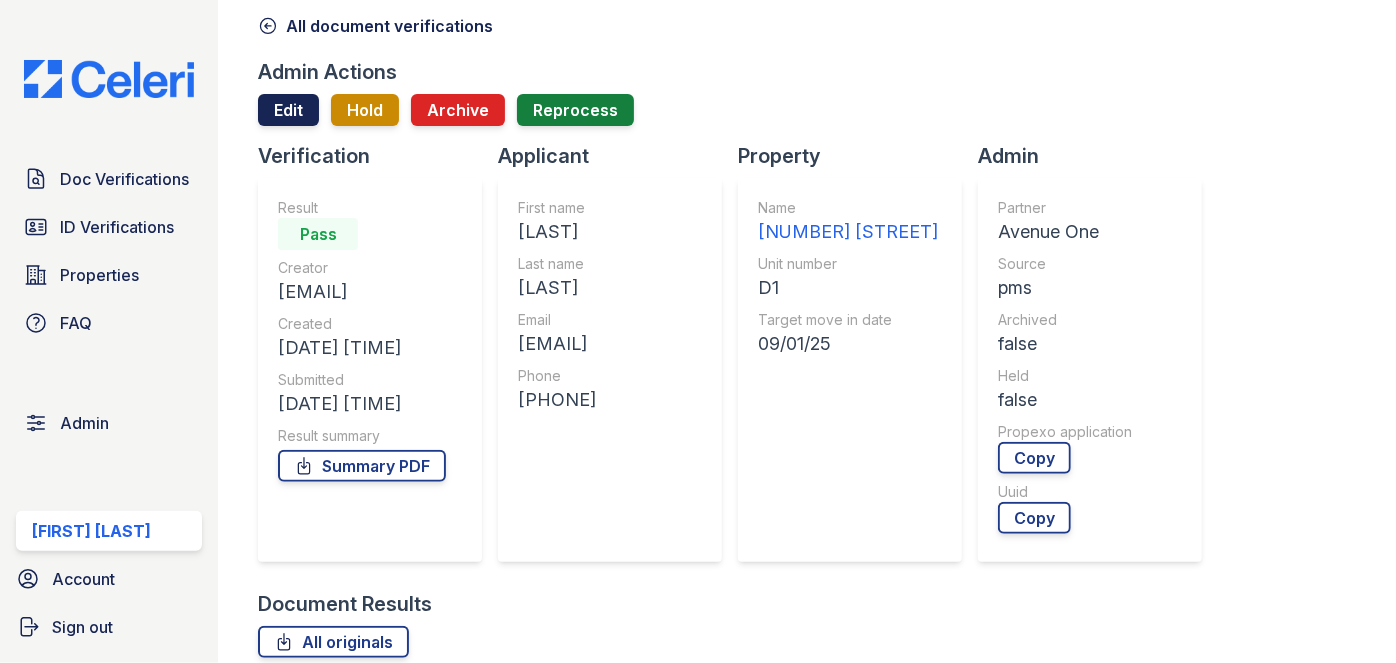 click on "Edit" at bounding box center [288, 110] 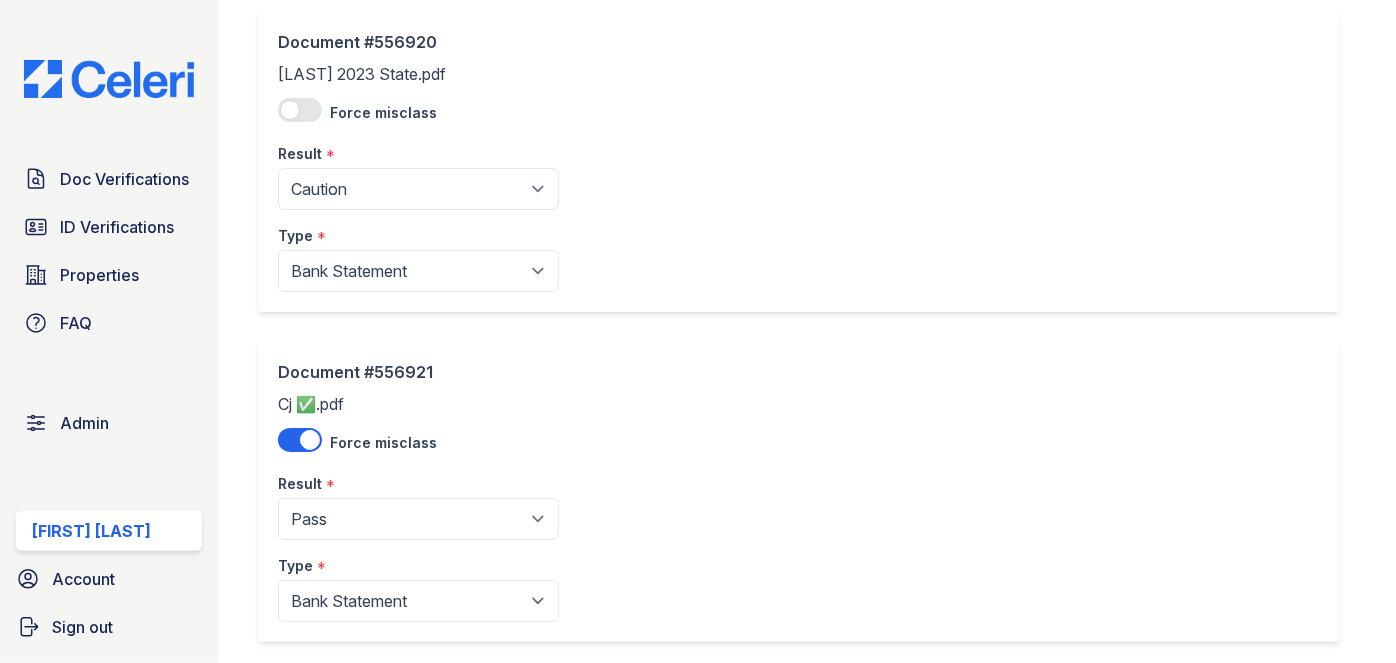 scroll, scrollTop: 272, scrollLeft: 0, axis: vertical 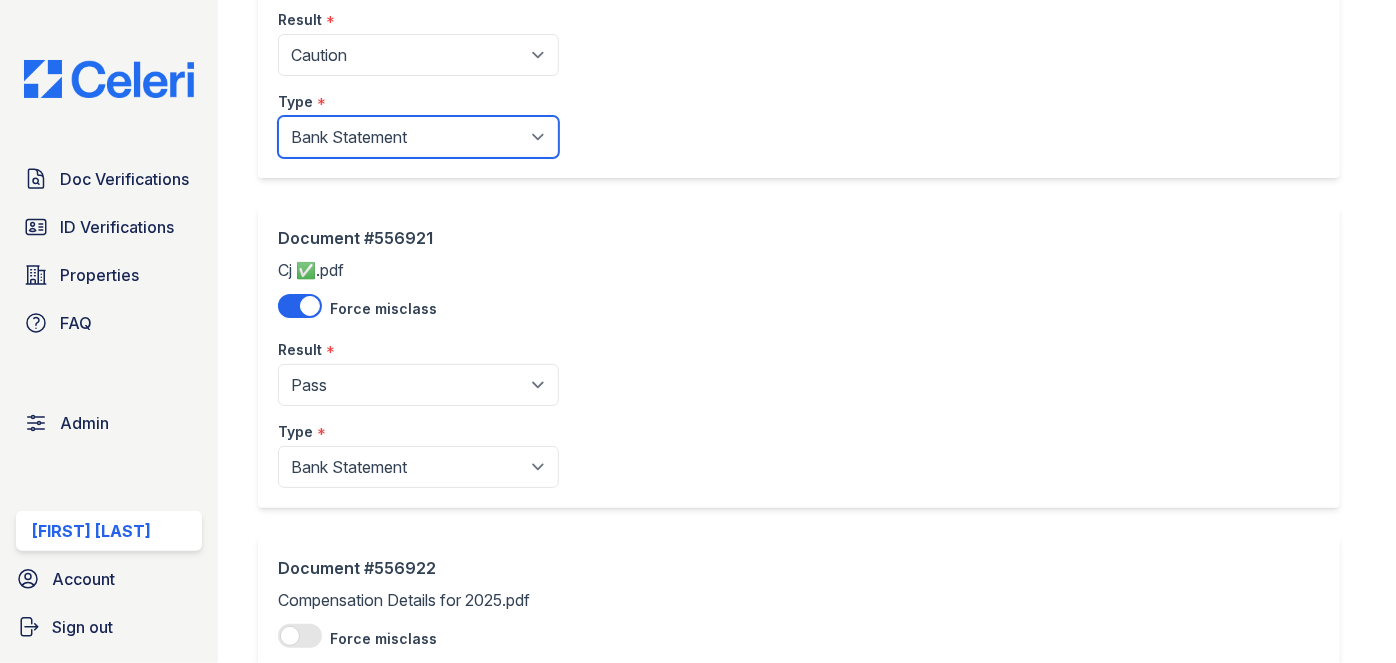click on "Paystub
Bank Statement
Offer Letter
Tax Documents
Benefit Award Letter
Investment Account Statement
Other" at bounding box center (418, 137) 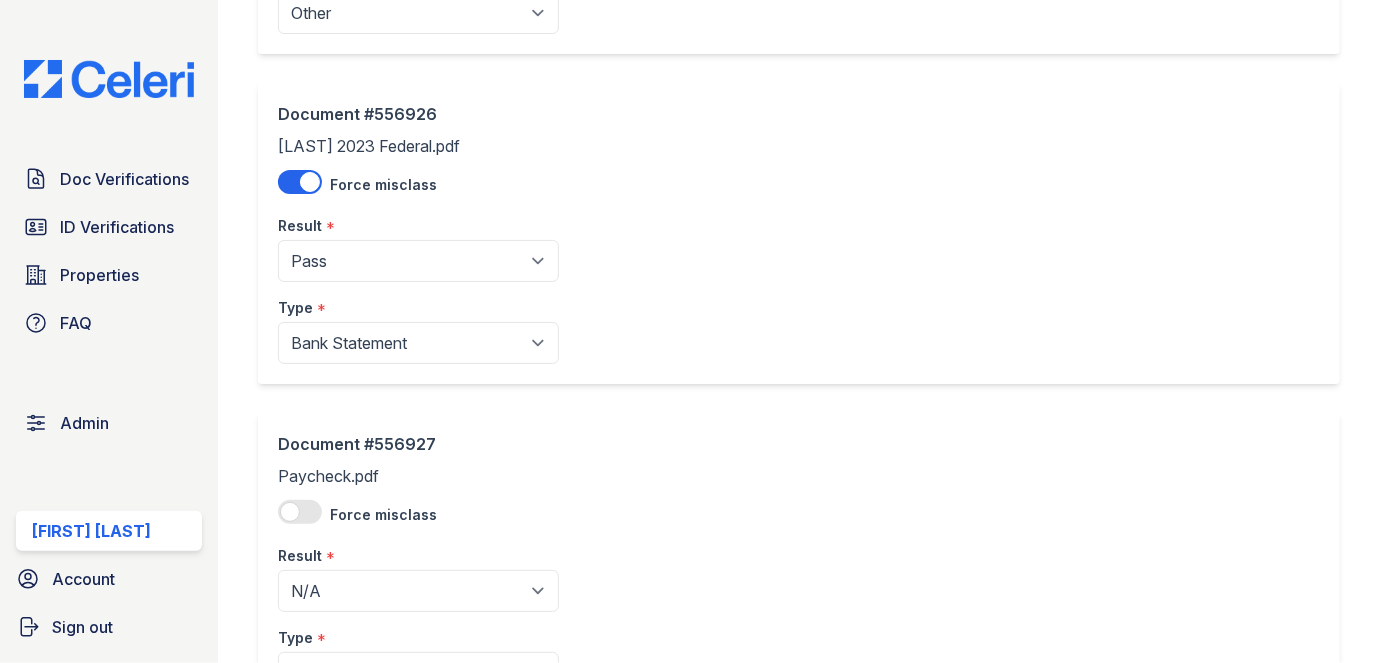 scroll, scrollTop: 2000, scrollLeft: 0, axis: vertical 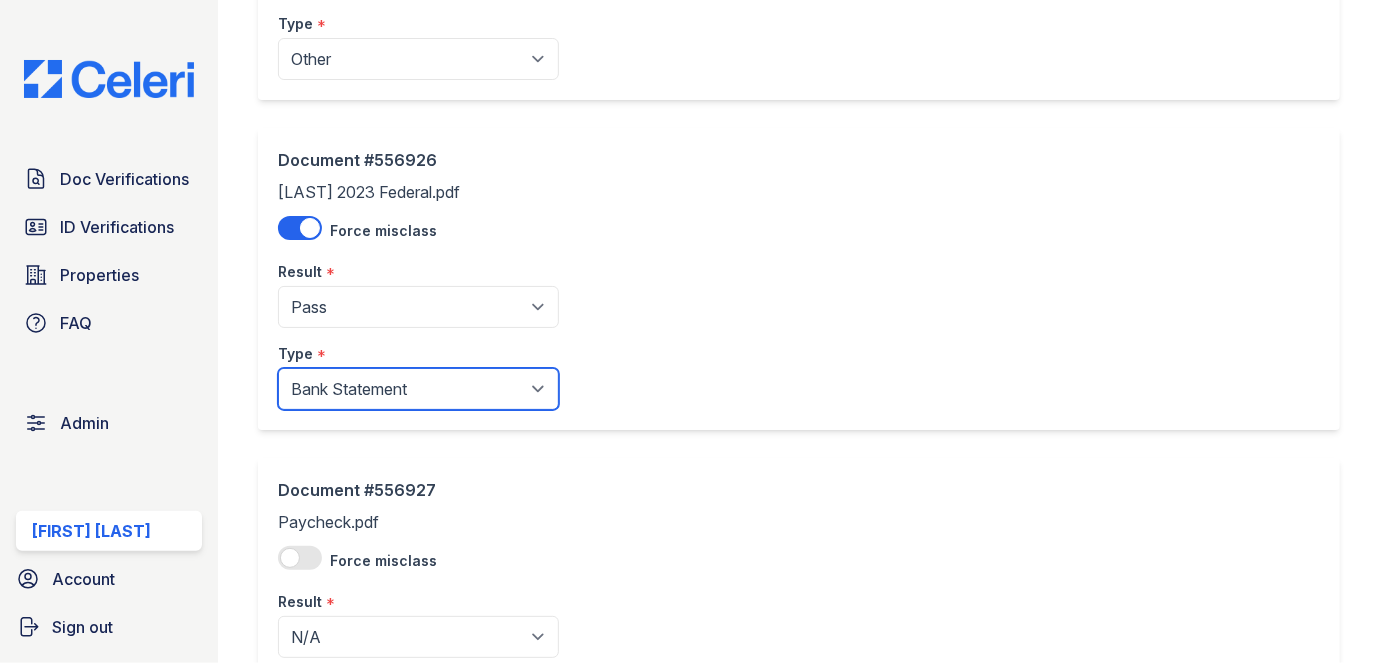 click on "Paystub
Bank Statement
Offer Letter
Tax Documents
Benefit Award Letter
Investment Account Statement
Other" at bounding box center [418, 389] 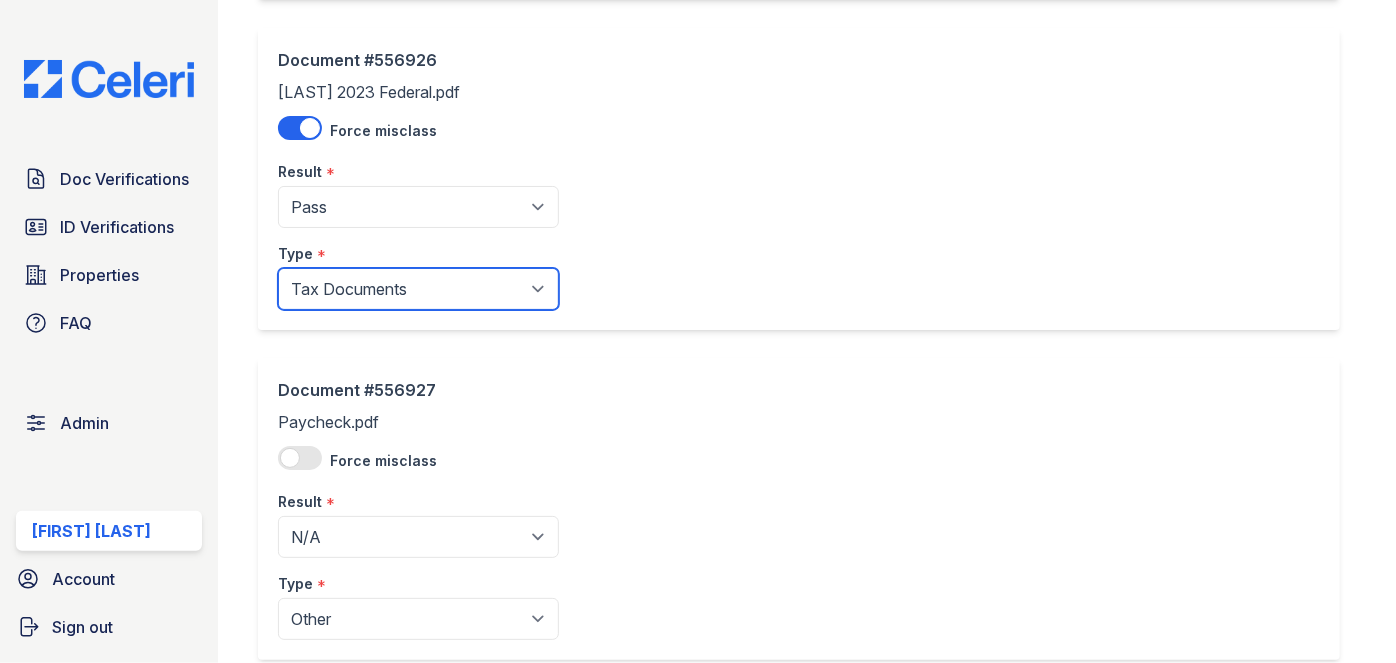 scroll, scrollTop: 2220, scrollLeft: 0, axis: vertical 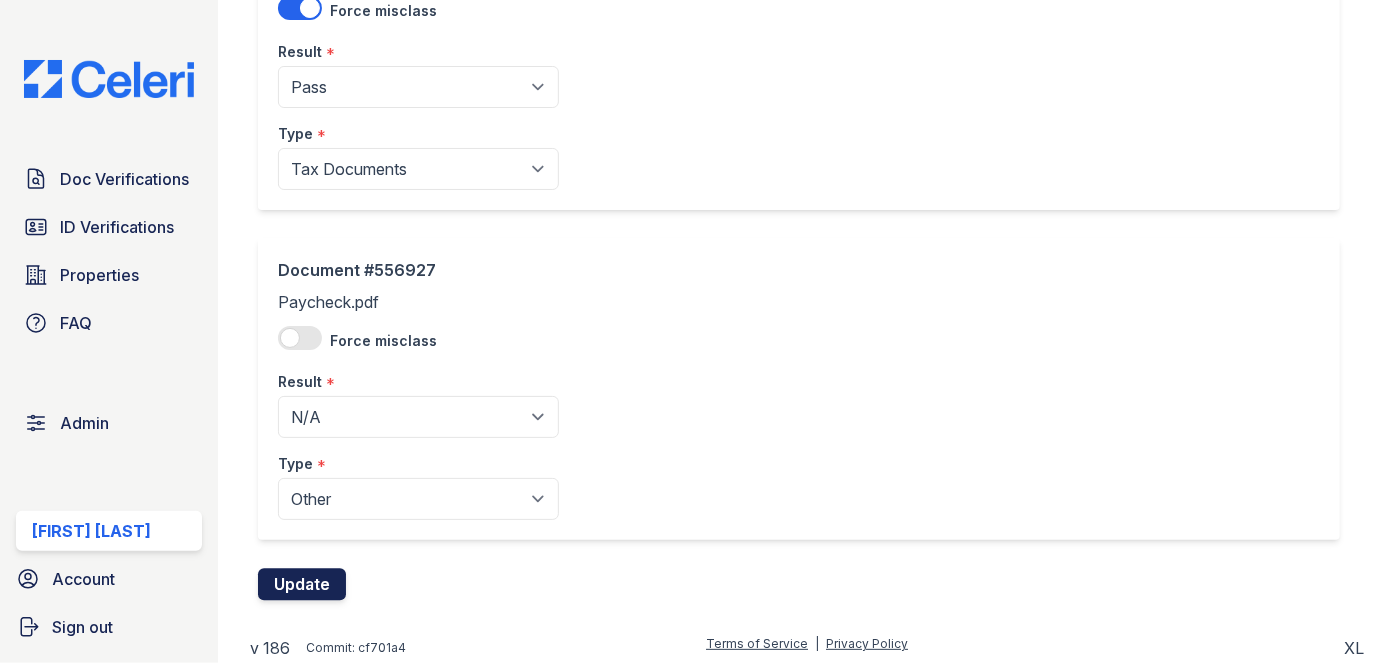 click on "Update" at bounding box center [302, 584] 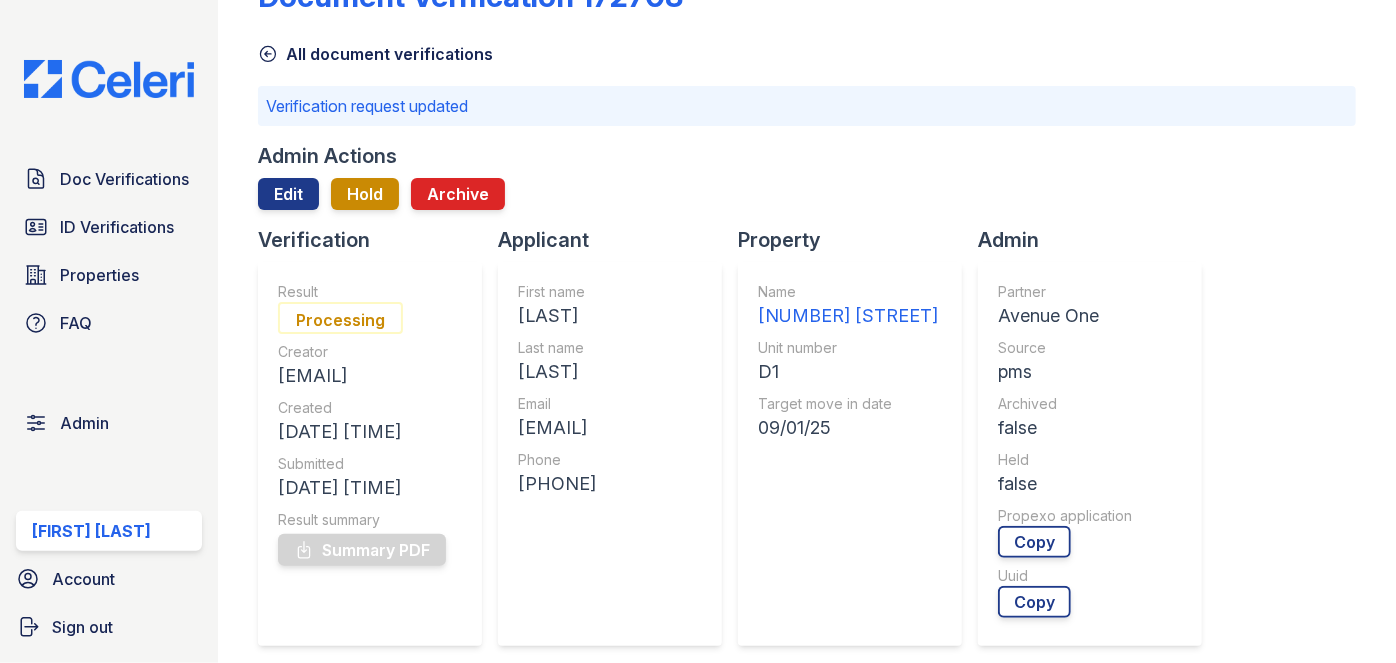 scroll, scrollTop: 0, scrollLeft: 0, axis: both 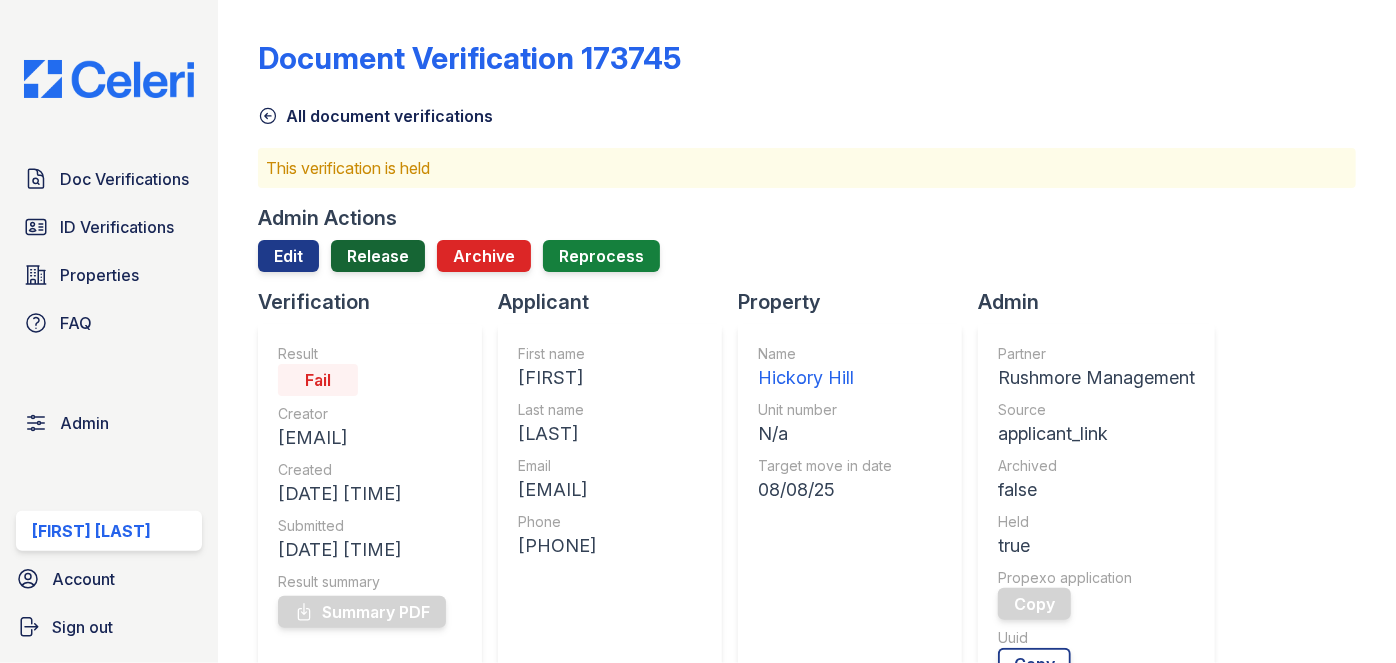 click on "Release" at bounding box center (378, 256) 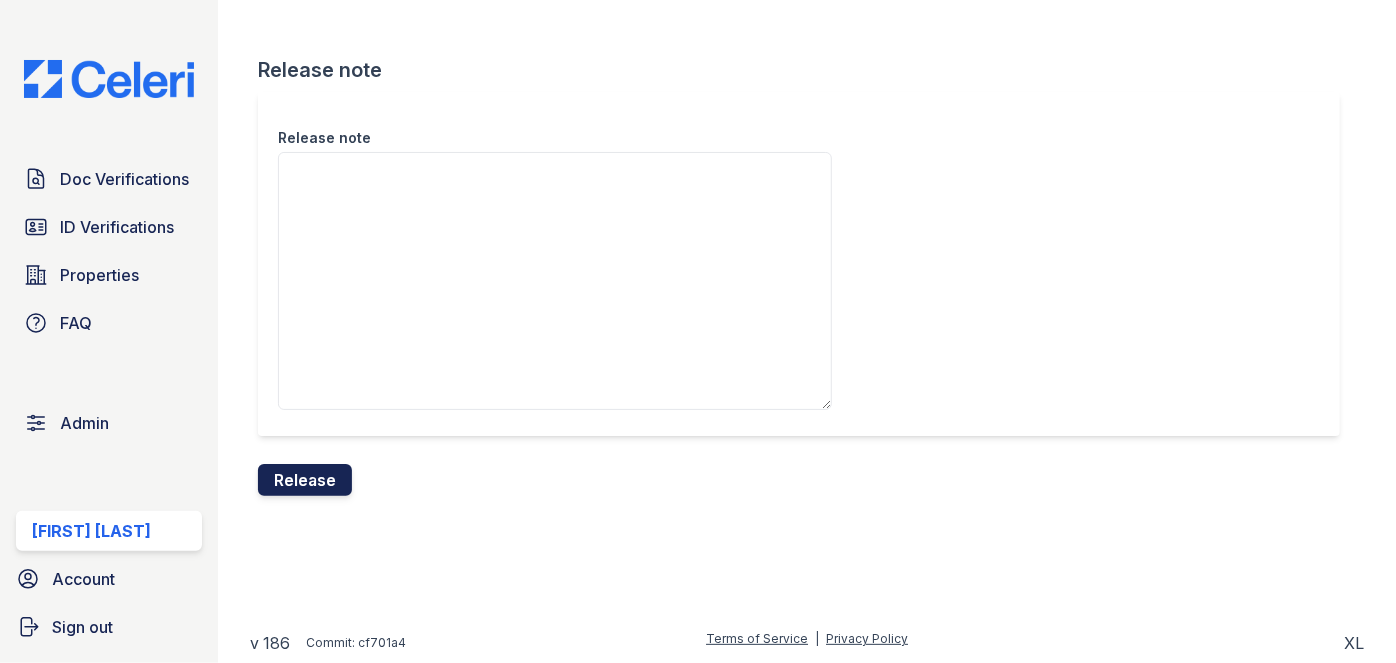 click on "Release" at bounding box center (305, 480) 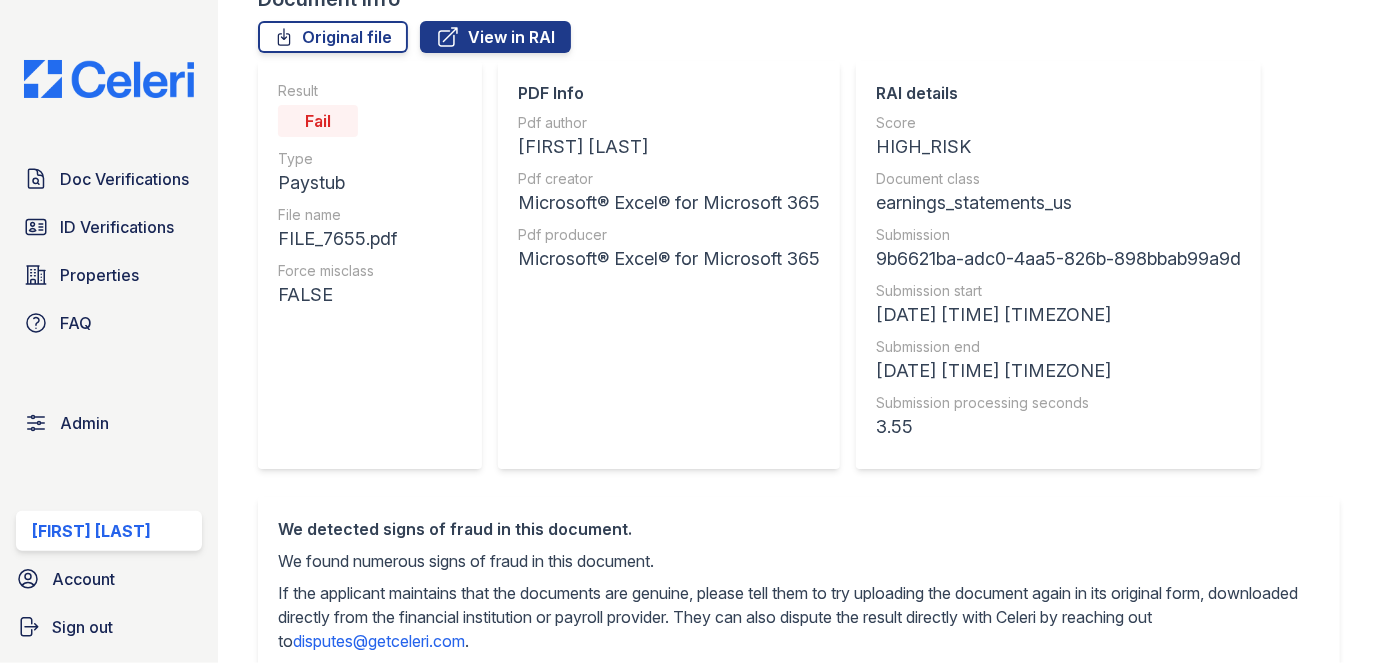 scroll, scrollTop: 0, scrollLeft: 0, axis: both 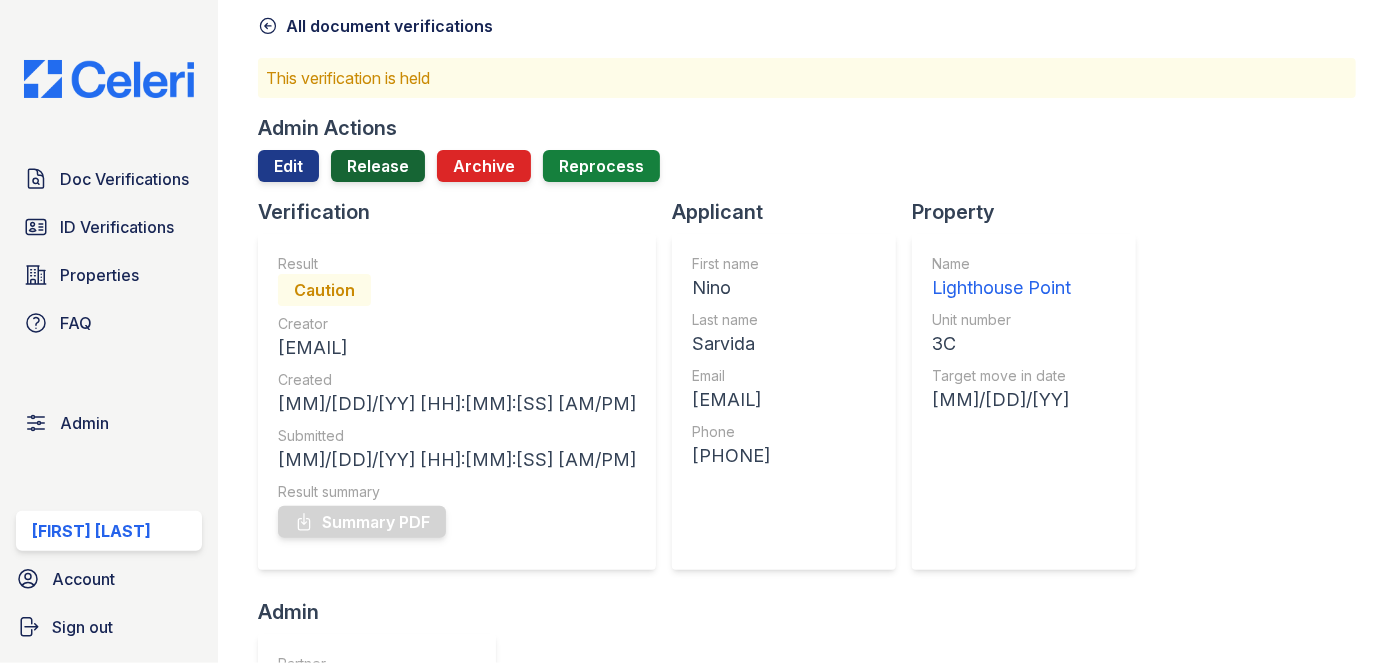 click on "Release" at bounding box center [378, 166] 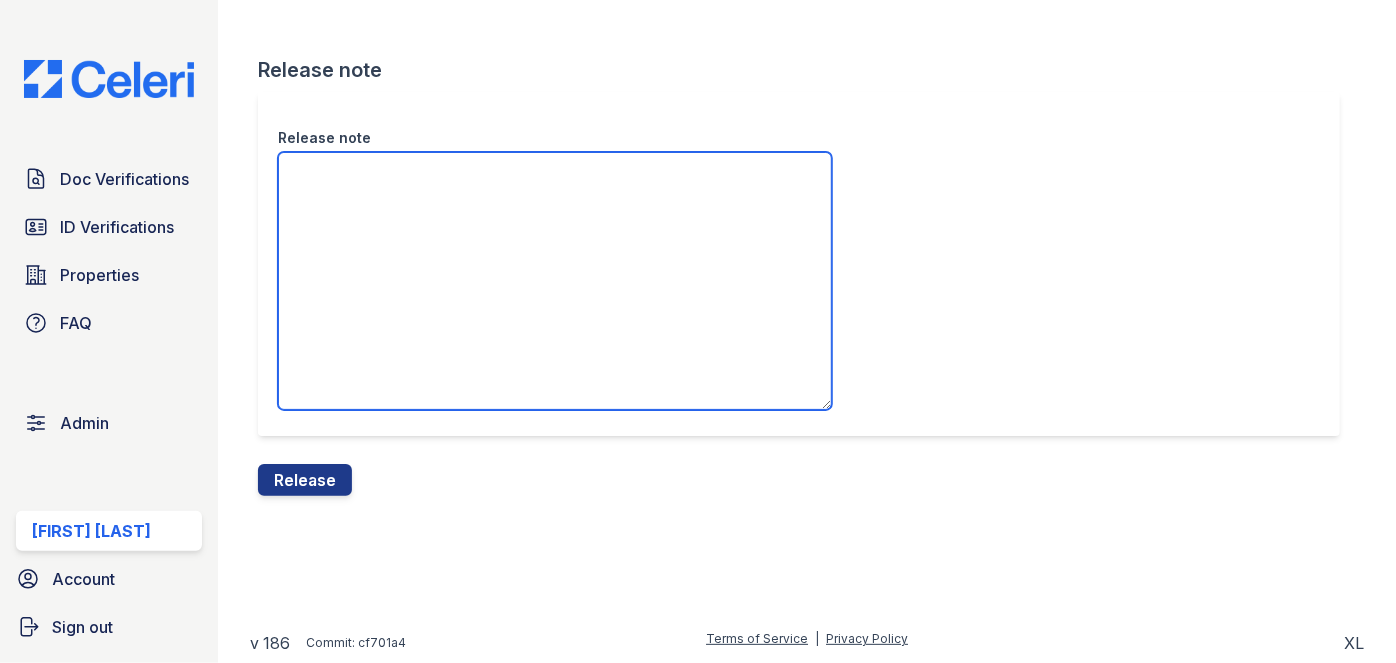 click on "Release note" at bounding box center [555, 281] 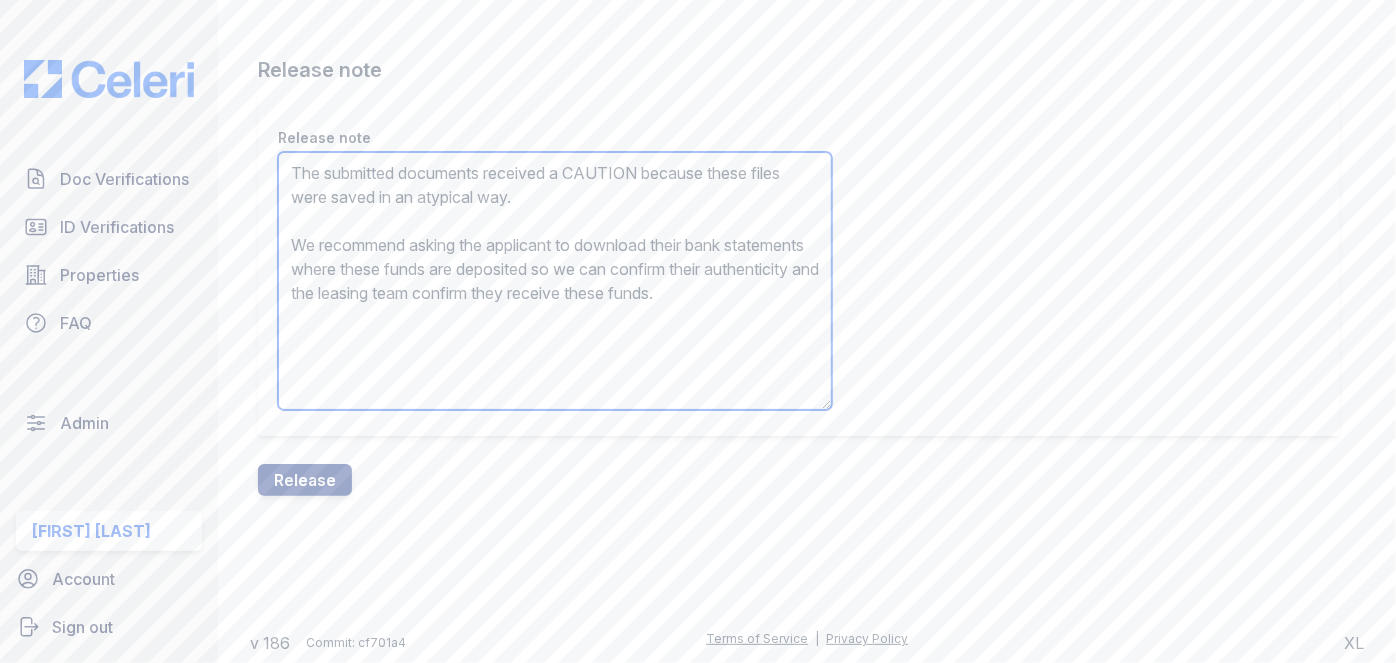 click on "The submitted documents received a CAUTION because these files were saved in an atypical way.
We recommend asking the applicant to download their bank statements where these funds are deposited so we can confirm their authenticity and the leasing team confirm they receive these funds." at bounding box center [555, 281] 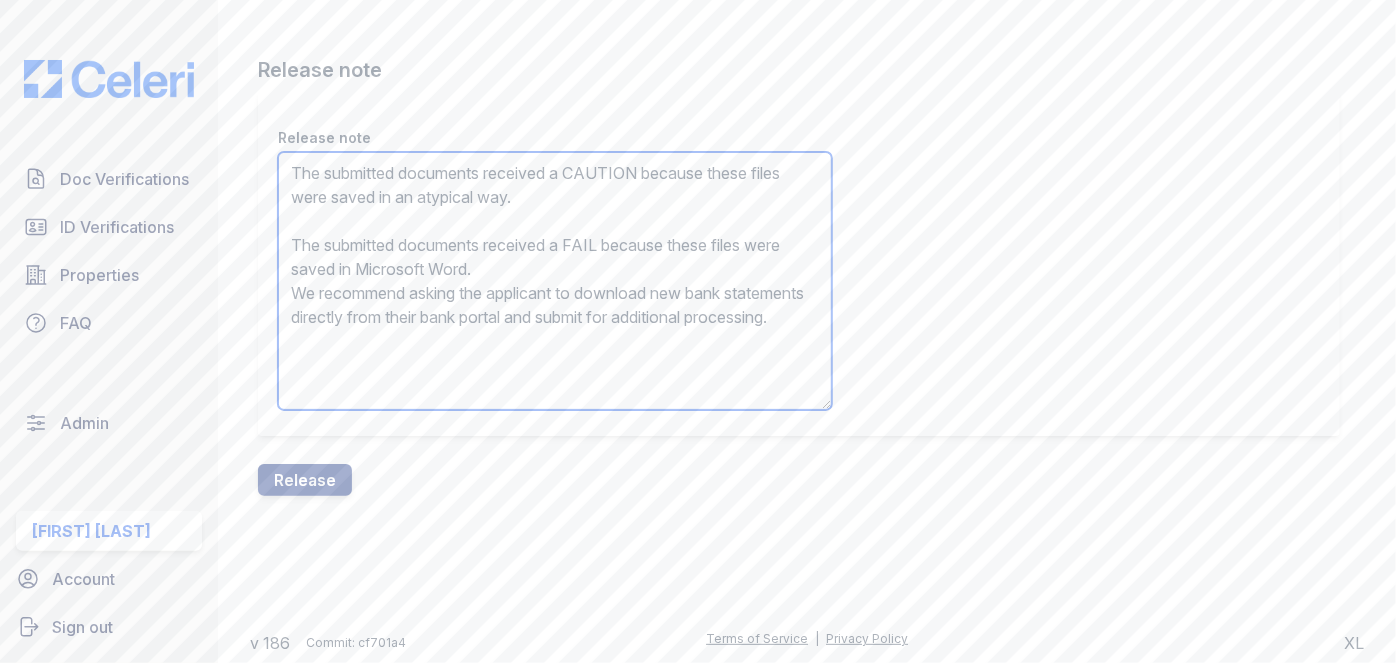 click on "The submitted documents received a CAUTION because these files were saved in an atypical way.
The submitted documents received a FAIL because these files were saved in Microsoft Word.
We recommend asking the applicant to download new bank statements directly from their bank portal and submit for additional processing." at bounding box center [555, 281] 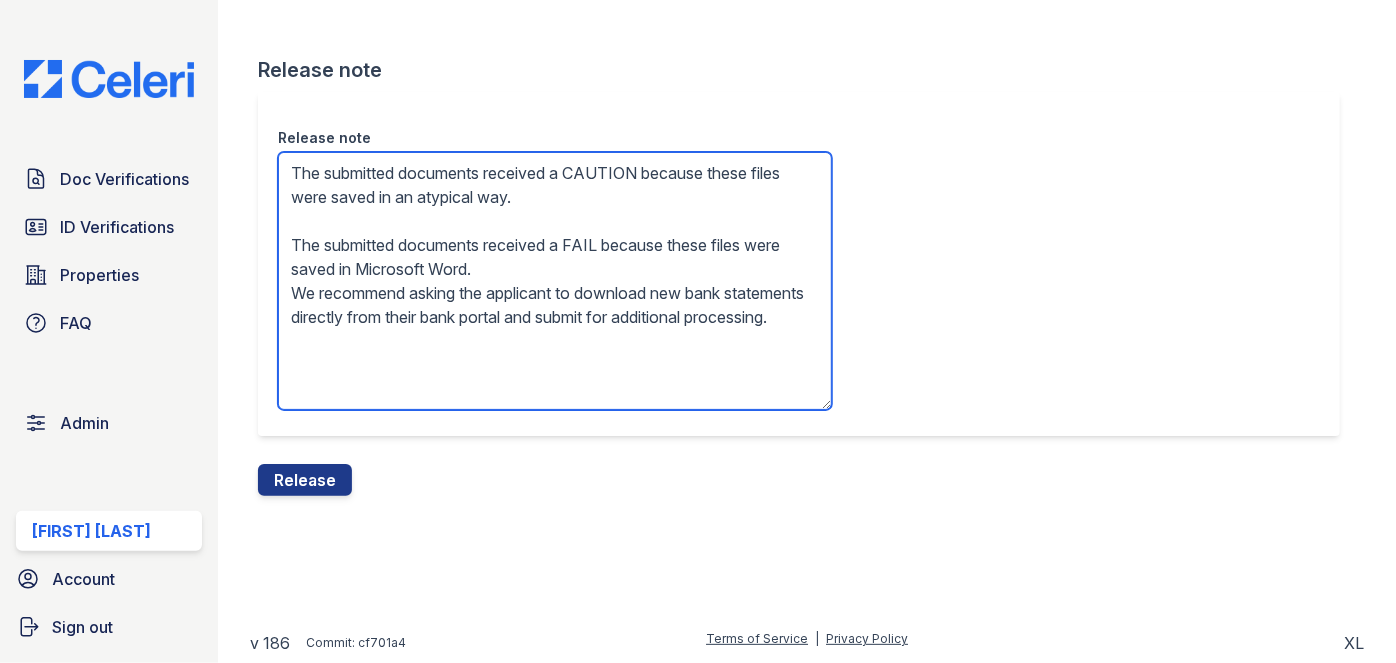click on "The submitted documents received a CAUTION because these files were saved in an atypical way.
The submitted documents received a FAIL because these files were saved in Microsoft Word.
We recommend asking the applicant to download new bank statements directly from their bank portal and submit for additional processing." at bounding box center [555, 281] 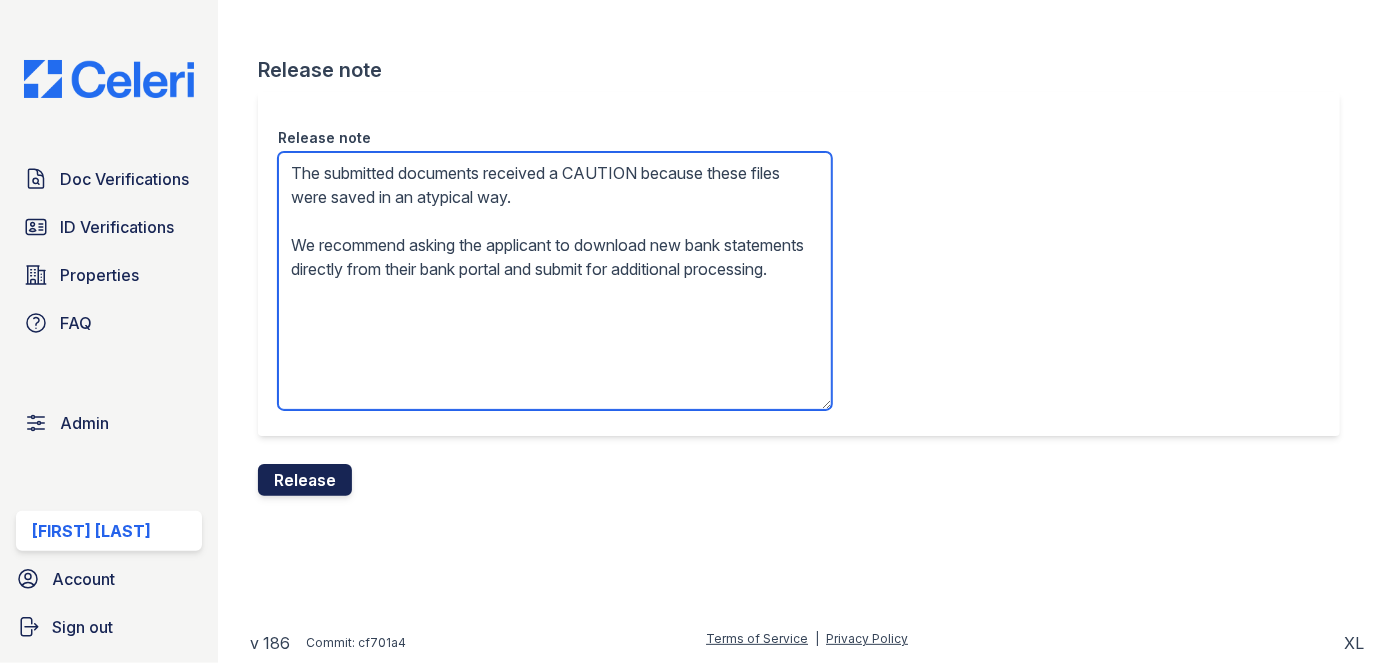 type on "The submitted documents received a CAUTION because these files were saved in an atypical way.
We recommend asking the applicant to download new bank statements directly from their bank portal and submit for additional processing." 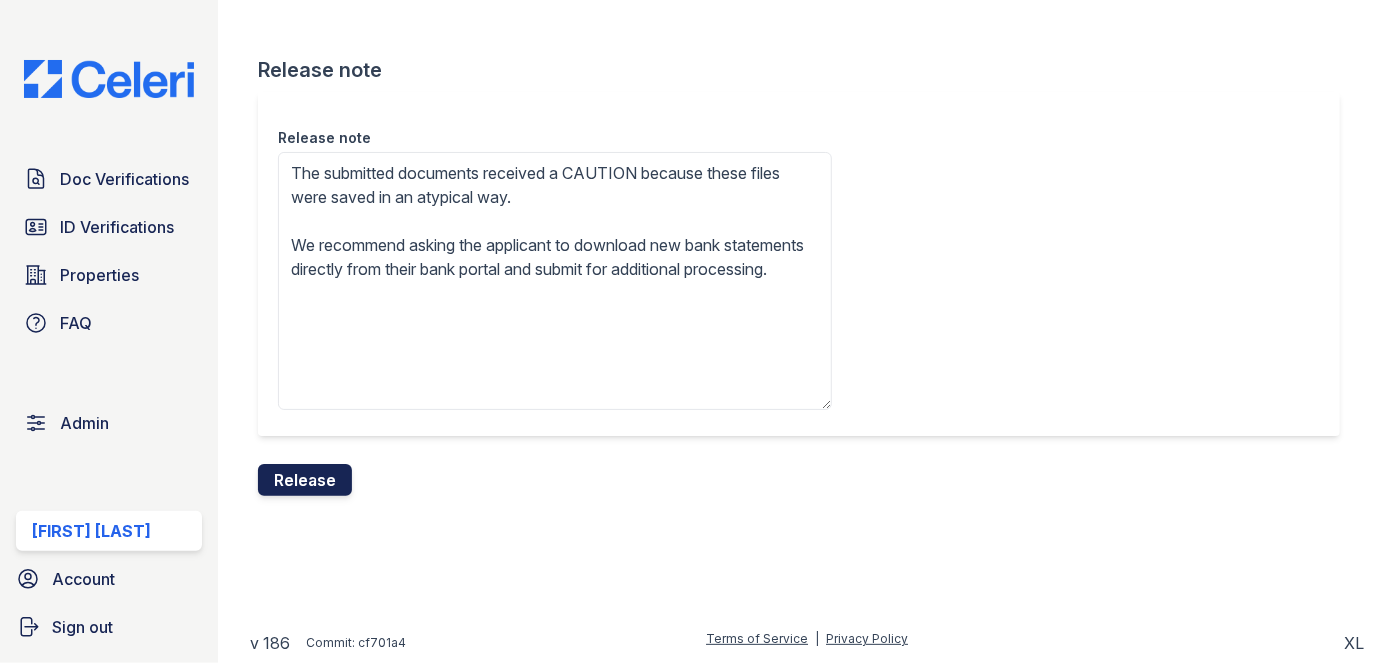 click on "Release" at bounding box center (305, 480) 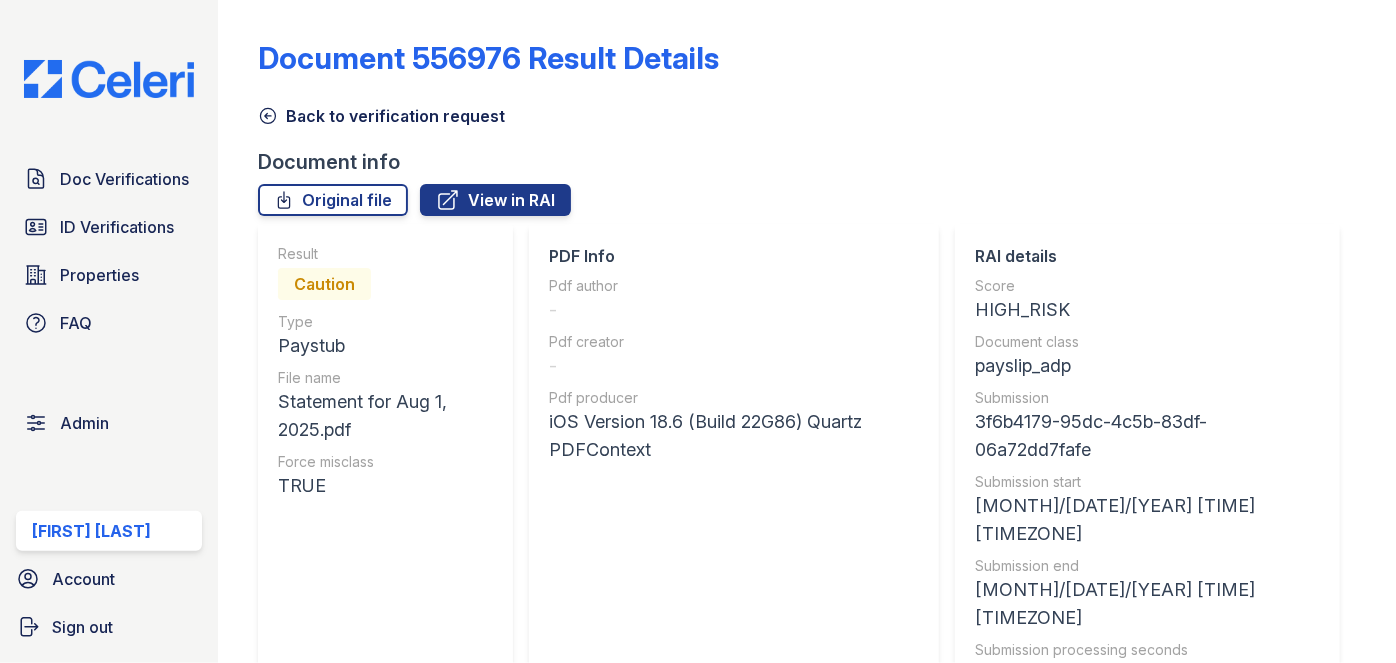 scroll, scrollTop: 0, scrollLeft: 0, axis: both 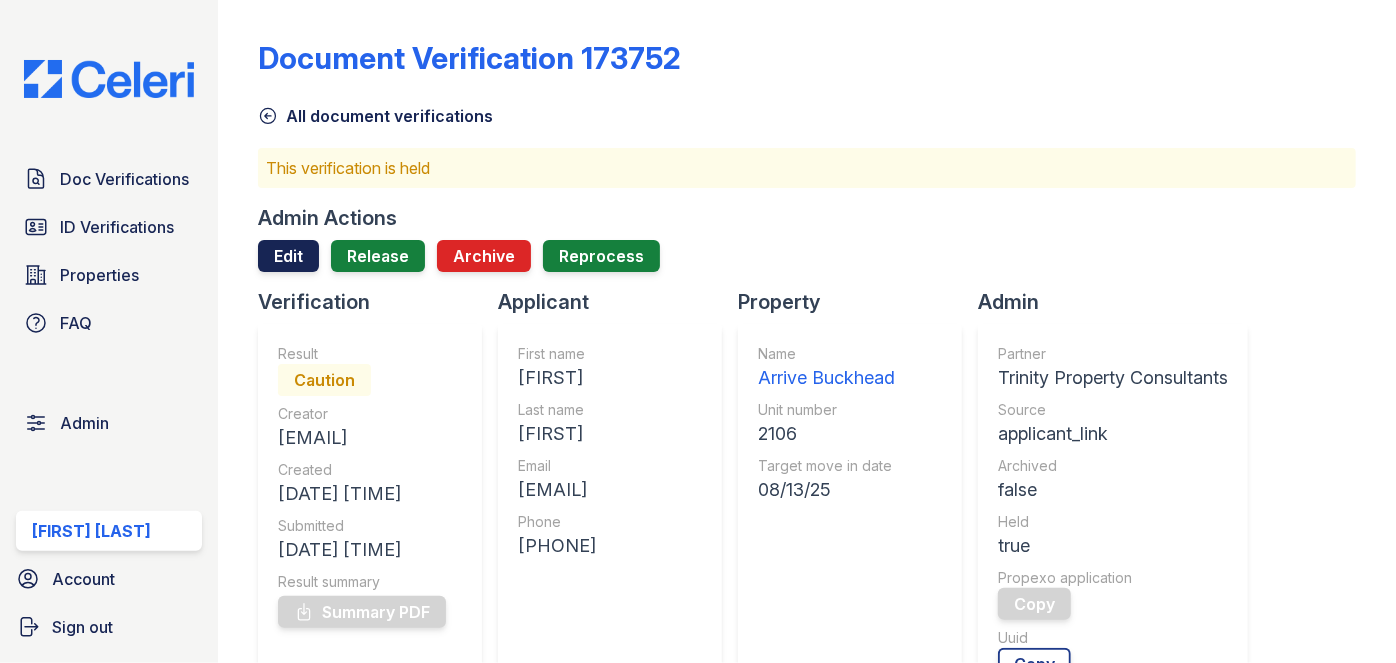 click on "Edit" at bounding box center [288, 256] 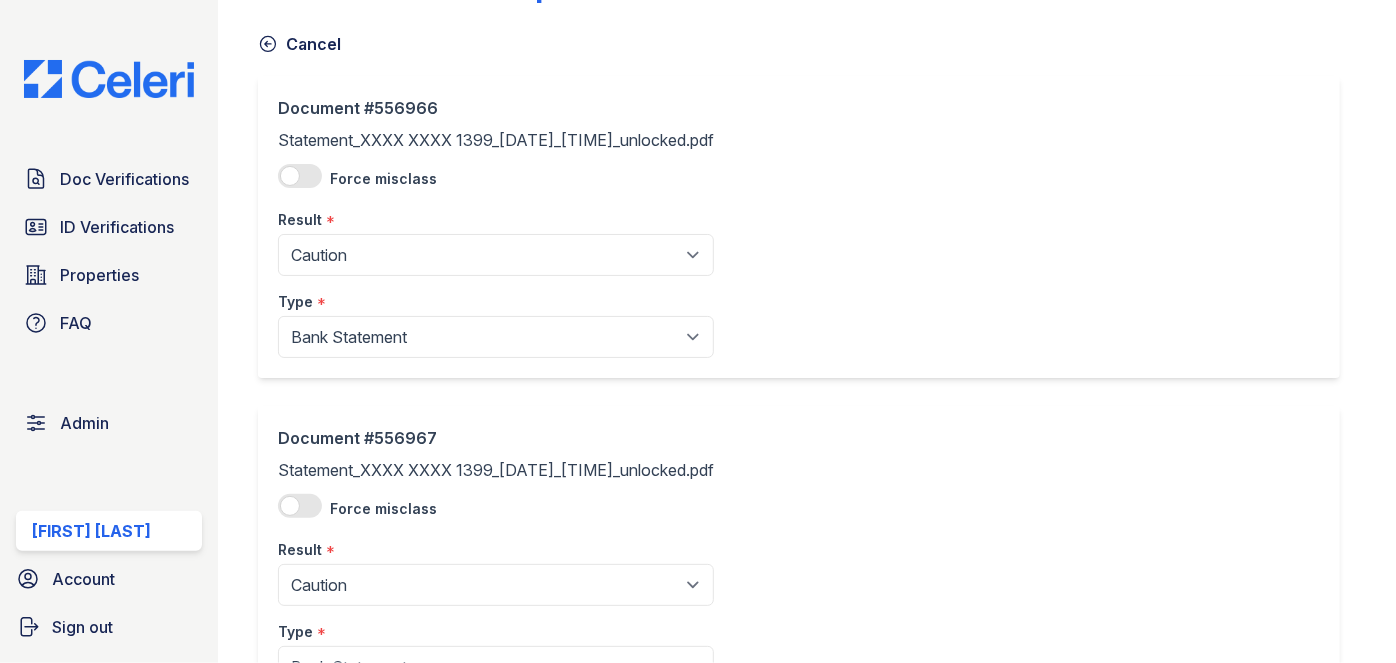 scroll, scrollTop: 181, scrollLeft: 0, axis: vertical 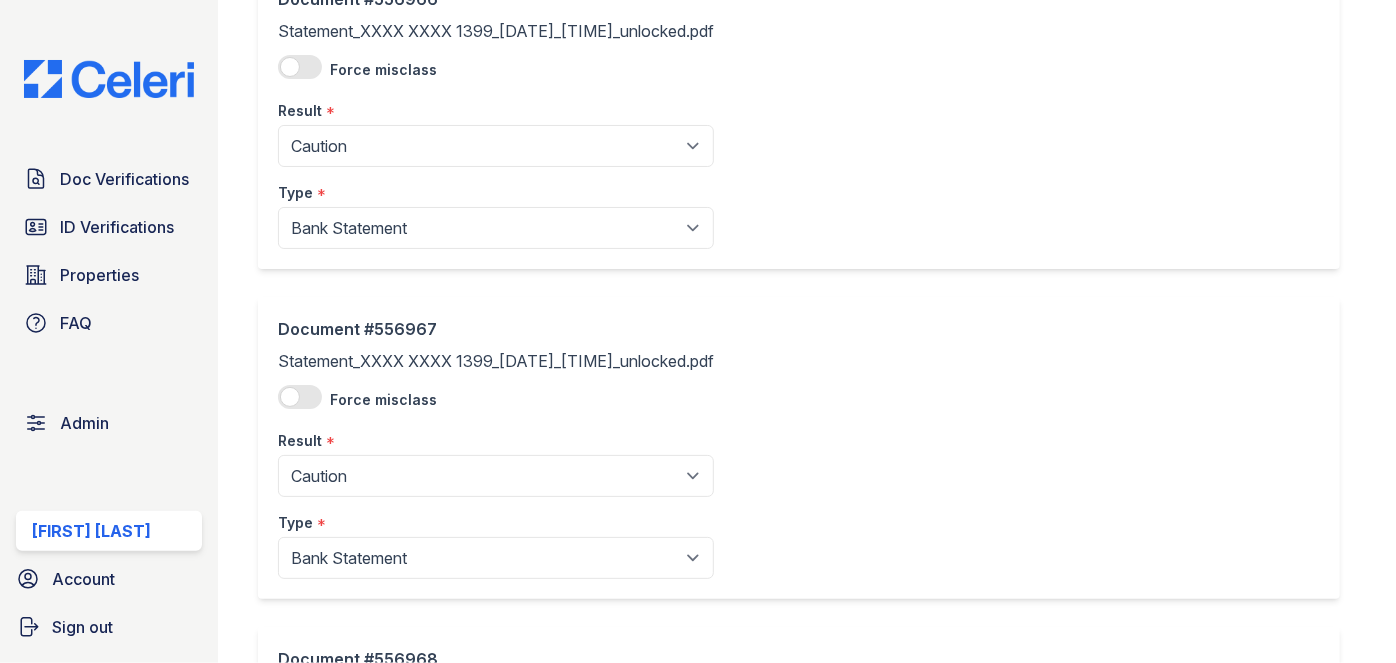 drag, startPoint x: 372, startPoint y: 121, endPoint x: 373, endPoint y: 142, distance: 21.023796 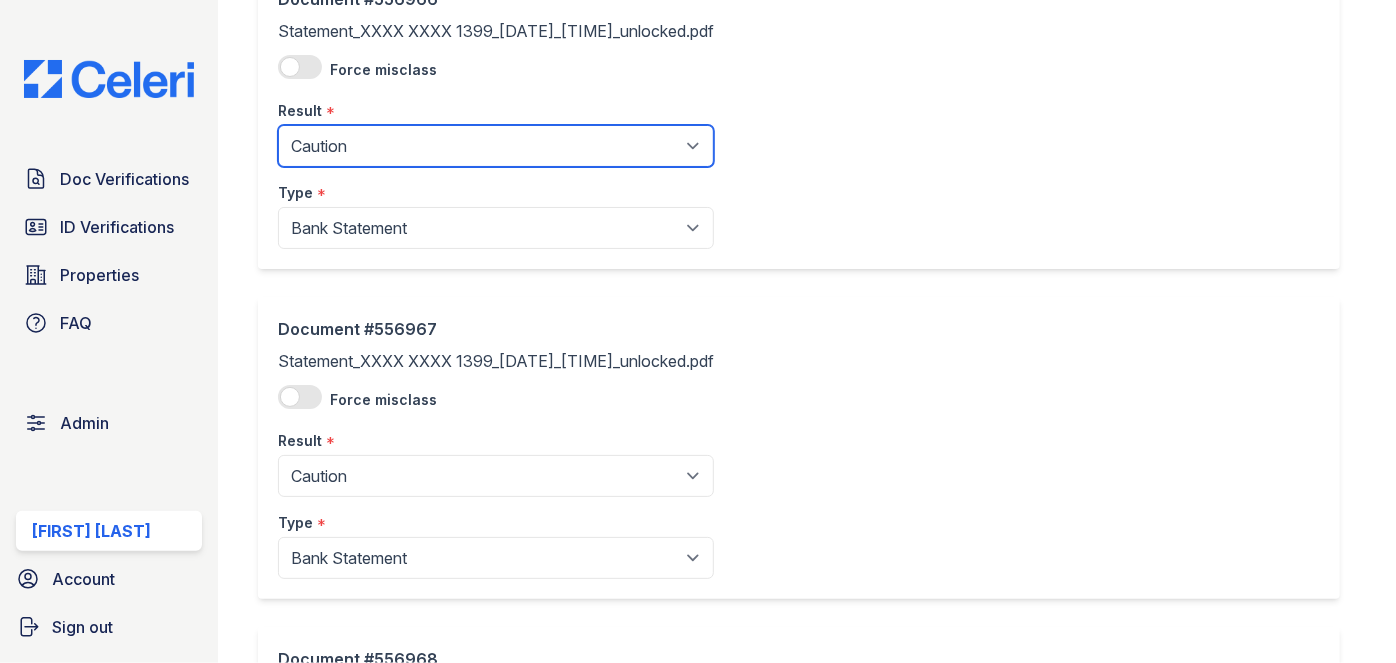 drag, startPoint x: 373, startPoint y: 142, endPoint x: 365, endPoint y: 159, distance: 18.788294 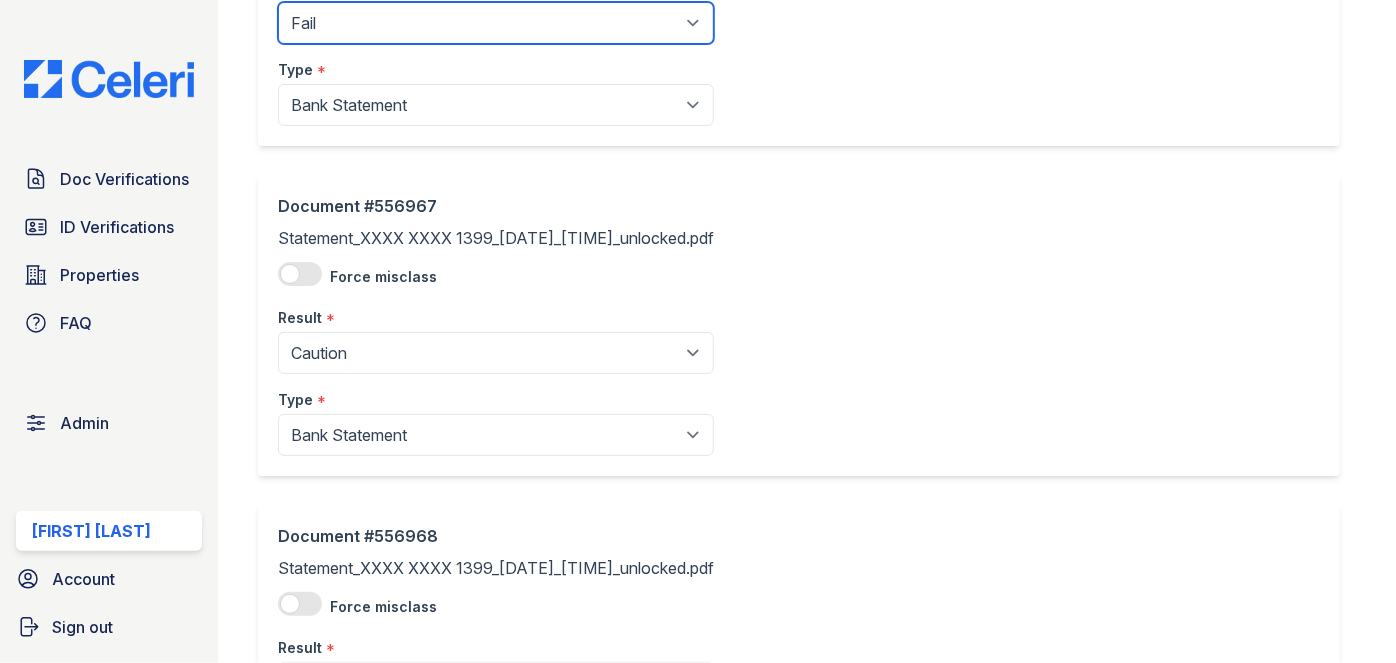 scroll, scrollTop: 454, scrollLeft: 0, axis: vertical 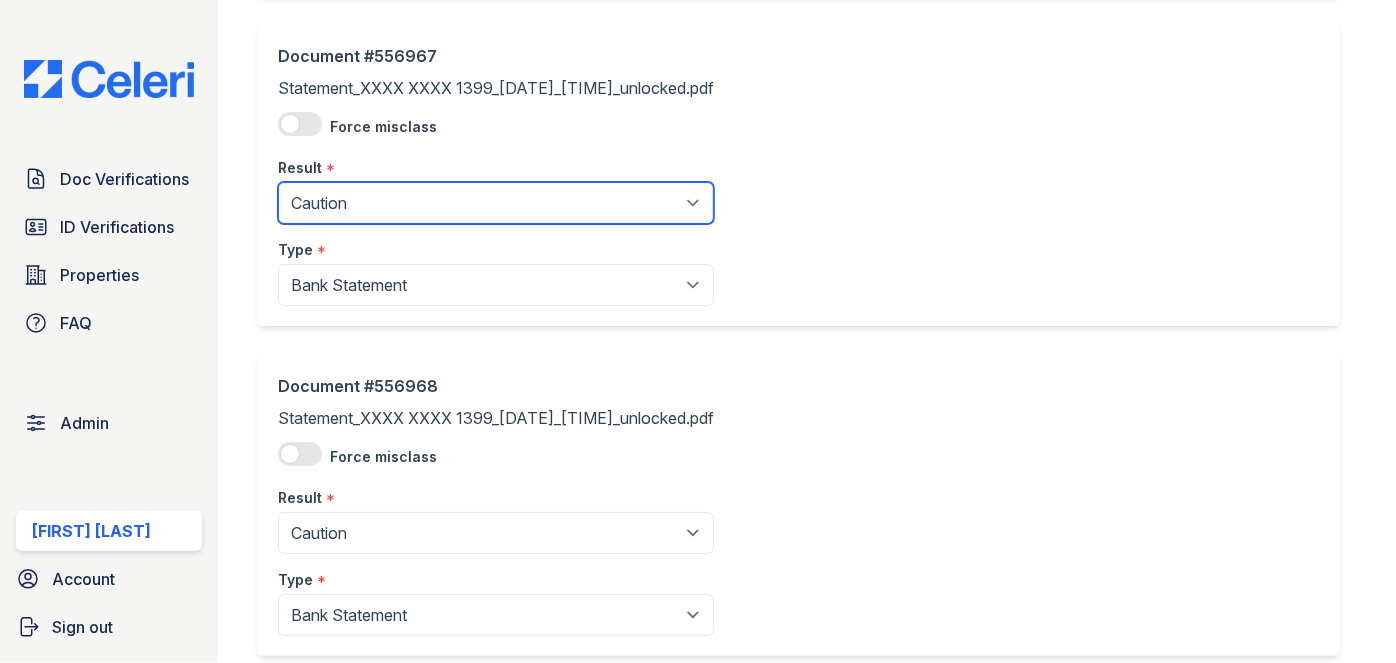 click on "Pending
Sent
Started
Processing
Pass
Fail
Caution
Error
N/A" at bounding box center (496, 203) 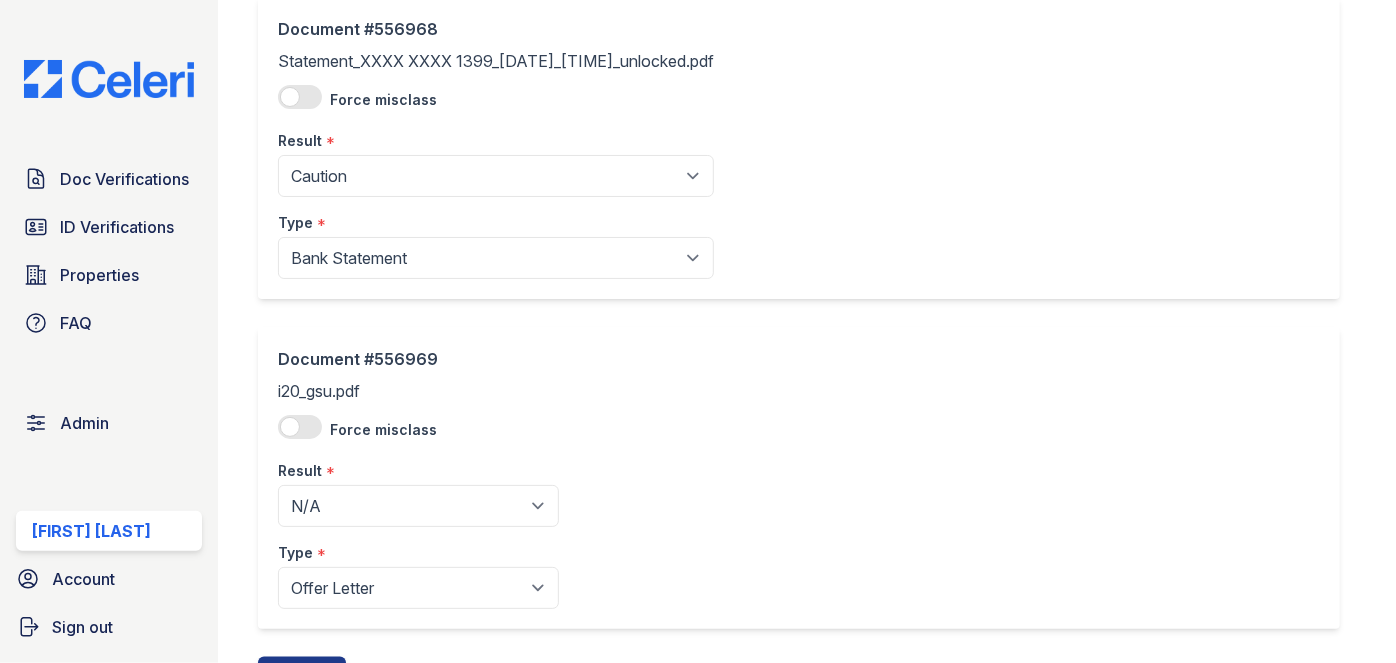 scroll, scrollTop: 818, scrollLeft: 0, axis: vertical 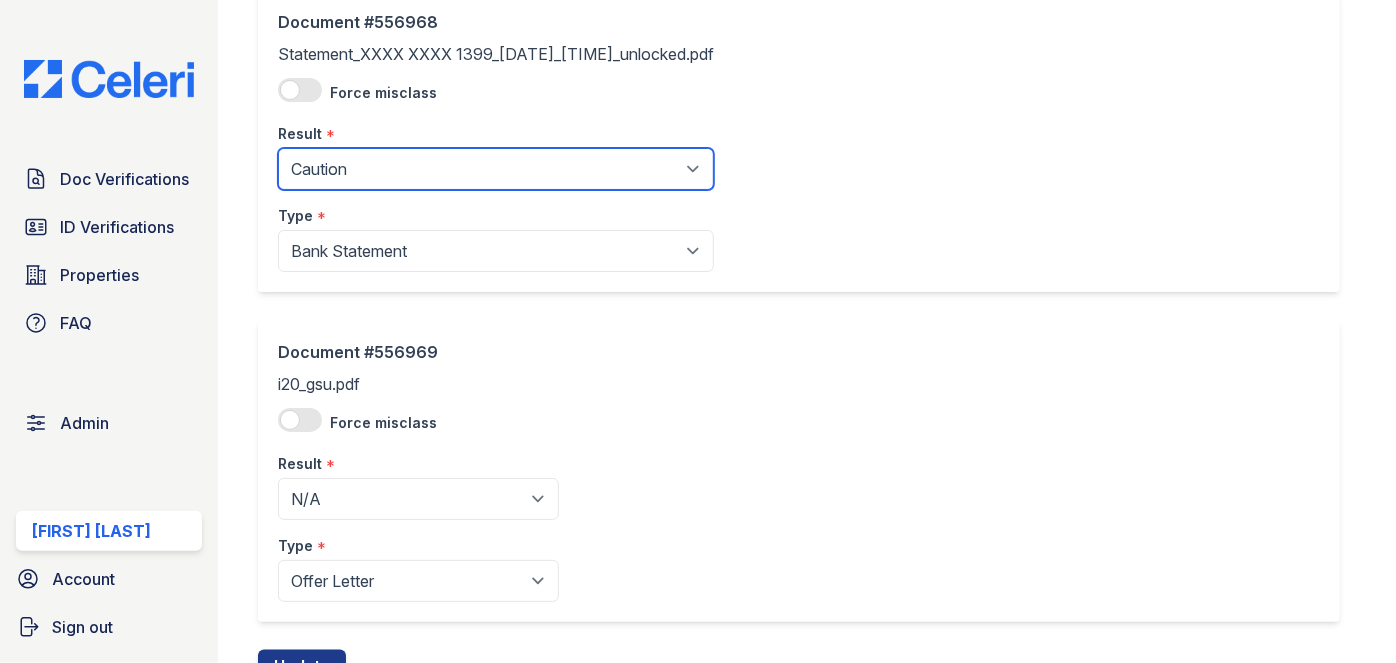 click on "Pending
Sent
Started
Processing
Pass
Fail
Caution
Error
N/A" at bounding box center (496, 169) 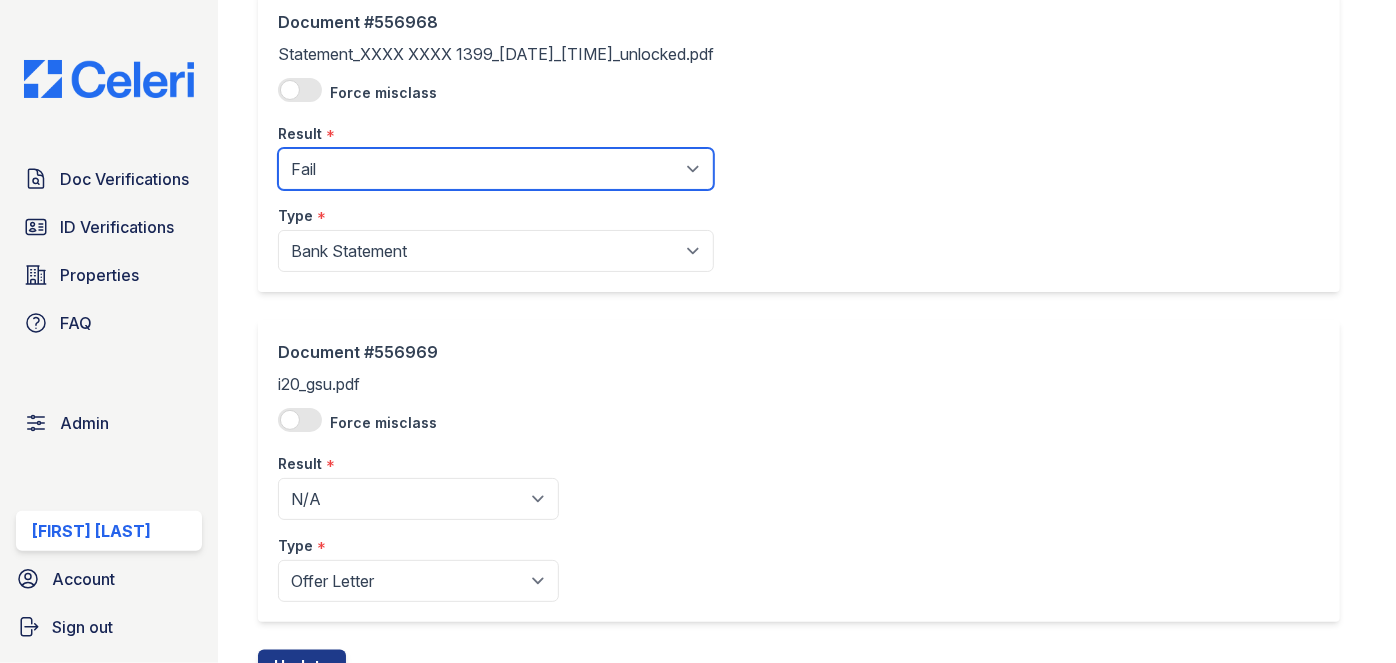 click on "Pending
Sent
Started
Processing
Pass
Fail
Caution
Error
N/A" at bounding box center [496, 169] 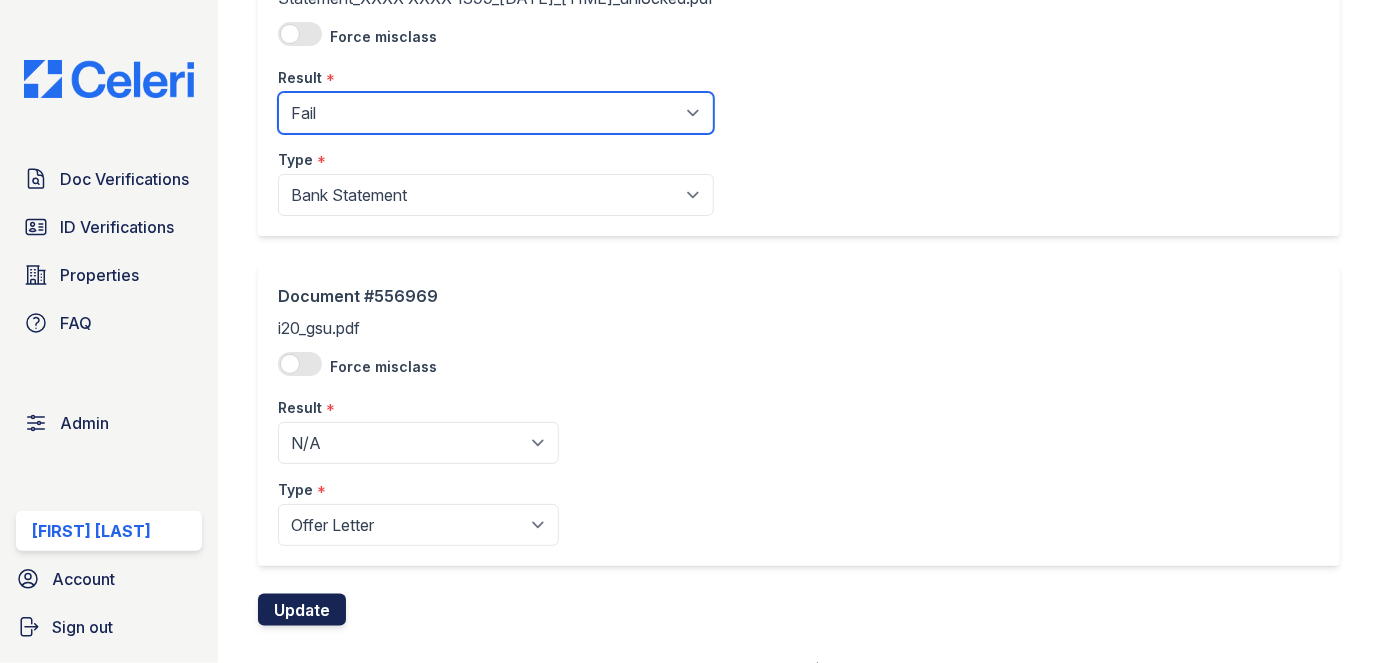 scroll, scrollTop: 902, scrollLeft: 0, axis: vertical 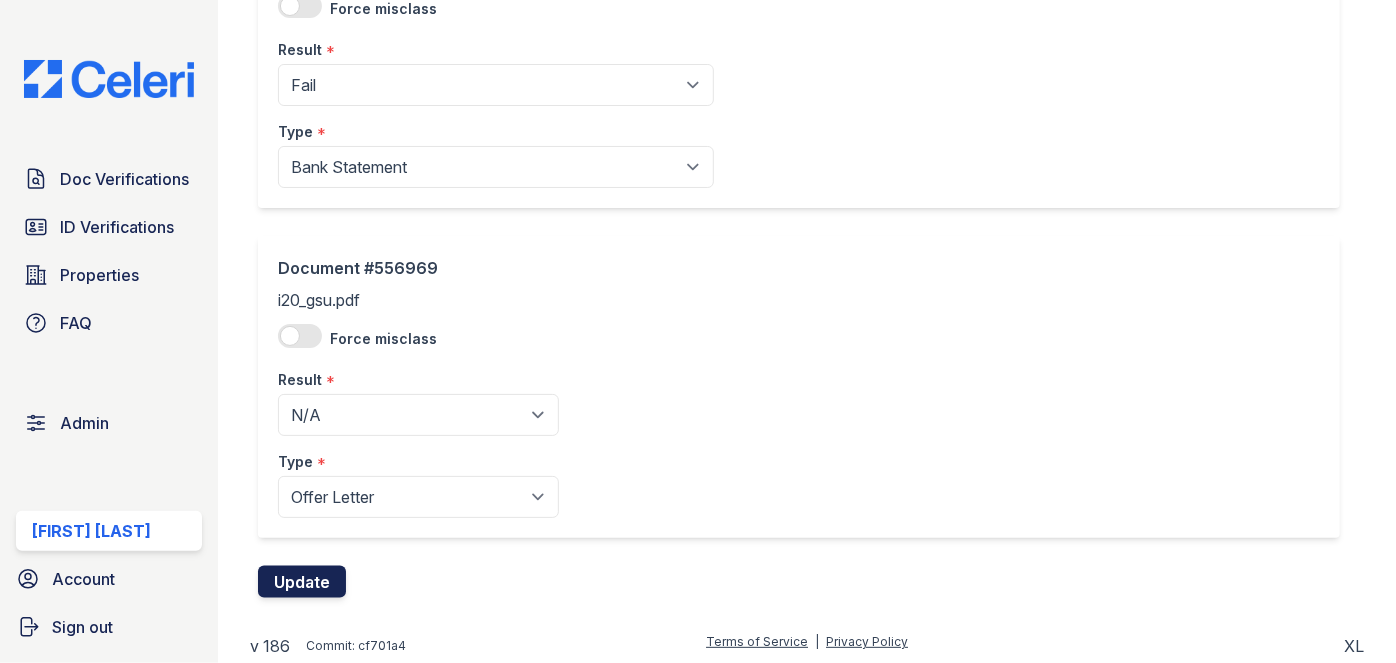 click on "Update" at bounding box center [302, 582] 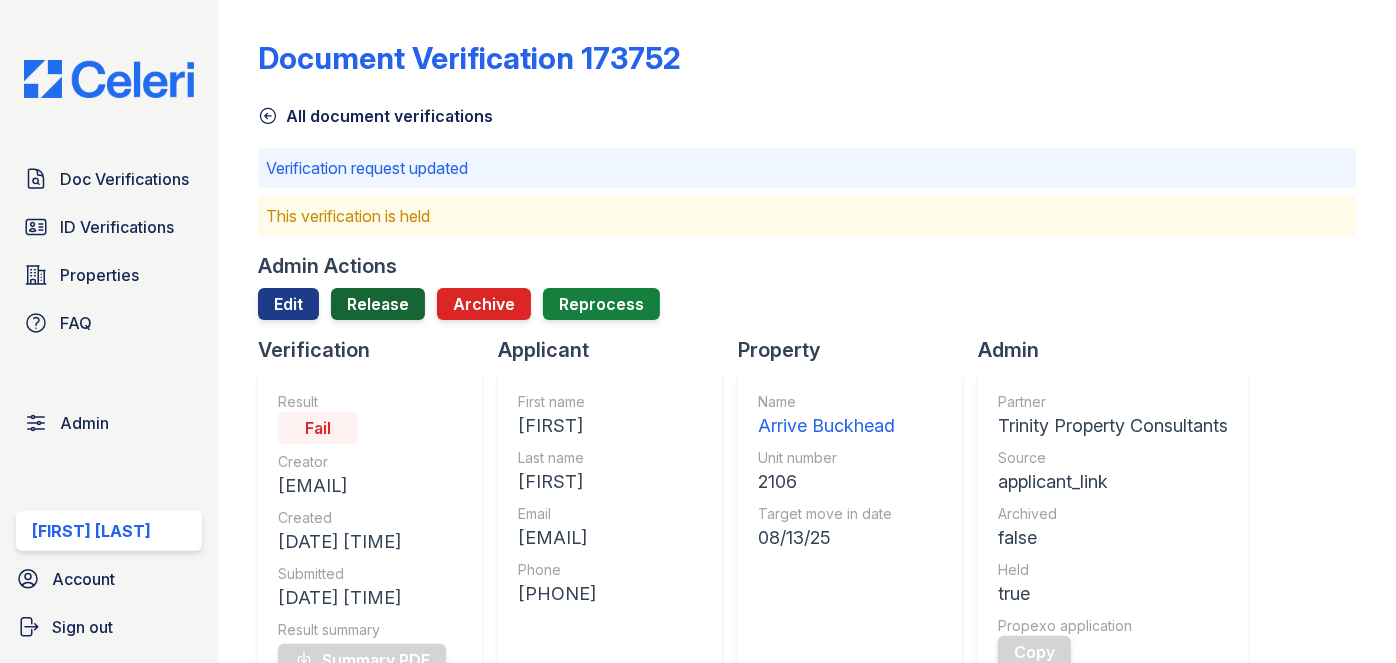click on "Release" at bounding box center (378, 304) 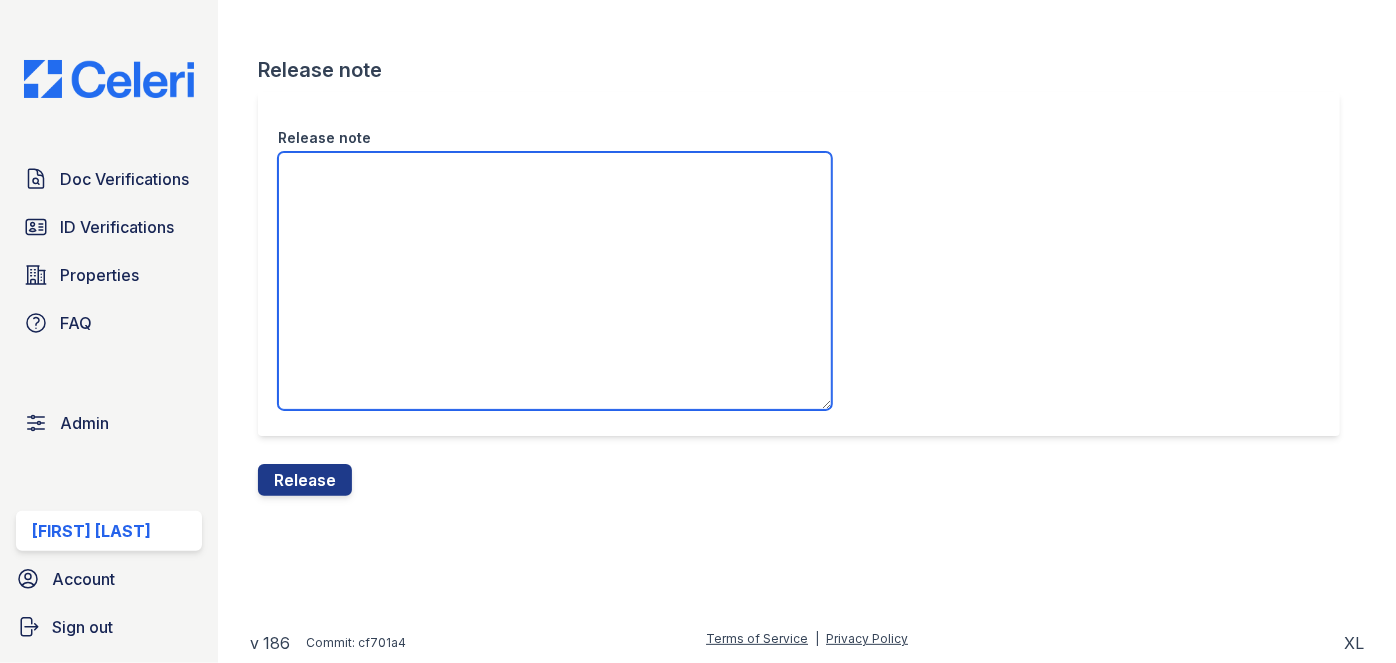 click on "Release note" at bounding box center [555, 281] 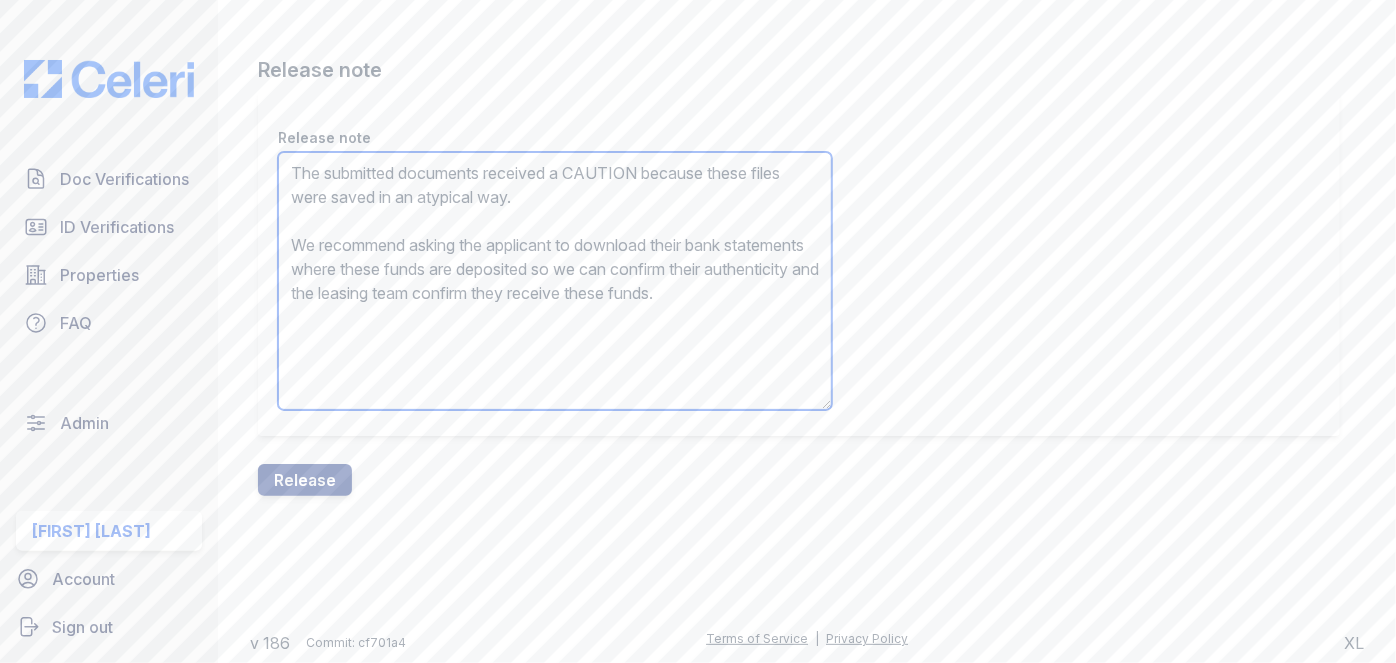click on "The submitted documents received a CAUTION because these files were saved in an atypical way.
We recommend asking the applicant to download their bank statements where these funds are deposited so we can confirm their authenticity and the leasing team confirm they receive these funds." at bounding box center [555, 281] 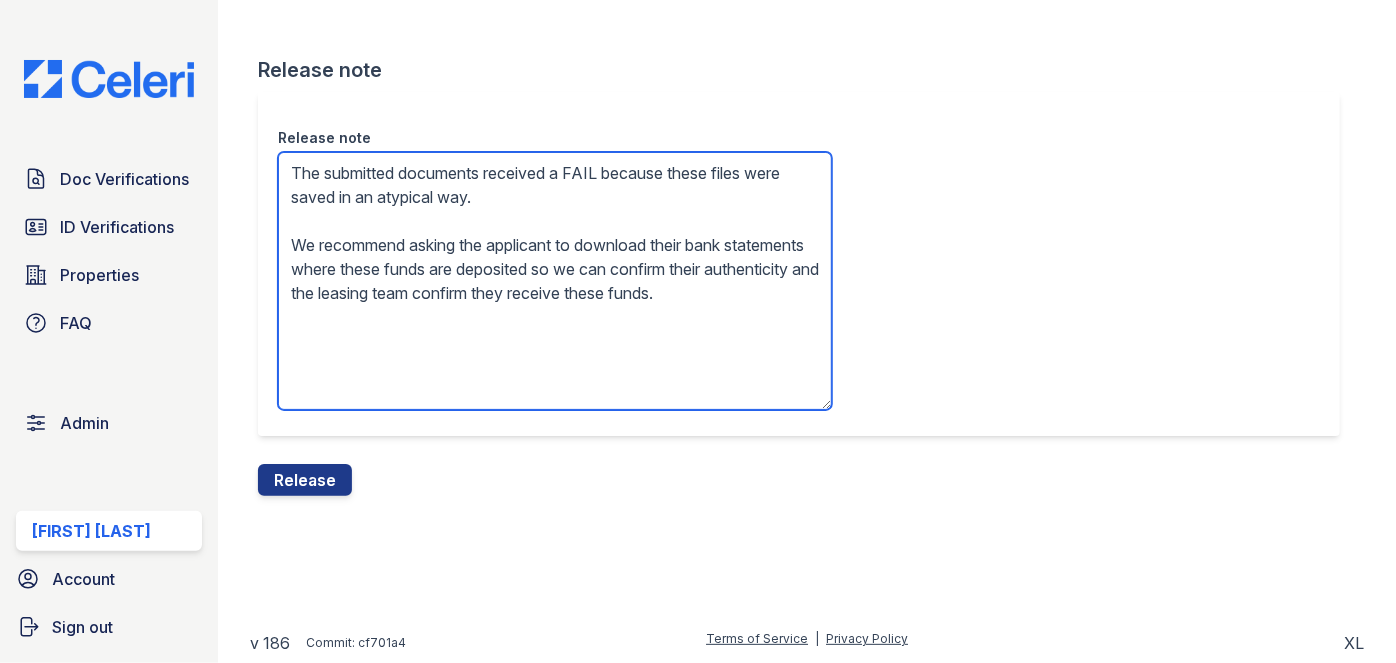 click on "The submitted documents received a FAIL because these files were saved in an atypical way.
We recommend asking the applicant to download their bank statements where these funds are deposited so we can confirm their authenticity and the leasing team confirm they receive these funds." at bounding box center (555, 281) 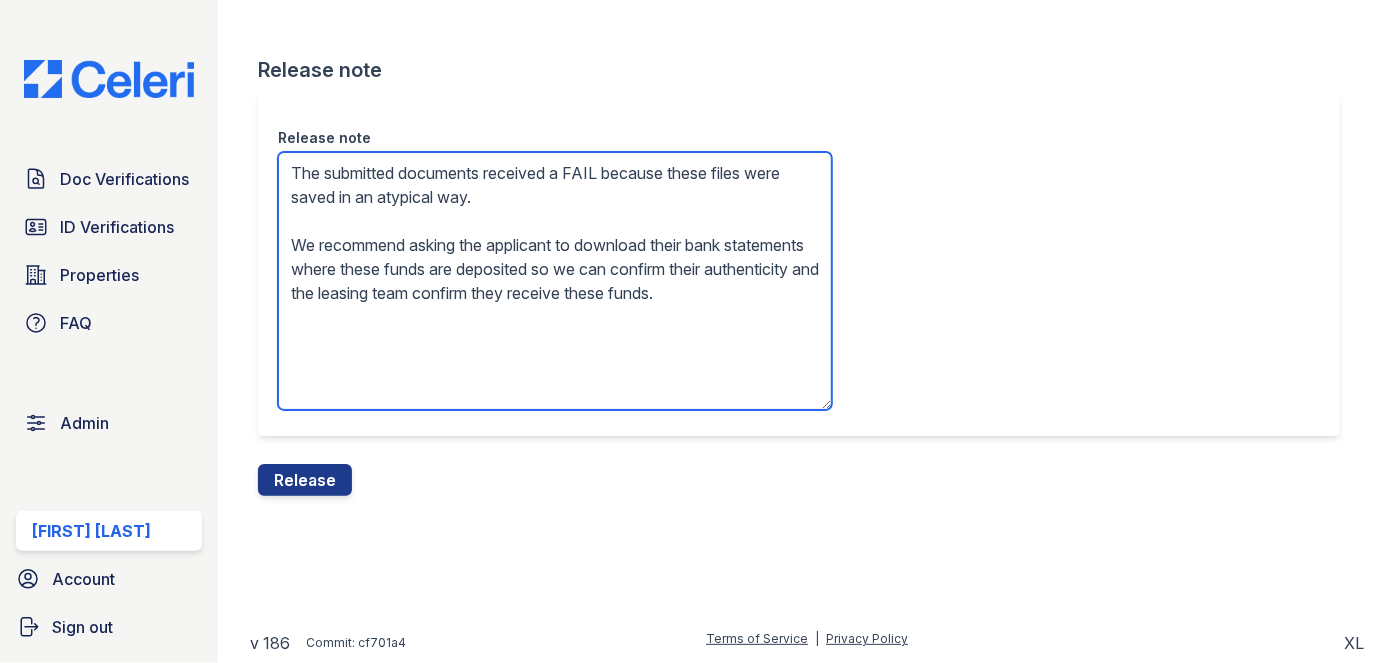 click on "The submitted documents received a FAIL because these files were saved in an atypical way.
We recommend asking the applicant to download their bank statements where these funds are deposited so we can confirm their authenticity and the leasing team confirm they receive these funds." at bounding box center [555, 281] 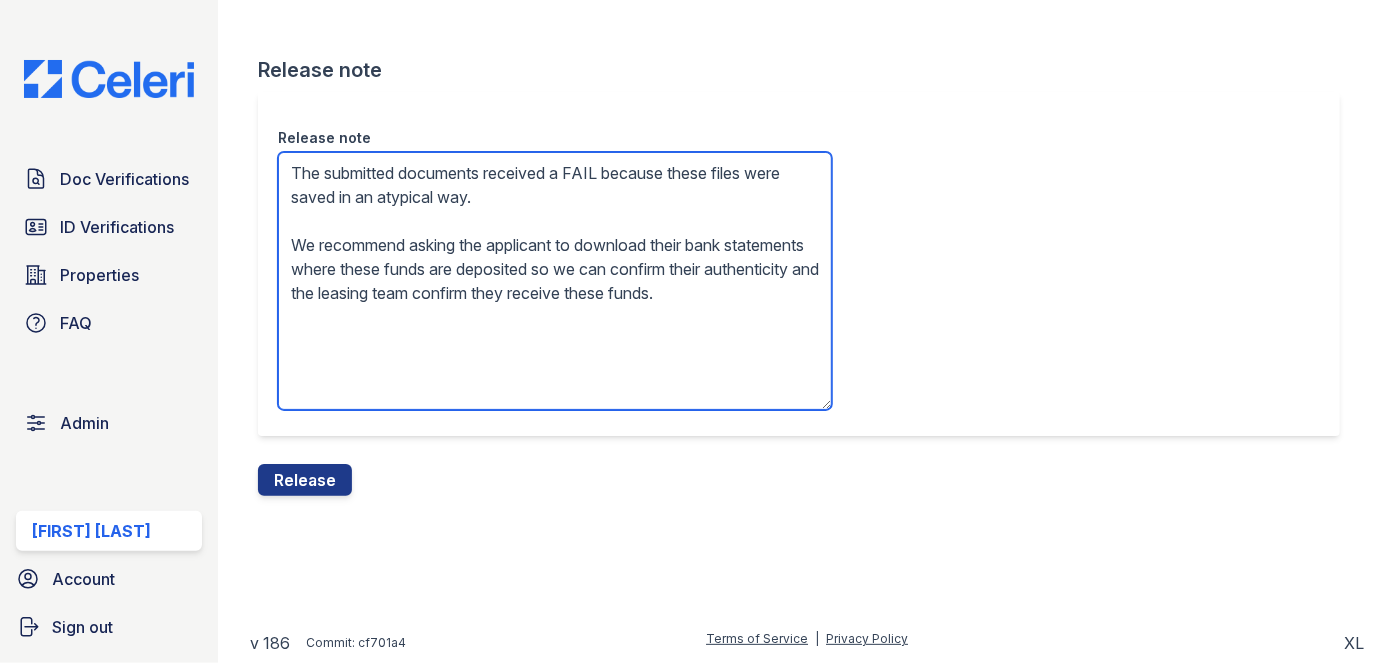 click on "The submitted documents received a FAIL because these files were saved in an atypical way.
We recommend asking the applicant to download their bank statements where these funds are deposited so we can confirm their authenticity and the leasing team confirm they receive these funds." at bounding box center (555, 281) 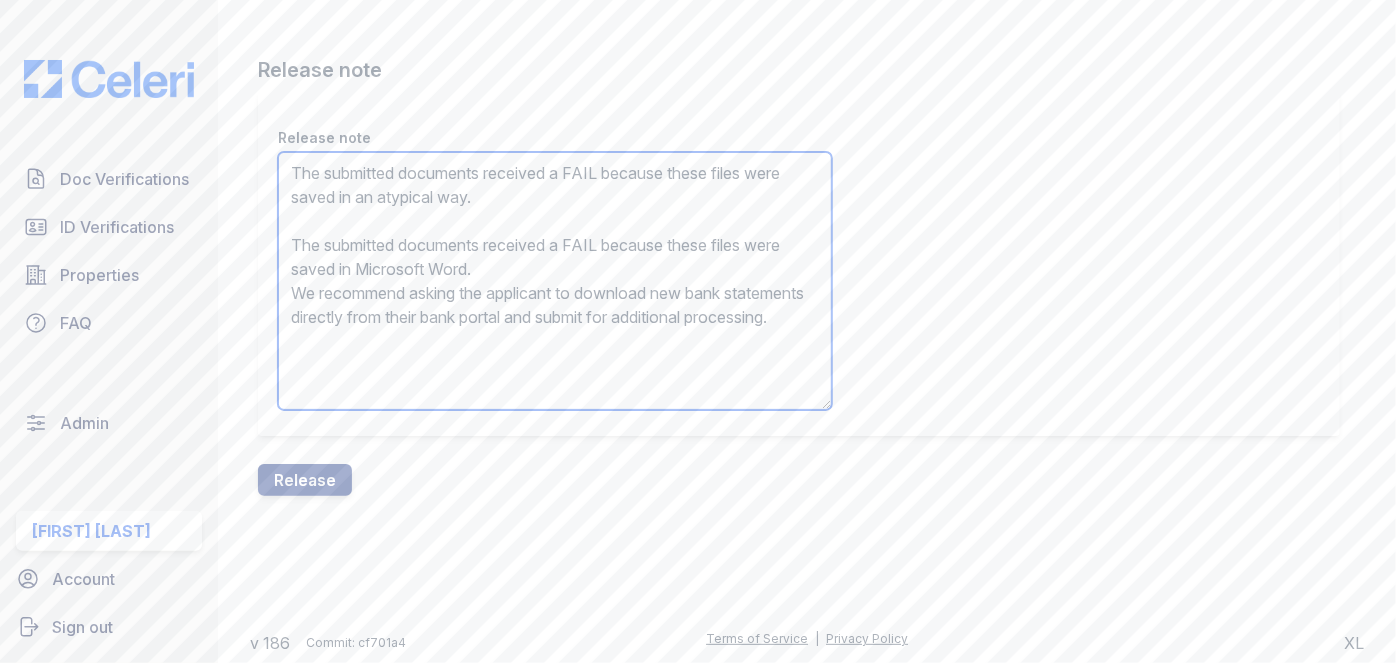 click on "The submitted documents received a FAIL because these files were saved in an atypical way.
The submitted documents received a FAIL because these files were saved in Microsoft Word.
We recommend asking the applicant to download new bank statements directly from their bank portal and submit for additional processing." at bounding box center (555, 281) 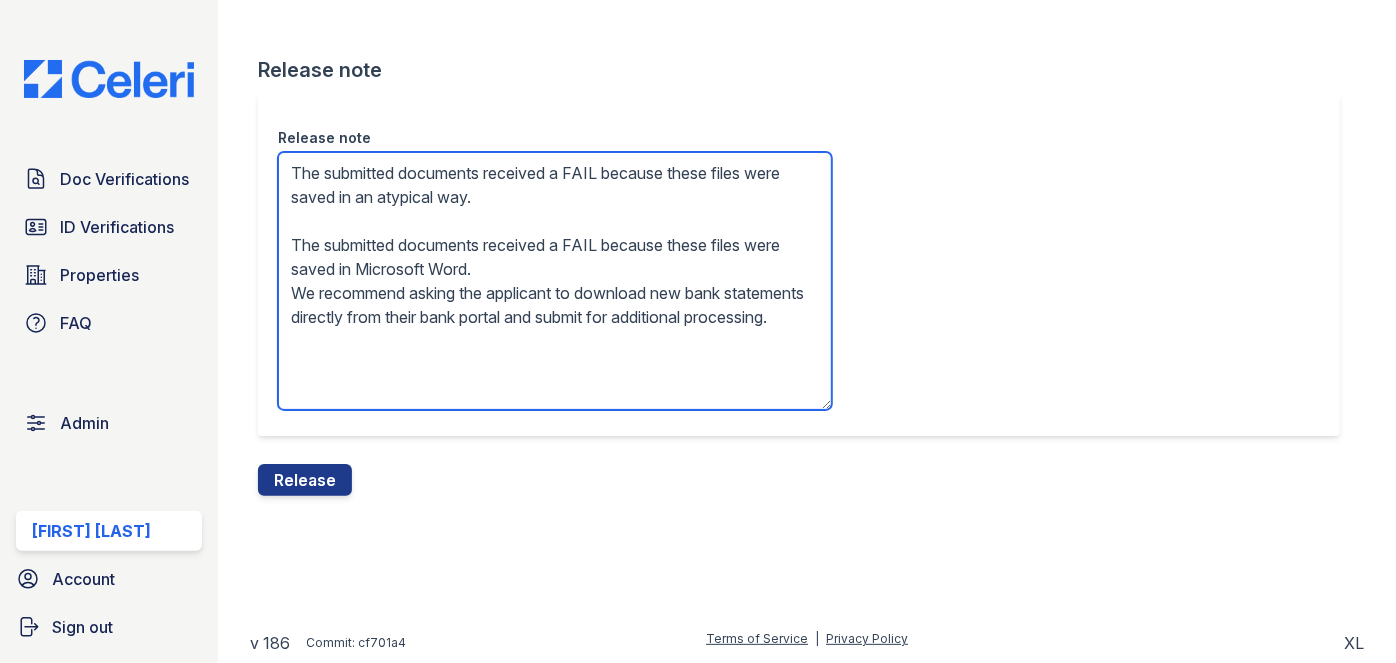 click on "The submitted documents received a FAIL because these files were saved in an atypical way.
The submitted documents received a FAIL because these files were saved in Microsoft Word.
We recommend asking the applicant to download new bank statements directly from their bank portal and submit for additional processing." at bounding box center [555, 281] 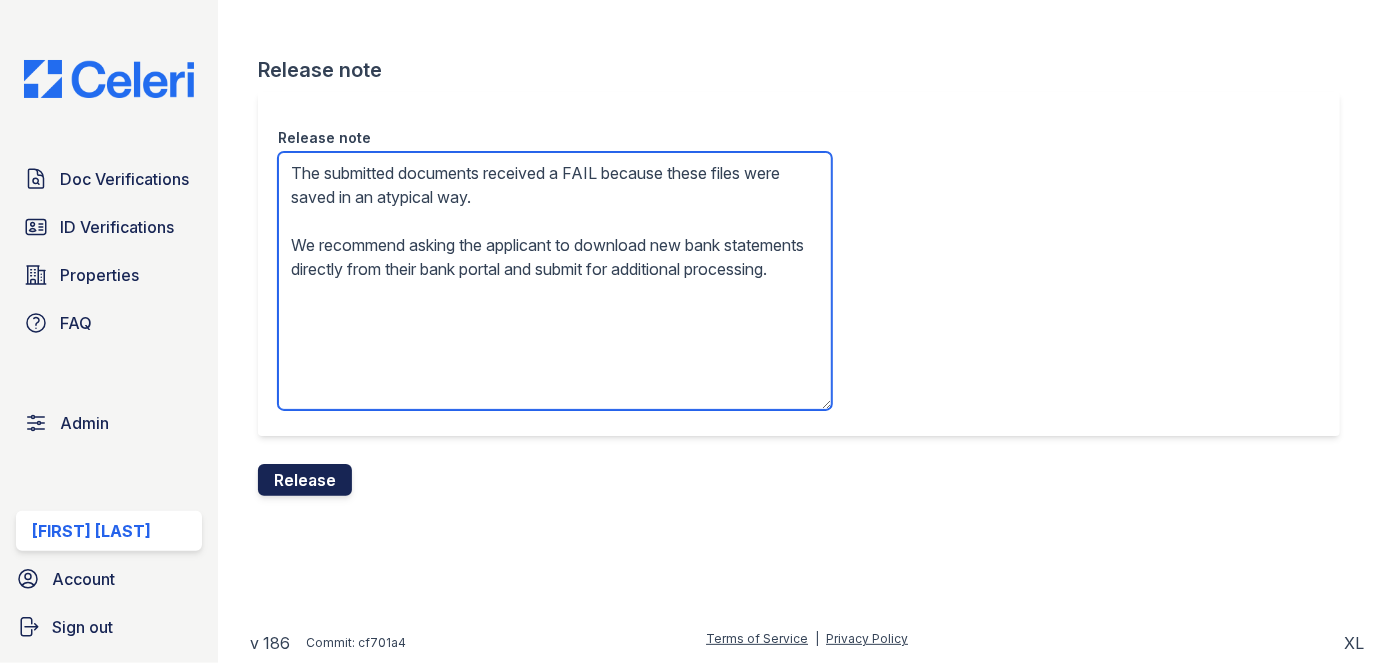 type on "The submitted documents received a FAIL because these files were saved in an atypical way.
We recommend asking the applicant to download new bank statements directly from their bank portal and submit for additional processing." 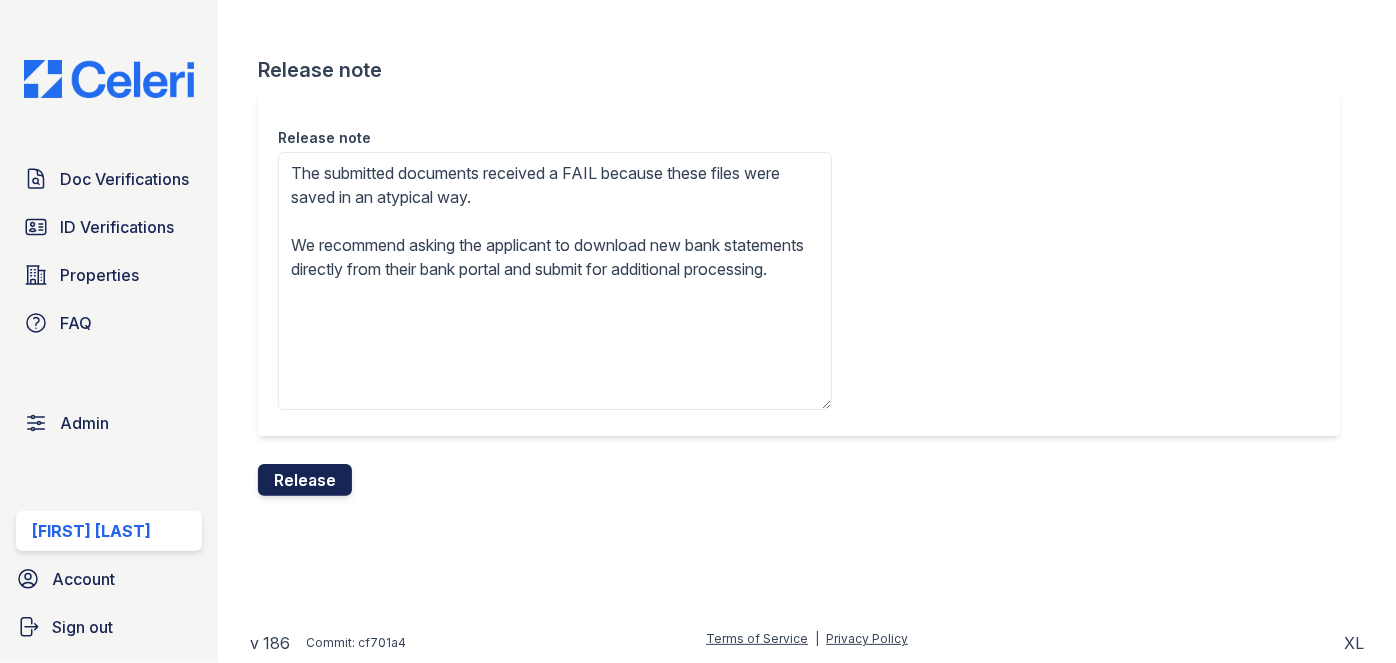click on "Release" at bounding box center [305, 480] 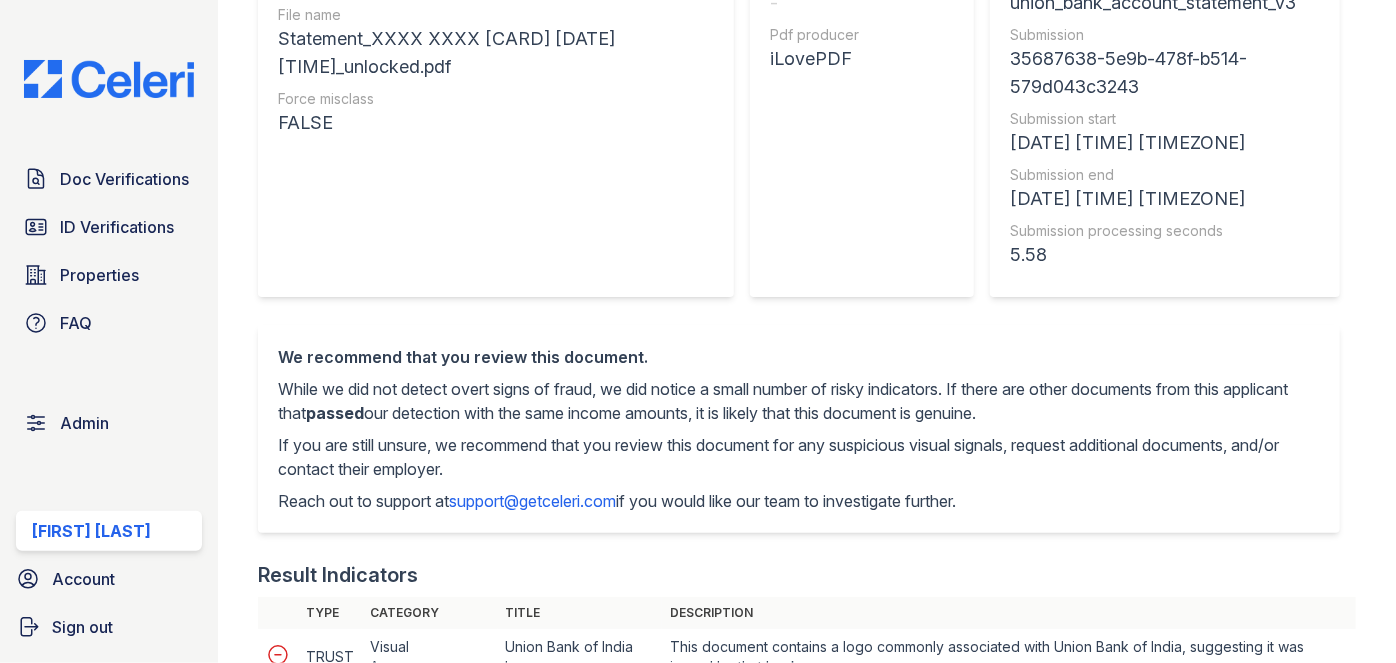 scroll, scrollTop: 0, scrollLeft: 0, axis: both 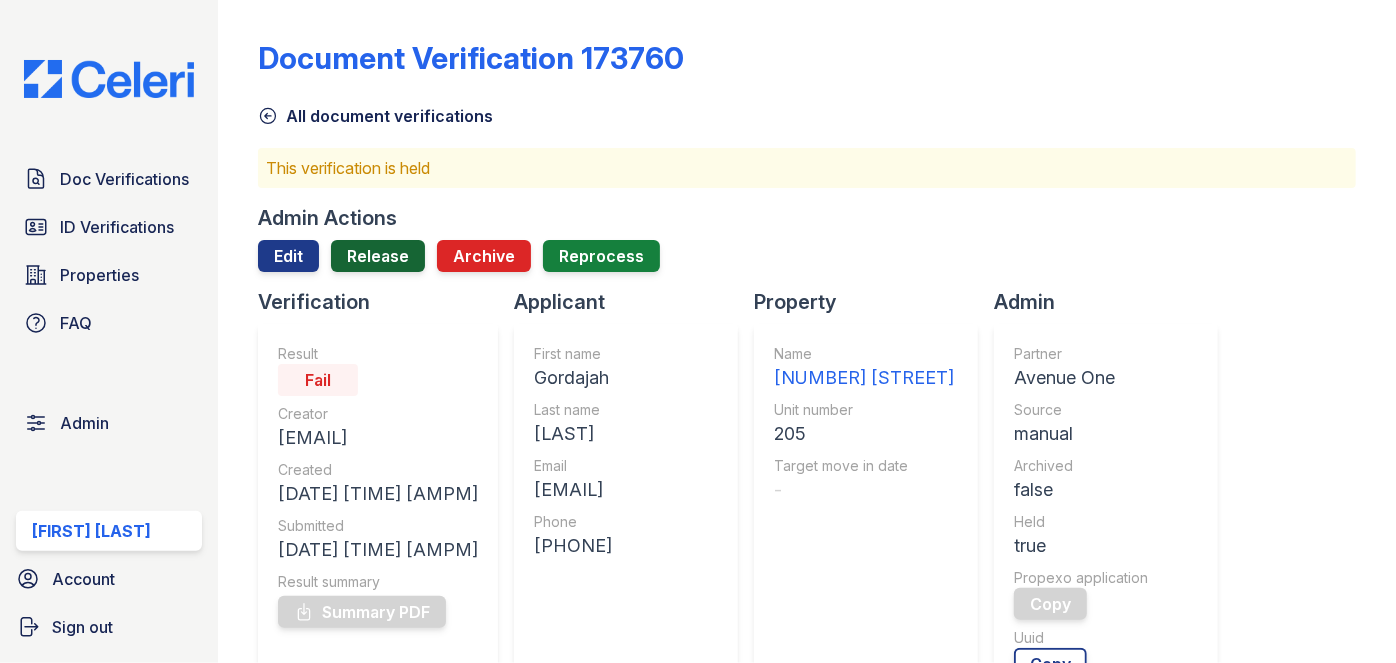 click on "Release" at bounding box center (378, 256) 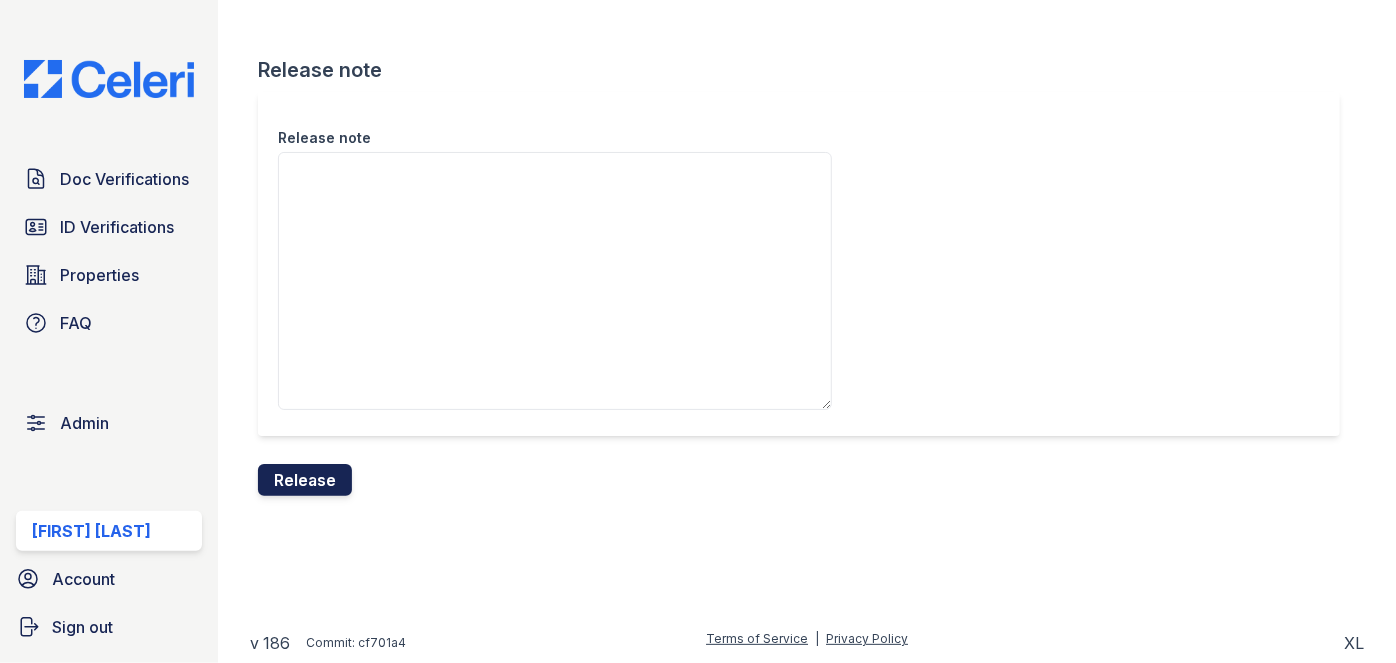 click on "Release" at bounding box center (305, 480) 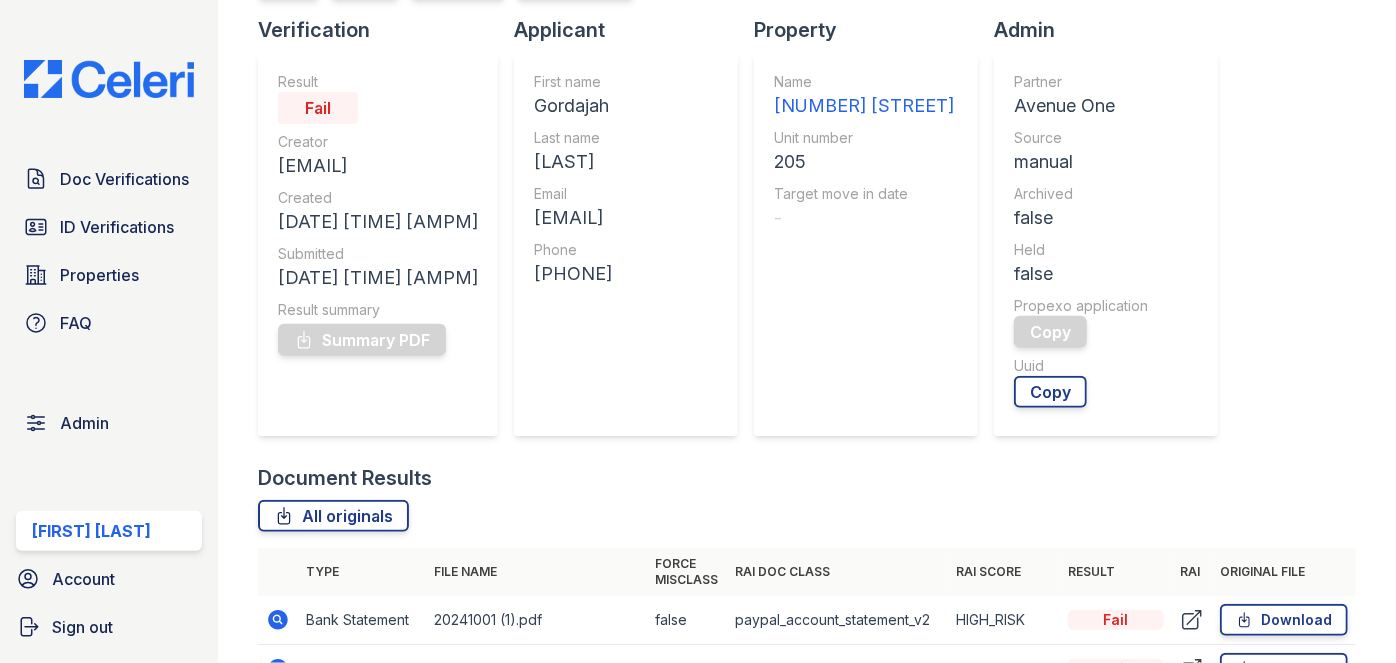 scroll, scrollTop: 0, scrollLeft: 0, axis: both 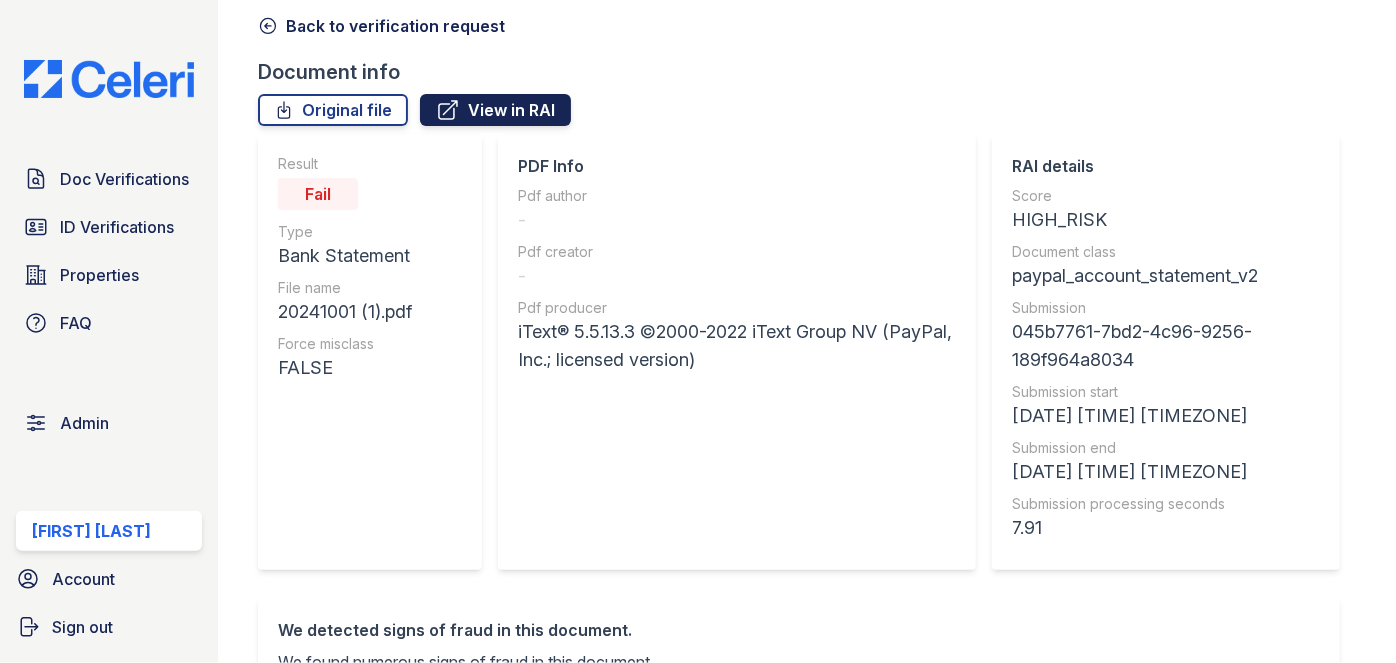 click on "View in RAI" at bounding box center [495, 110] 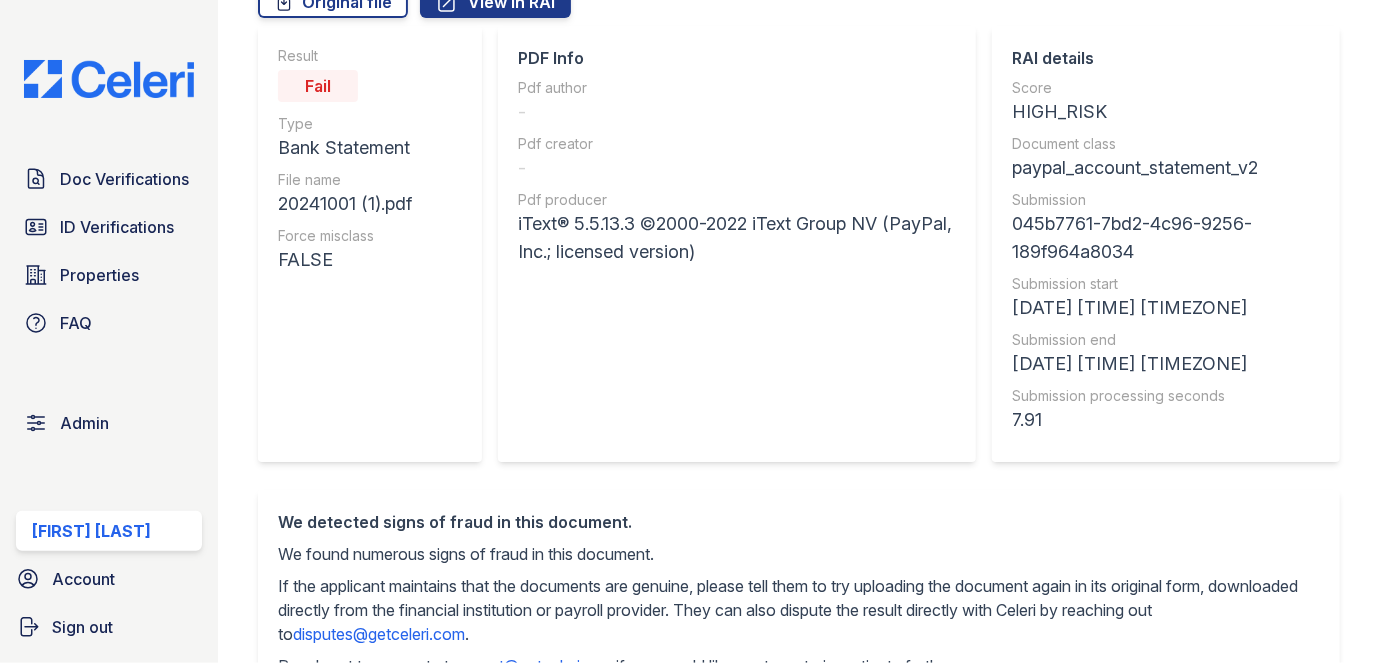 scroll, scrollTop: 90, scrollLeft: 0, axis: vertical 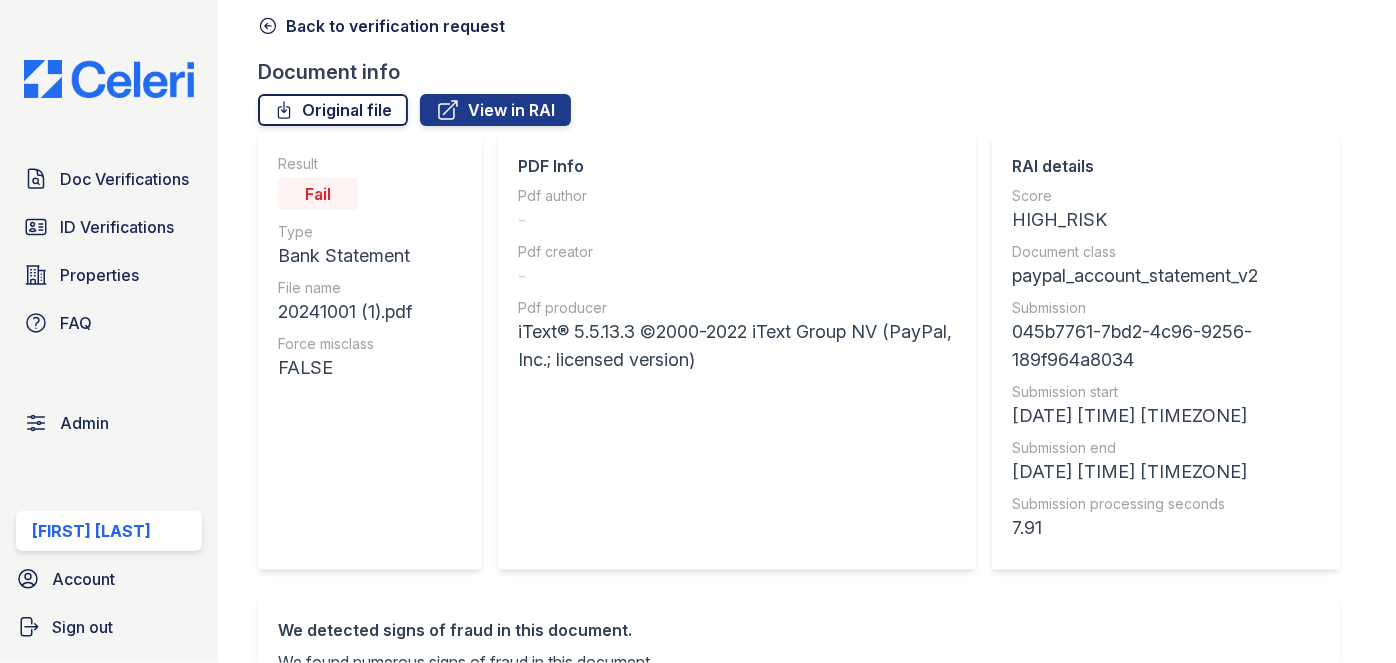 click on "Original file" at bounding box center (333, 110) 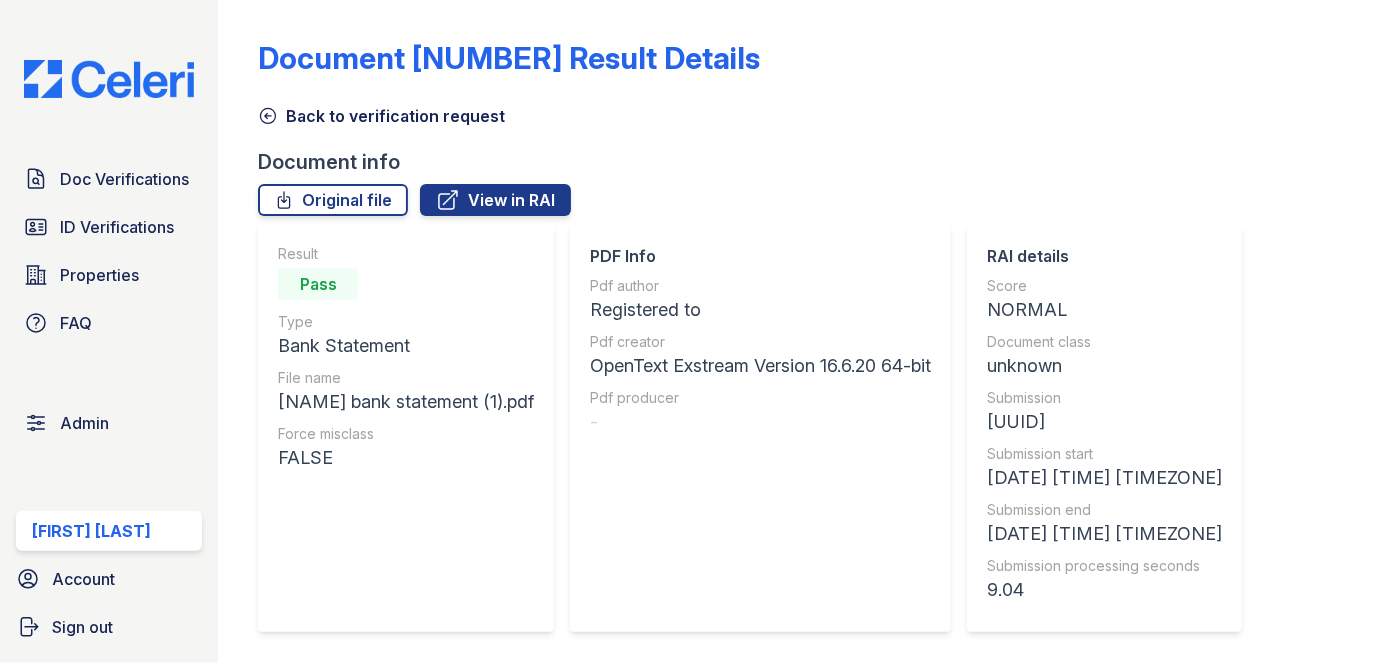 scroll, scrollTop: 0, scrollLeft: 0, axis: both 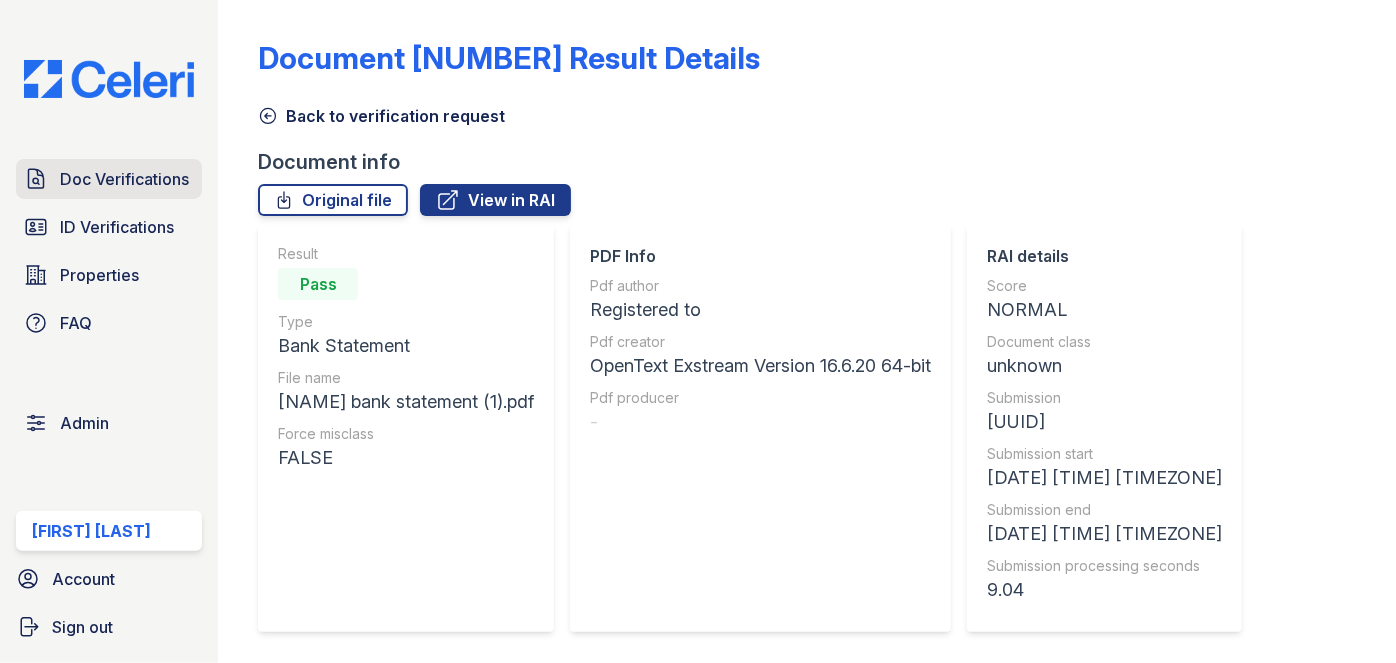 click on "Doc Verifications" at bounding box center [124, 179] 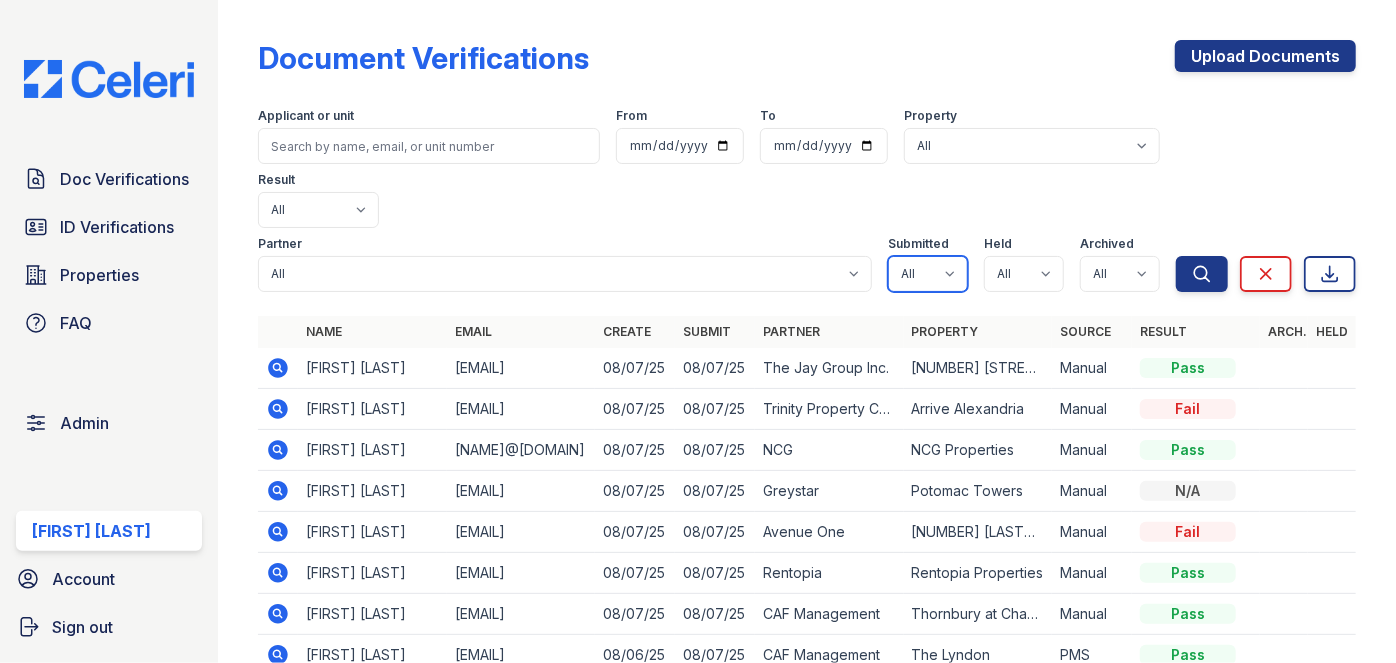 drag, startPoint x: 944, startPoint y: 205, endPoint x: 927, endPoint y: 212, distance: 18.384777 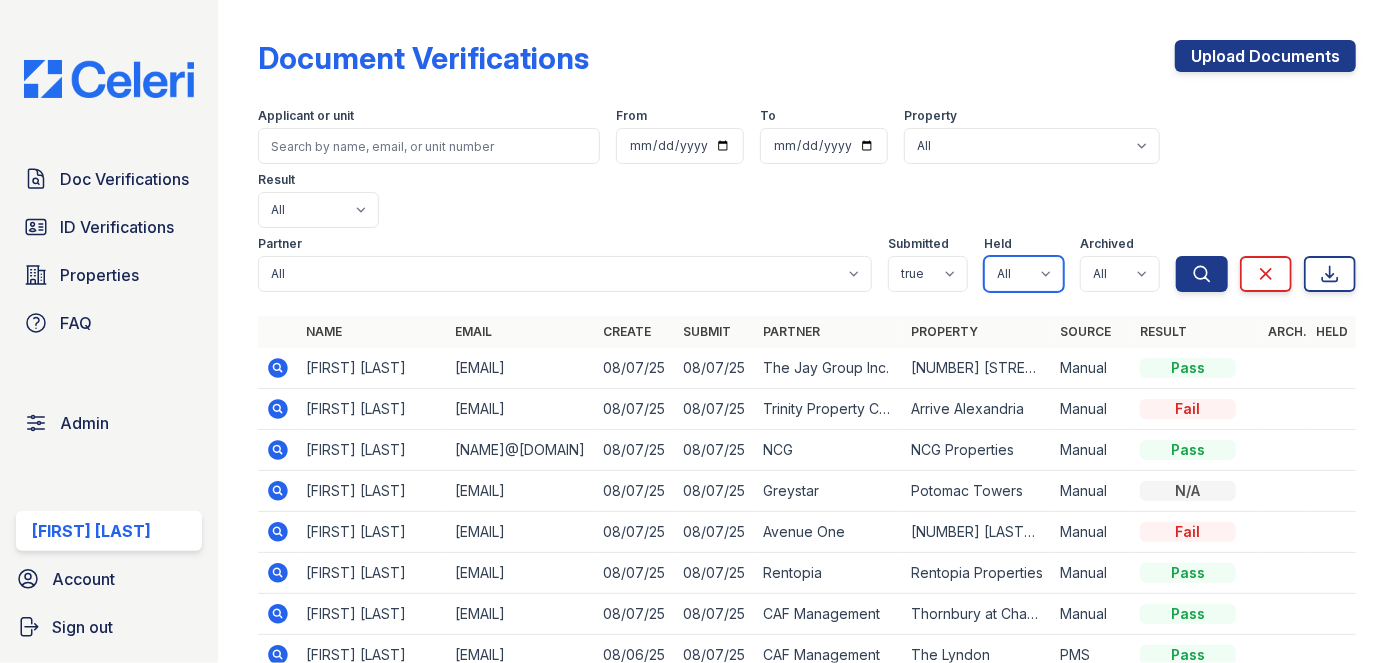 click on "All
true
false" at bounding box center (1024, 274) 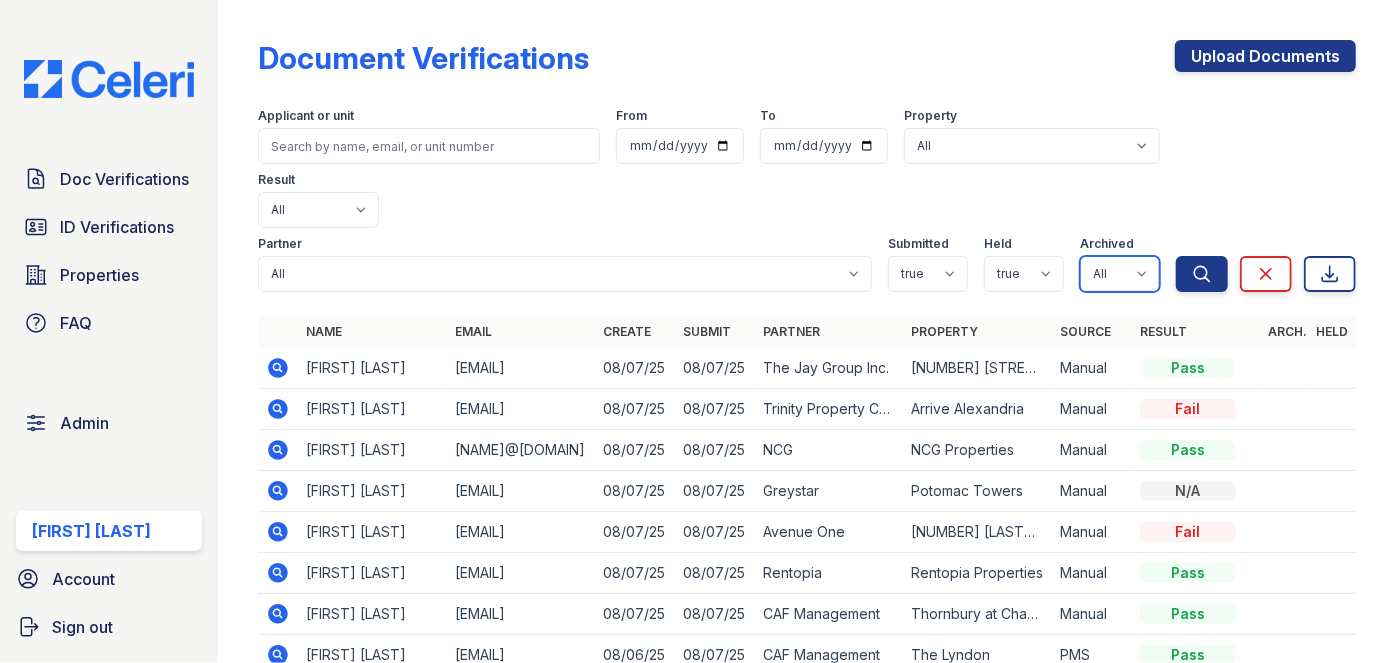 drag, startPoint x: 1093, startPoint y: 205, endPoint x: 1083, endPoint y: 227, distance: 24.166092 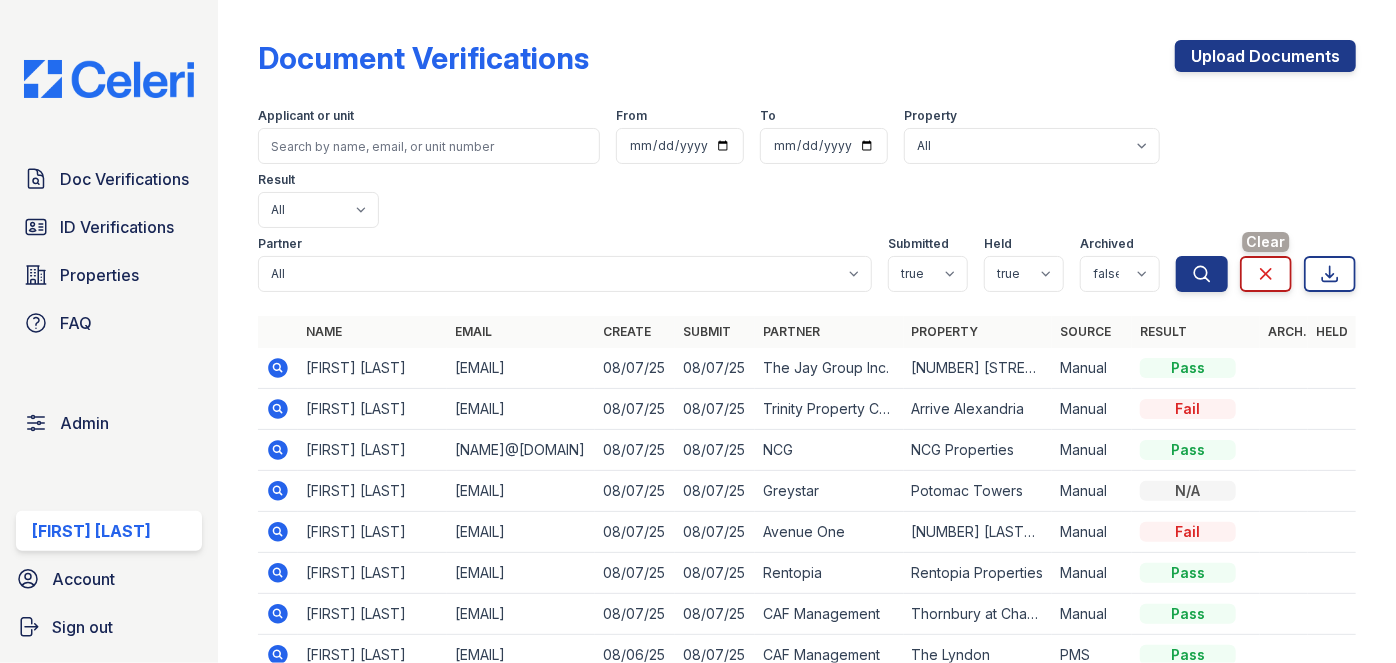 click on "Clear" at bounding box center (1266, 274) 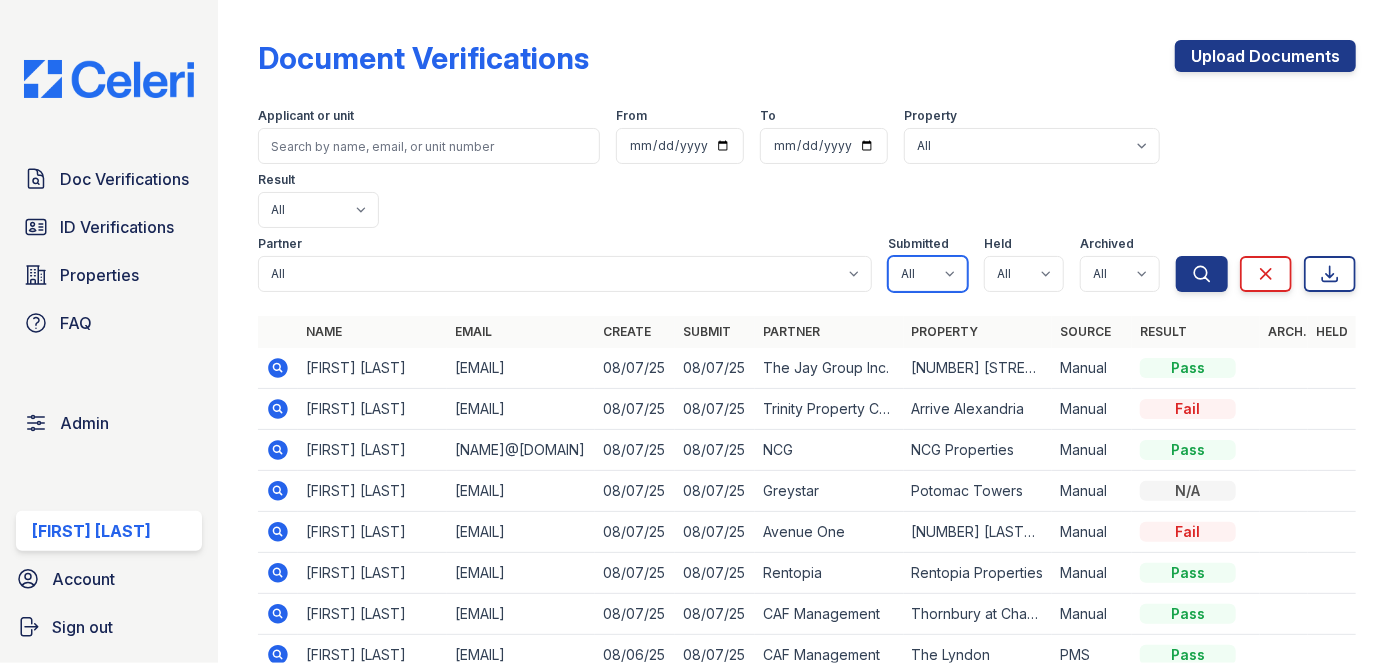 click on "All
true
false" at bounding box center (928, 274) 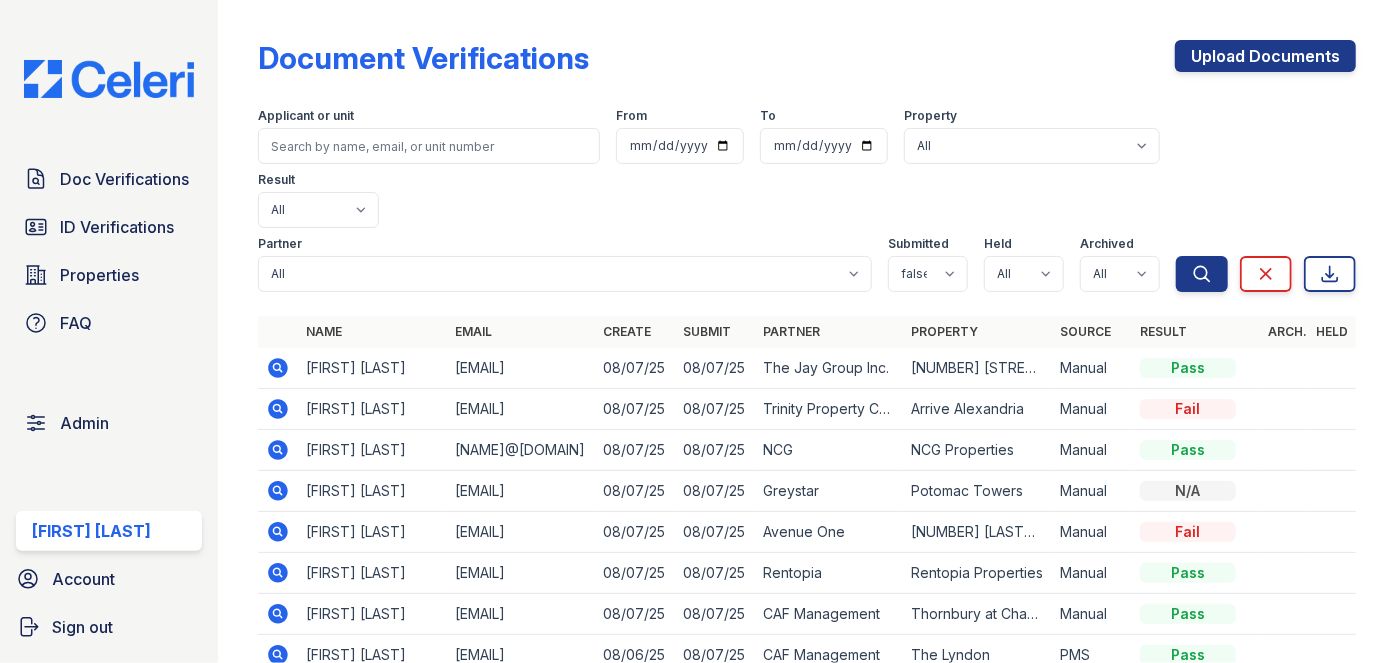 click on "Property" at bounding box center (945, 331) 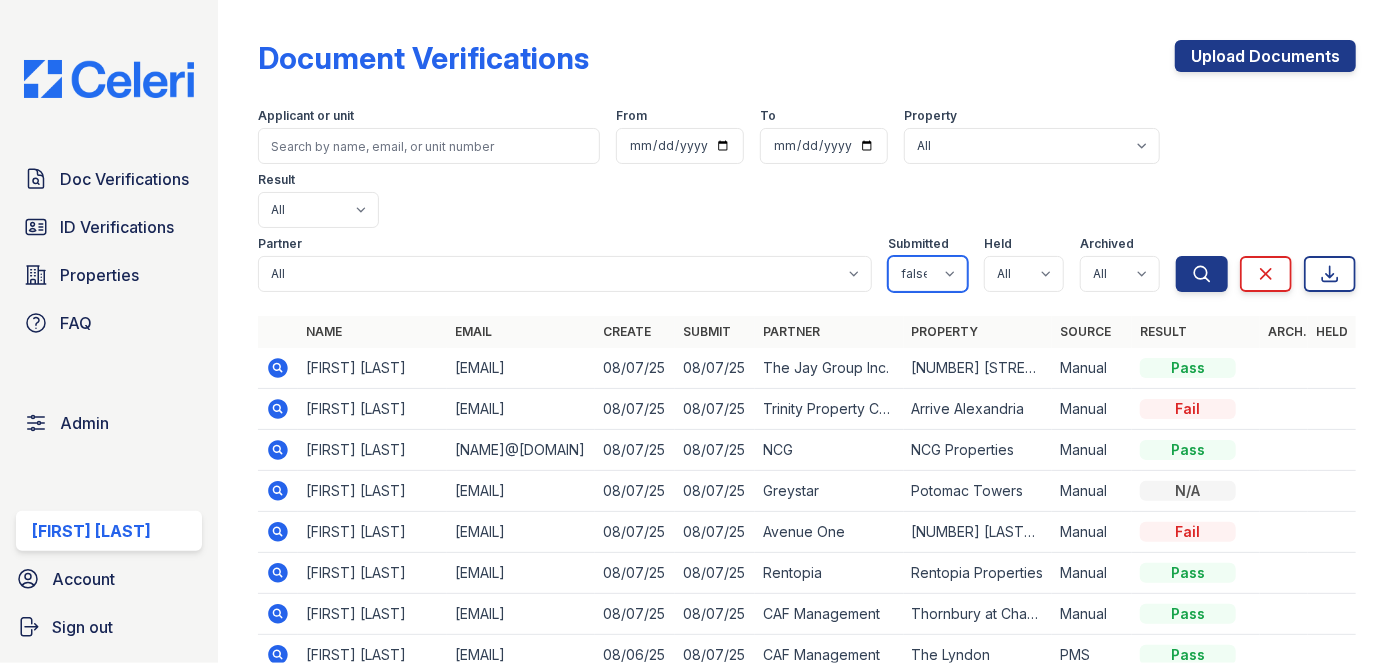 click on "All
true
false" at bounding box center [928, 274] 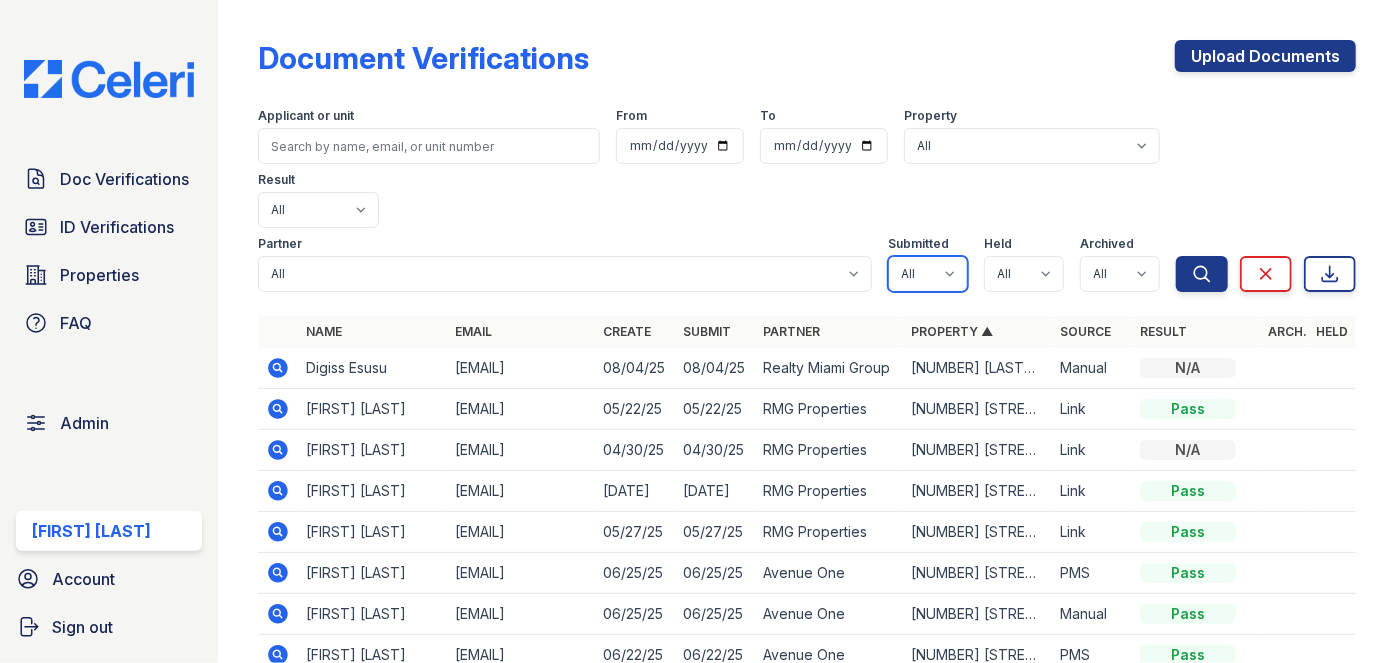 click on "All
true
false" at bounding box center [928, 274] 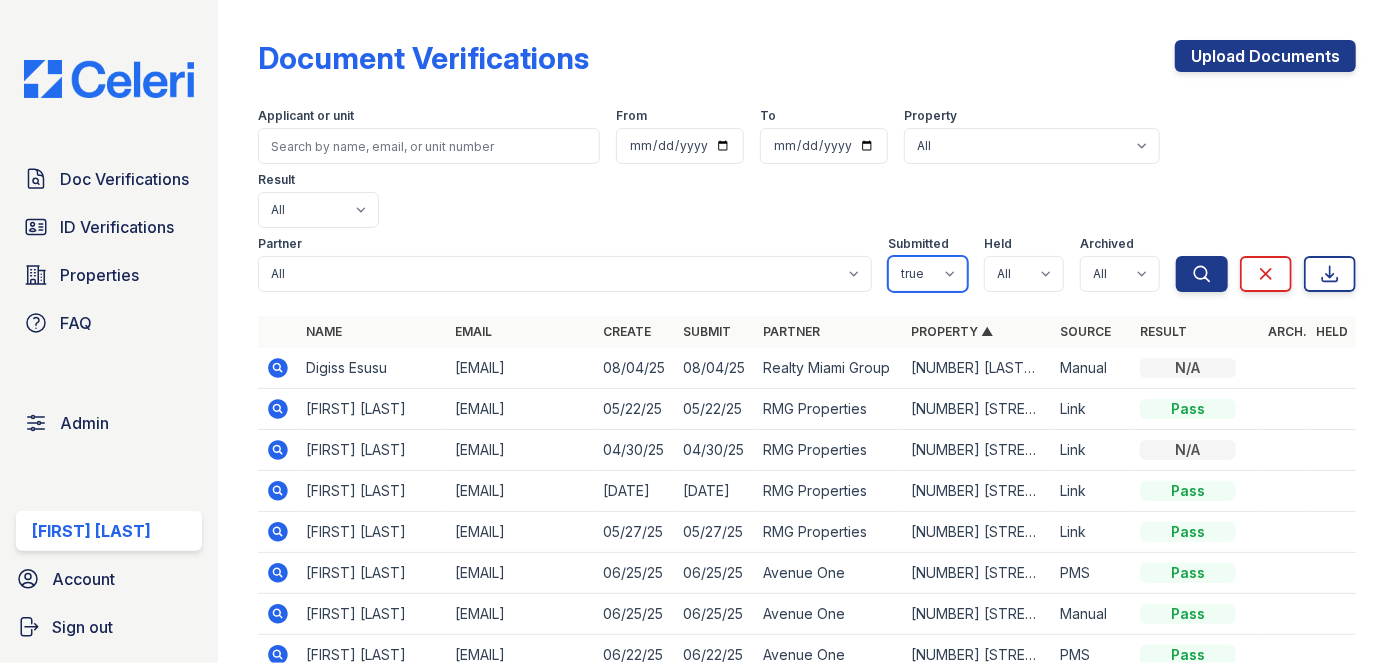 click on "All
true
false" at bounding box center (928, 274) 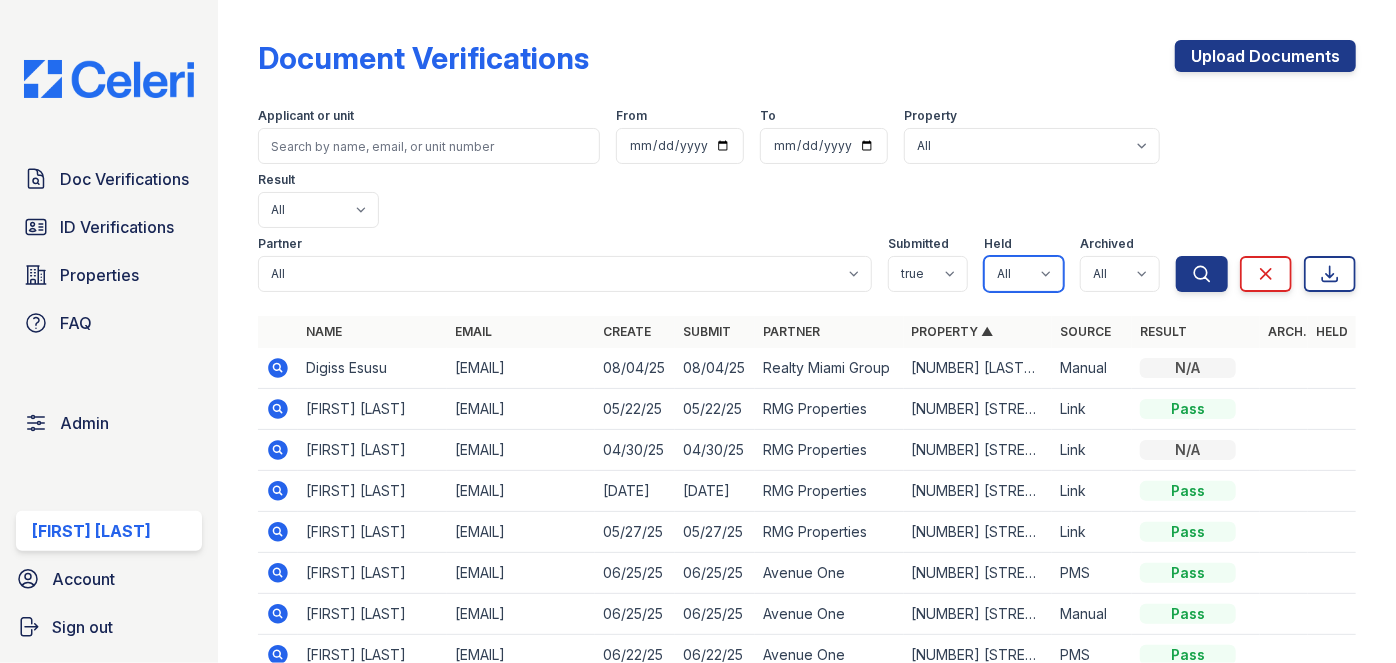 drag, startPoint x: 1029, startPoint y: 205, endPoint x: 1029, endPoint y: 219, distance: 14 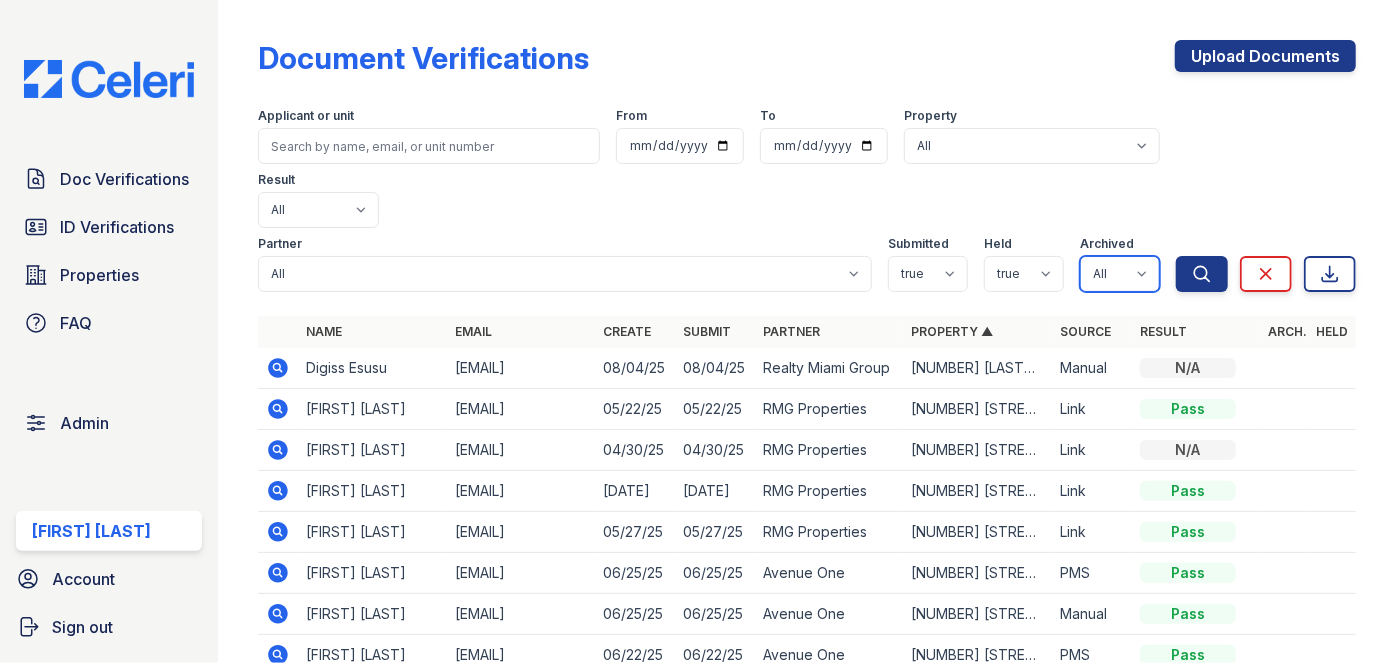 click on "All
true
false" at bounding box center [1120, 274] 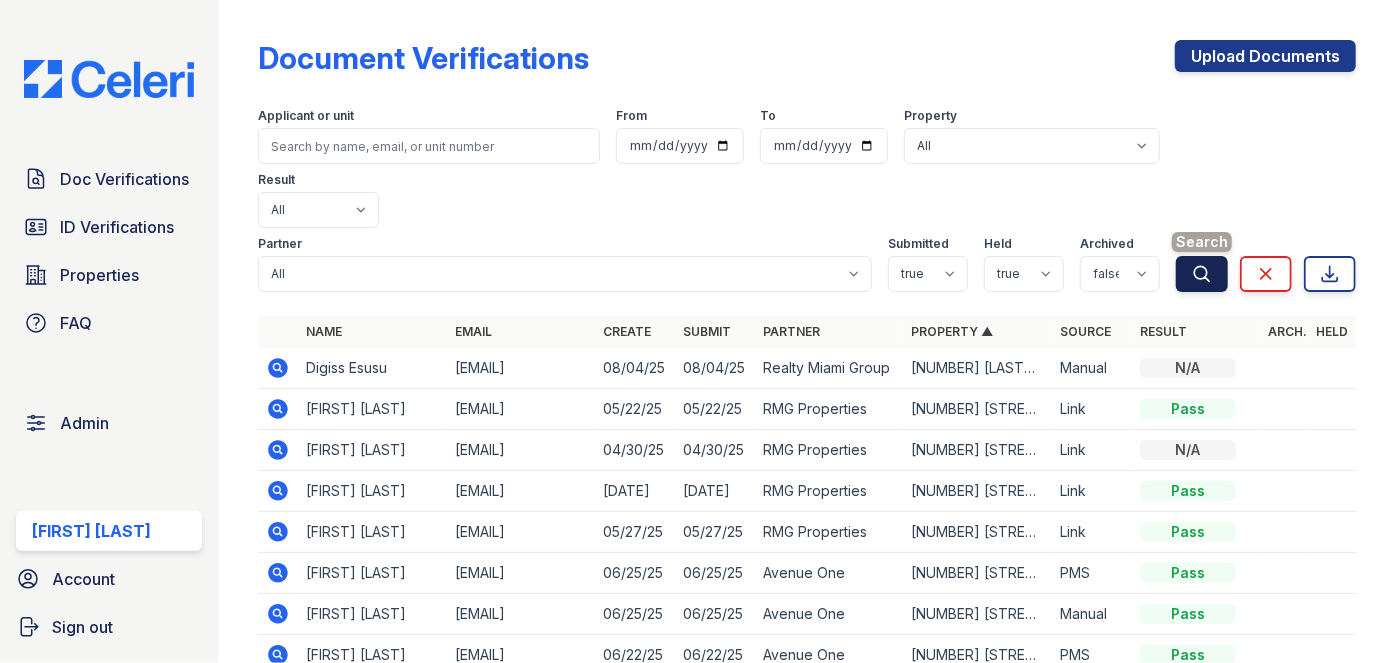click on "Search" at bounding box center (1202, 274) 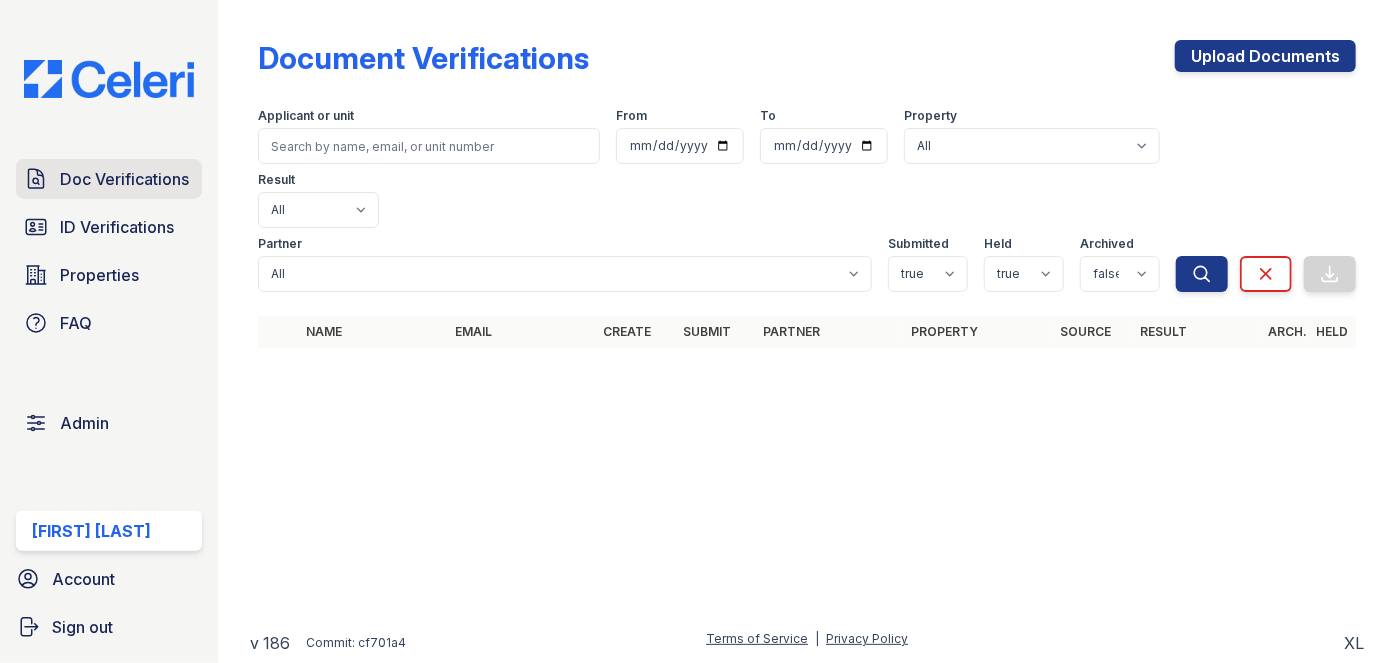 click on "Doc Verifications" at bounding box center (109, 179) 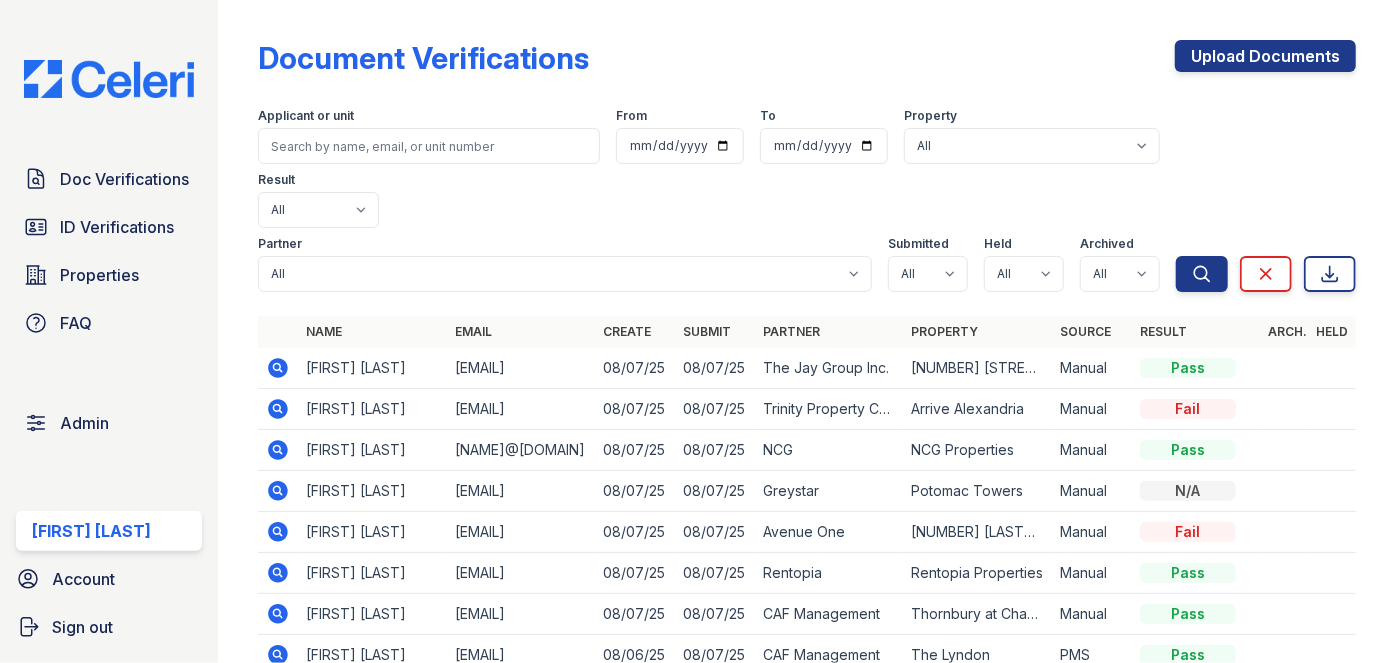 click on "Doc Verifications" at bounding box center (124, 179) 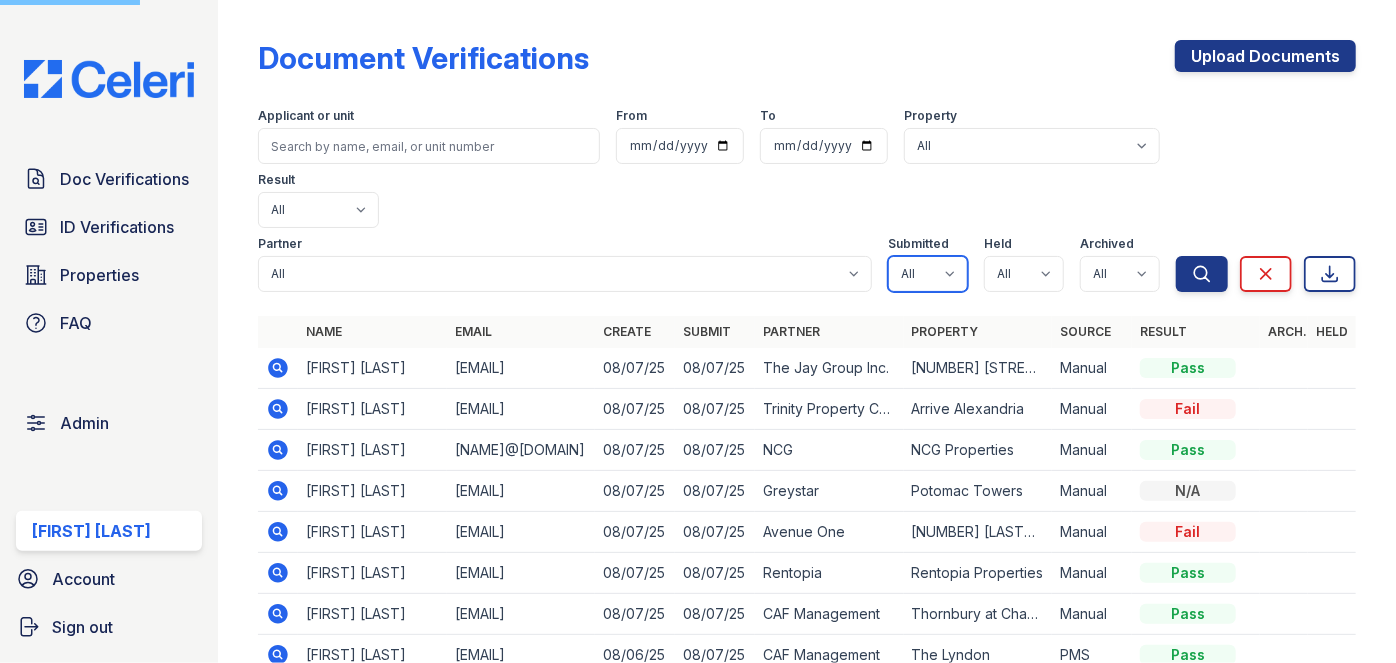 click on "All
true
false" at bounding box center [928, 274] 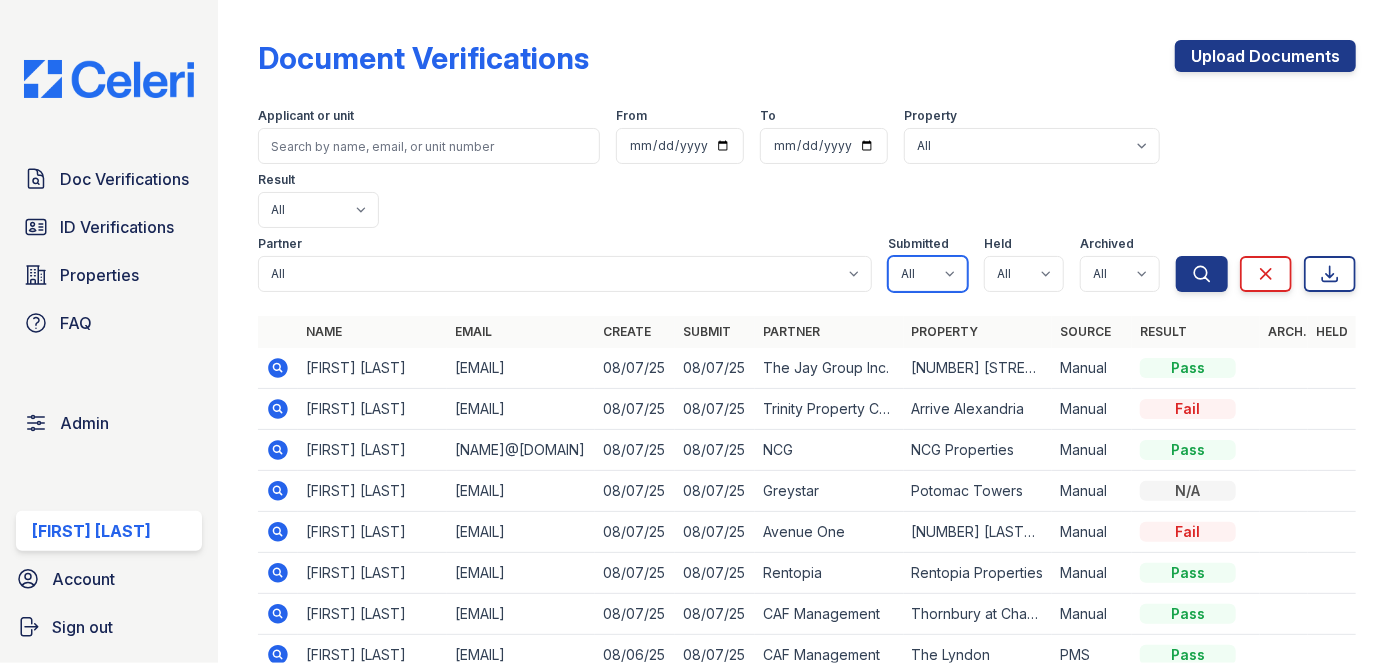 click on "All
true
false" at bounding box center (928, 274) 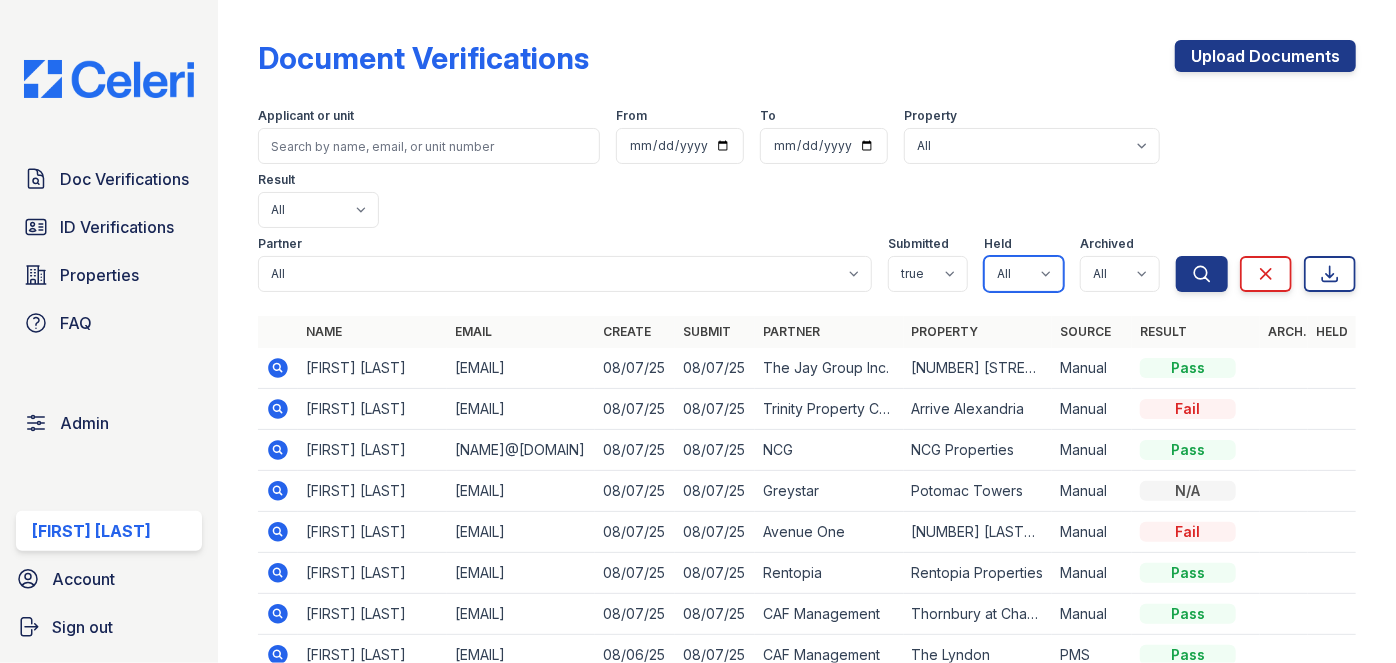 drag, startPoint x: 1032, startPoint y: 208, endPoint x: 1027, endPoint y: 222, distance: 14.866069 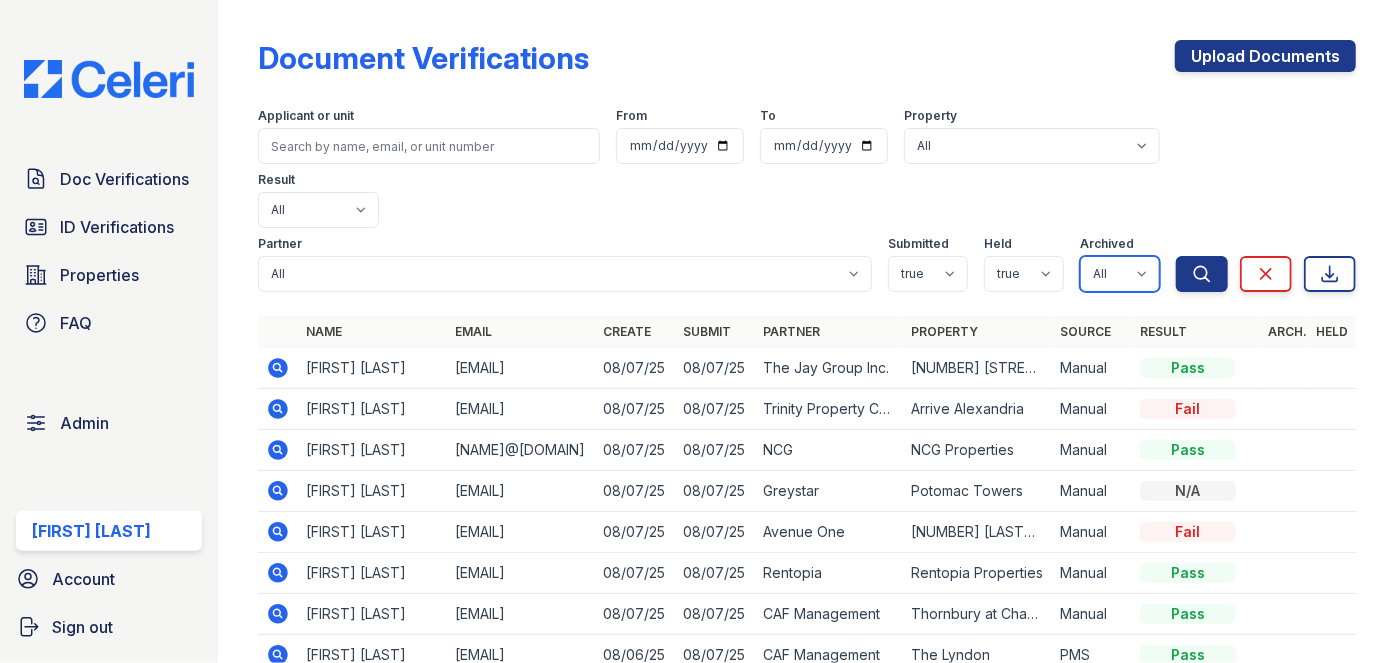 click on "All
true
false" at bounding box center (1120, 274) 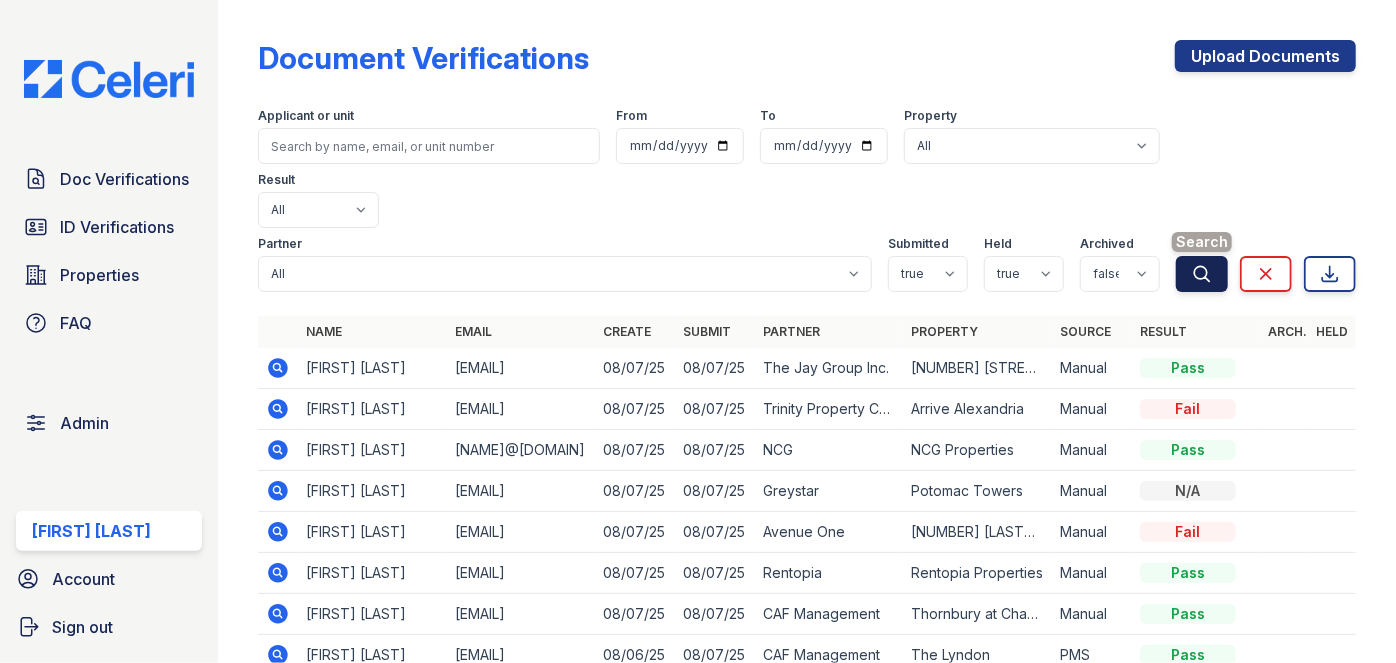 click 